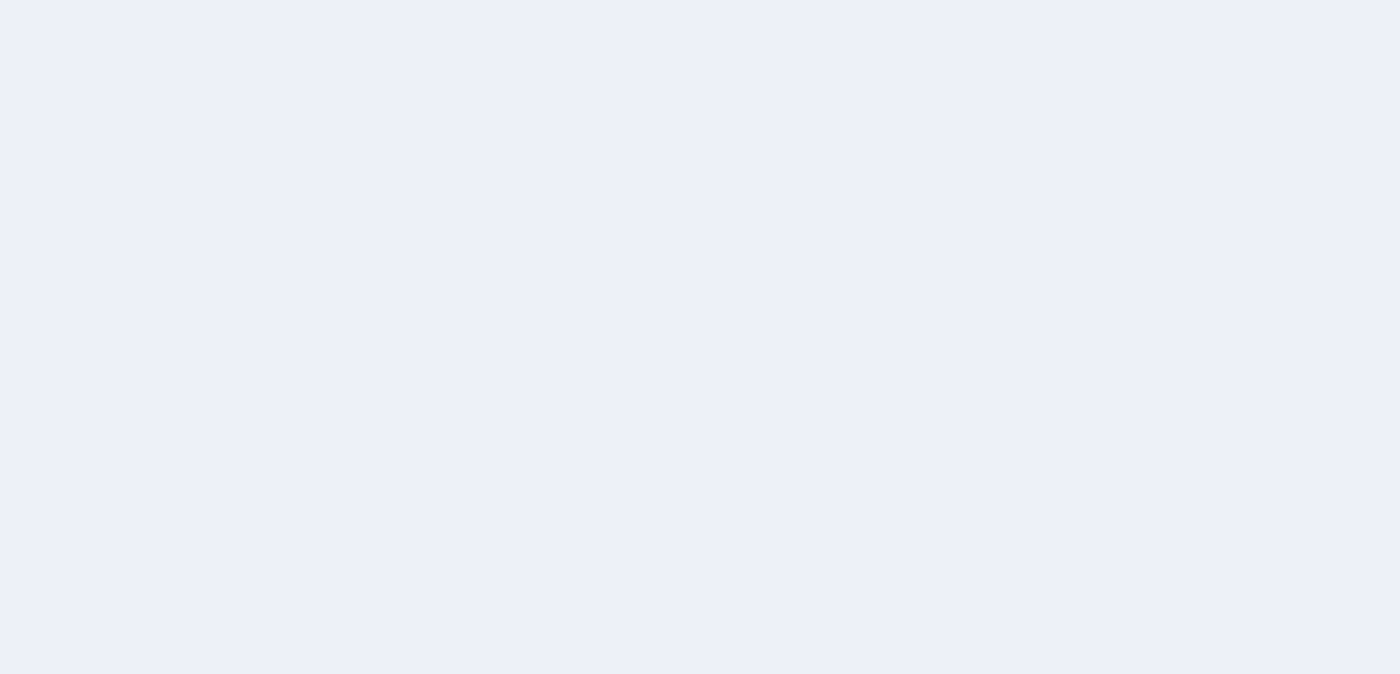 scroll, scrollTop: 0, scrollLeft: 0, axis: both 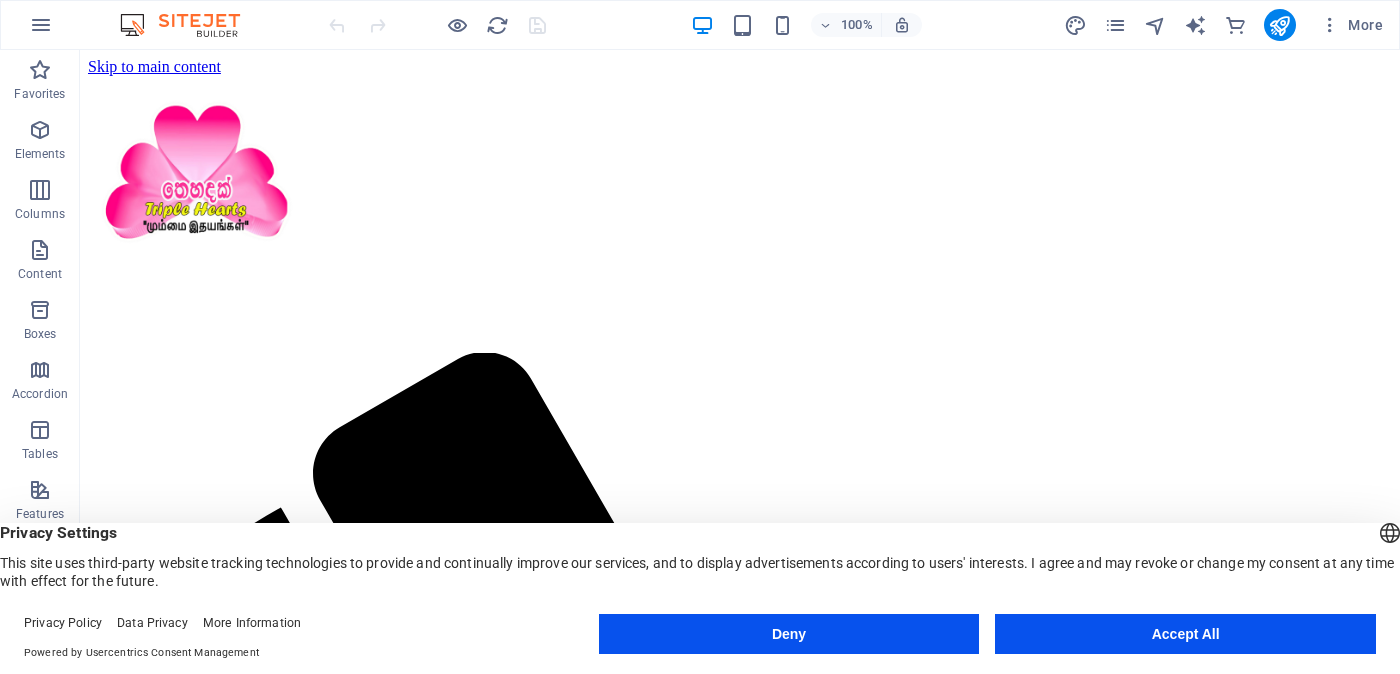 click on "Accept All" at bounding box center [1185, 634] 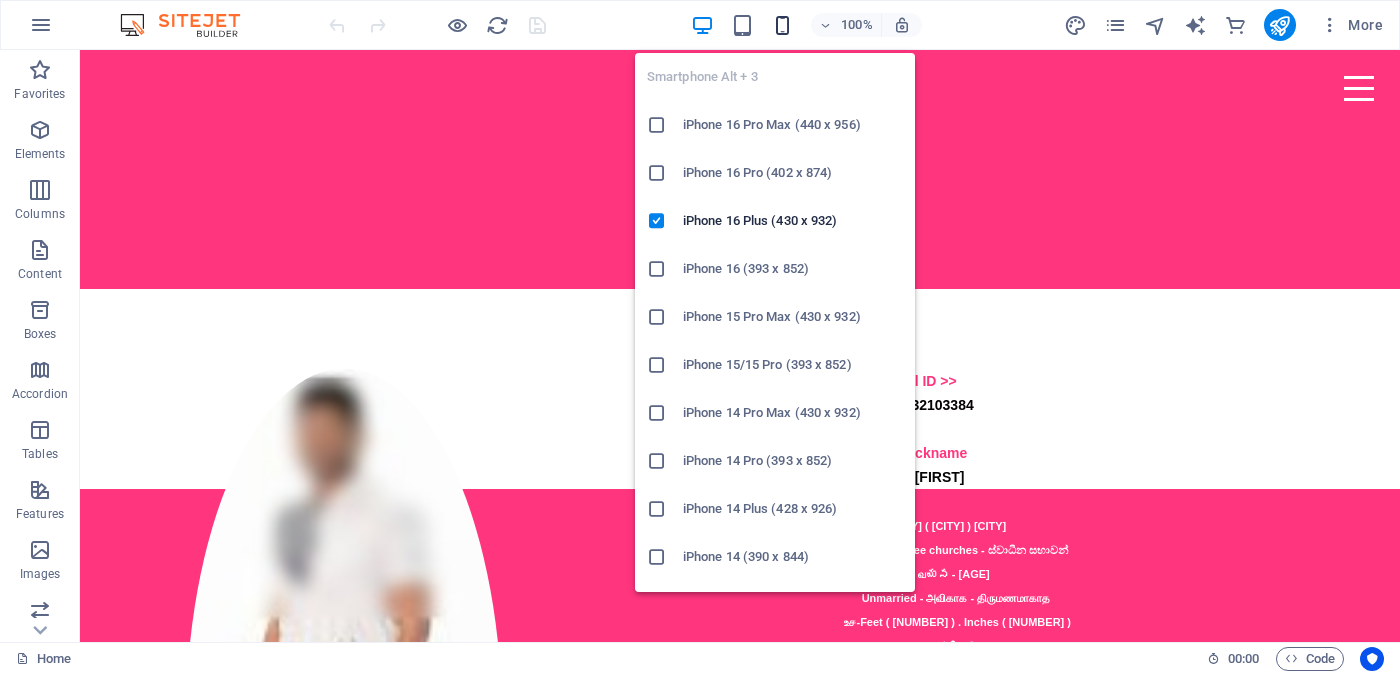 click at bounding box center (782, 25) 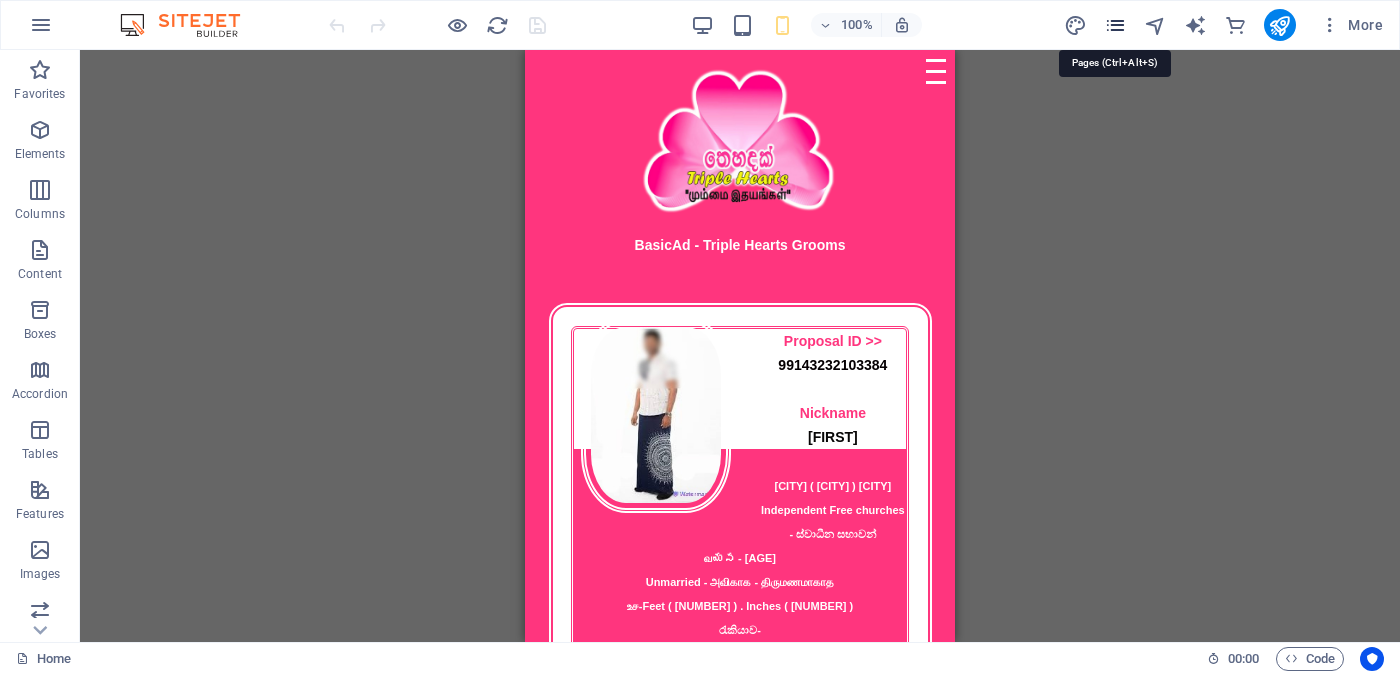 click at bounding box center (1115, 25) 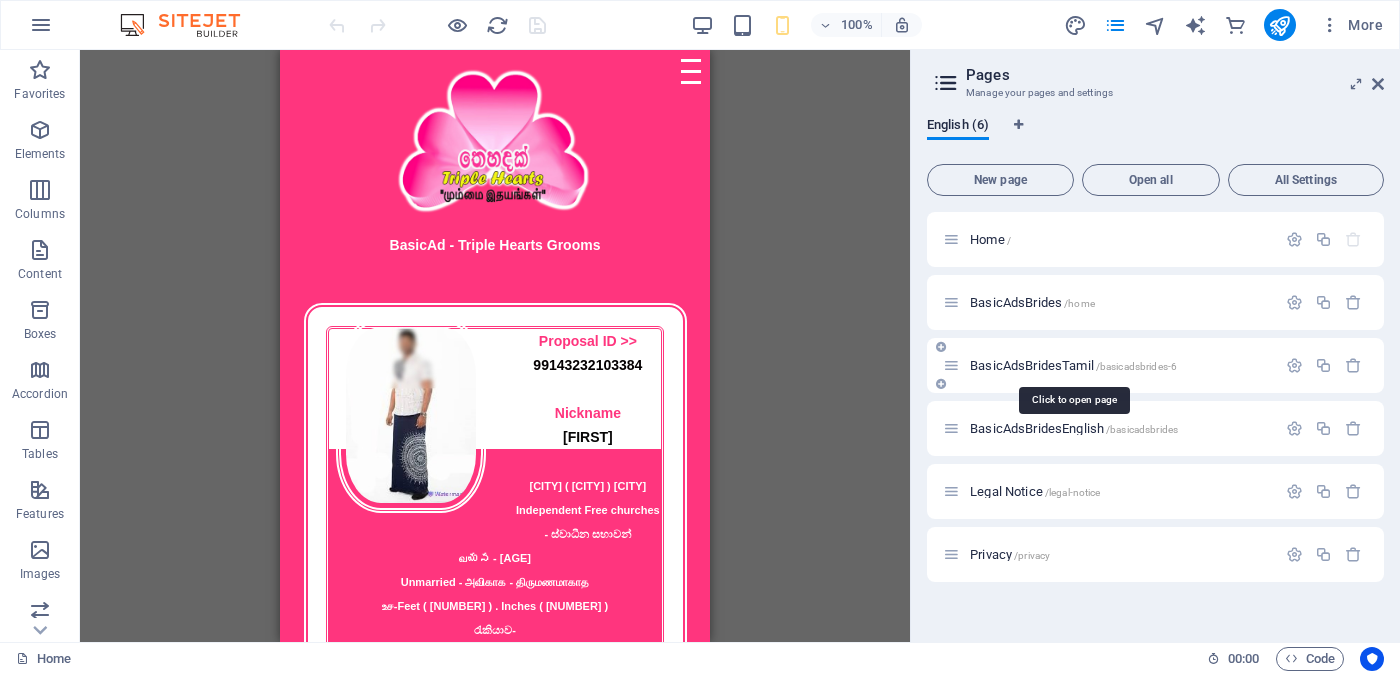 click on "BasicAdsBridesTamil /basicadsbrides-6" at bounding box center [1073, 365] 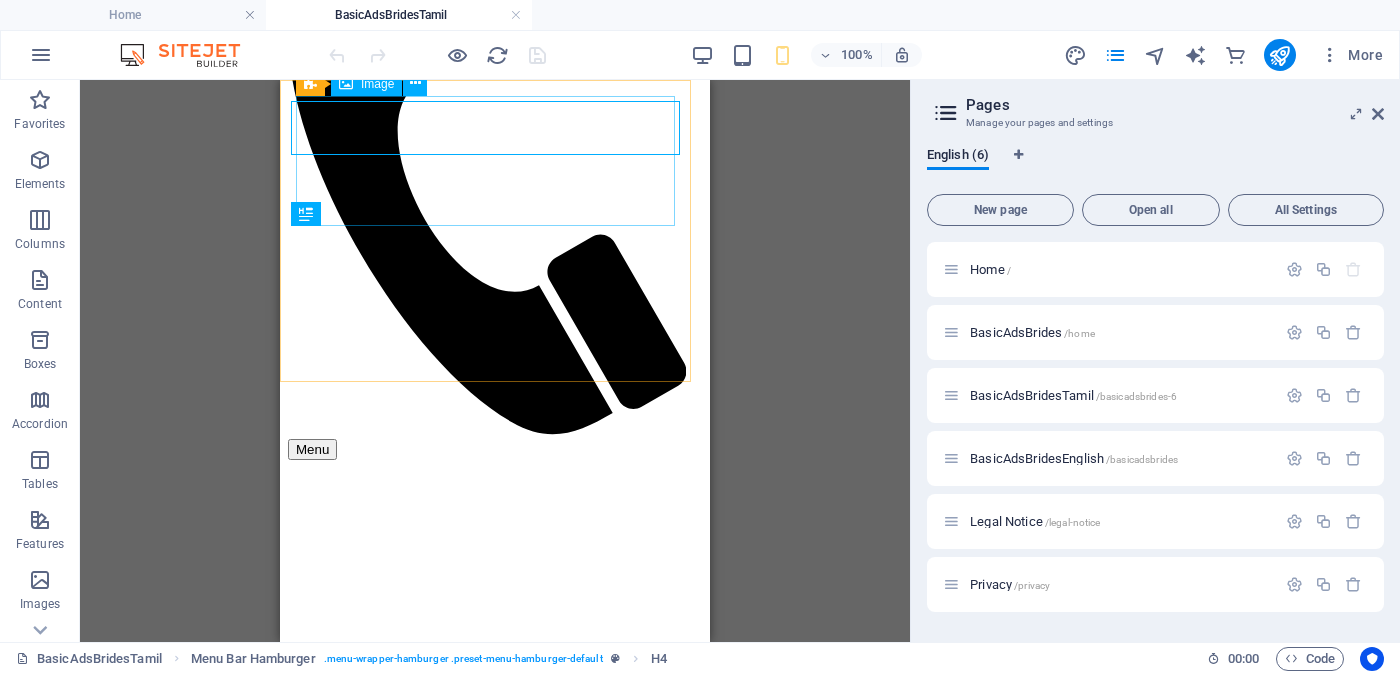 scroll, scrollTop: 0, scrollLeft: 0, axis: both 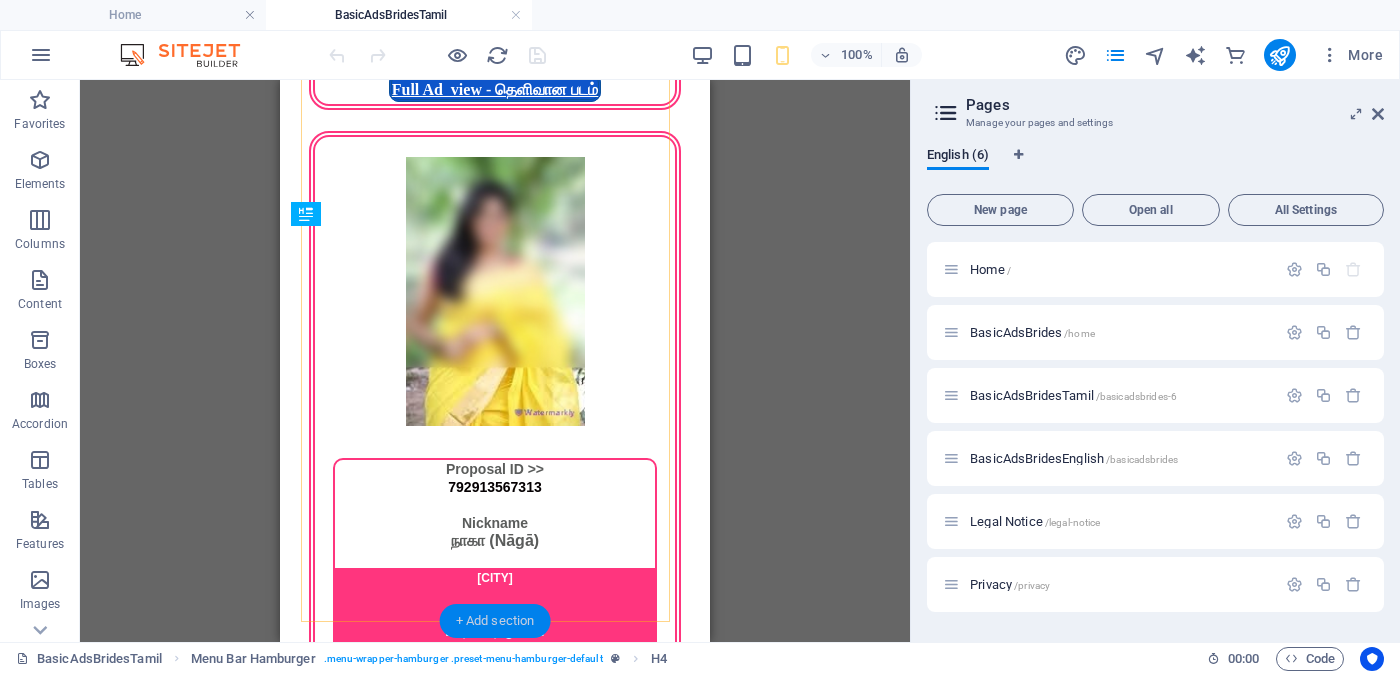 click on "+ Add section" at bounding box center [495, 621] 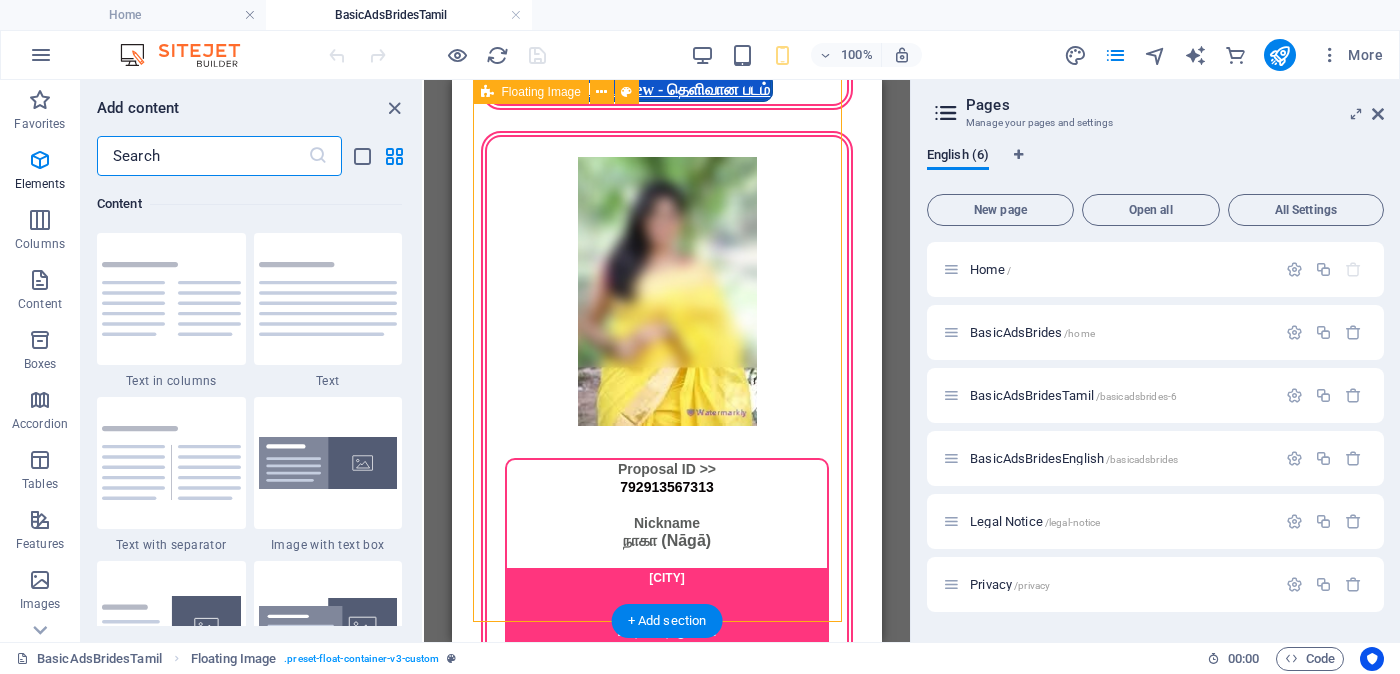 scroll, scrollTop: 3499, scrollLeft: 0, axis: vertical 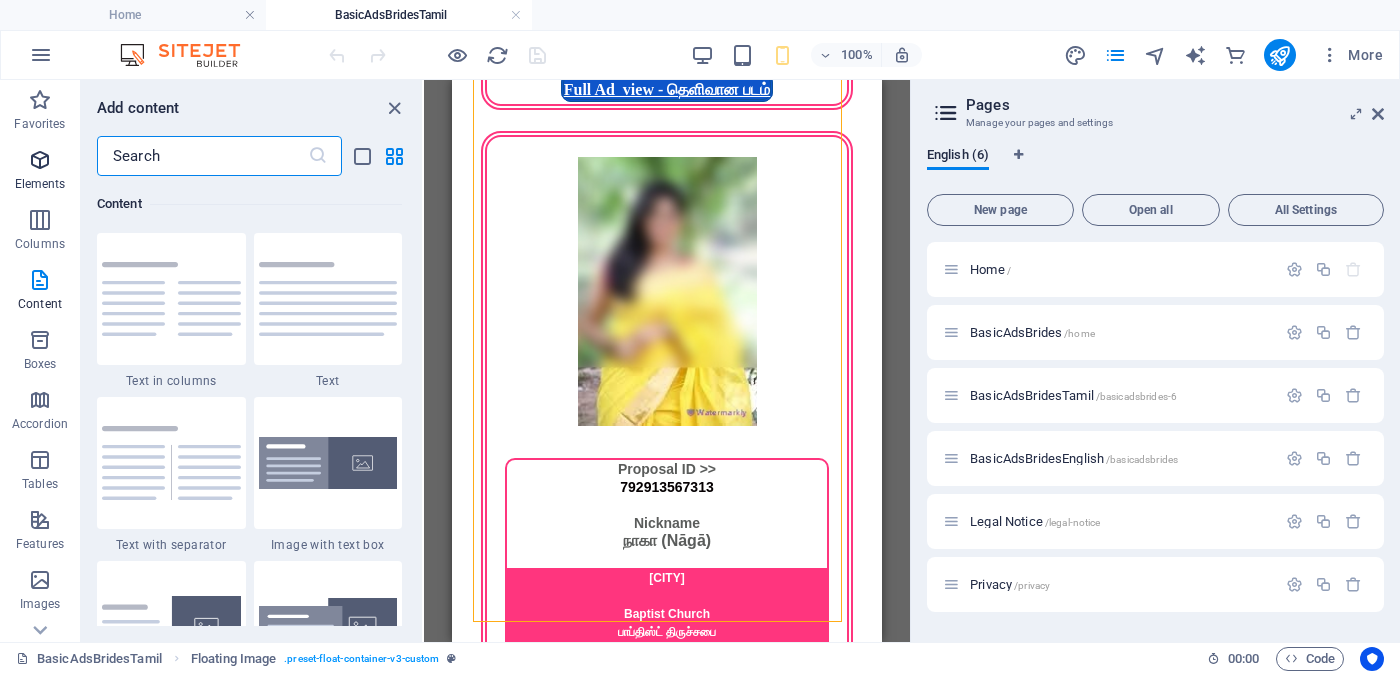 click on "Elements" at bounding box center [40, 184] 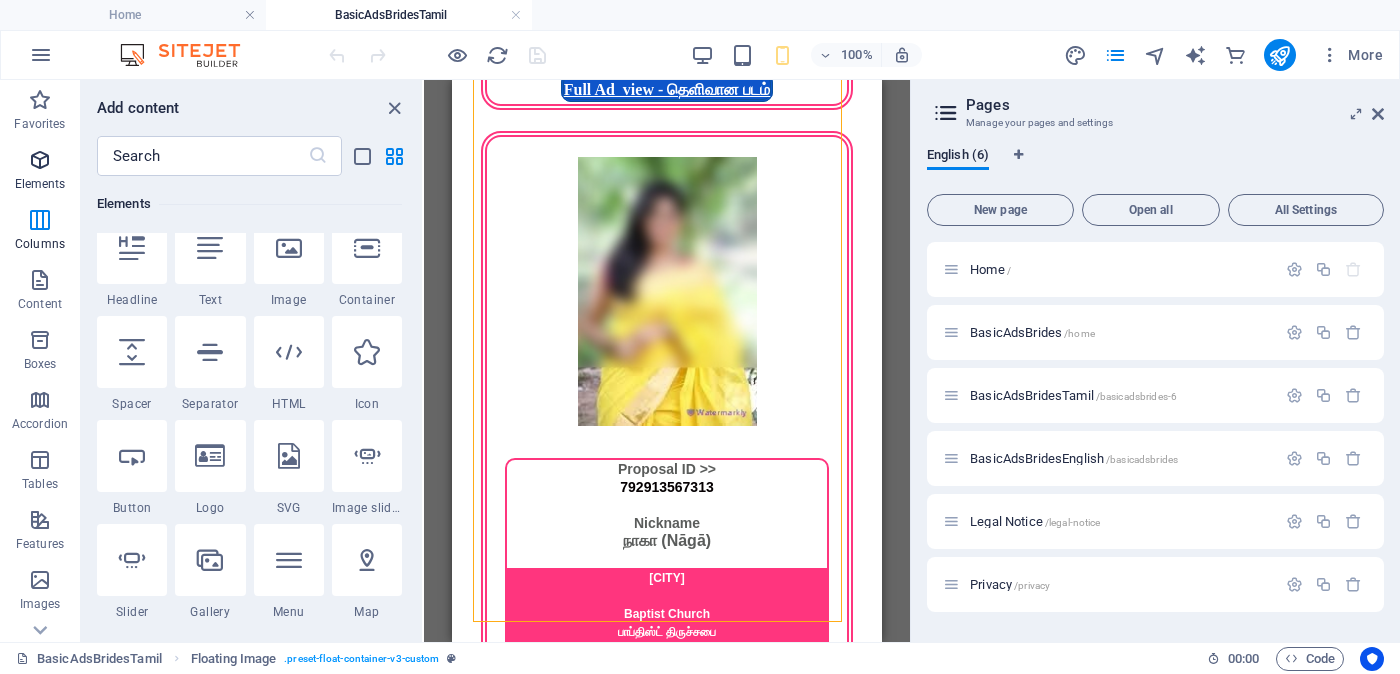 scroll, scrollTop: 213, scrollLeft: 0, axis: vertical 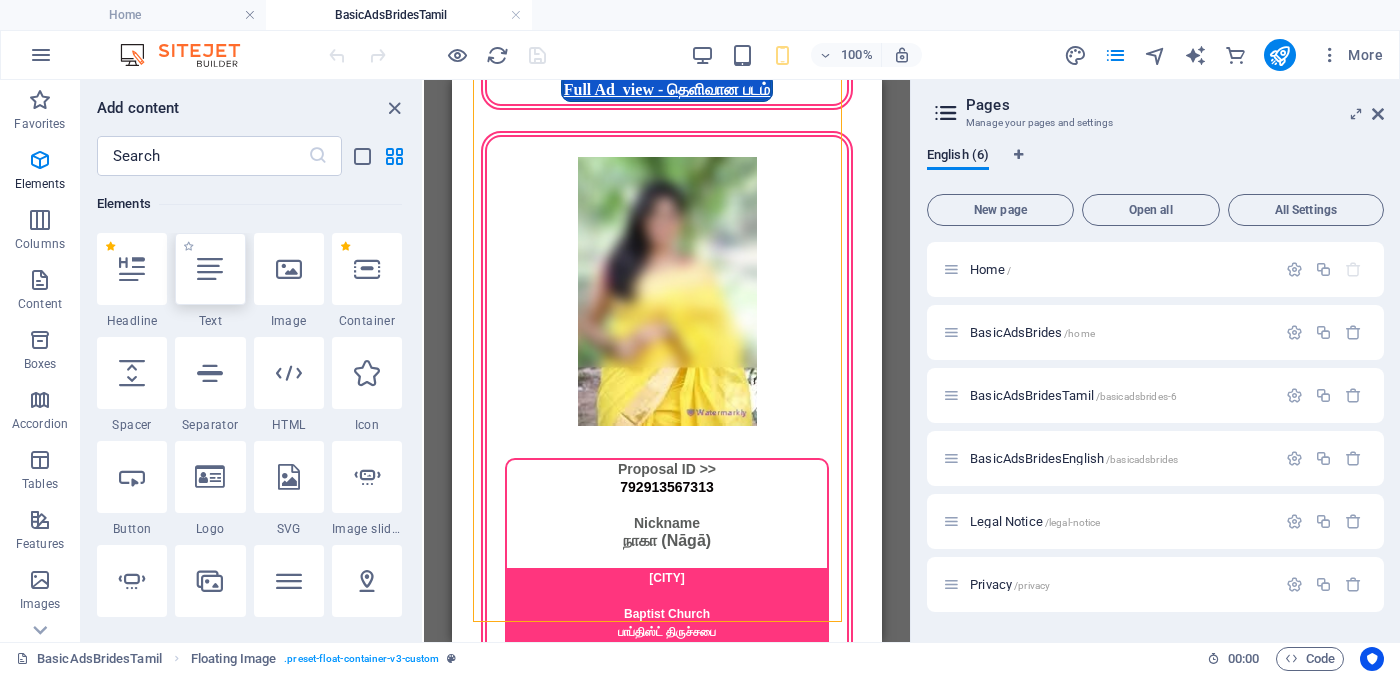 click at bounding box center (210, 269) 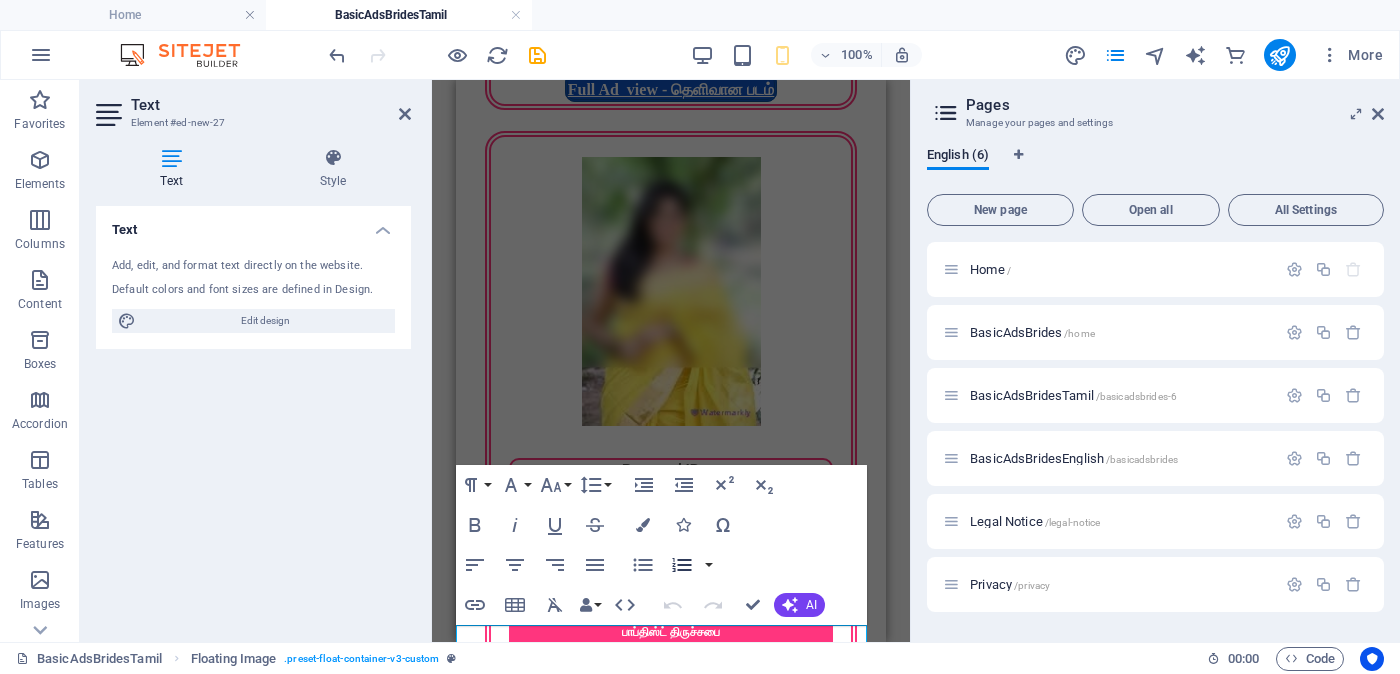 scroll, scrollTop: 7558, scrollLeft: 0, axis: vertical 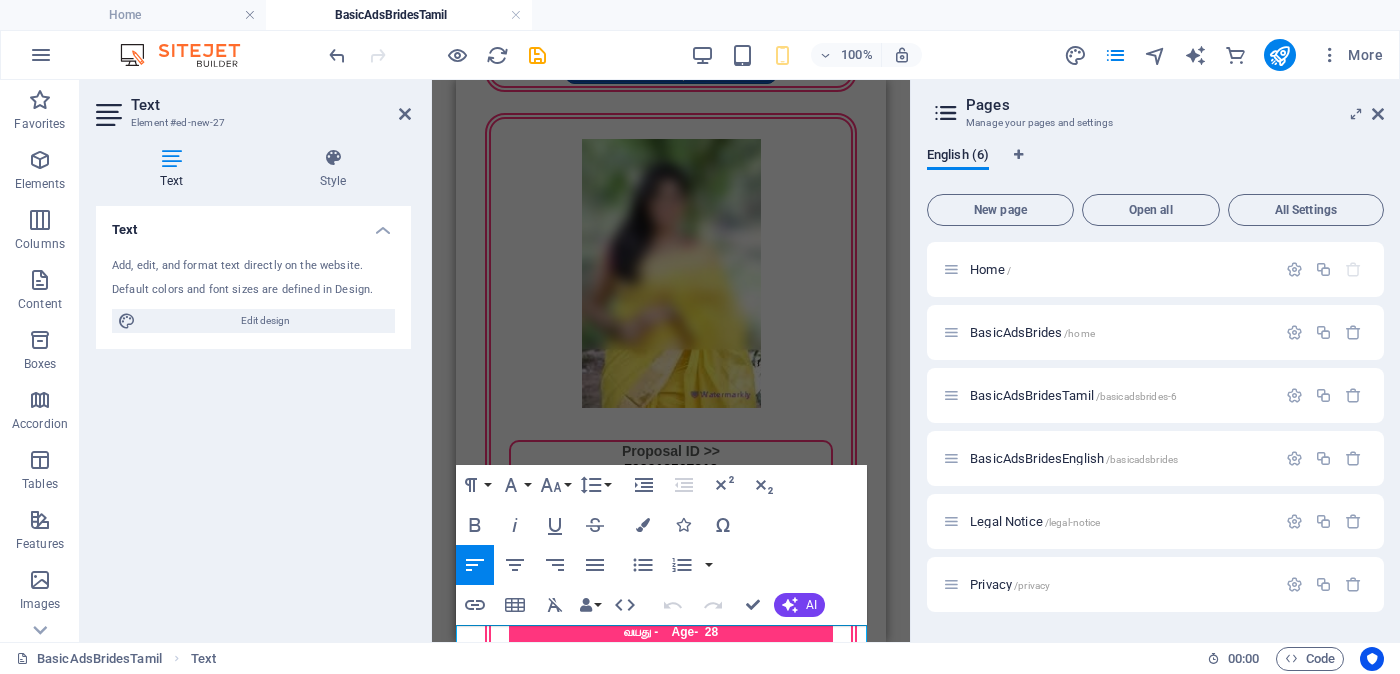 click on "New text element" at bounding box center [671, 3045] 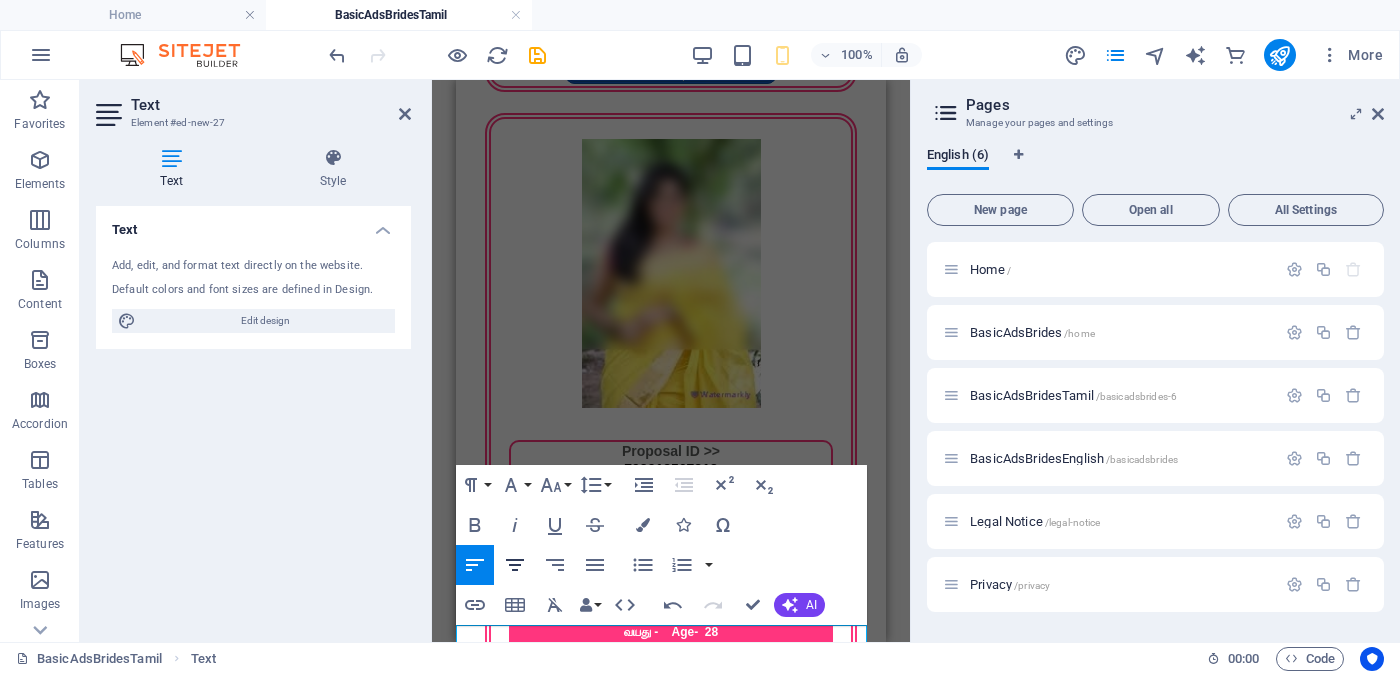 click 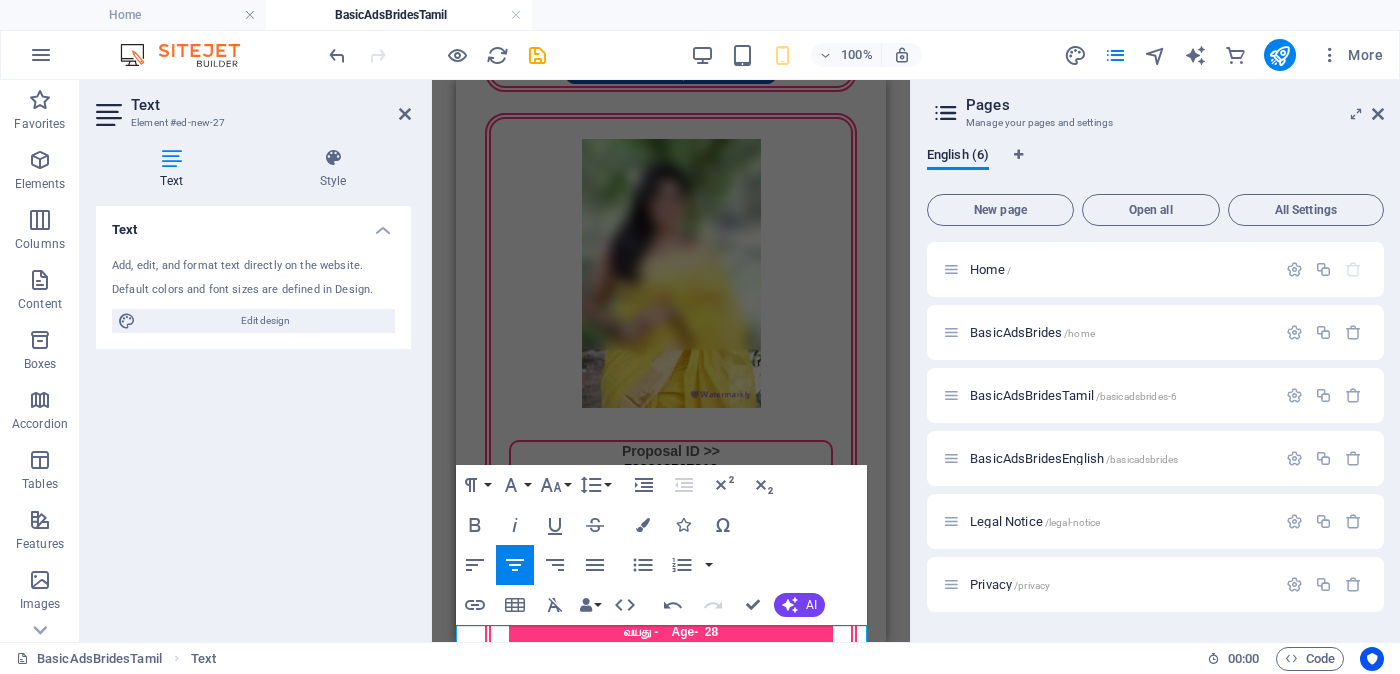 drag, startPoint x: 457, startPoint y: 636, endPoint x: 955, endPoint y: 622, distance: 498.19675 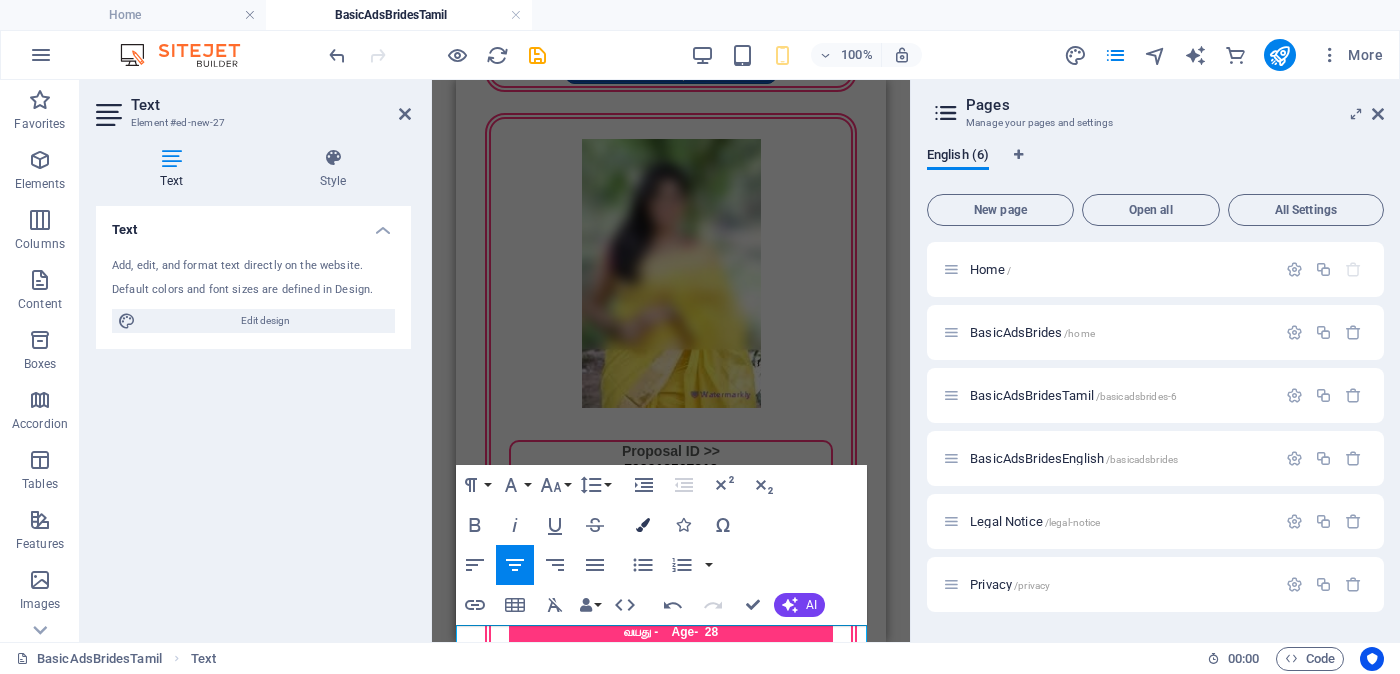 click at bounding box center (643, 525) 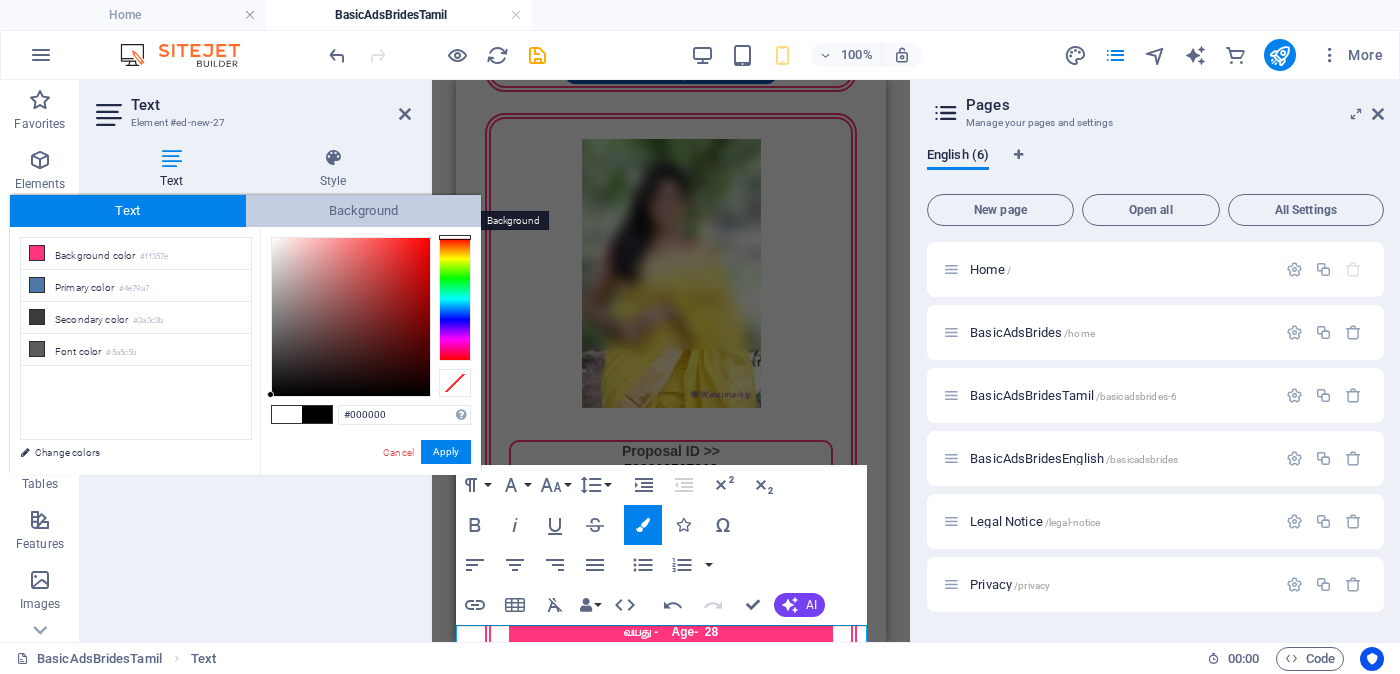 click on "Background" at bounding box center (364, 211) 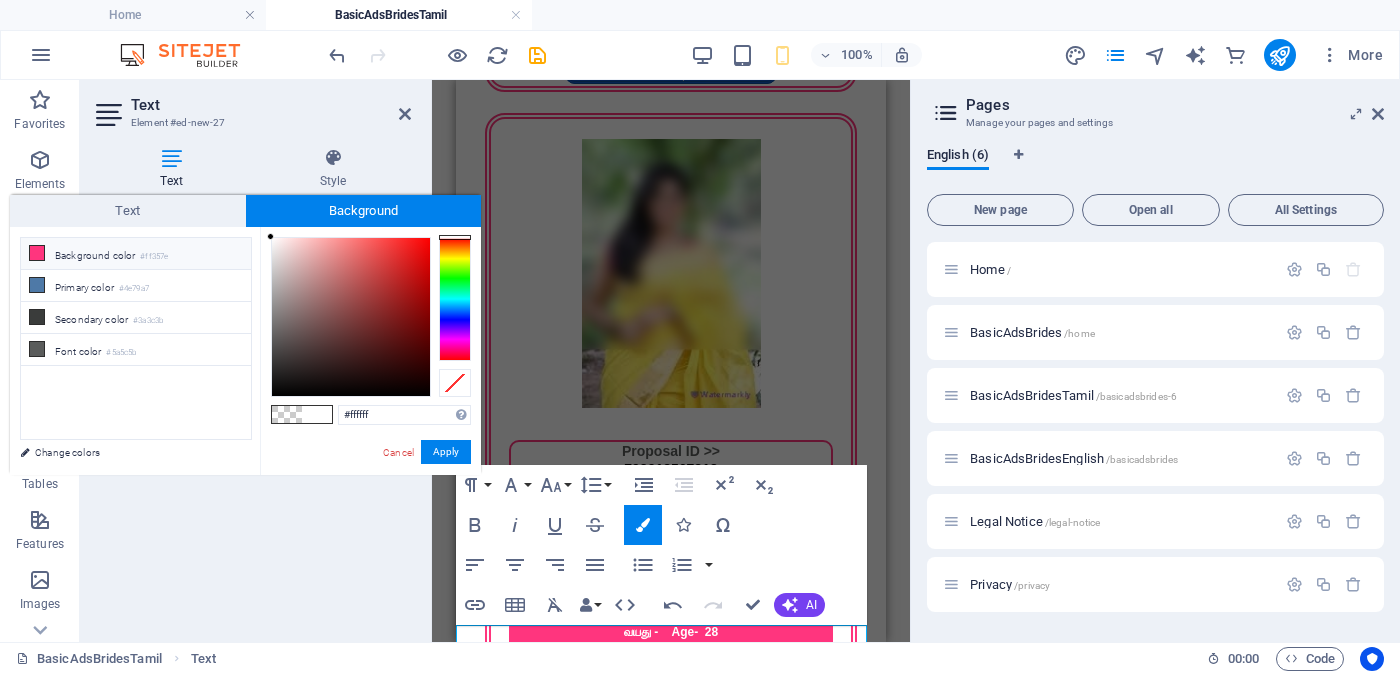 click on "#ff357e" at bounding box center (154, 257) 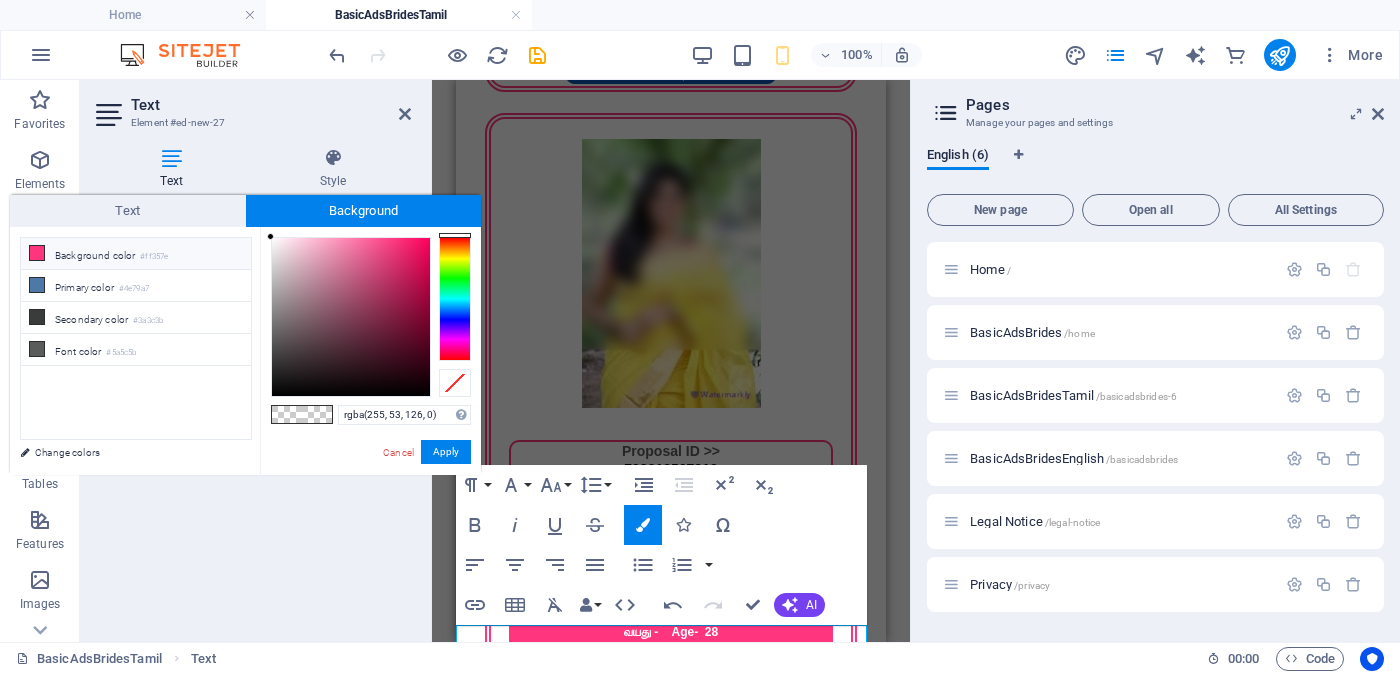 click on "Background color
#ff357e" at bounding box center (136, 254) 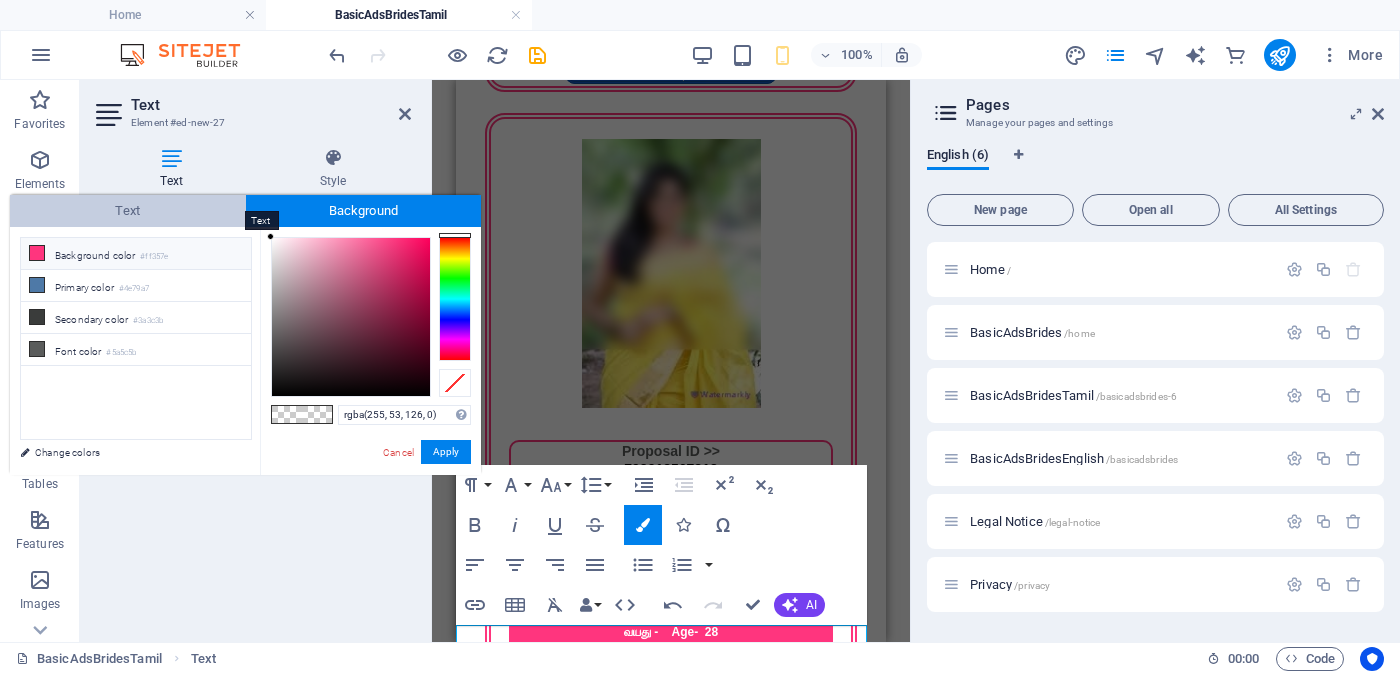 click on "Text" at bounding box center [128, 211] 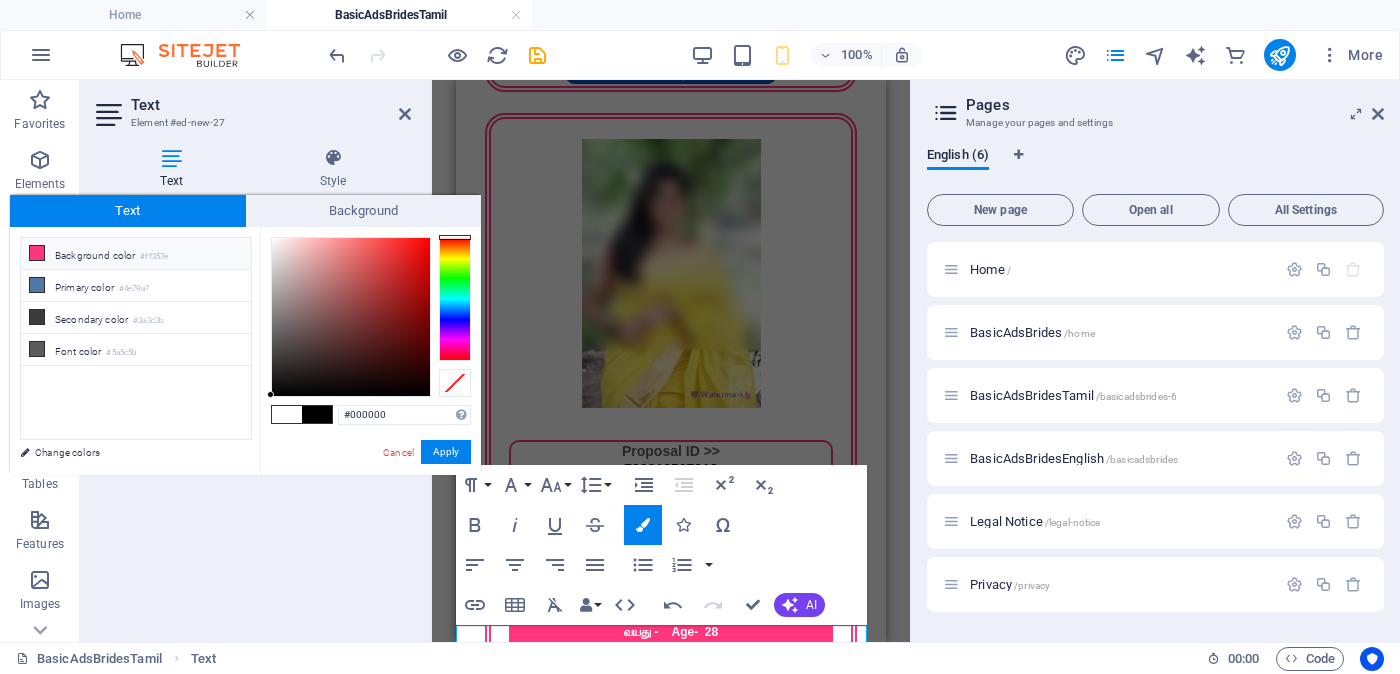 click on "Background color
#ff357e" at bounding box center [136, 254] 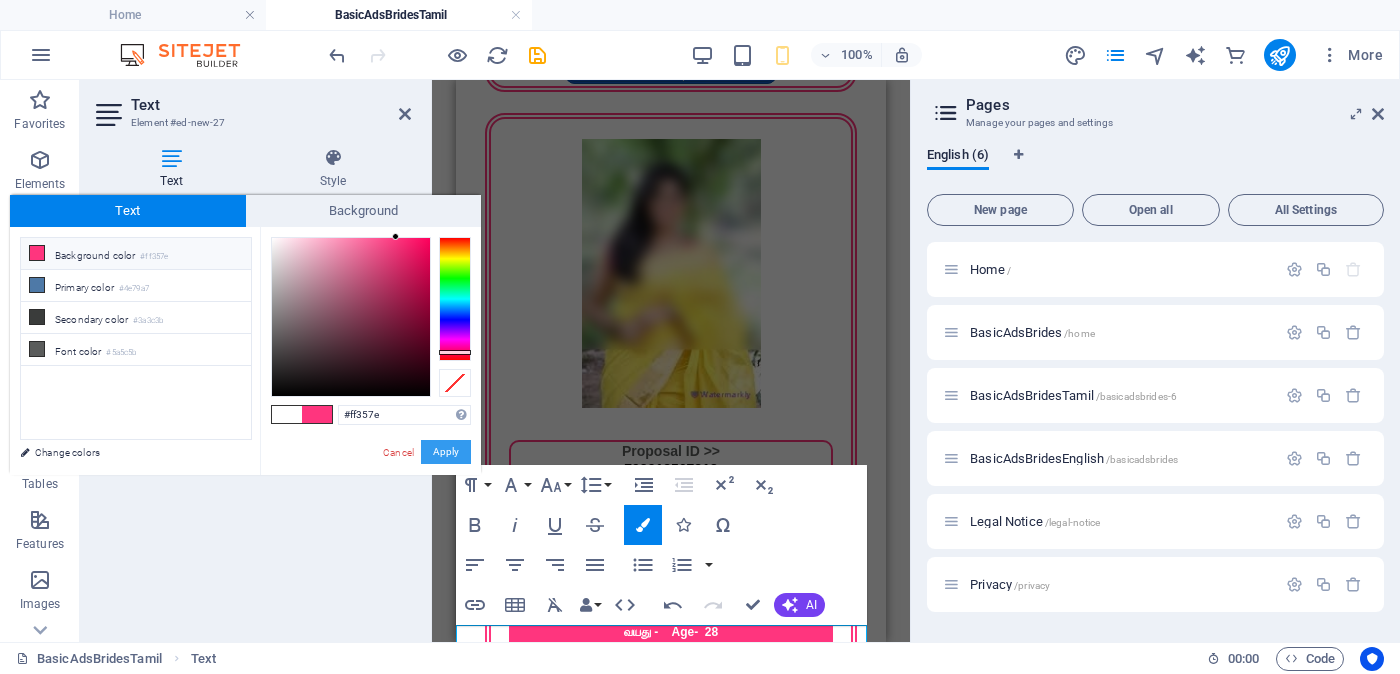 click on "Apply" at bounding box center (446, 452) 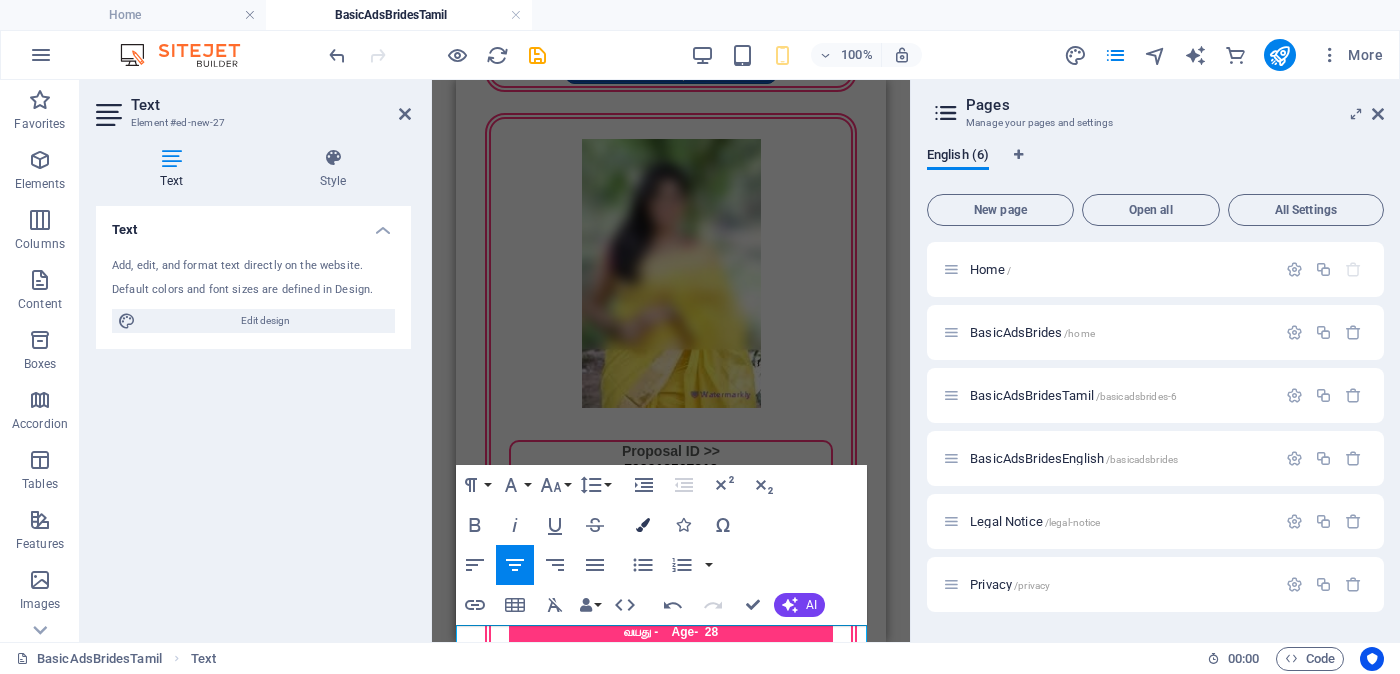 click at bounding box center [643, 525] 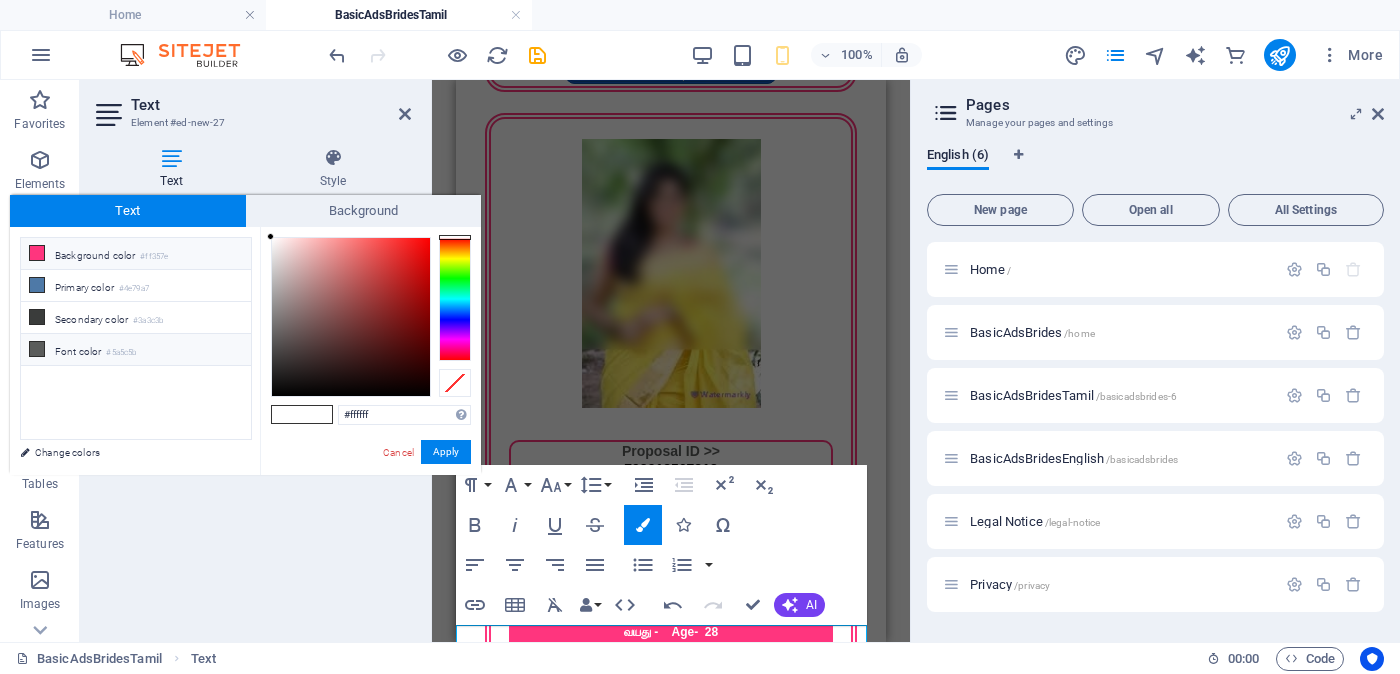click on "Font color
#5a5c5b" at bounding box center (136, 350) 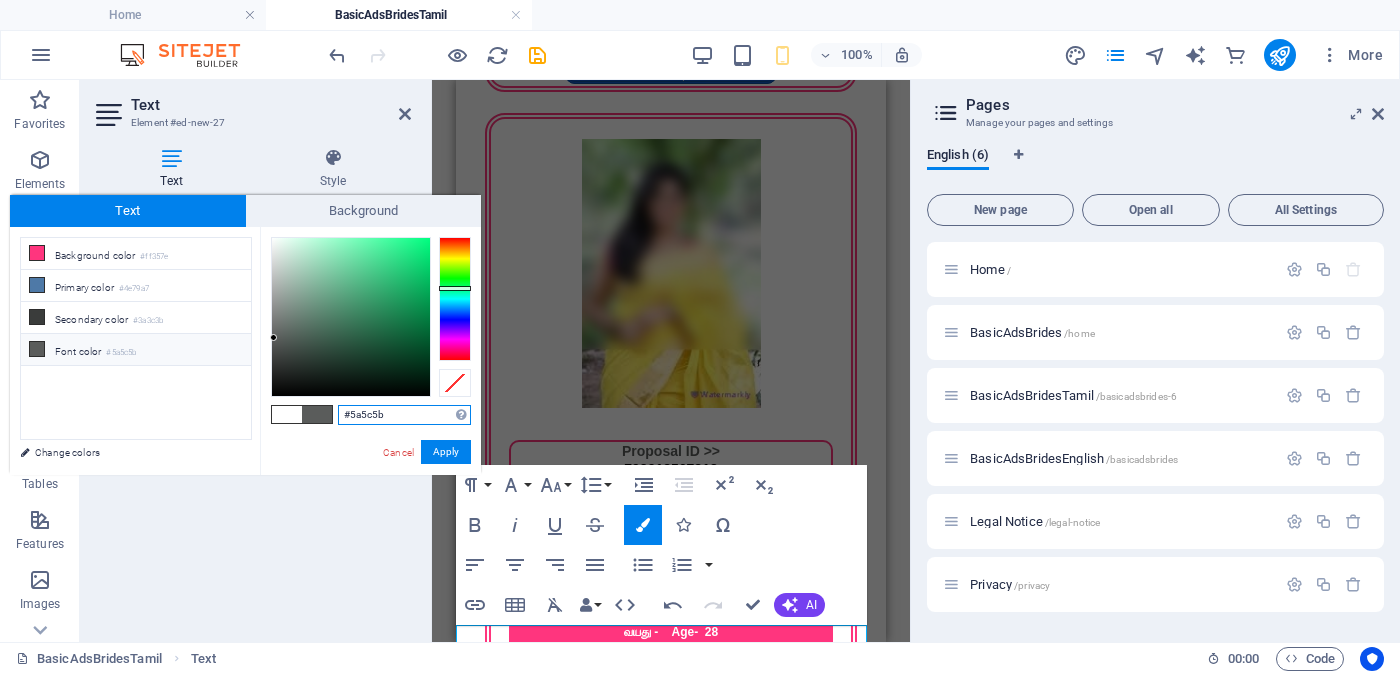 click on "#5a5c5b" at bounding box center (404, 415) 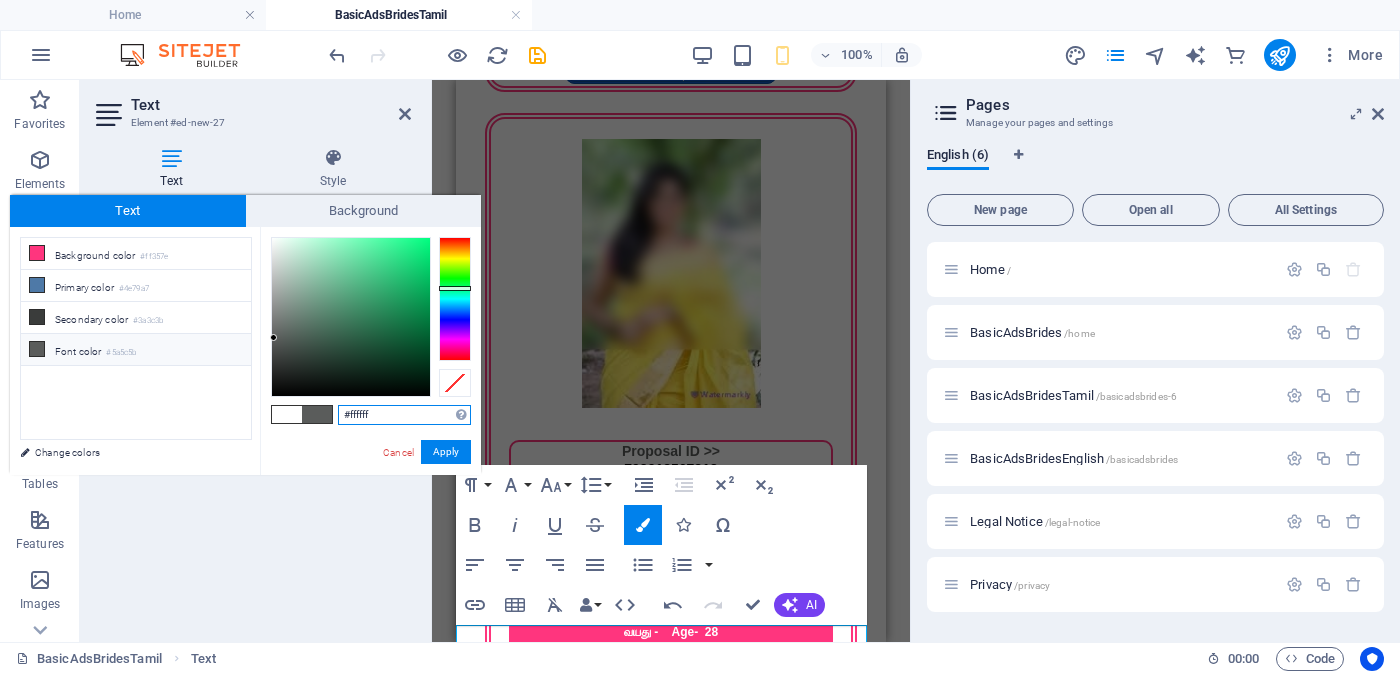 type on "#ffffff" 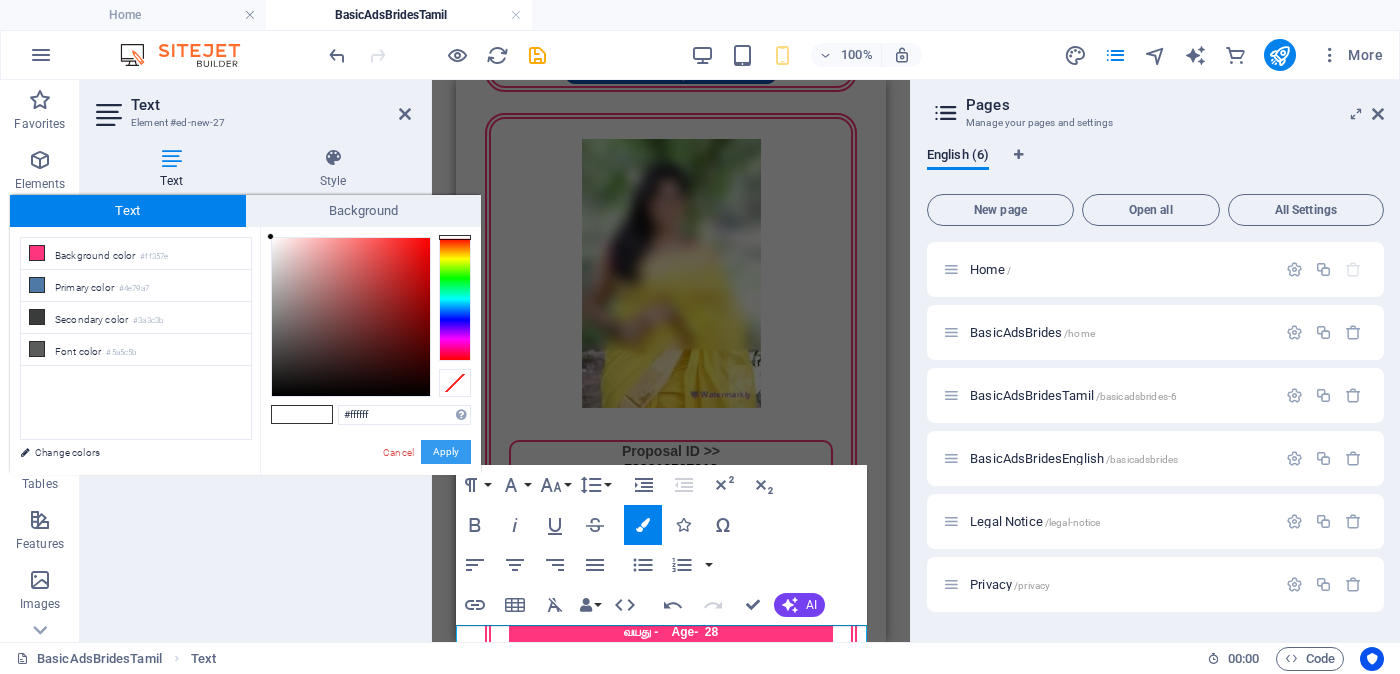 click on "Apply" at bounding box center (446, 452) 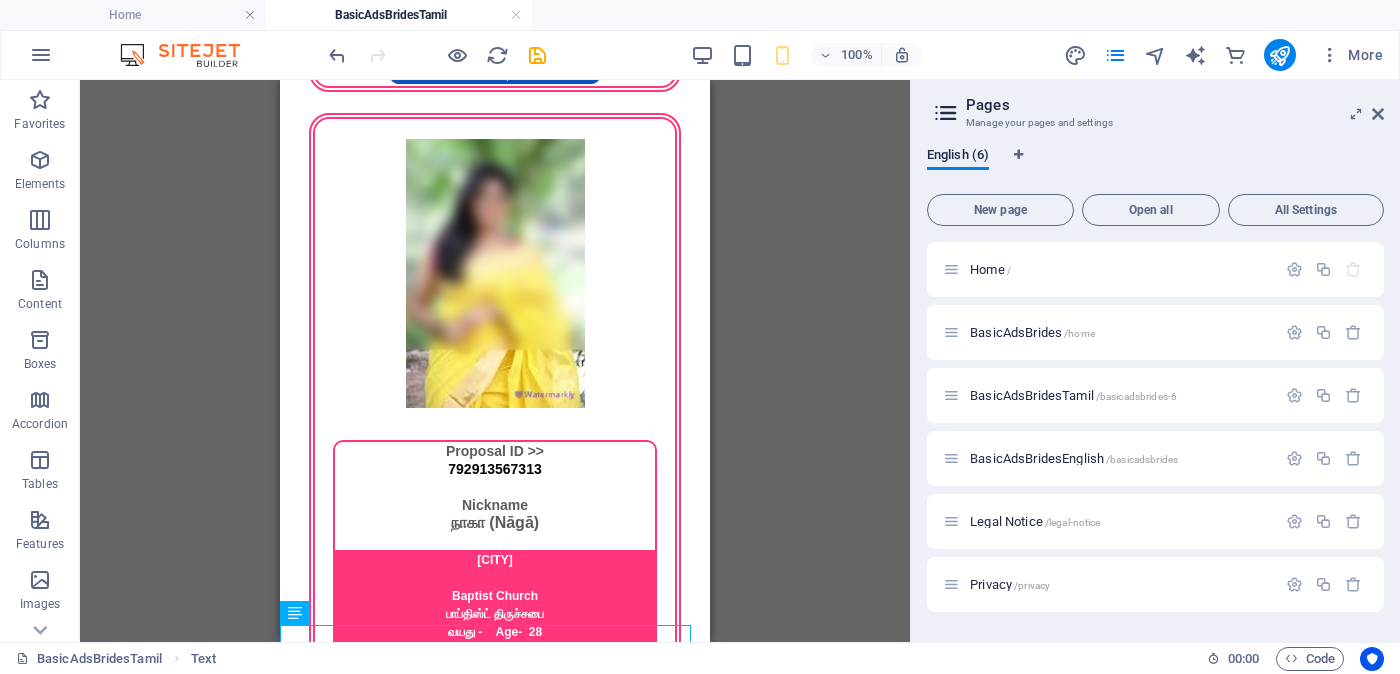 scroll, scrollTop: 7576, scrollLeft: 0, axis: vertical 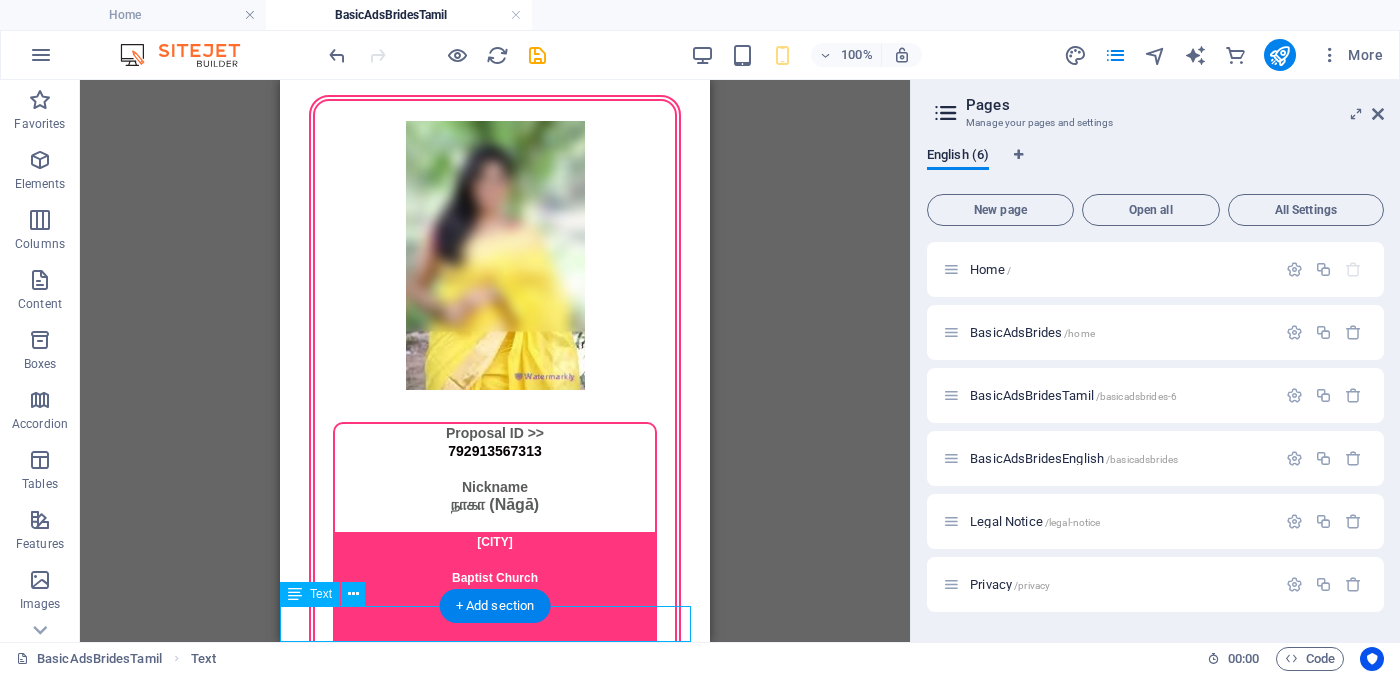 click on "All rights reserved © 2025 | Founder / Author Rev. [LAST] De Silva , Pas. [LAST] De Silva" at bounding box center [495, 3036] 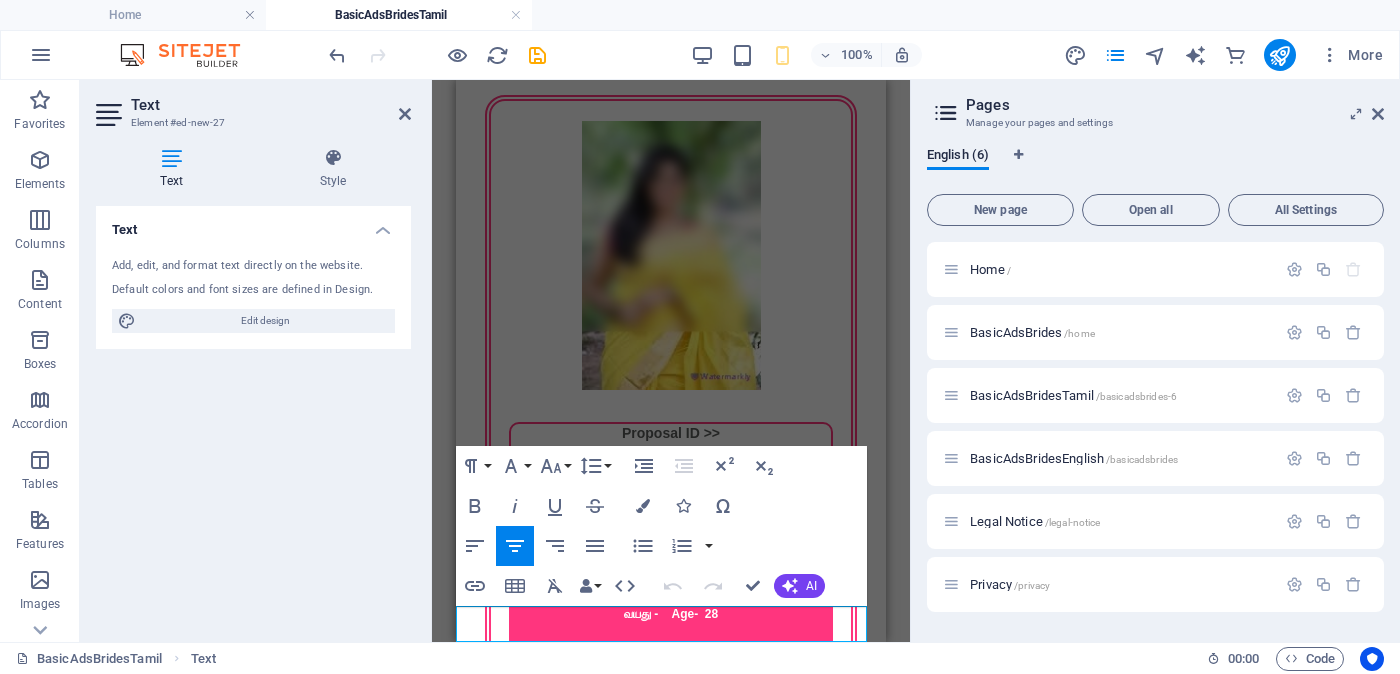 click on "All rights reserved © 2025 | Founder / Author Rev. [LAST] De Silva , Pas. [LAST] De Silva" at bounding box center [671, 3035] 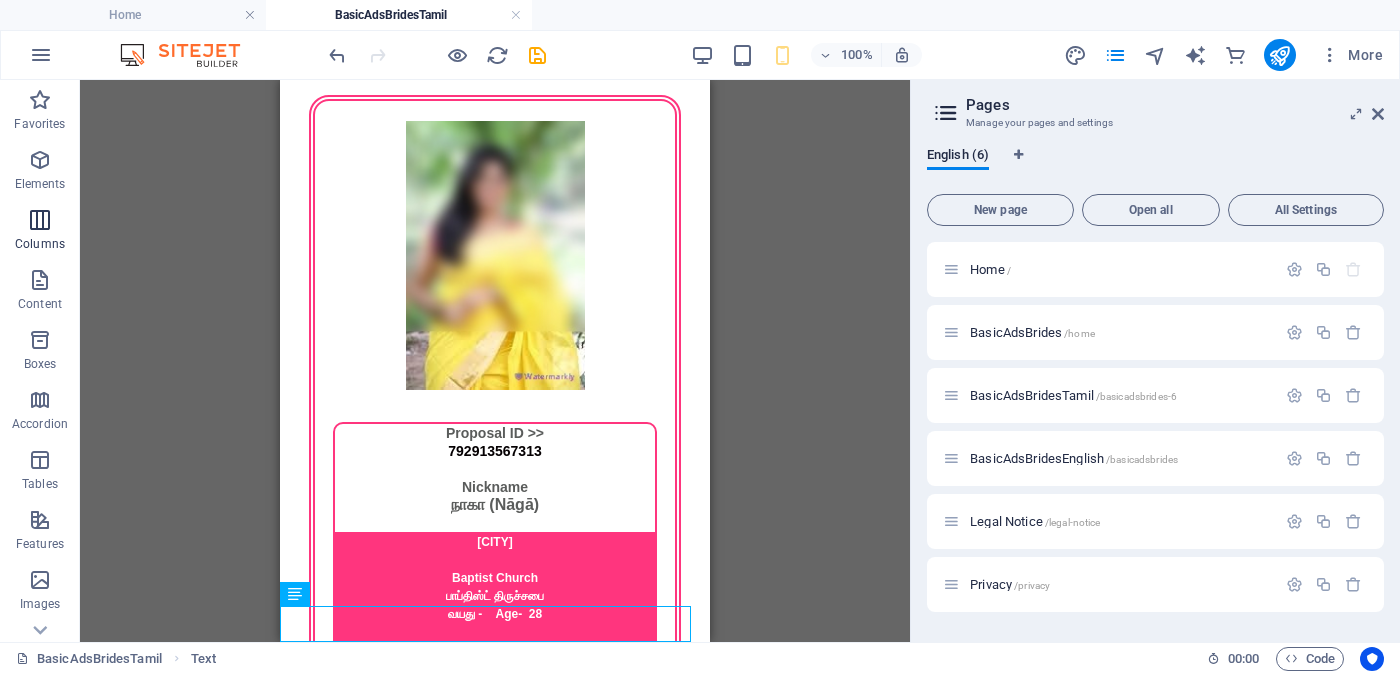 click at bounding box center [40, 220] 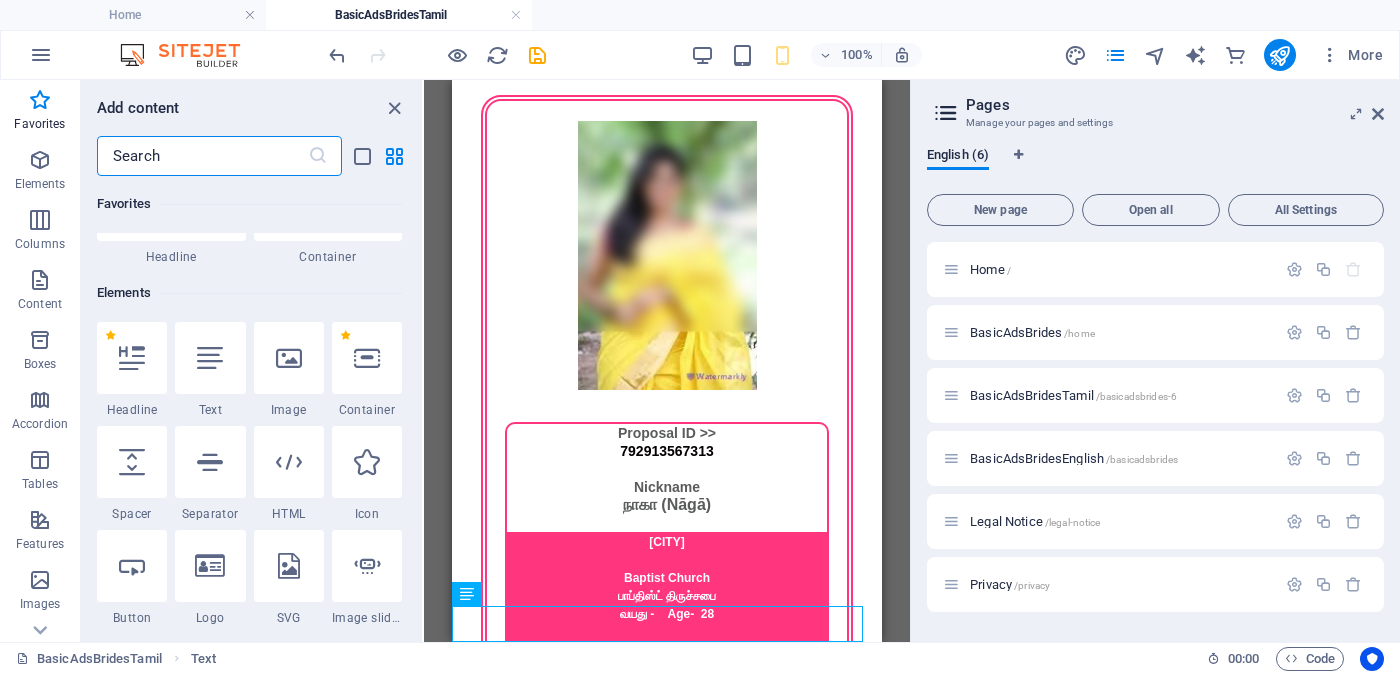 scroll, scrollTop: 249, scrollLeft: 0, axis: vertical 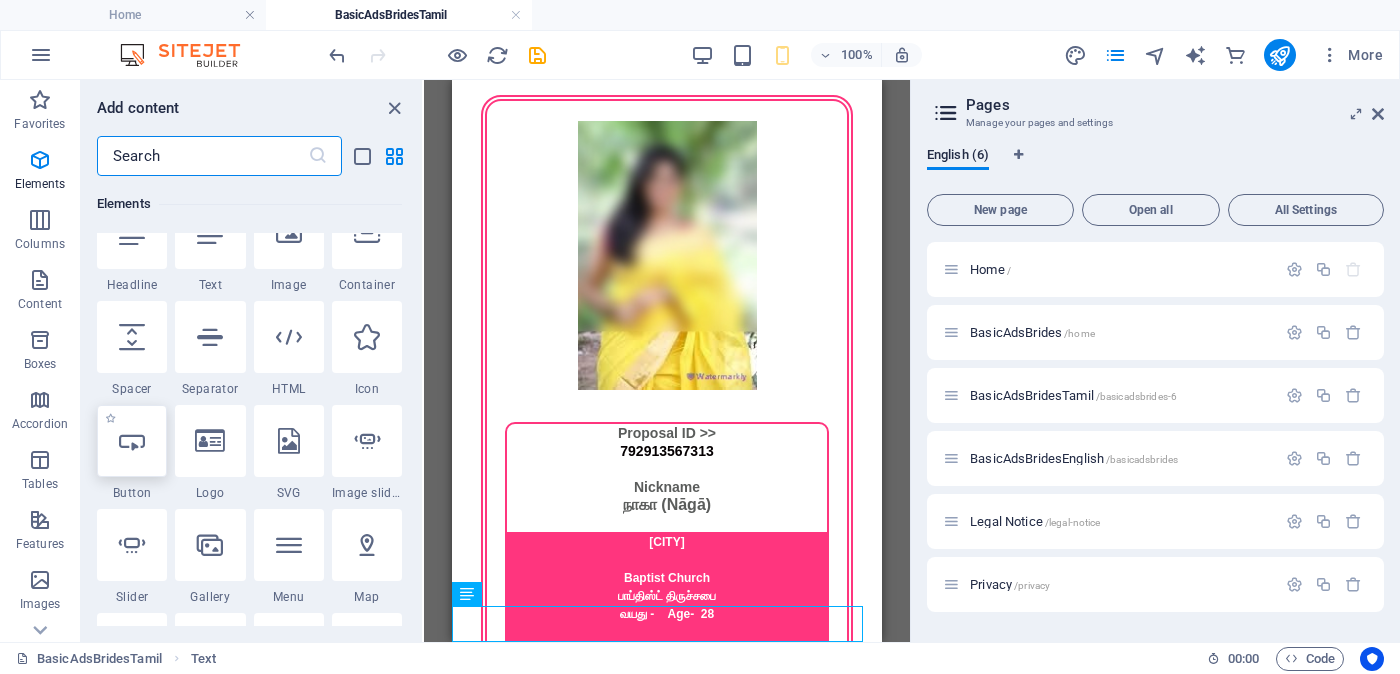 click at bounding box center (132, 441) 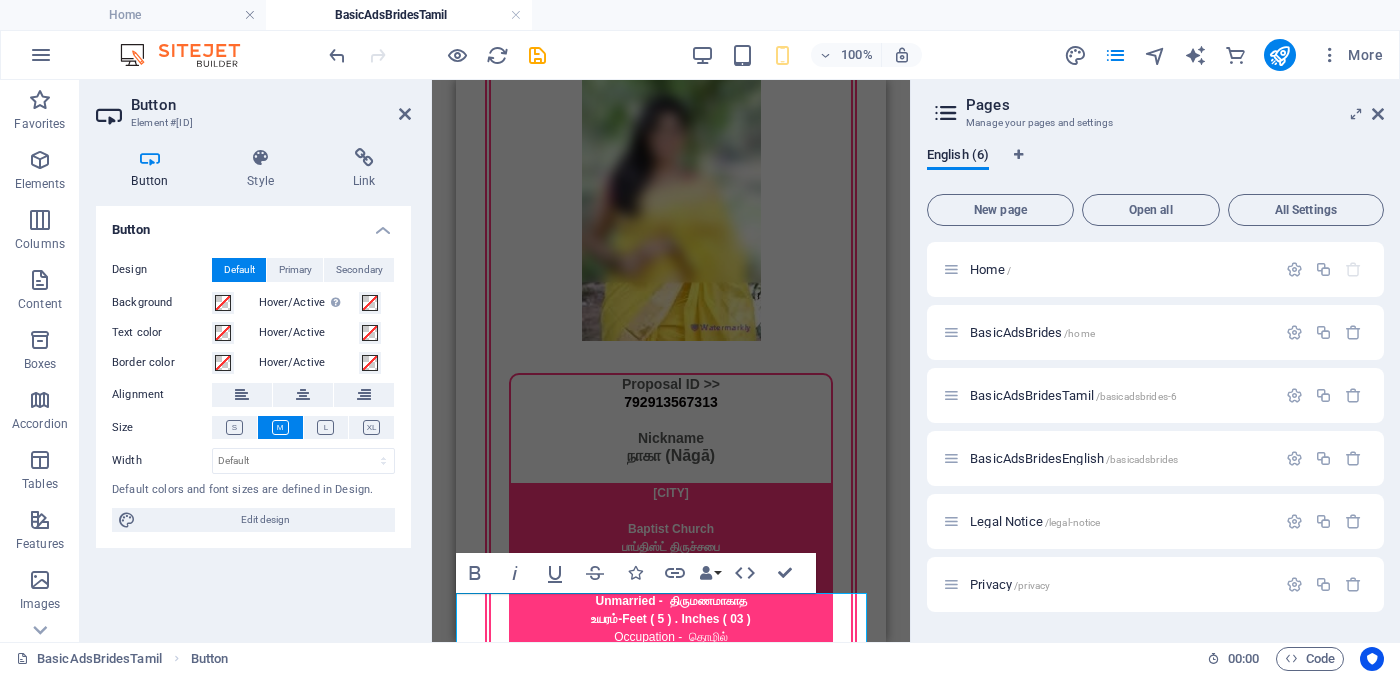 scroll, scrollTop: 7576, scrollLeft: 0, axis: vertical 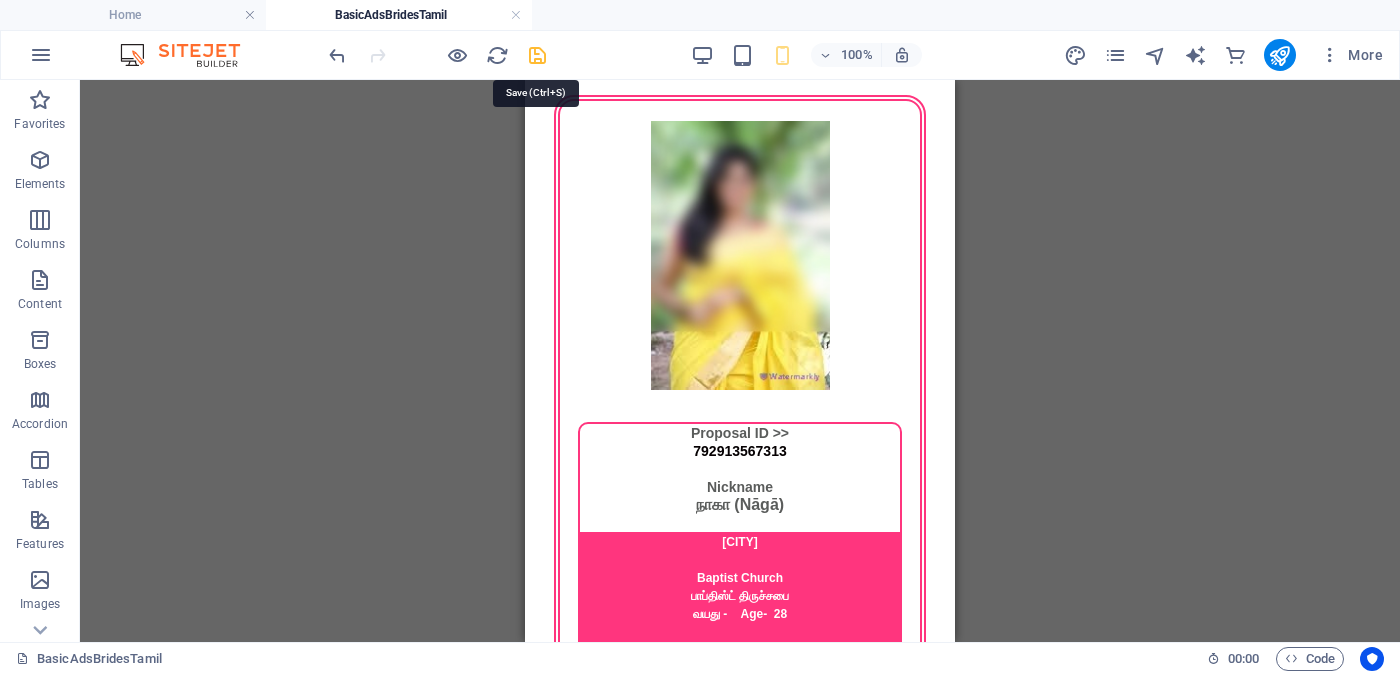 click at bounding box center (537, 55) 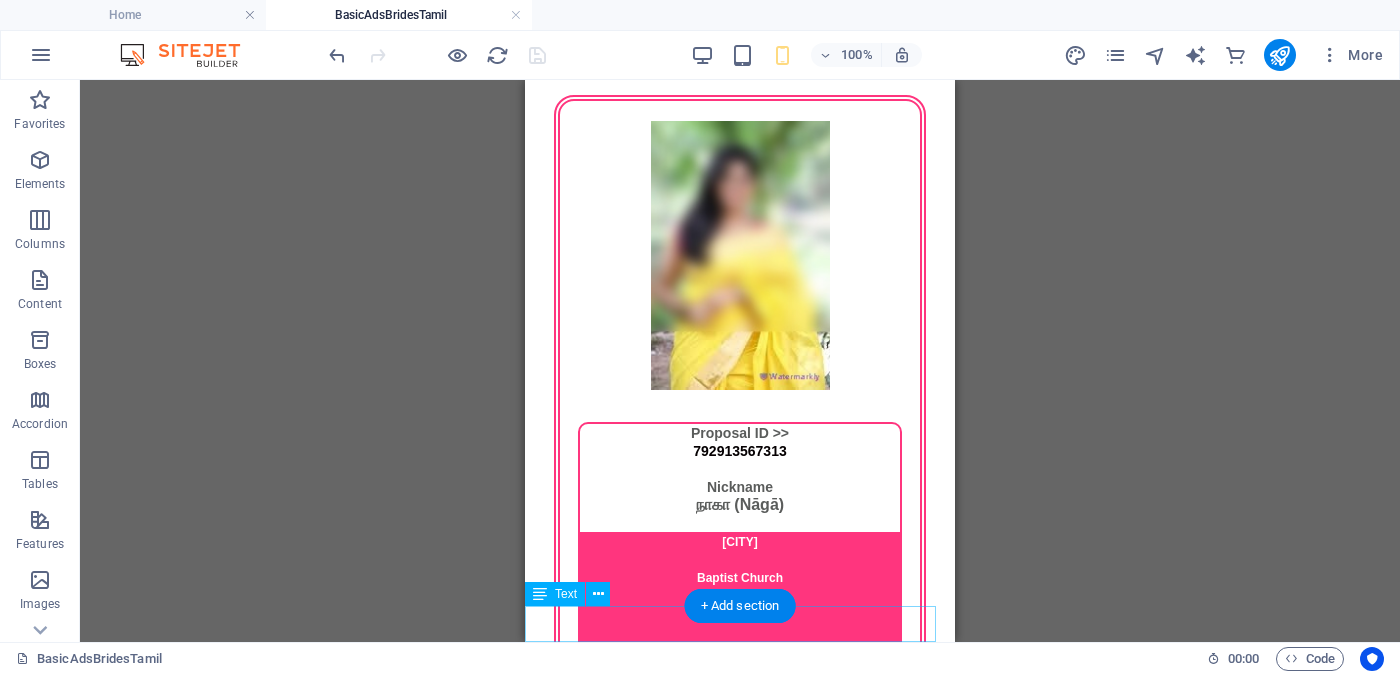 click on "All rights reserved  © 2025  | Founder / Author Rev. [LAST] De Silva  , Pas. [LAST] De Silva" at bounding box center [740, 3053] 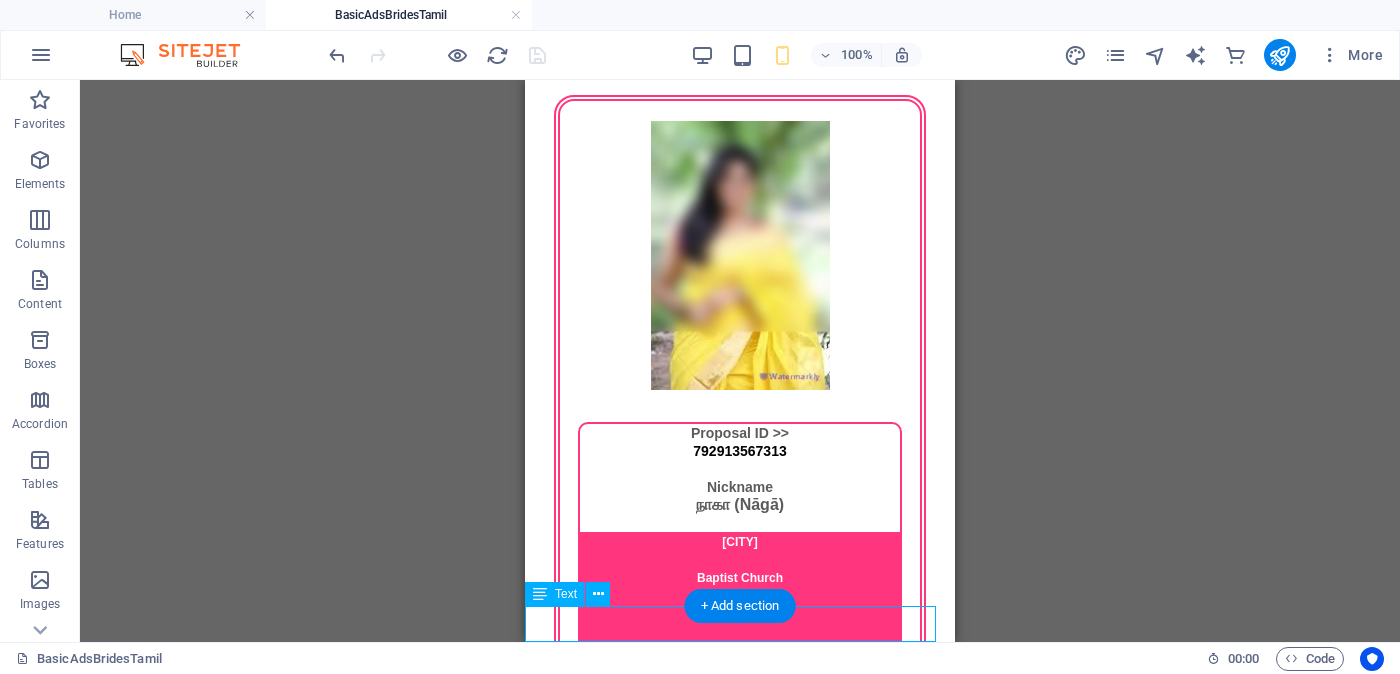 click on "All rights reserved  © 2025  | Founder / Author Rev. [LAST] De Silva  , Pas. [LAST] De Silva" at bounding box center [740, 3053] 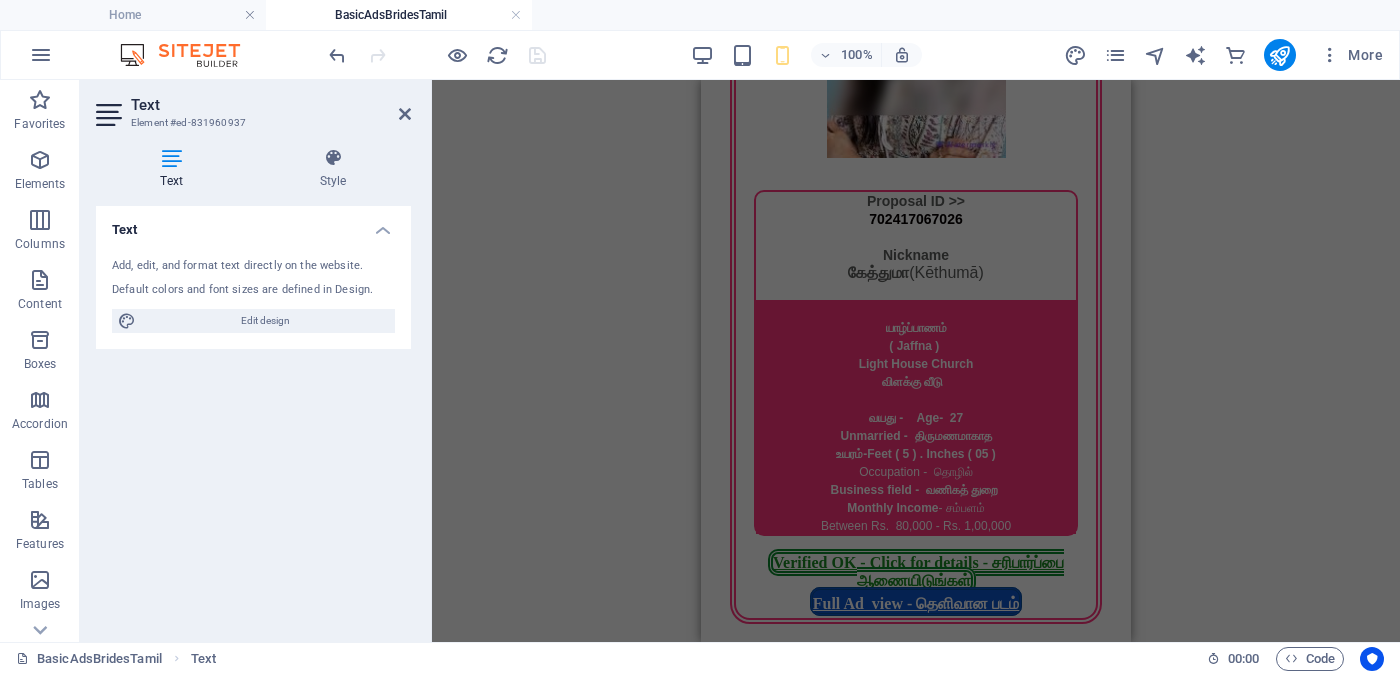 scroll, scrollTop: 5701, scrollLeft: 0, axis: vertical 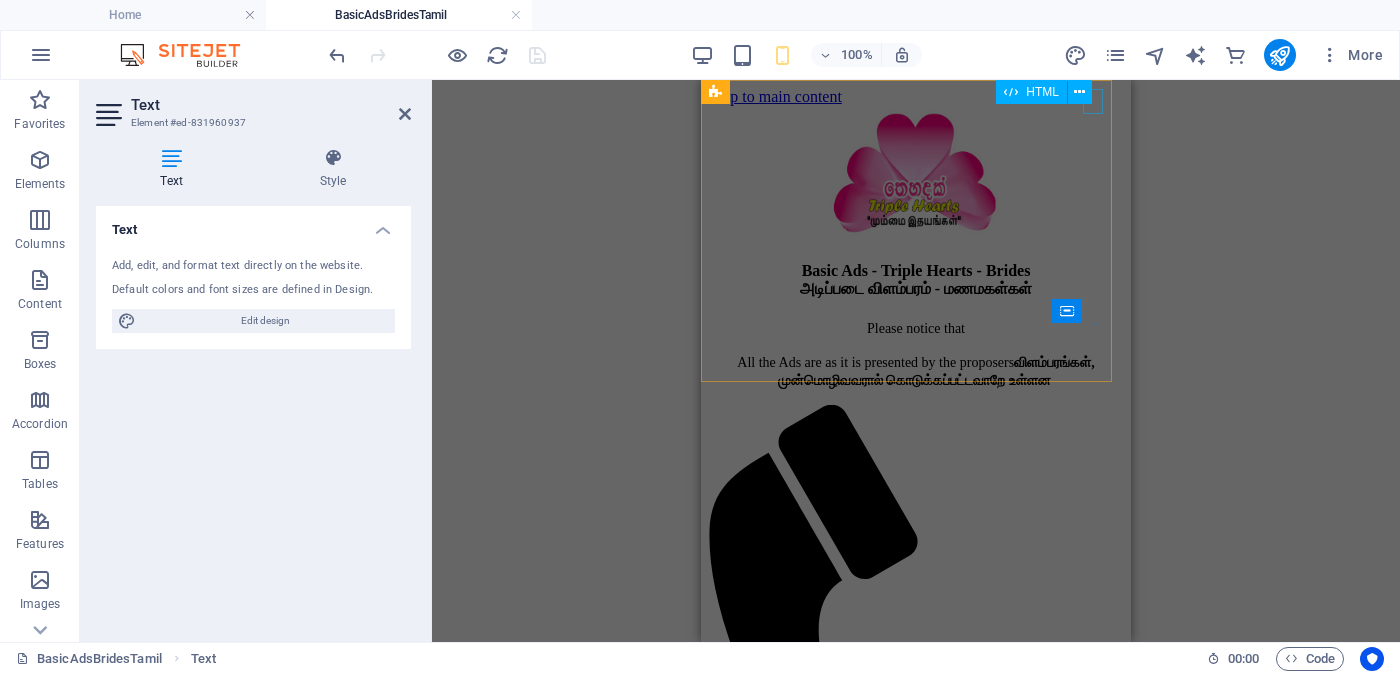 click on "HTML" at bounding box center [1050, 92] 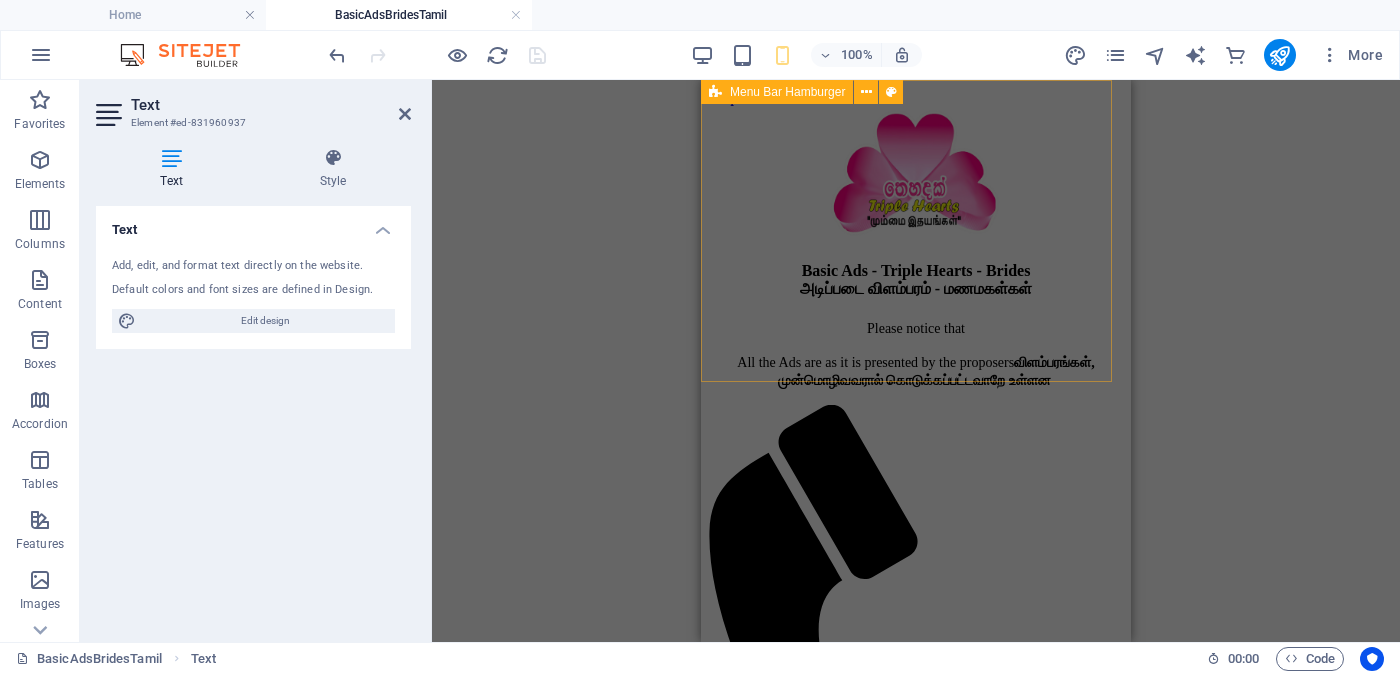 click on "Basic Ads - Triple Hearts - Brides அடிப்படை விளம்பரம் - மணமகள்கள்‌ Please notice that All the Ads are as it is presented by the proposers விளம்பரங்கள், முன்மொழிவவரால் கொடுக்கப்பட்டவாறே உள்ளன Menu Drop content here or Add elements Paste clipboard 01. Home page
02.Brides
03.My Ad
04.Commercial Ads" at bounding box center [916, 977] 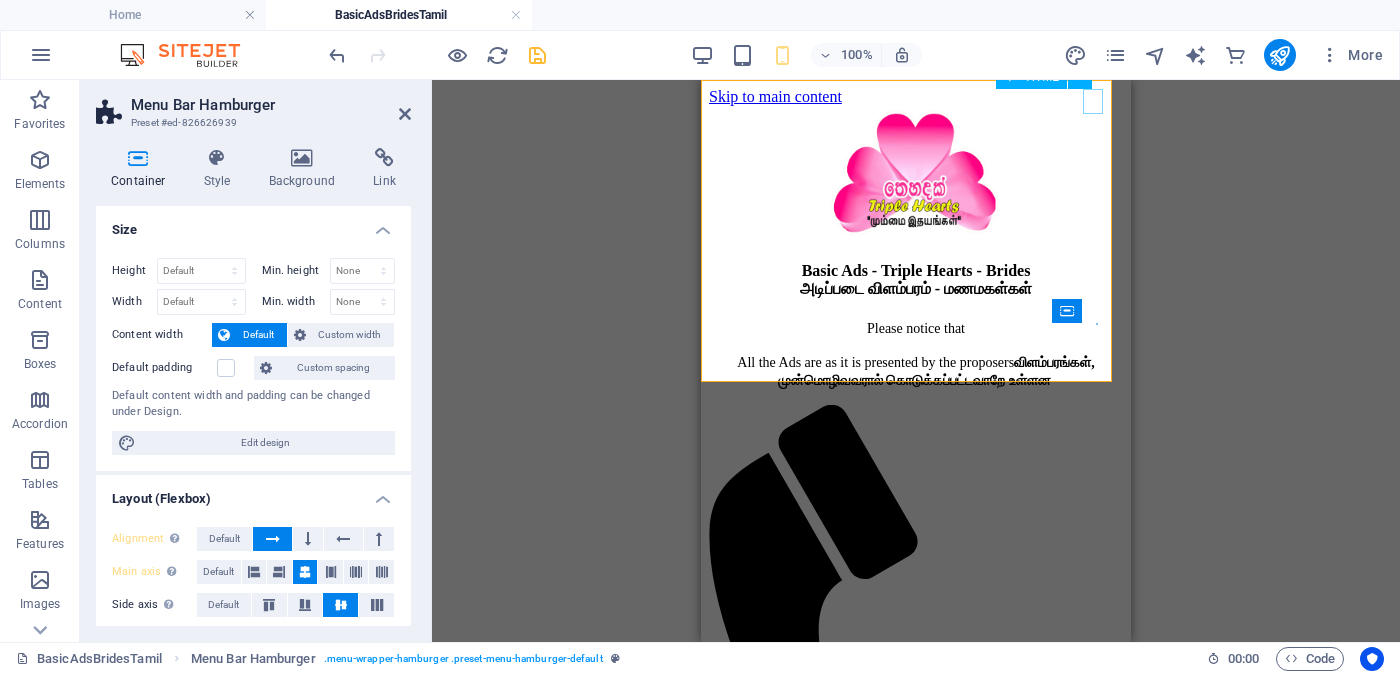 scroll, scrollTop: 7576, scrollLeft: 0, axis: vertical 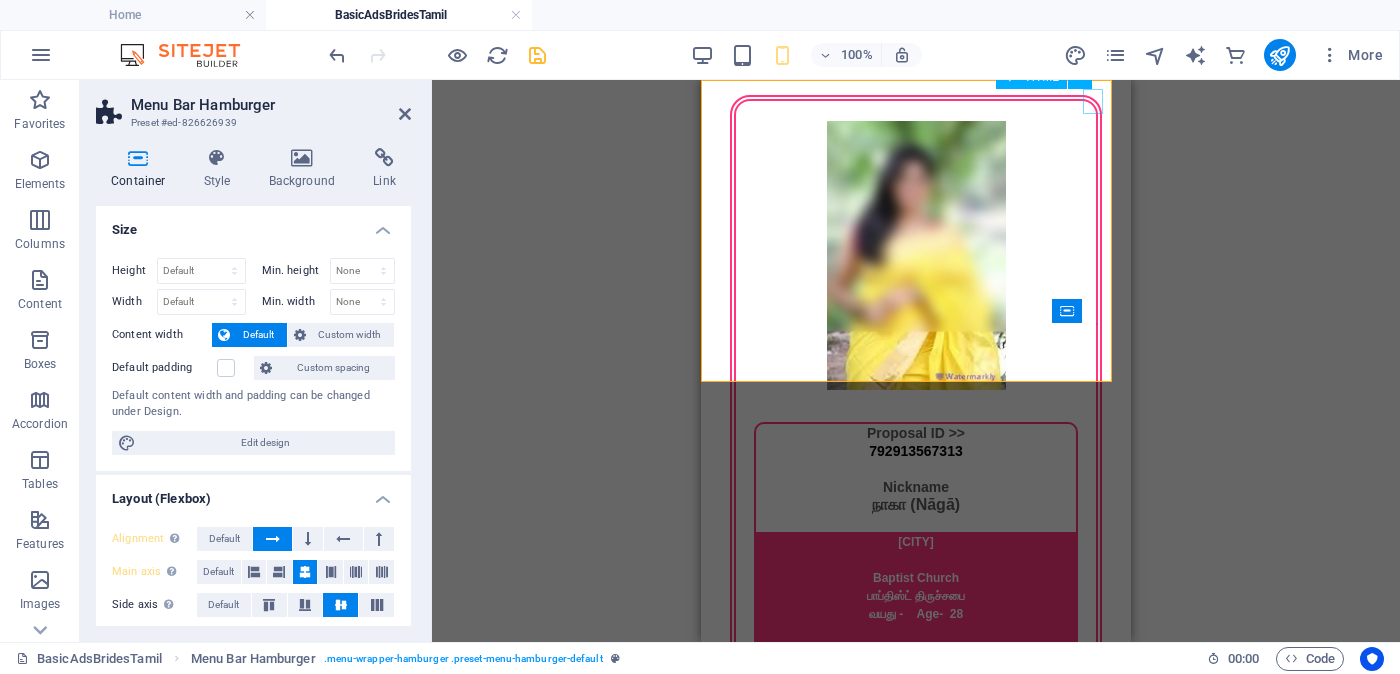click on "Menu" at bounding box center [916, -6628] 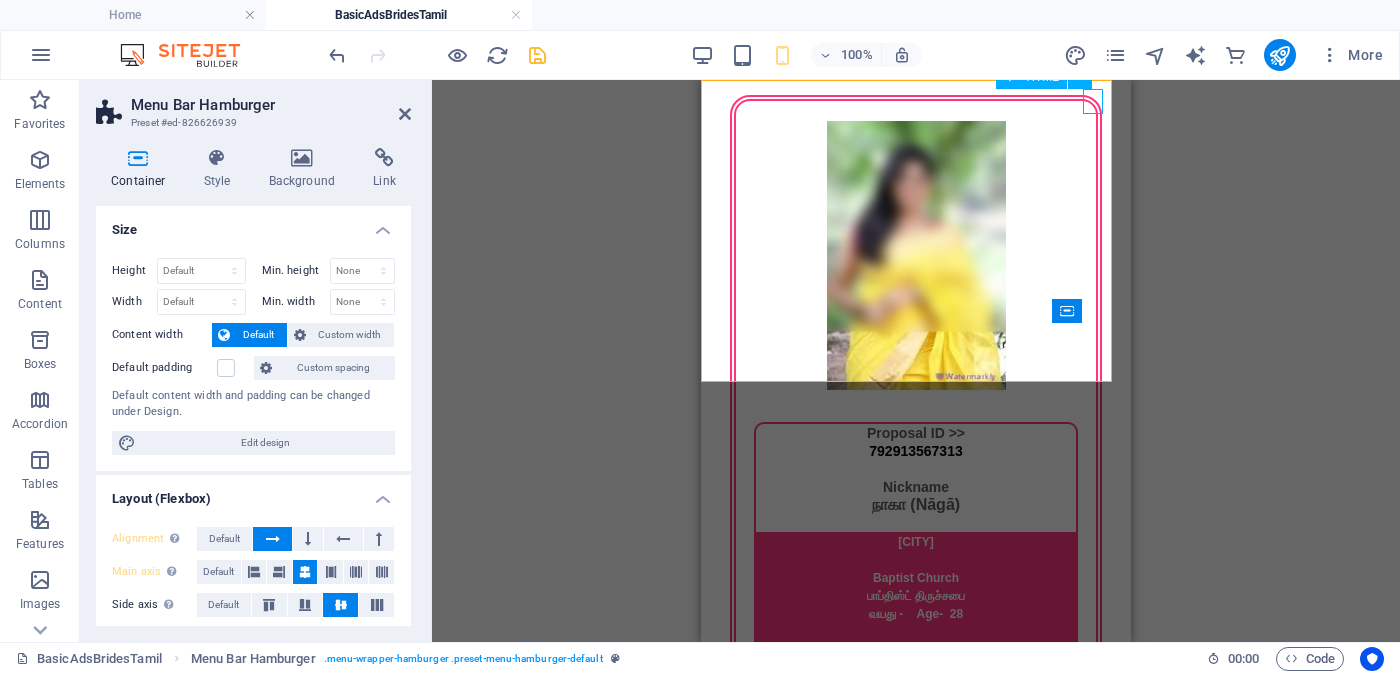 click on "Menu" at bounding box center (916, -6628) 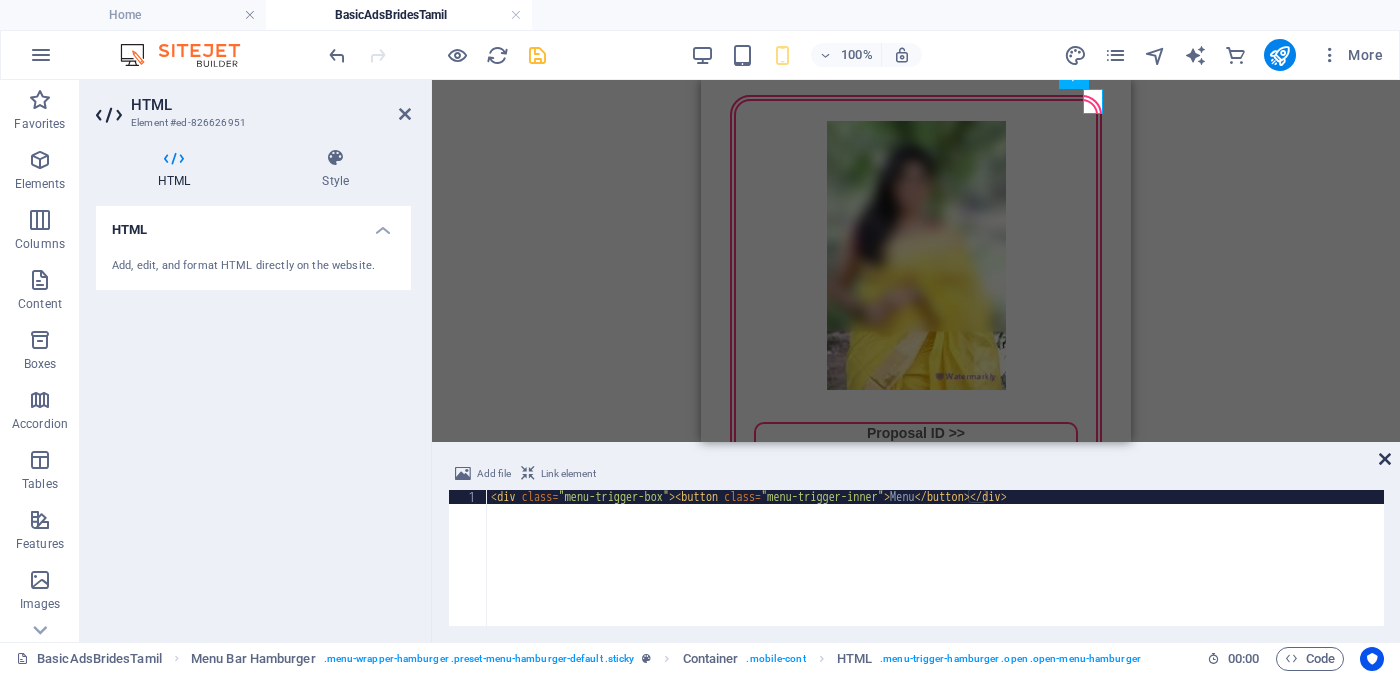 click at bounding box center [1385, 459] 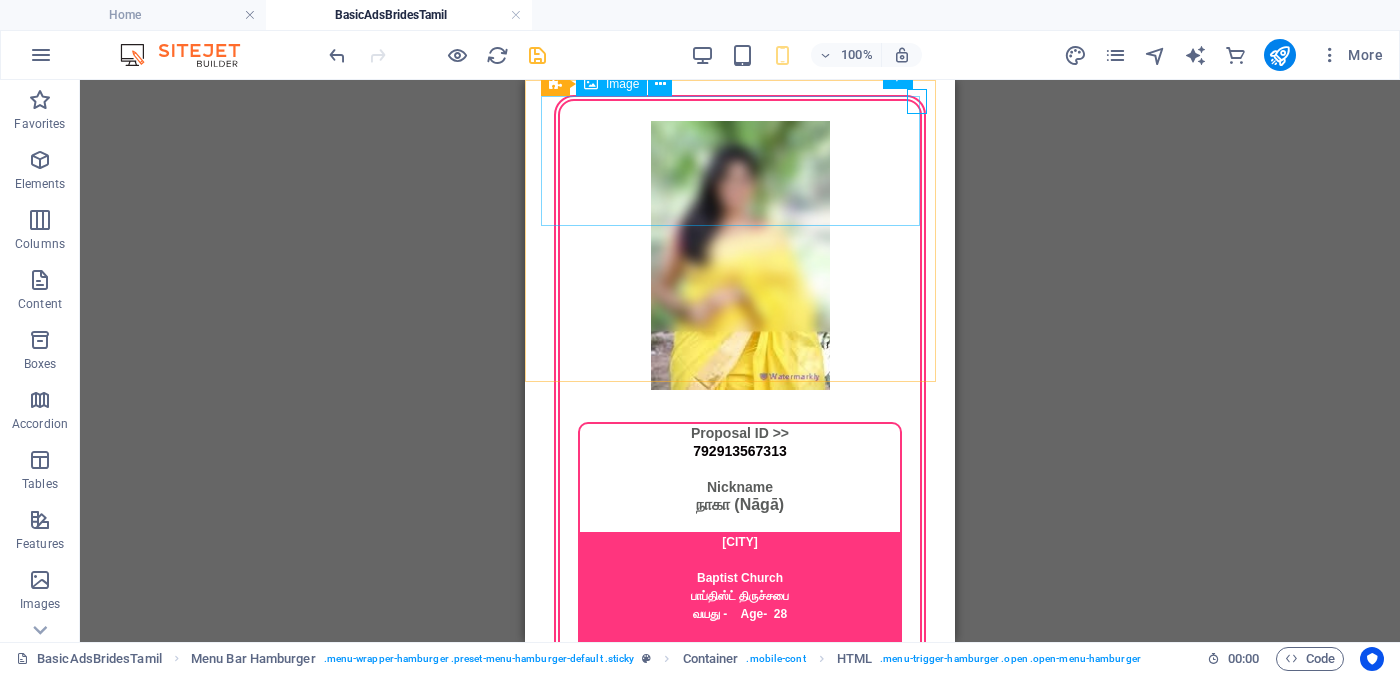 click at bounding box center (740, -7403) 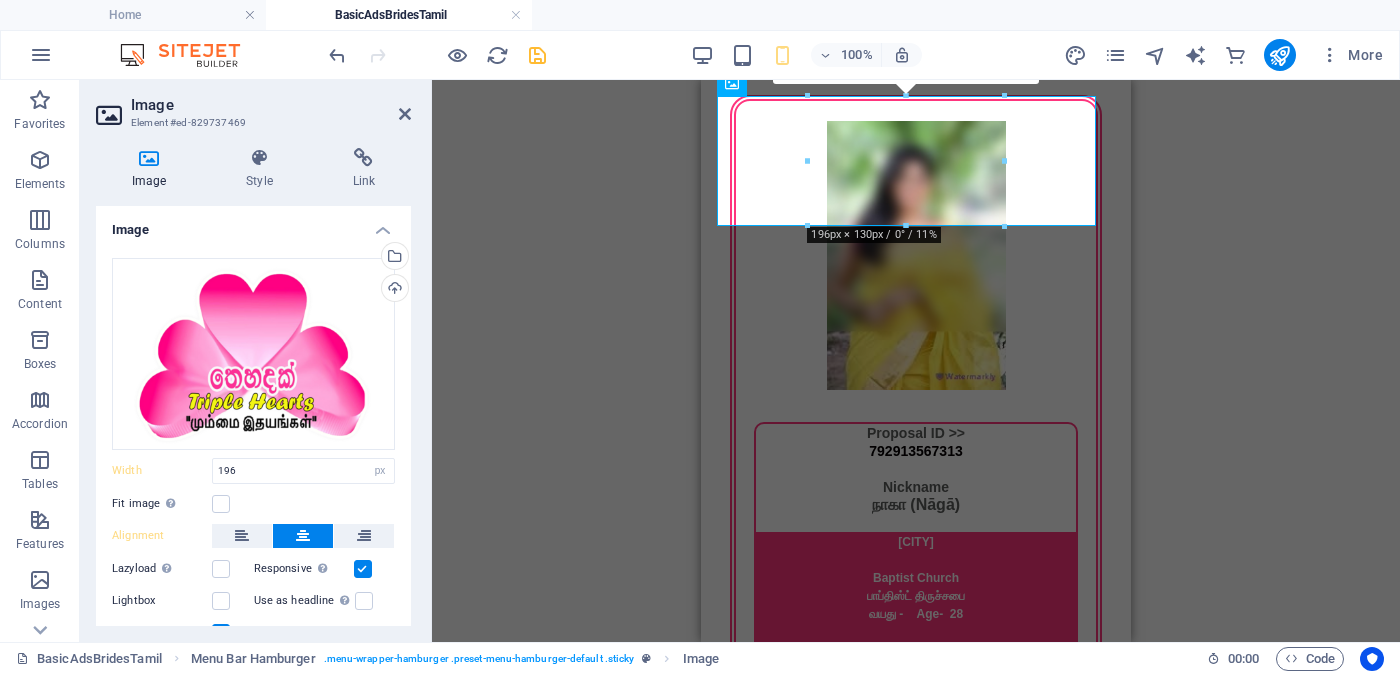 scroll, scrollTop: 80, scrollLeft: 0, axis: vertical 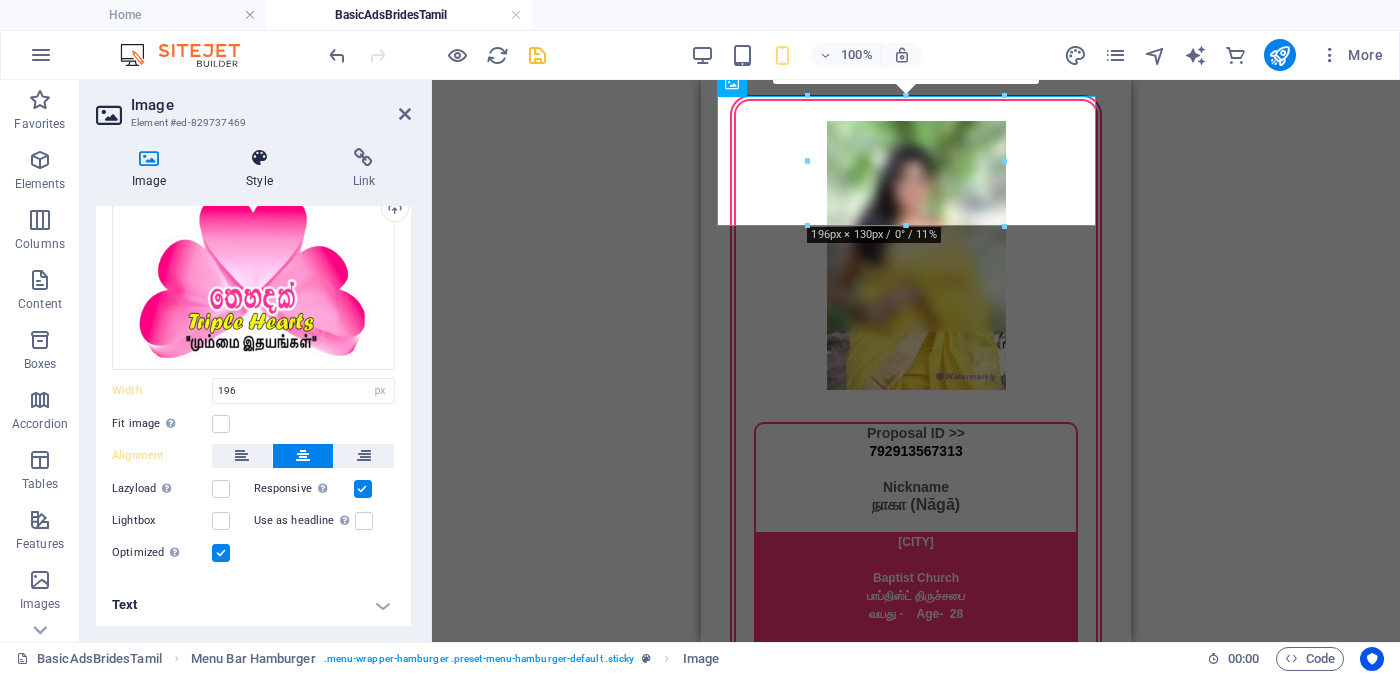 click at bounding box center [259, 158] 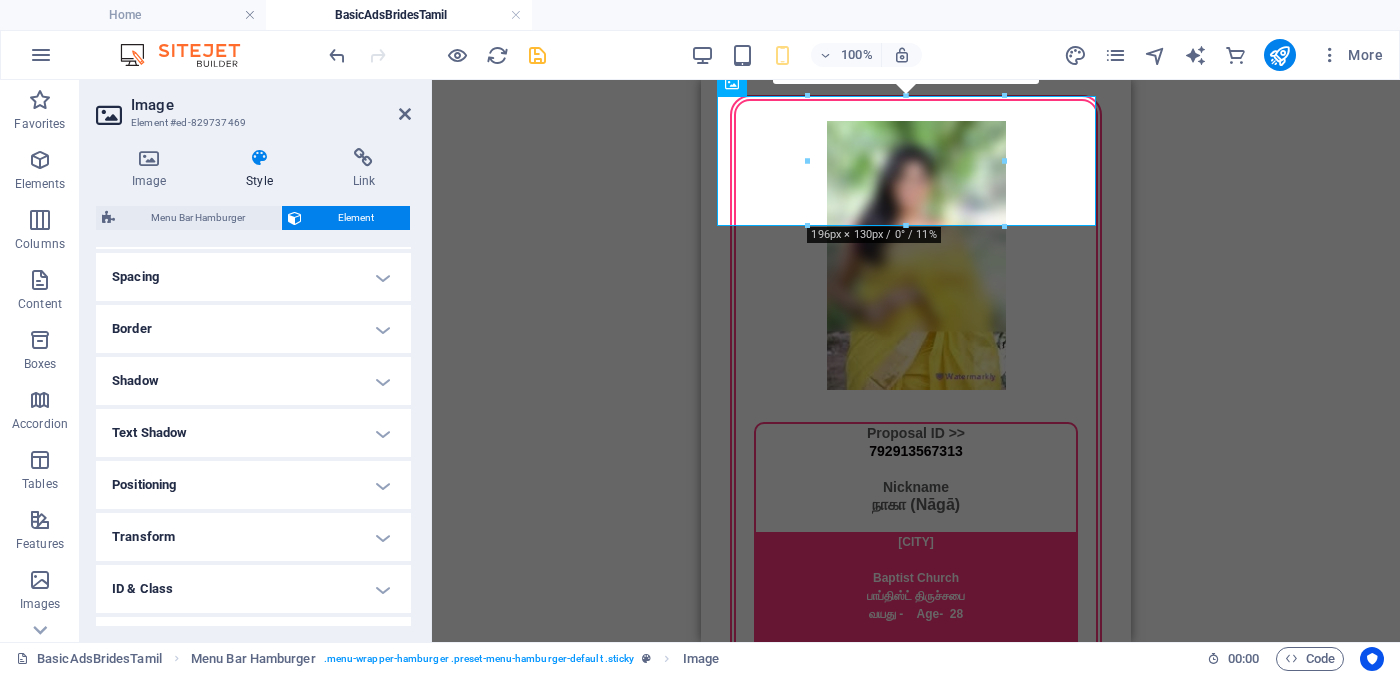 scroll, scrollTop: 464, scrollLeft: 0, axis: vertical 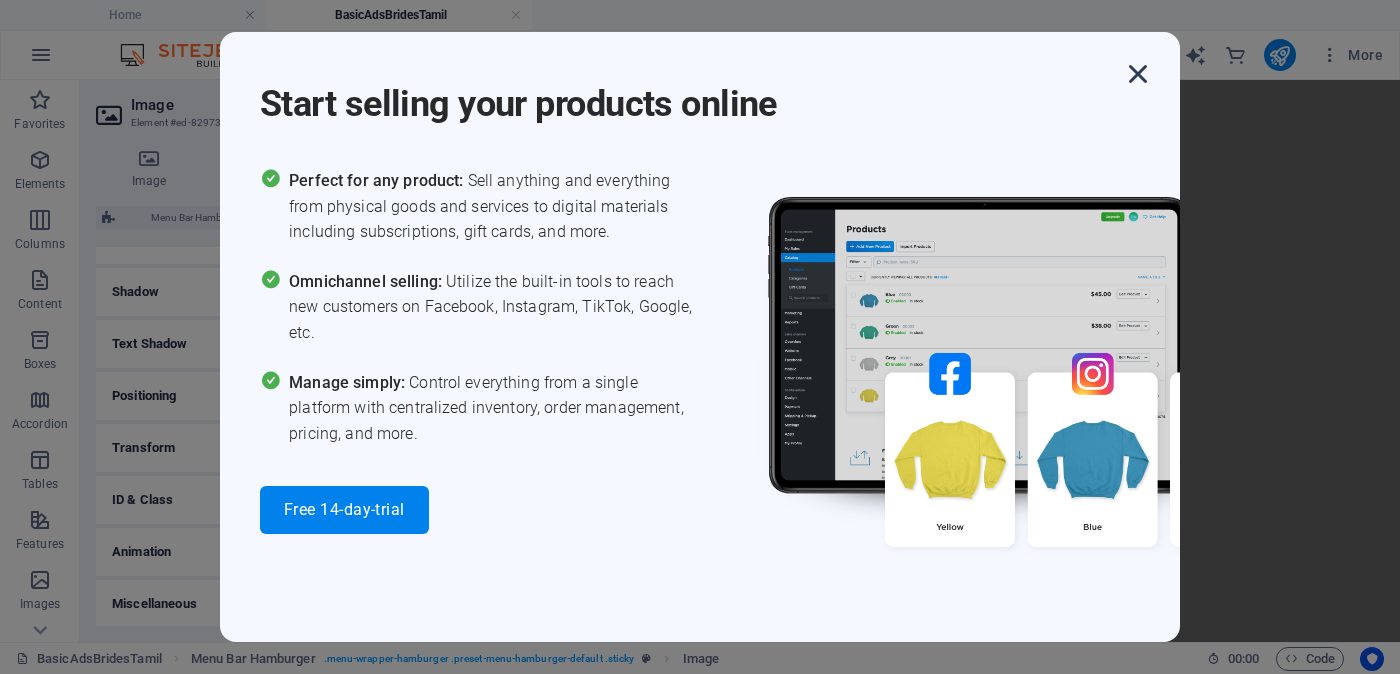 click at bounding box center (1138, 74) 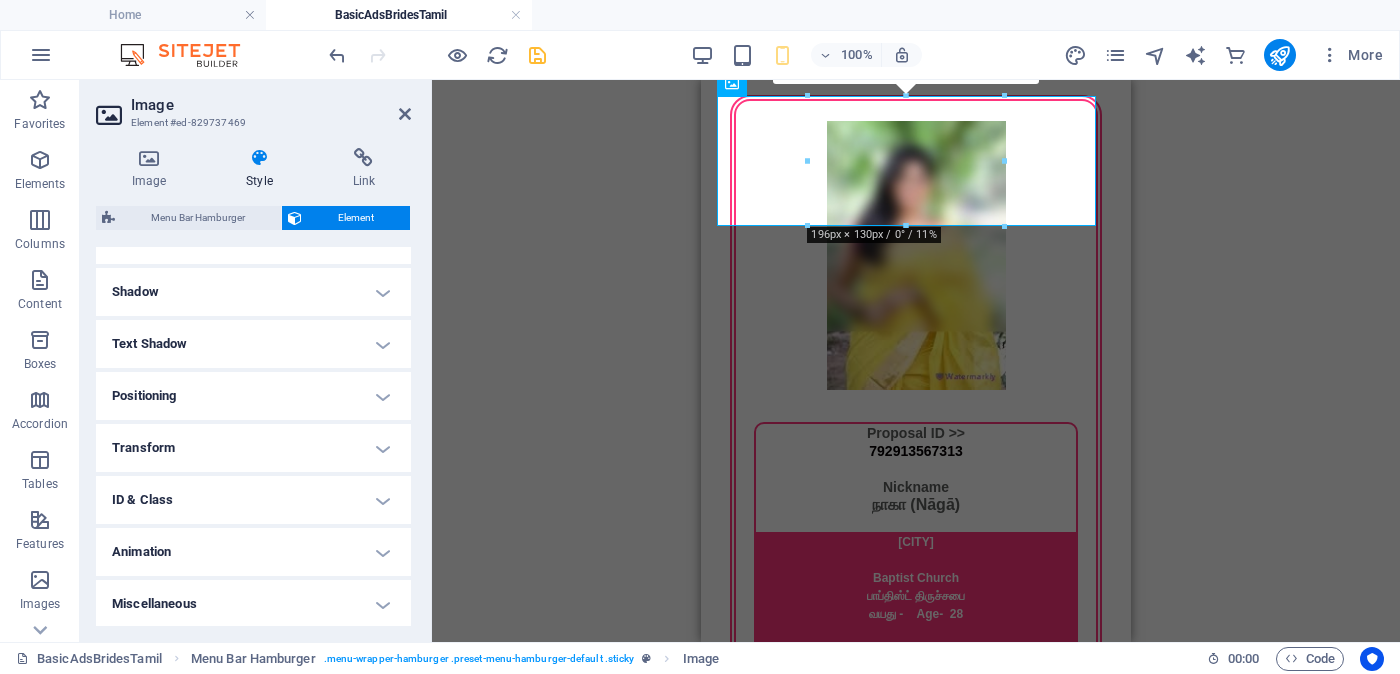 scroll, scrollTop: 214, scrollLeft: 0, axis: vertical 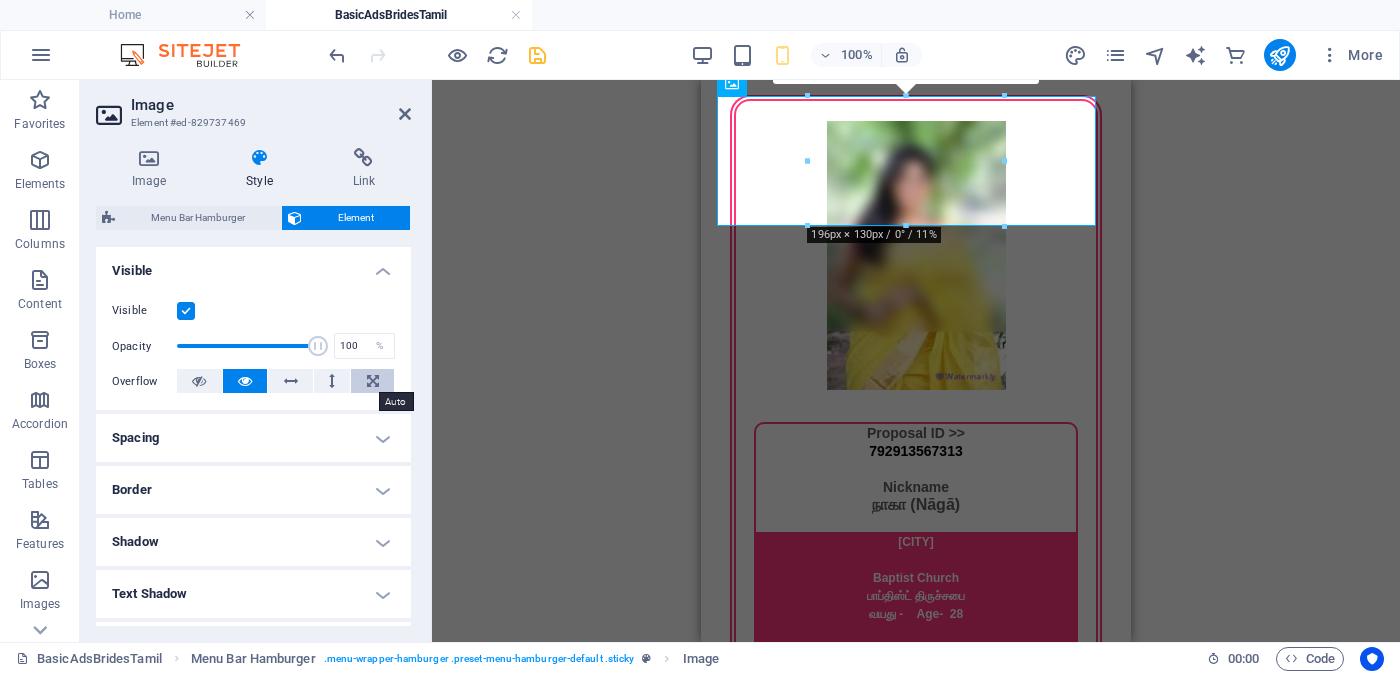 click at bounding box center [373, 381] 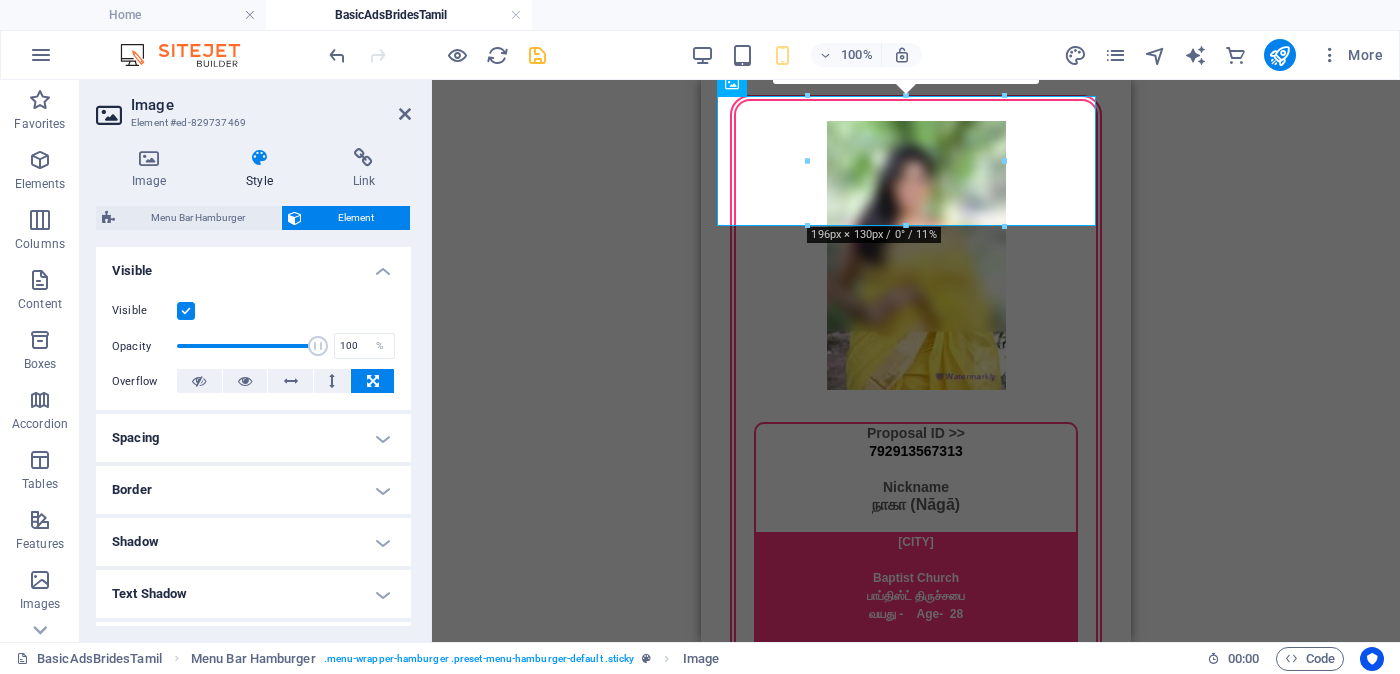 scroll, scrollTop: 0, scrollLeft: 0, axis: both 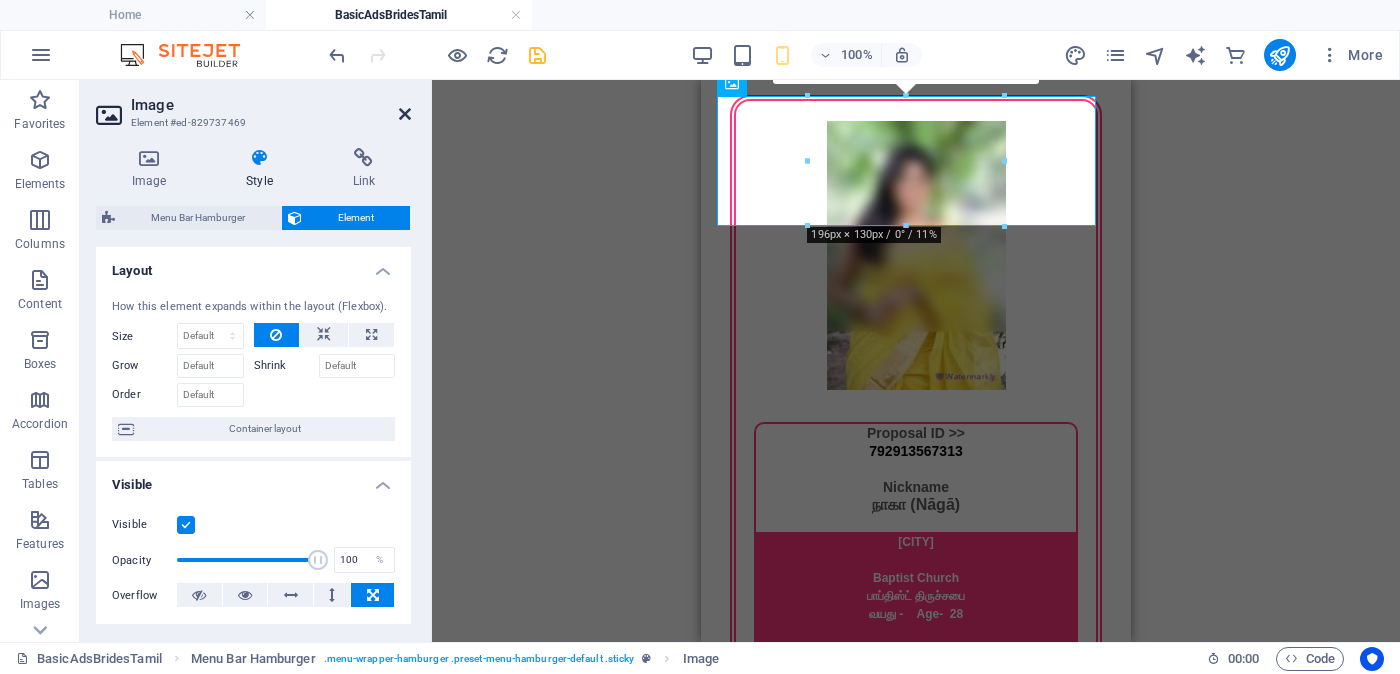 click at bounding box center [405, 114] 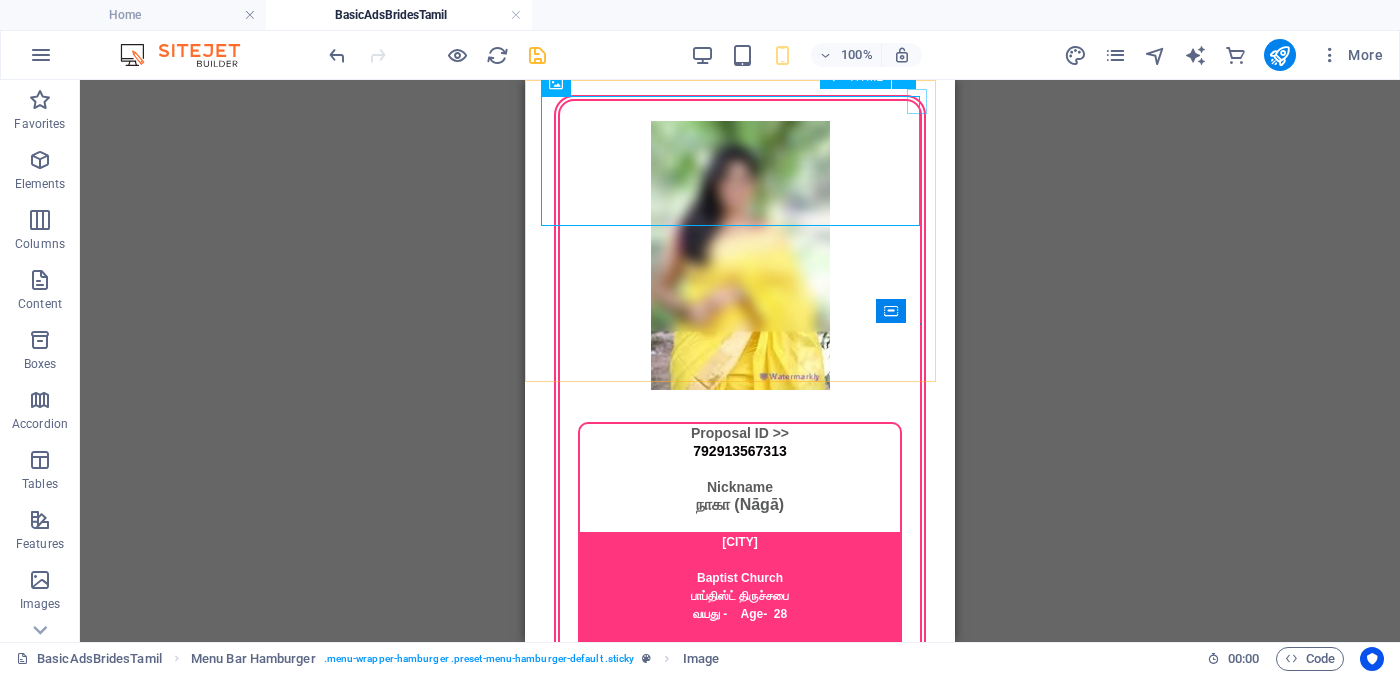 click on "HTML" at bounding box center [874, 77] 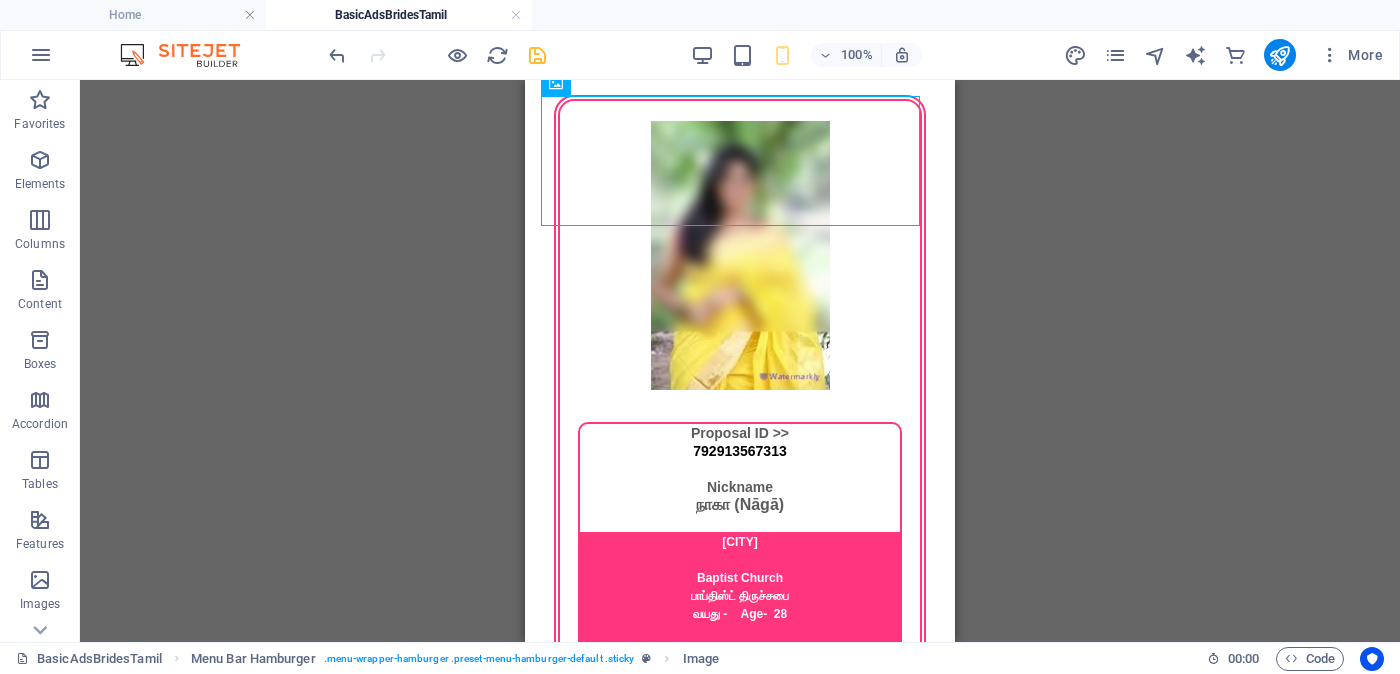 click on "100% More" at bounding box center (700, 55) 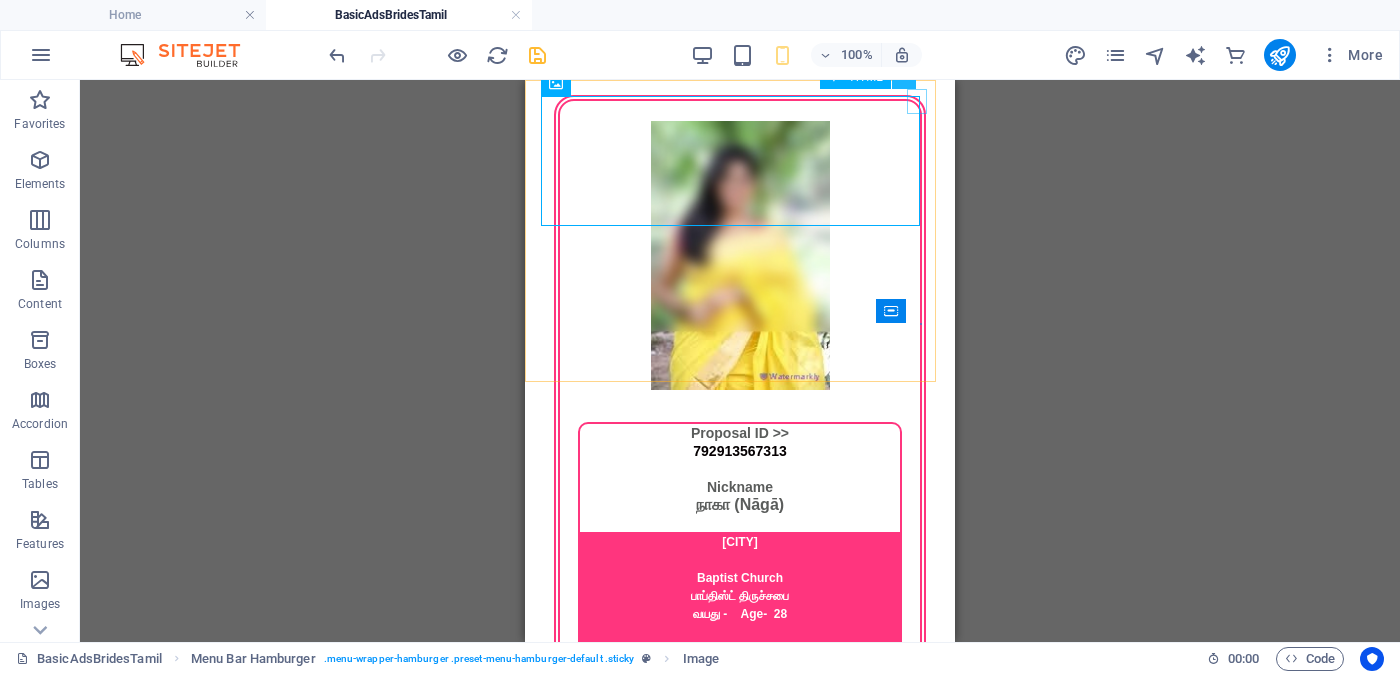 click at bounding box center (903, 76) 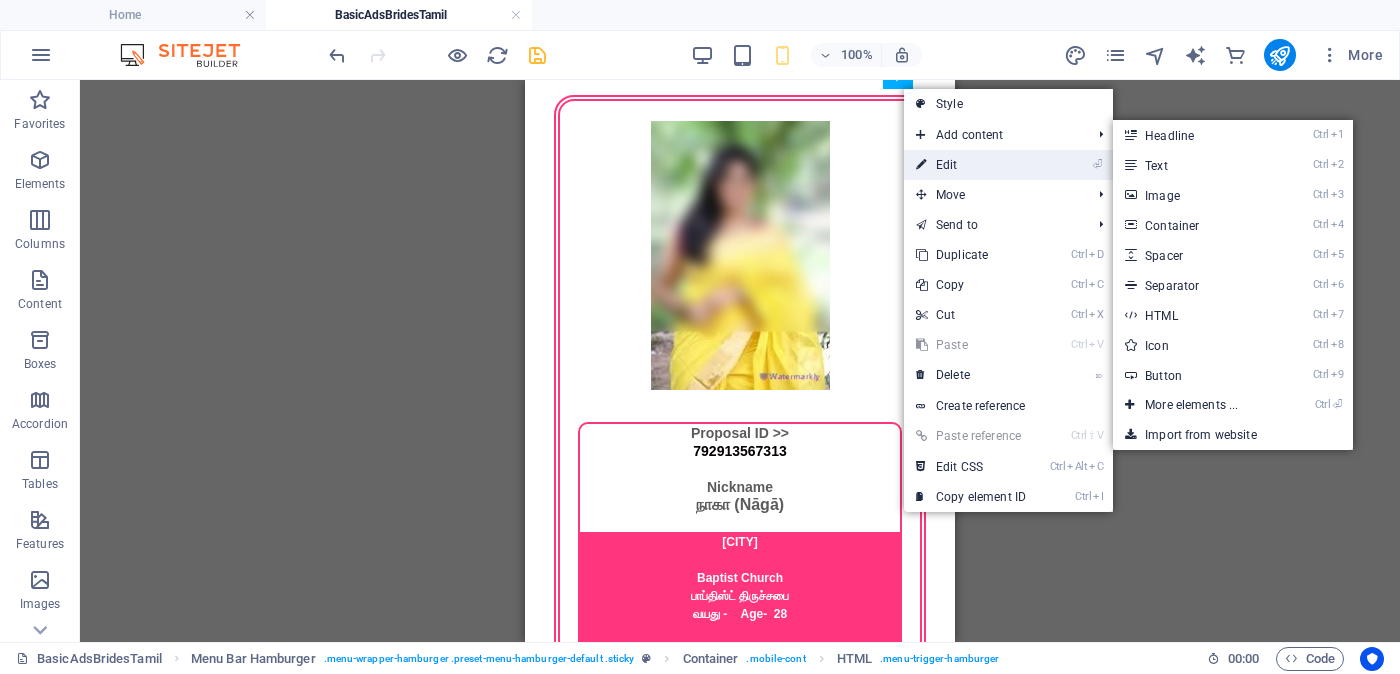 click on "⏎  Edit" at bounding box center [971, 165] 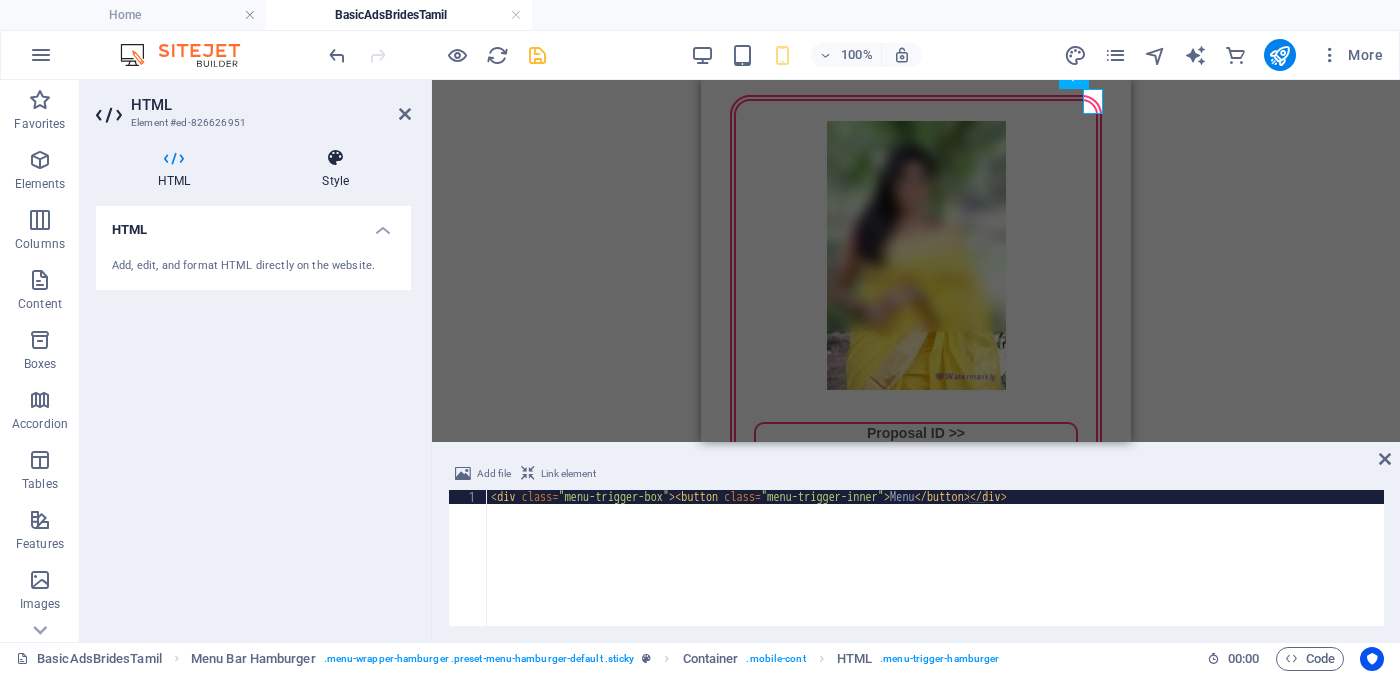 click on "Style" at bounding box center (335, 169) 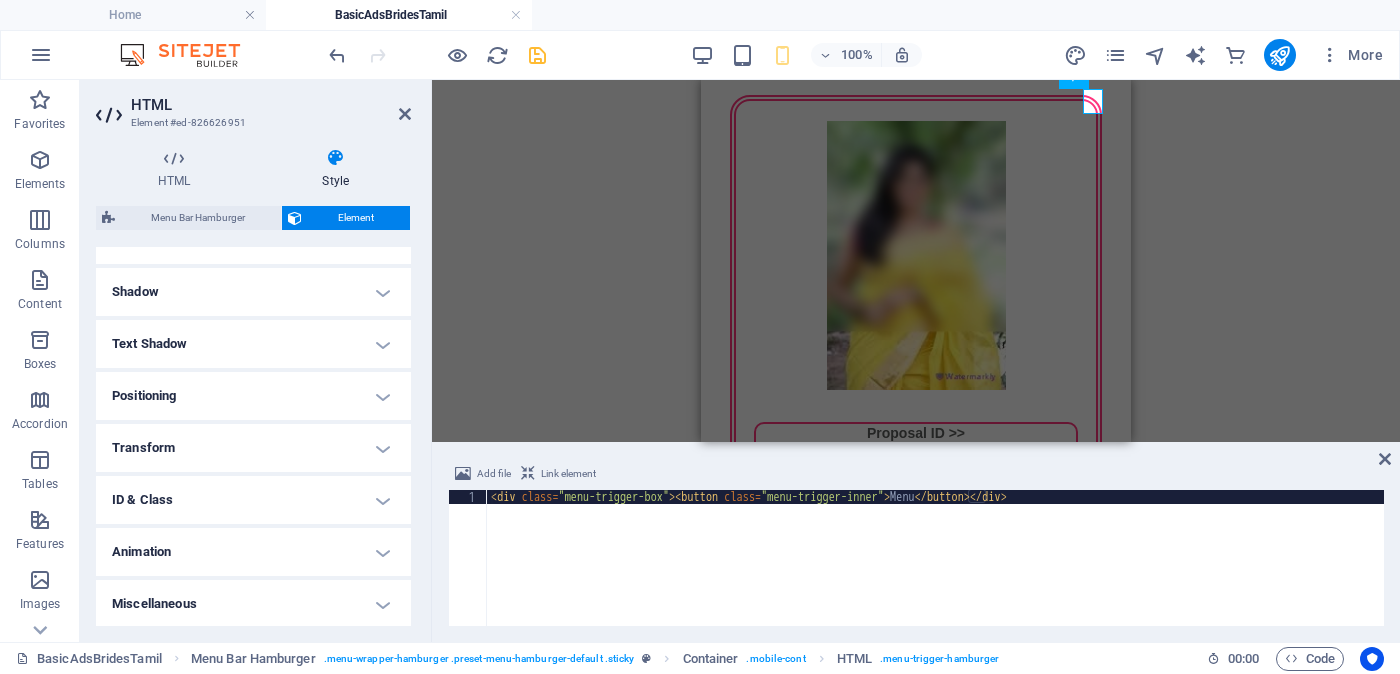 scroll, scrollTop: 0, scrollLeft: 0, axis: both 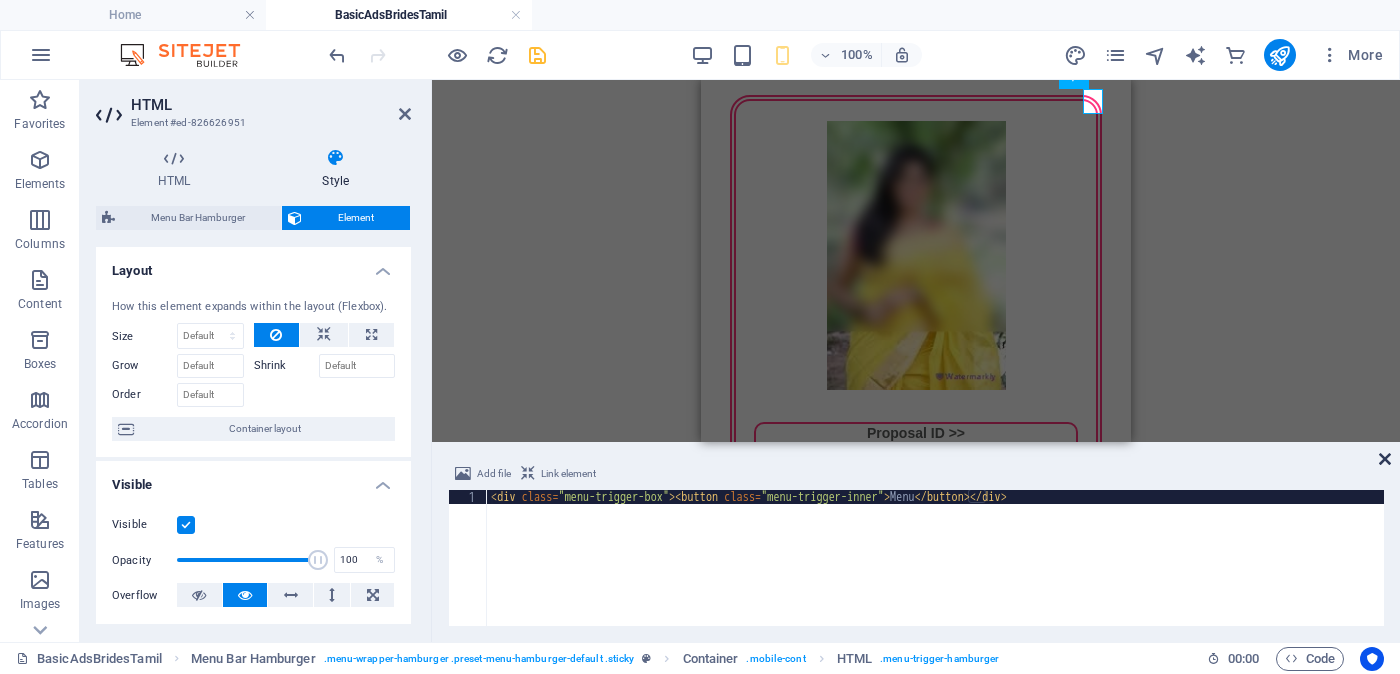 click at bounding box center (1385, 459) 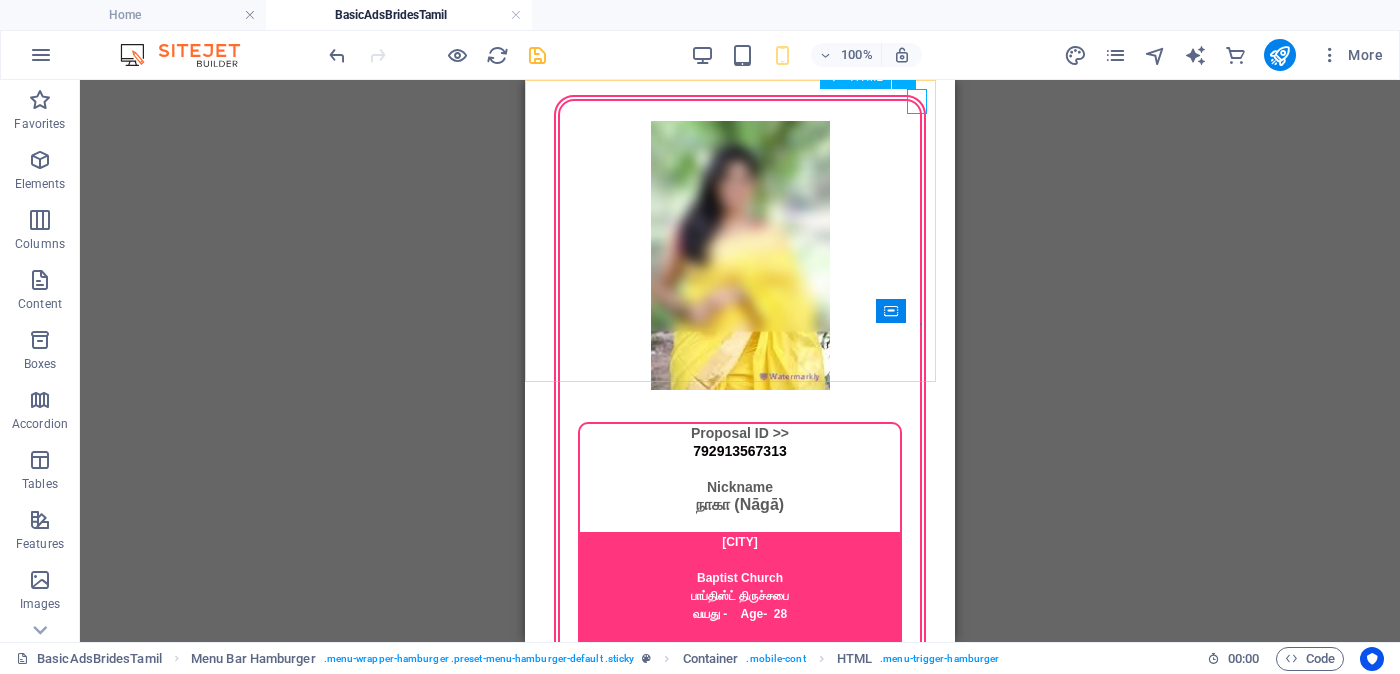 click on "Menu" at bounding box center (740, -6628) 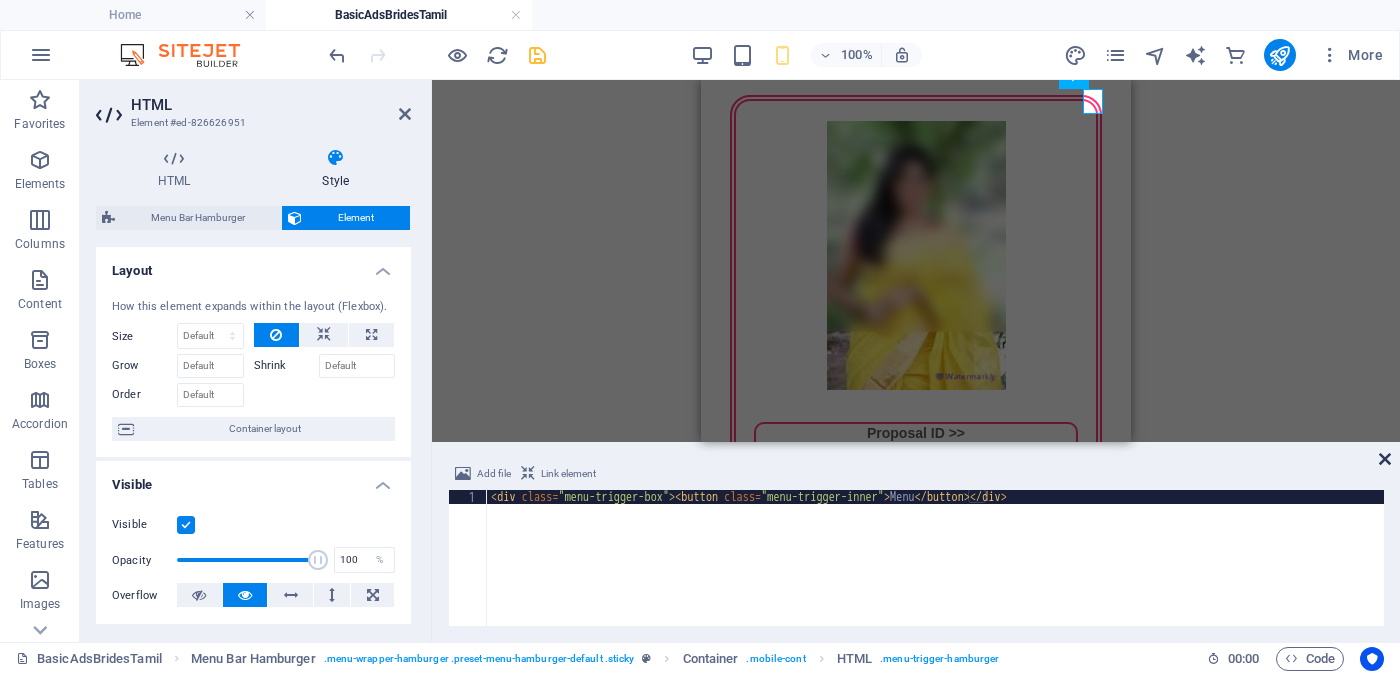 click at bounding box center [1385, 459] 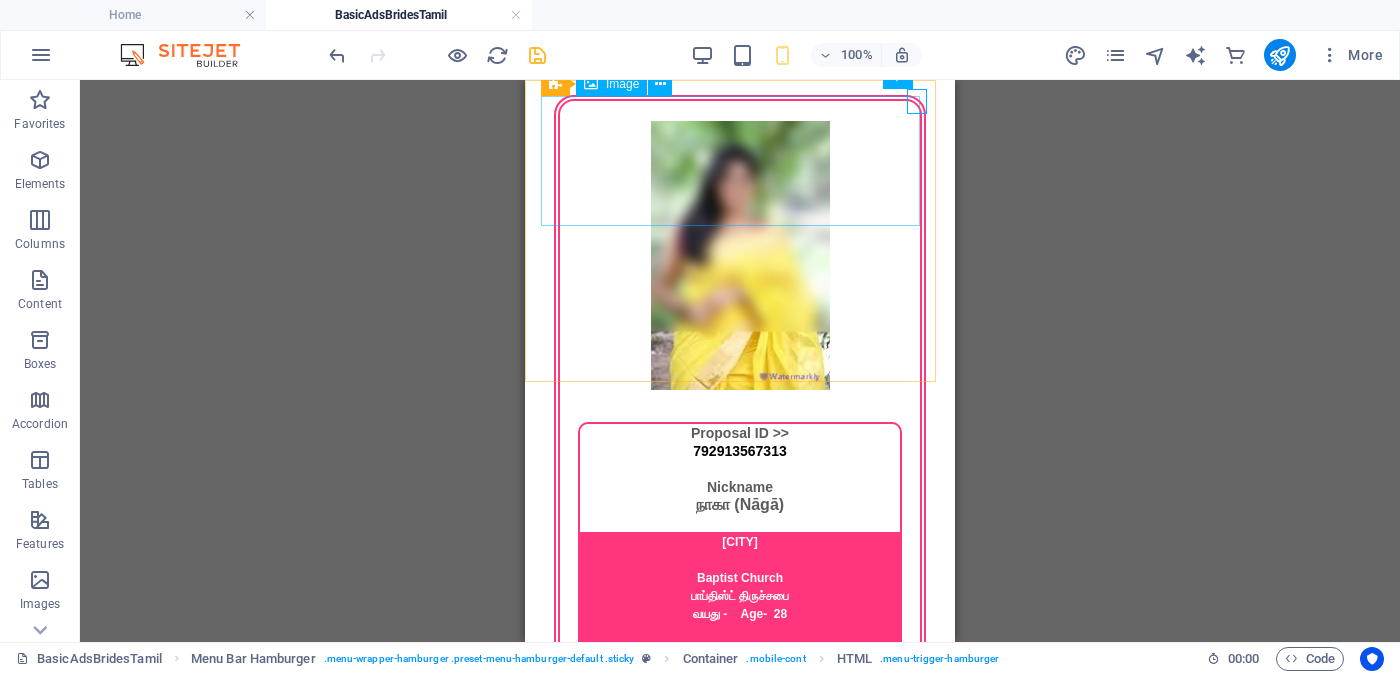 scroll, scrollTop: 7201, scrollLeft: 0, axis: vertical 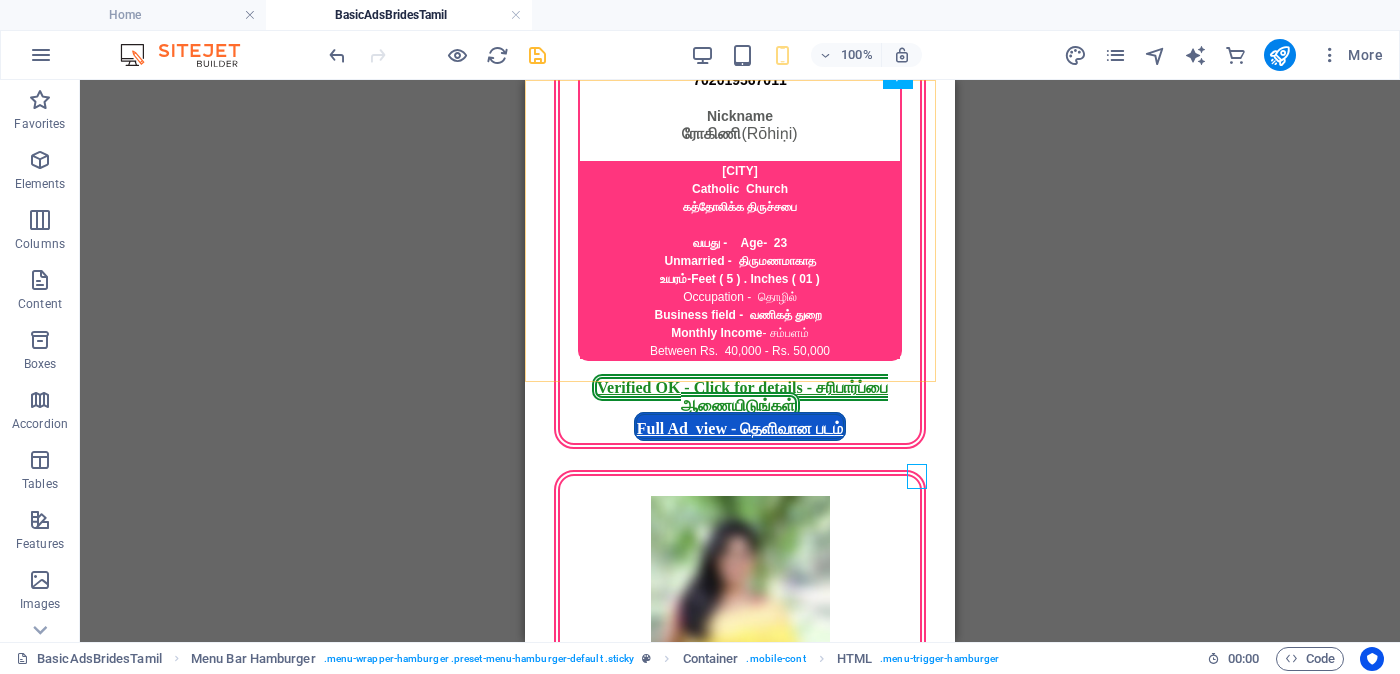 click on "Basic Ads - Triple Hearts - Brides அடிப்படை விளம்பரம் - மணமகள்கள்‌ Please notice that All the Ads are as it is presented by the proposers விளம்பரங்கள், முன்மொழிவவரால் கொடுக்கப்பட்டவாறே உள்ளன Menu Drop content here or Add elements Paste clipboard 01. Home page
02.Brides
03.My Ad
04.Commercial Ads" at bounding box center (740, -6224) 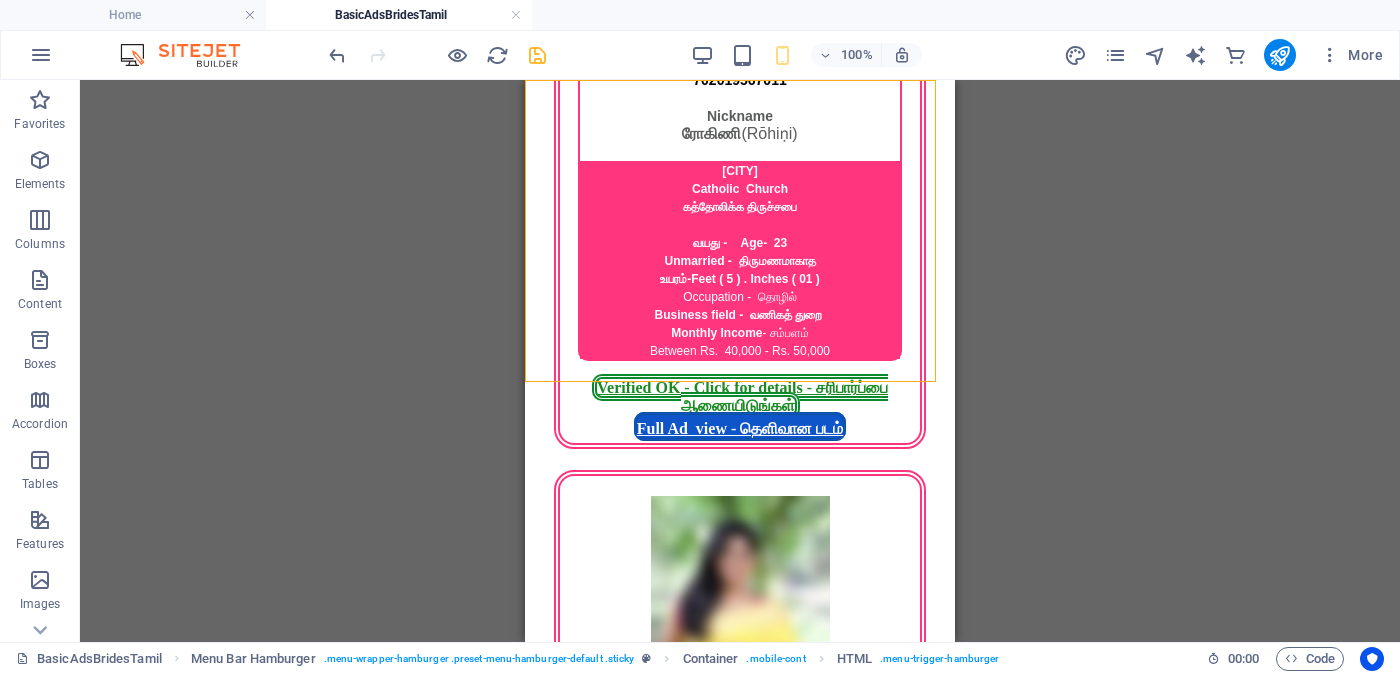 click on "Basic Ads - Triple Hearts - Brides அடிப்படை விளம்பரம் - மணமகள்கள்‌ Please notice that All the Ads are as it is presented by the proposers விளம்பரங்கள், முன்மொழிவவரால் கொடுக்கப்பட்டவாறே உள்ளன Menu Drop content here or Add elements Paste clipboard 01. Home page
02.Brides
03.My Ad
04.Commercial Ads" at bounding box center [740, -6224] 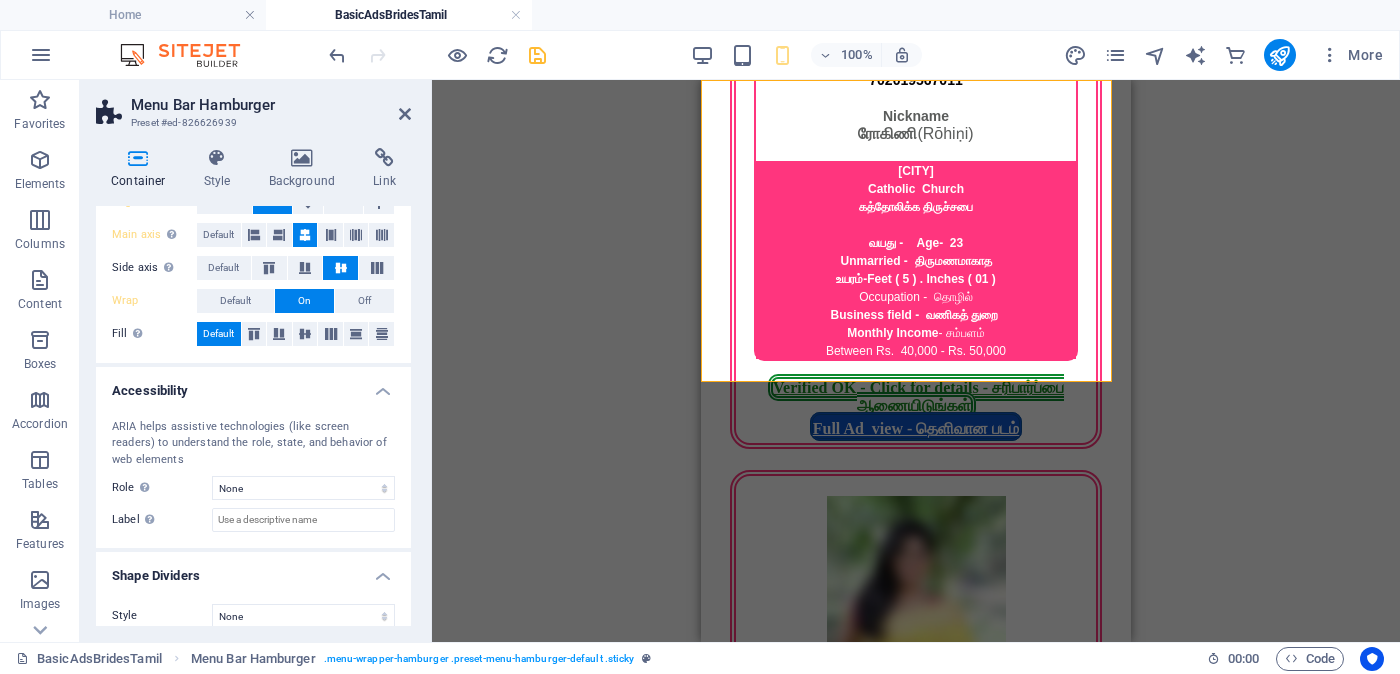 scroll, scrollTop: 0, scrollLeft: 0, axis: both 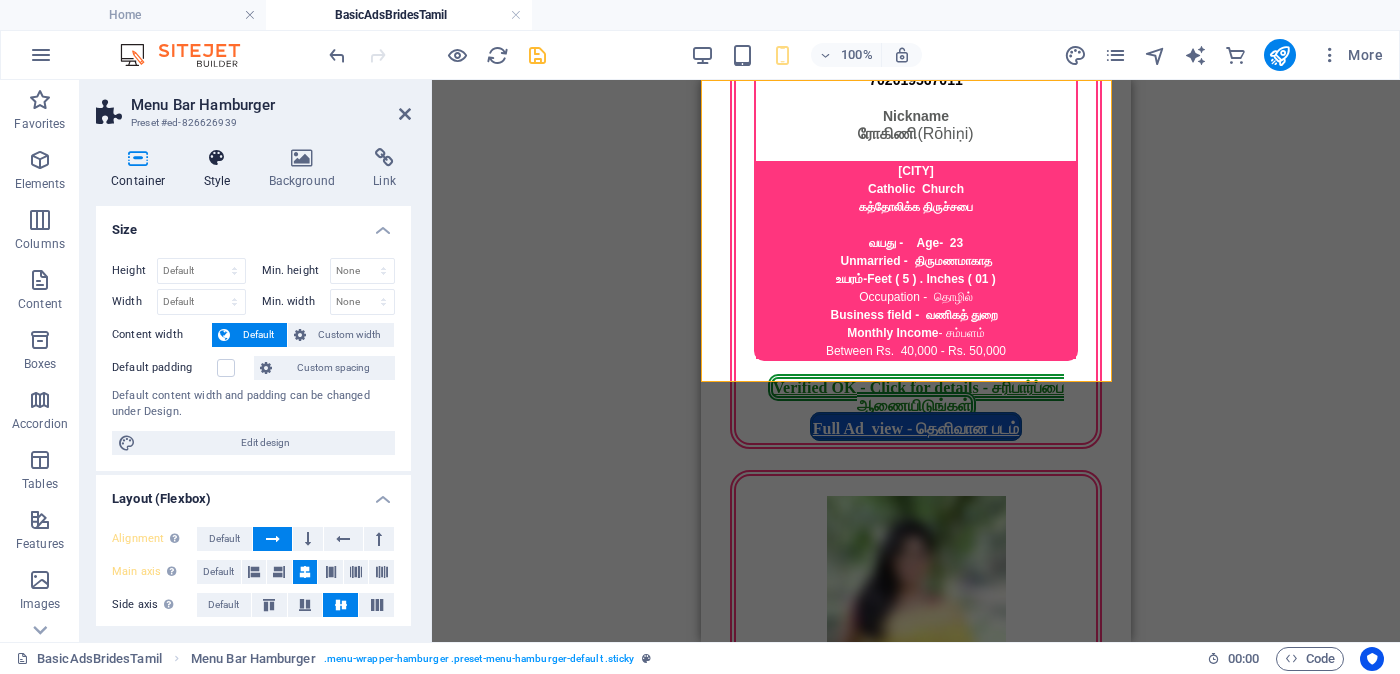 click at bounding box center [217, 158] 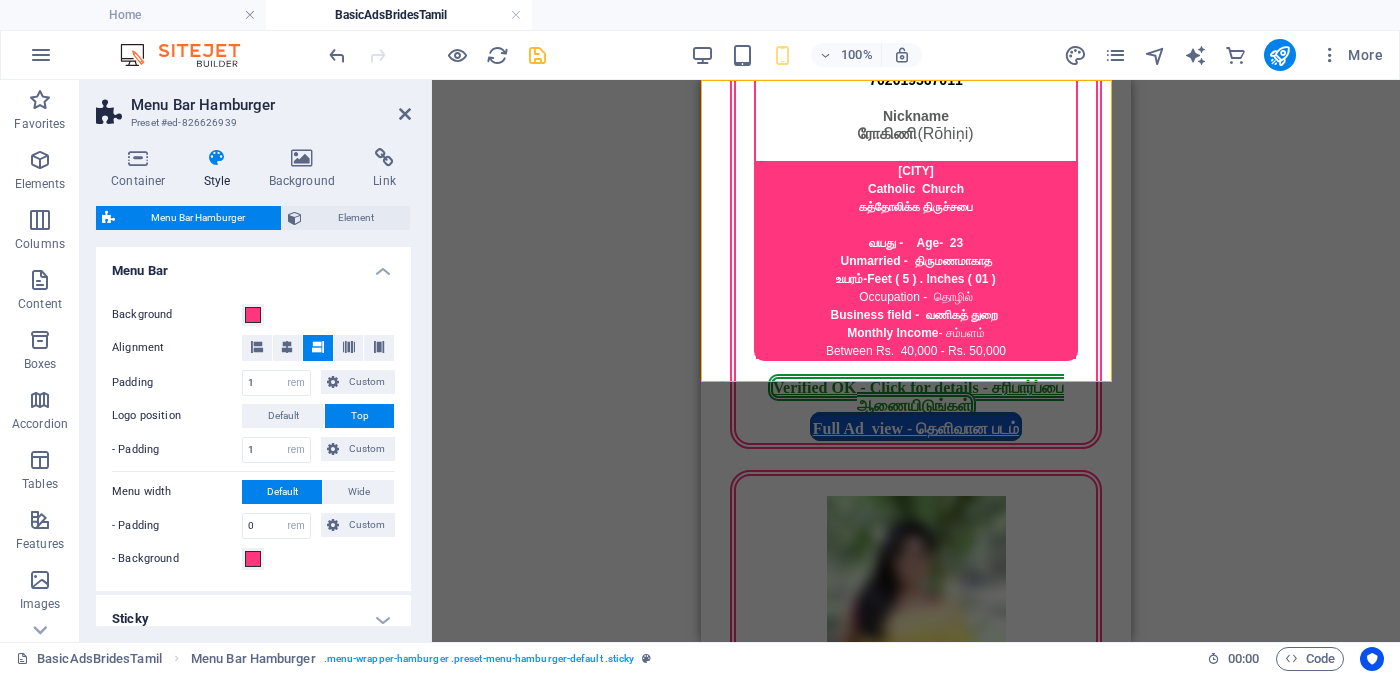 scroll, scrollTop: 302, scrollLeft: 0, axis: vertical 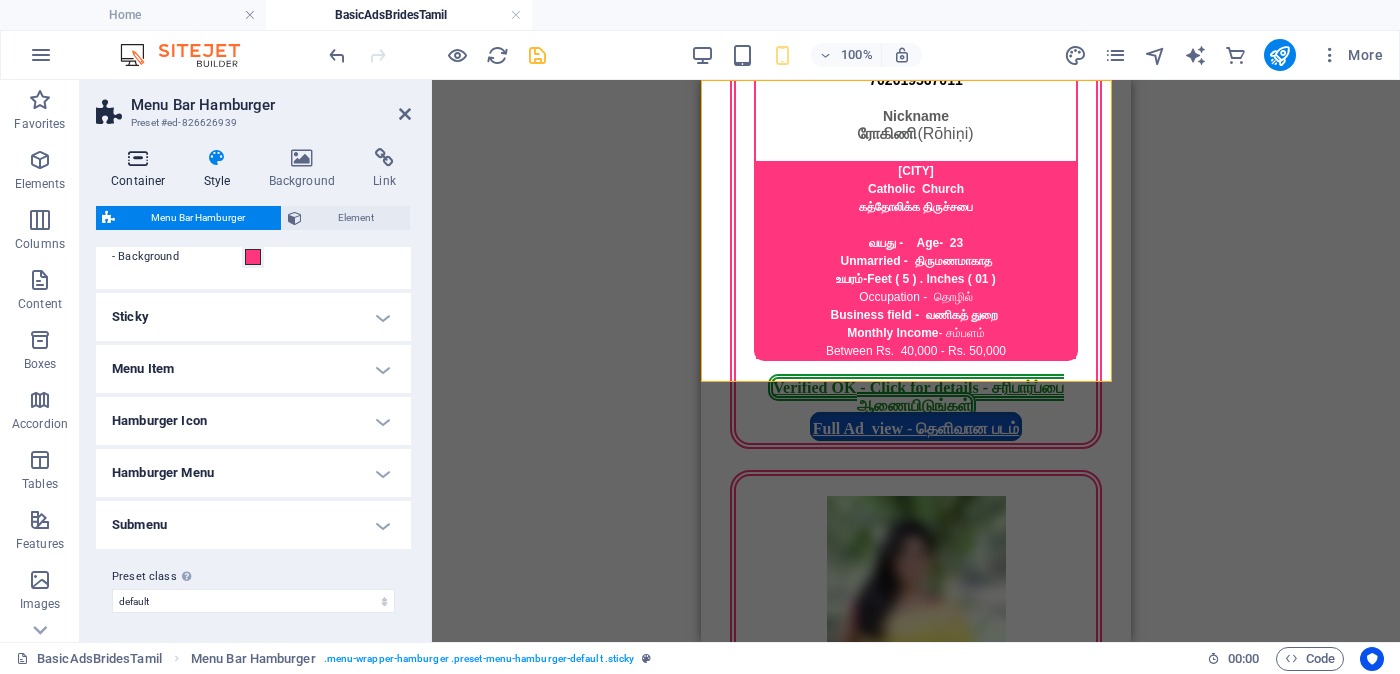 click at bounding box center [138, 158] 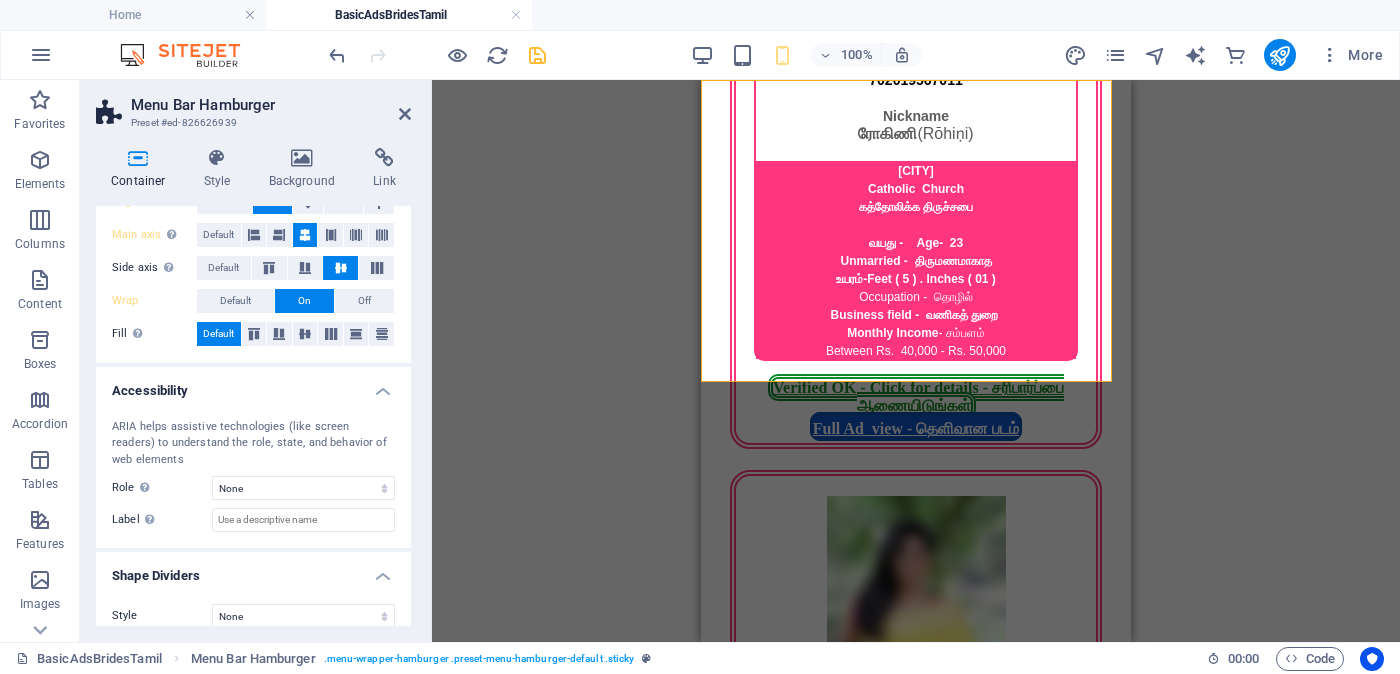 scroll, scrollTop: 0, scrollLeft: 0, axis: both 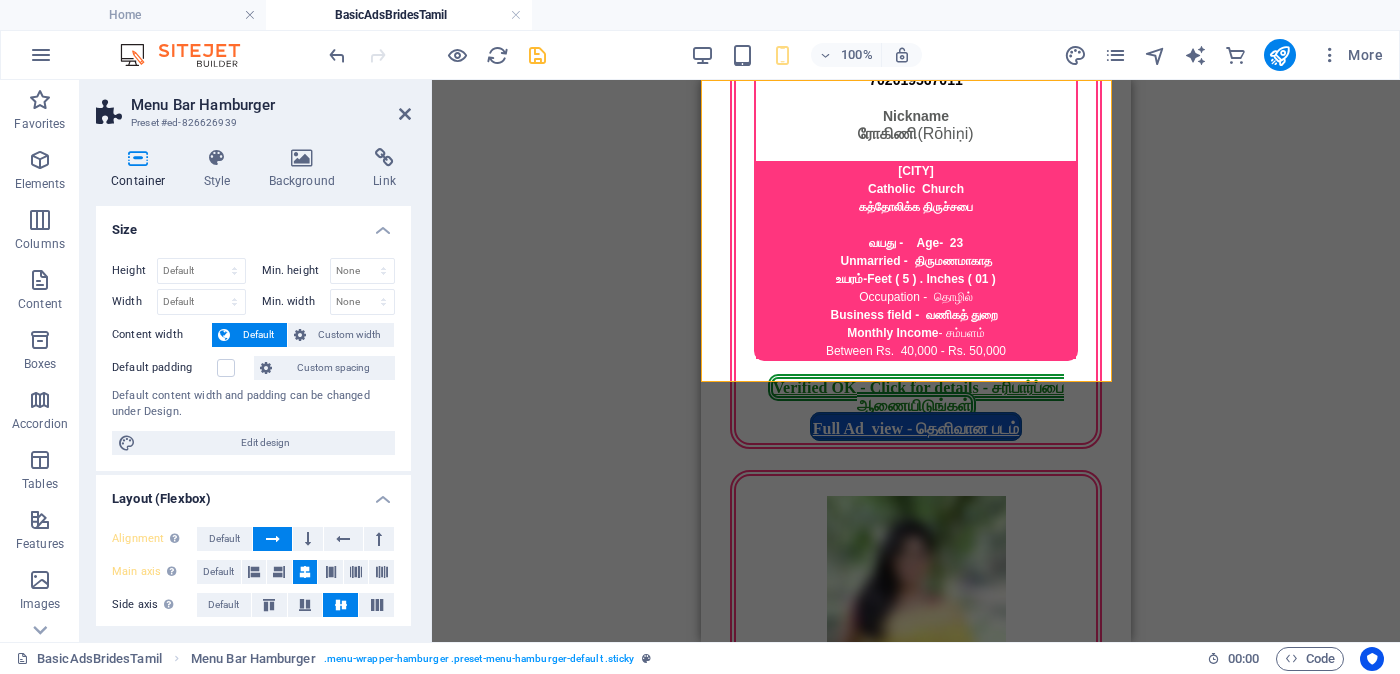 click on "Menu Bar Hamburger" at bounding box center [271, 105] 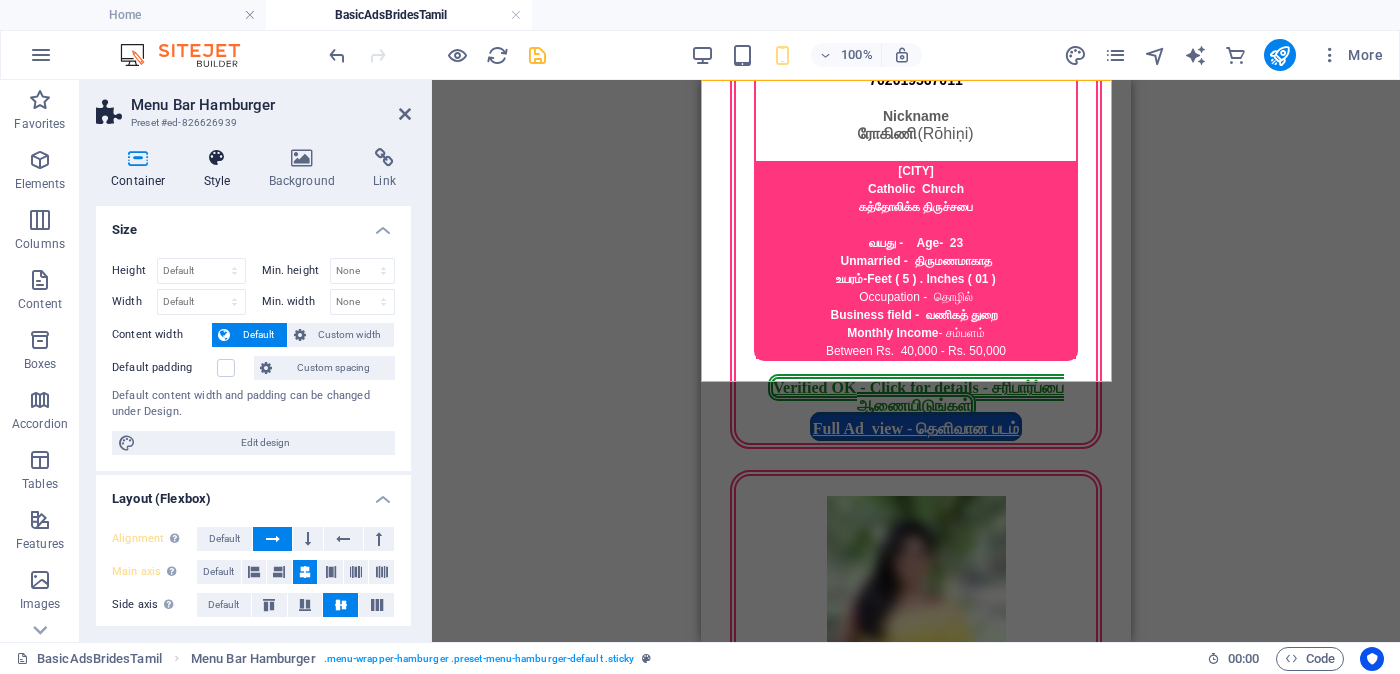 click on "Style" at bounding box center [221, 169] 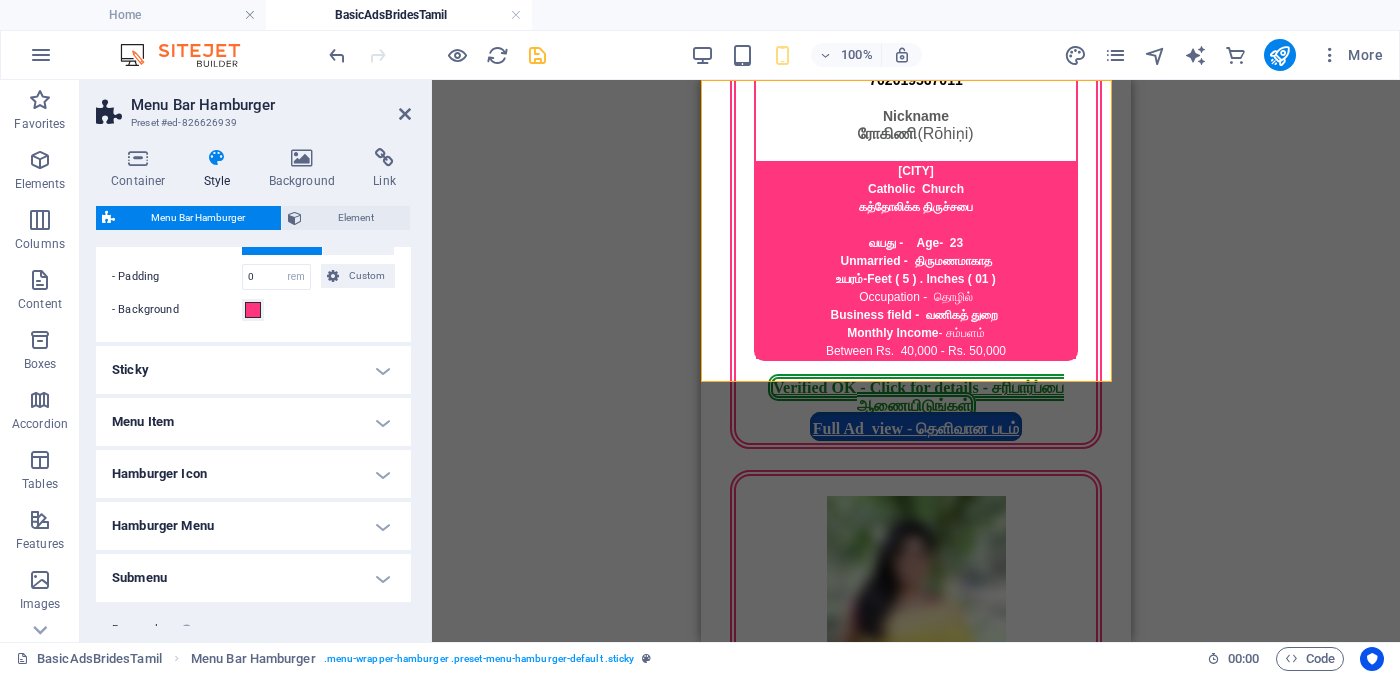 scroll, scrollTop: 302, scrollLeft: 0, axis: vertical 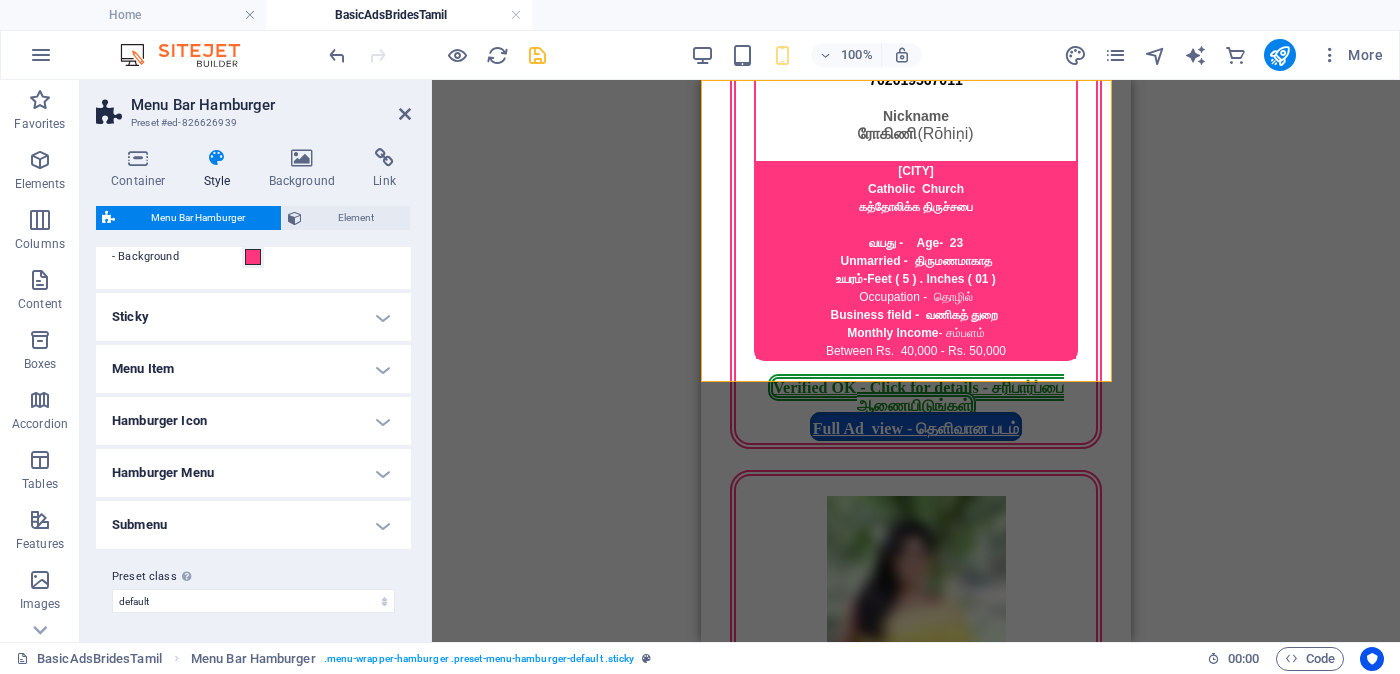click on "Submenu" at bounding box center (253, 525) 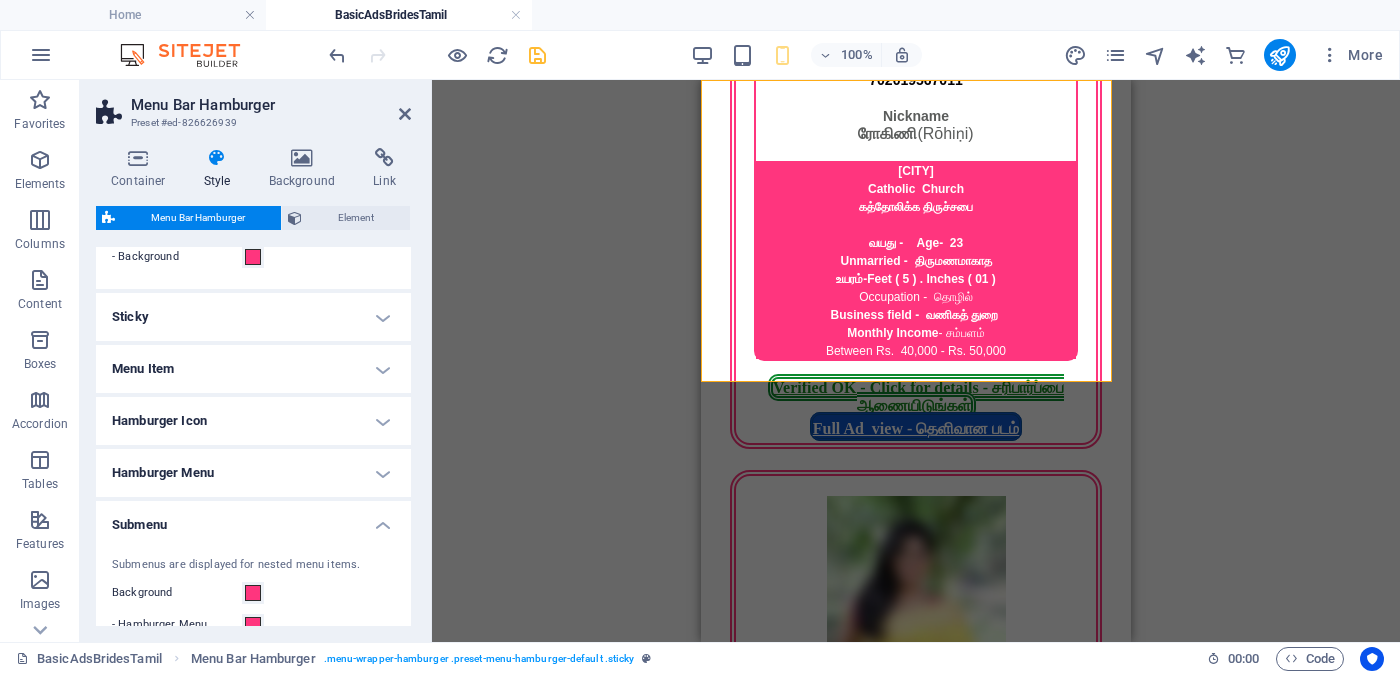 scroll, scrollTop: 552, scrollLeft: 0, axis: vertical 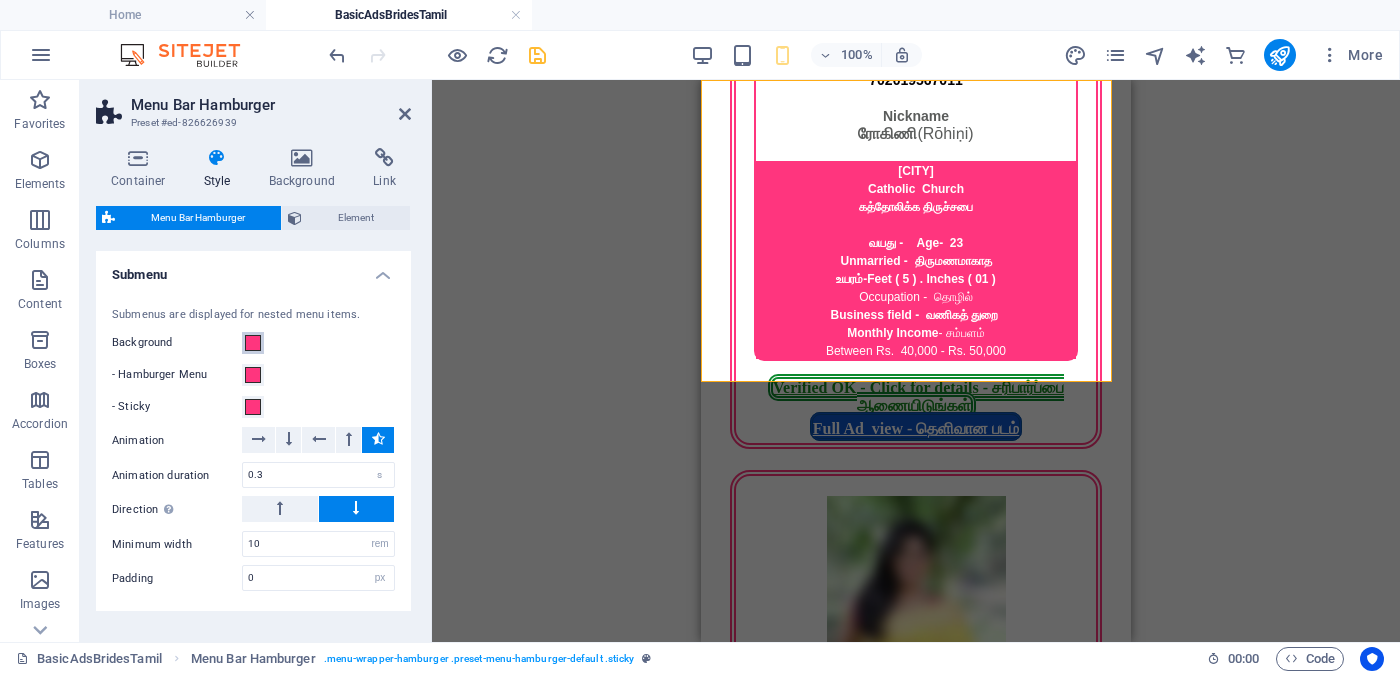 click at bounding box center [253, 343] 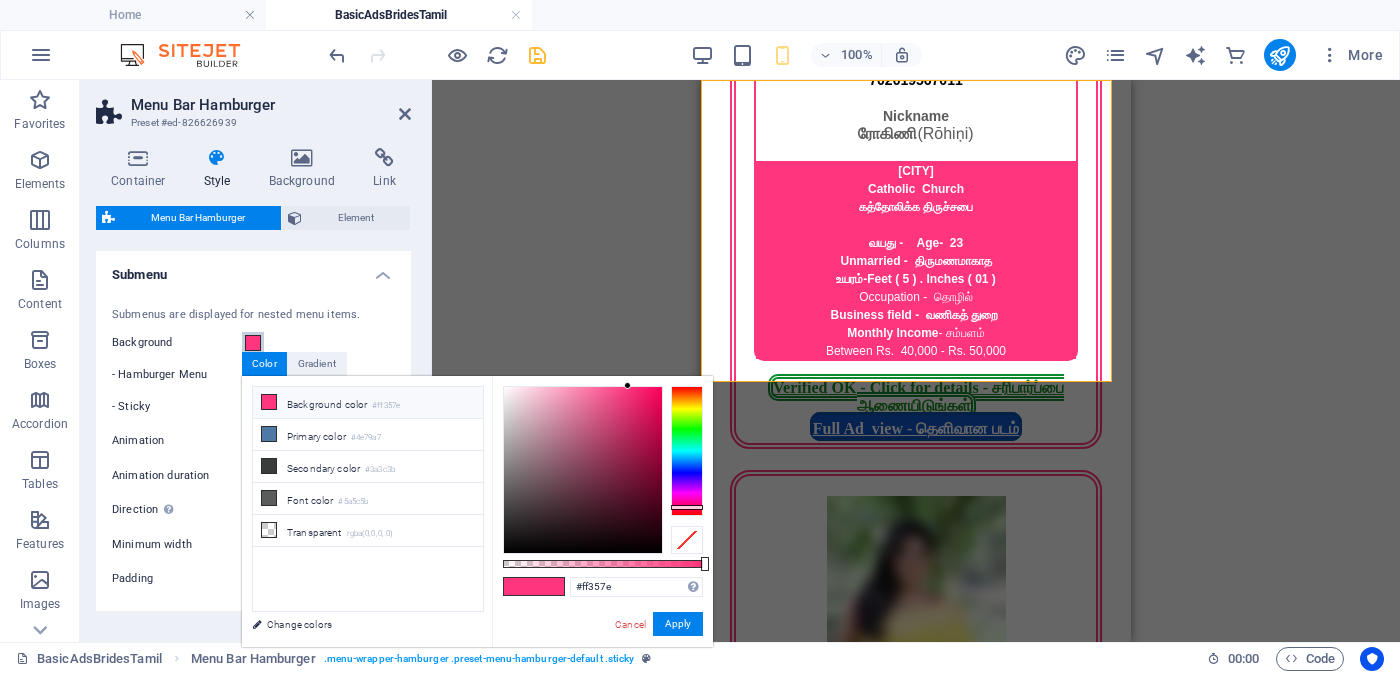 type on "#ff6ea2" 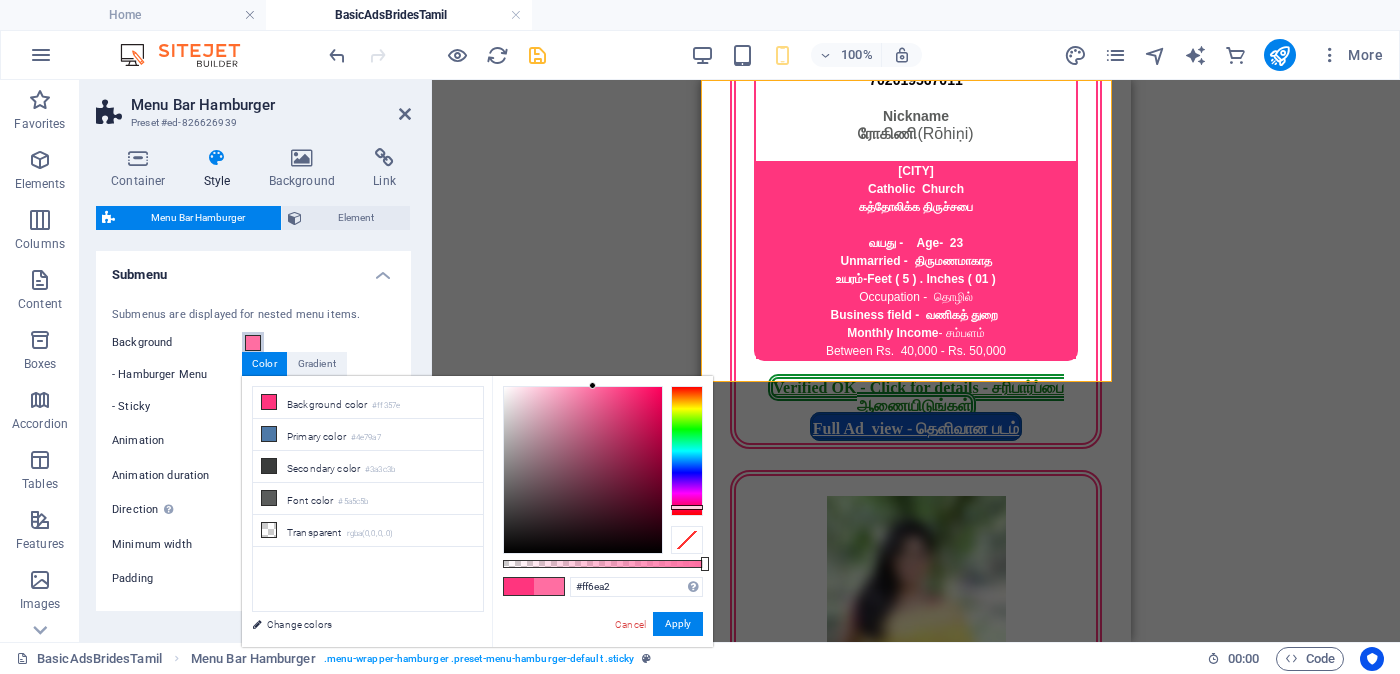 click at bounding box center [583, 470] 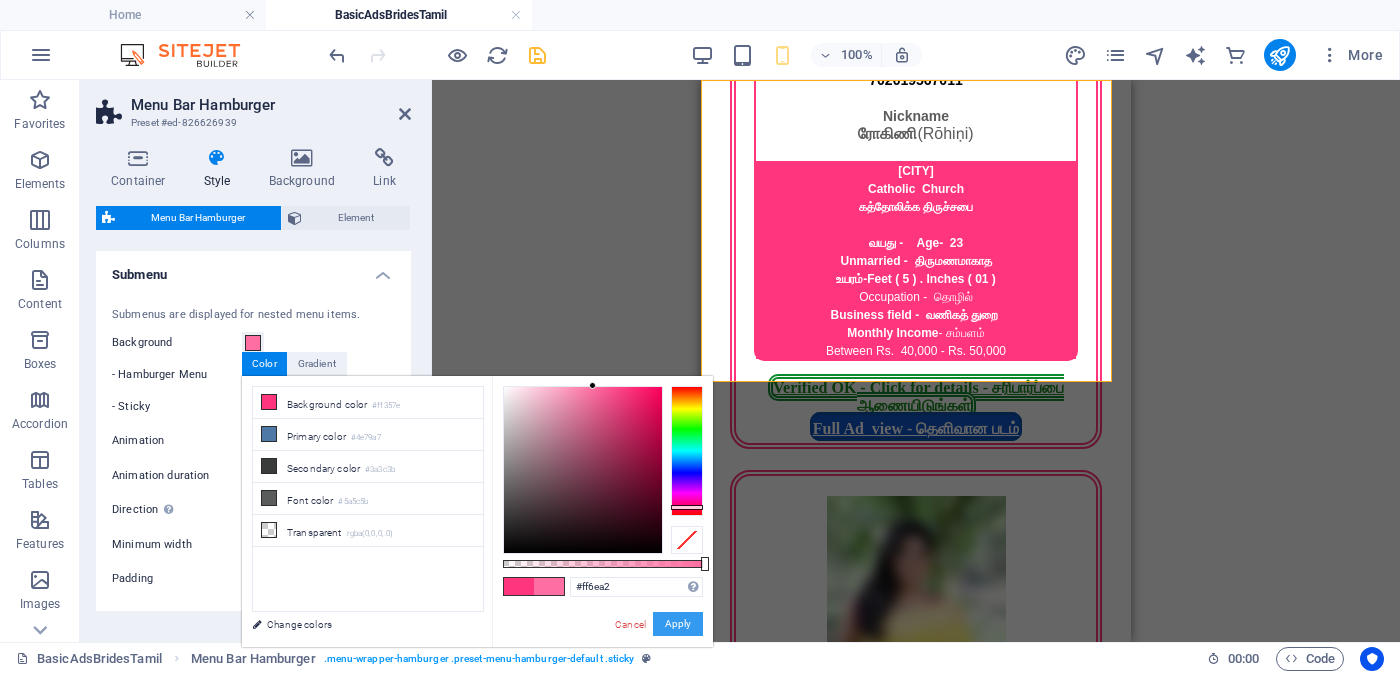 click on "Apply" at bounding box center (678, 624) 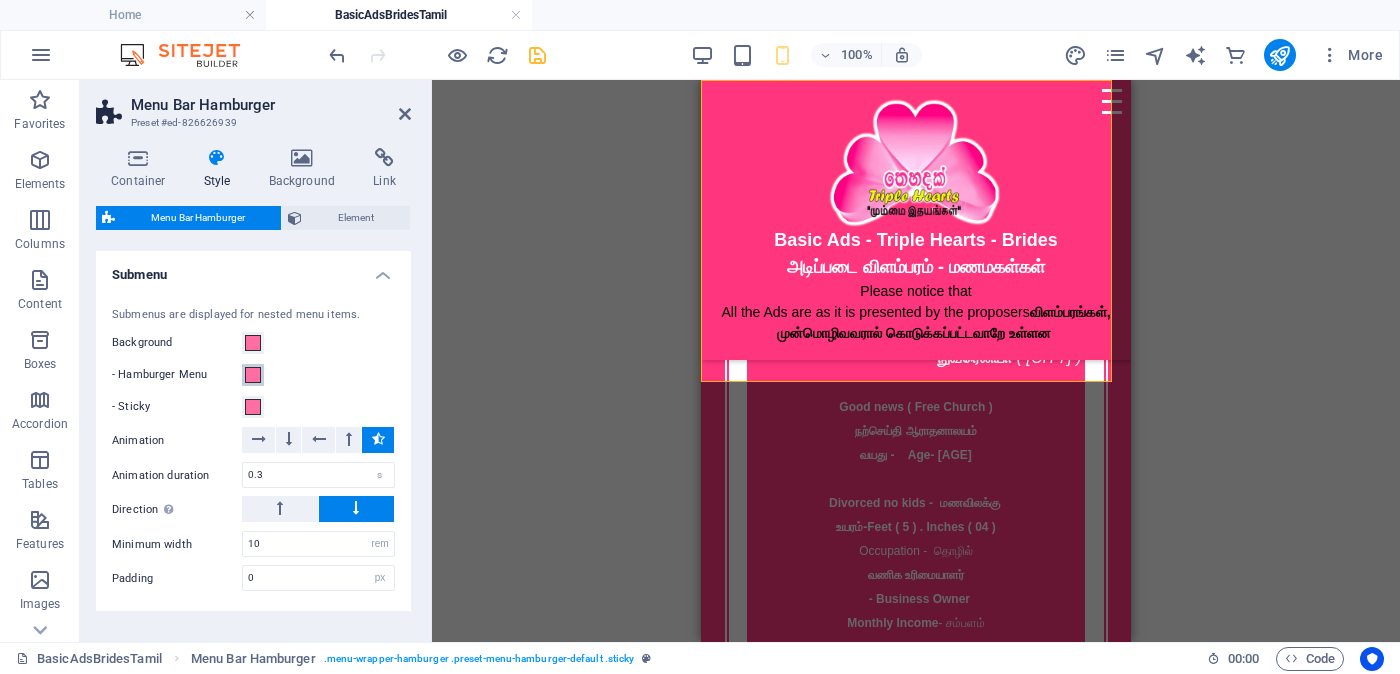 click at bounding box center [253, 375] 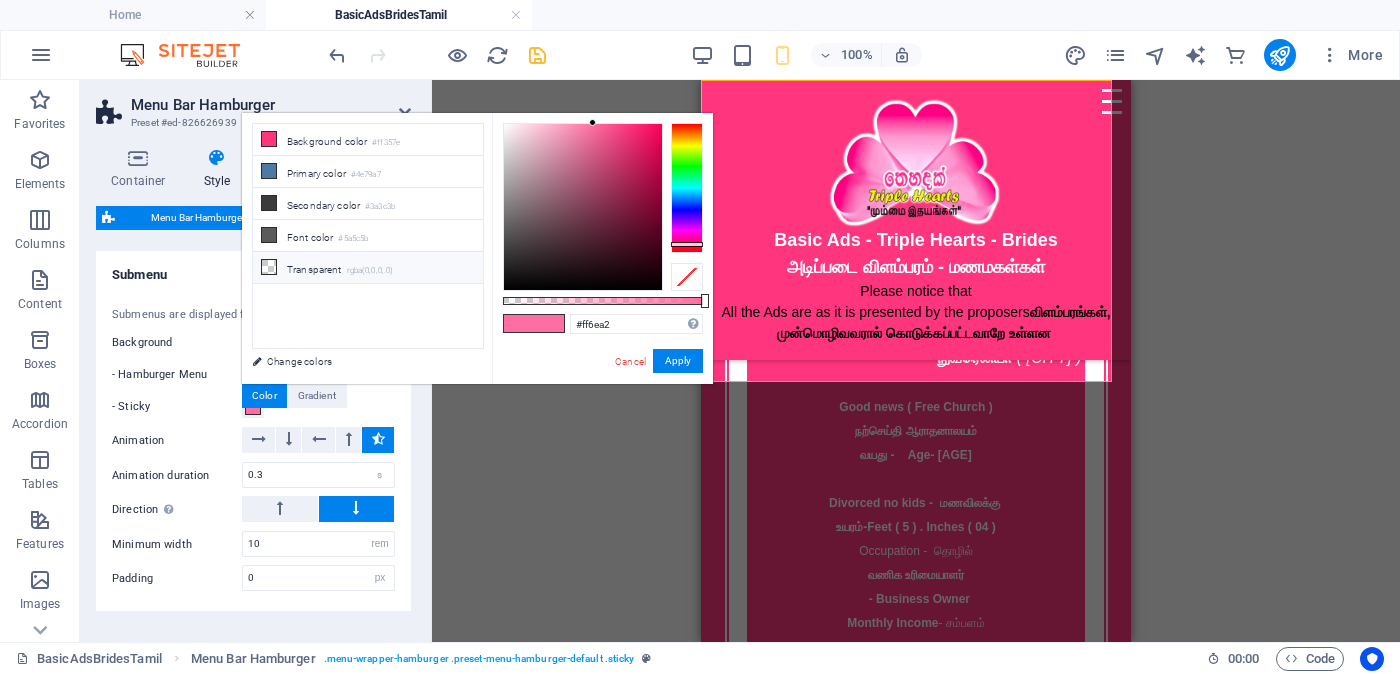 click on "Transparent
rgba(0,0,0,.0)" at bounding box center (368, 268) 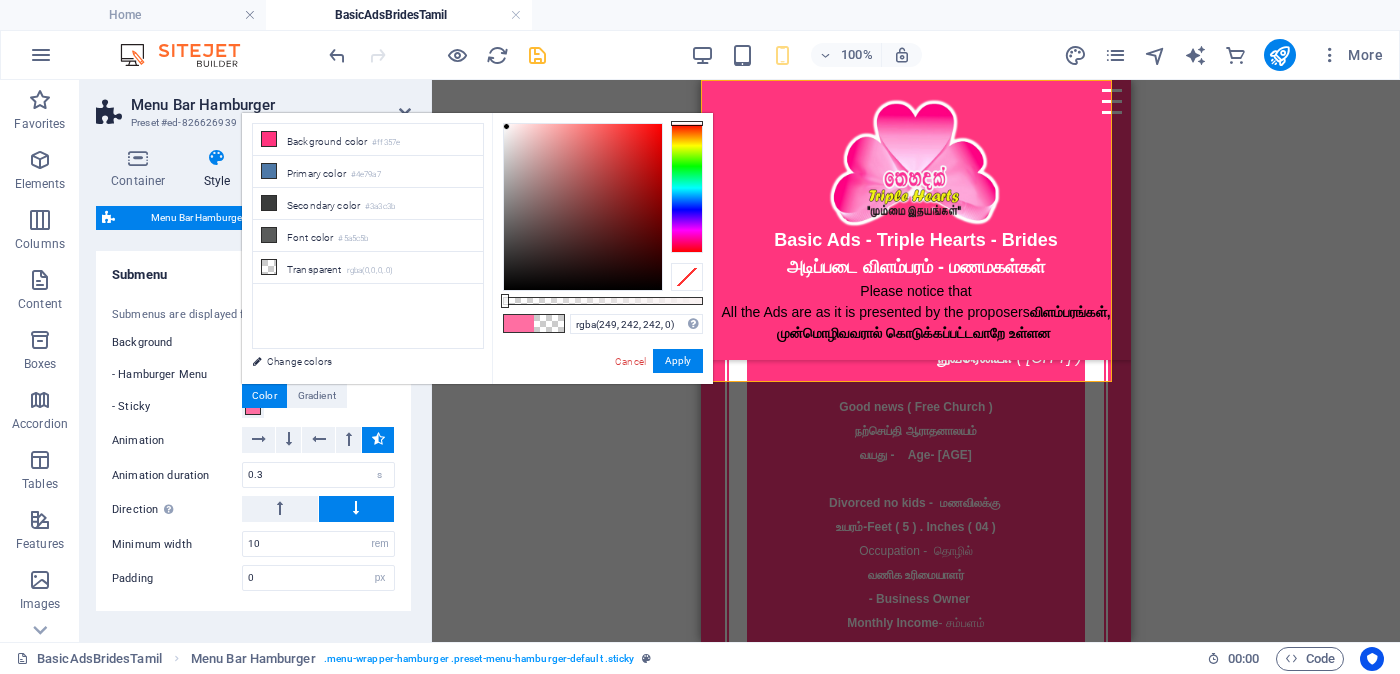 click at bounding box center [583, 207] 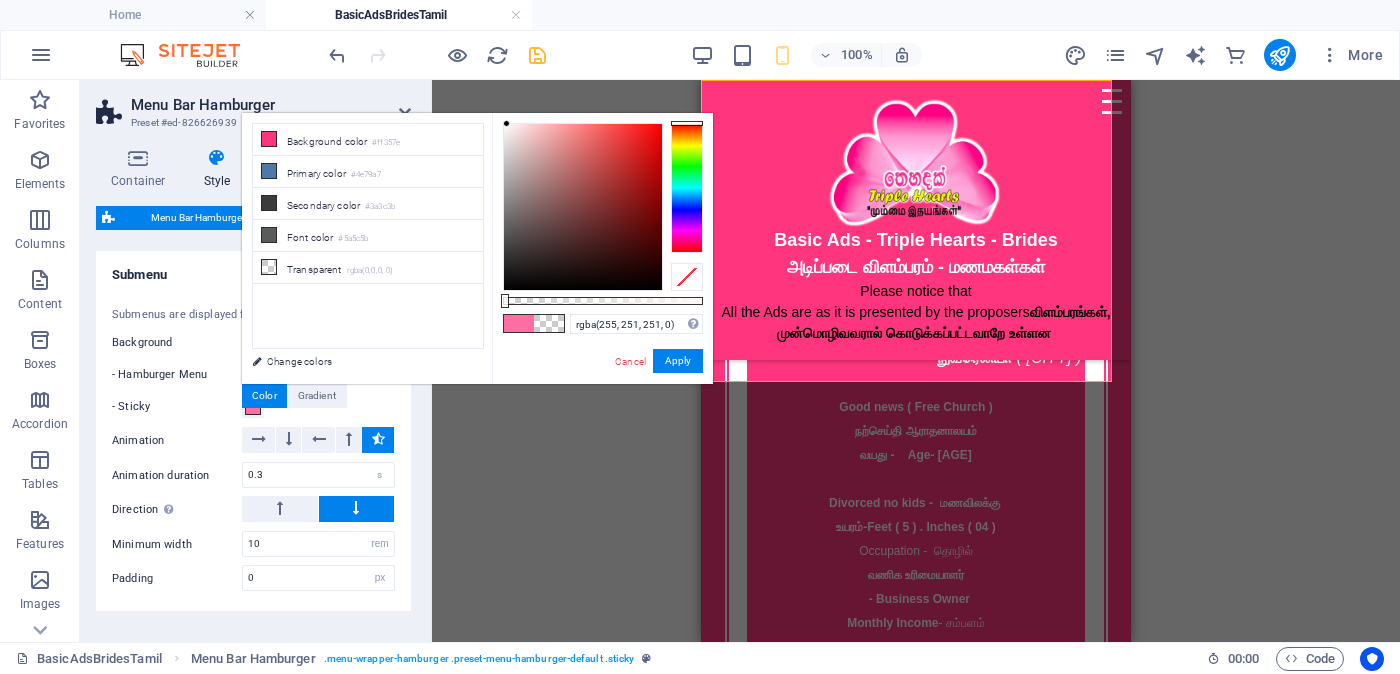type on "rgba(255, 255, 255, 0)" 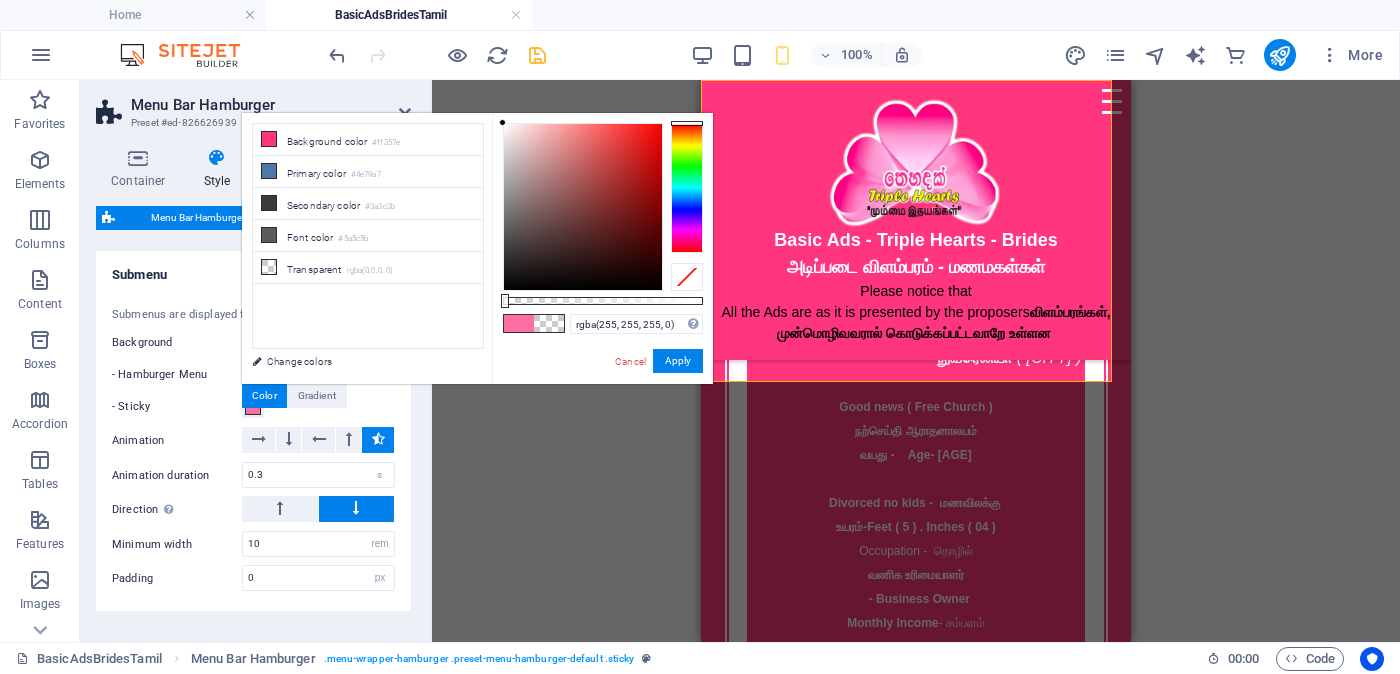 drag, startPoint x: 507, startPoint y: 124, endPoint x: 496, endPoint y: 121, distance: 11.401754 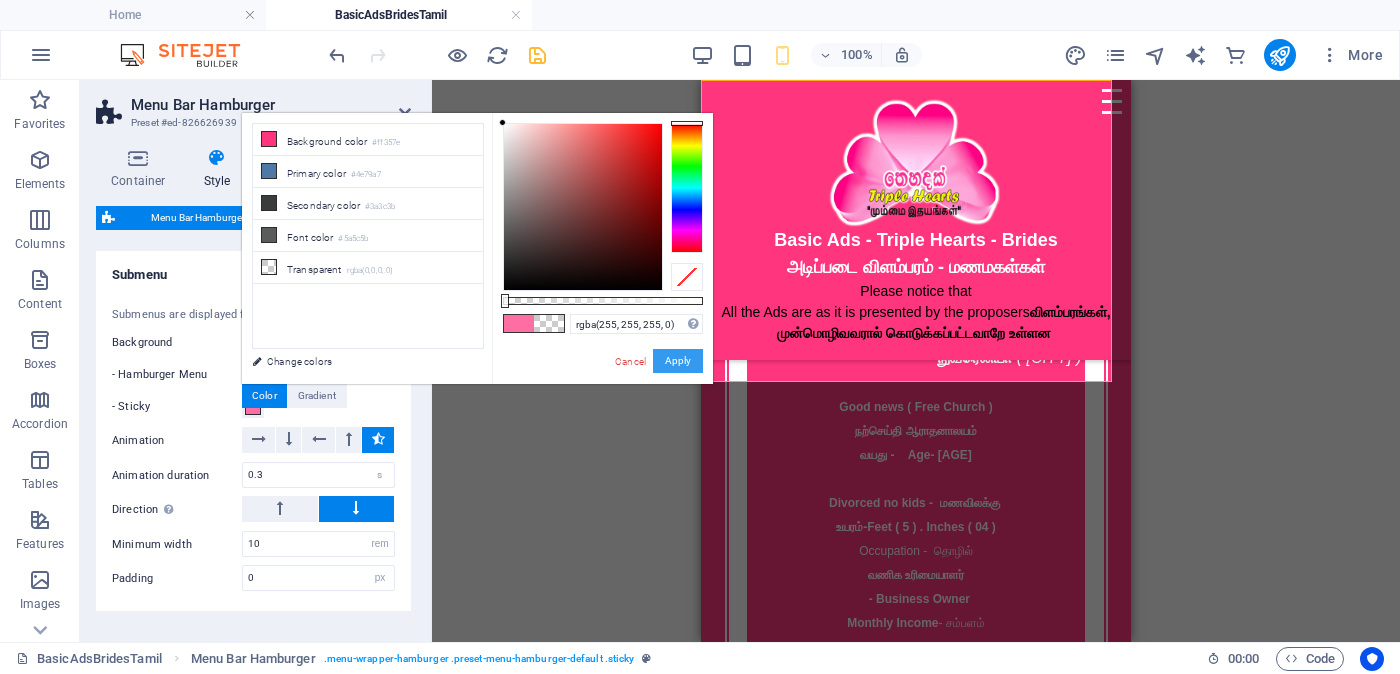 click on "Apply" at bounding box center [678, 361] 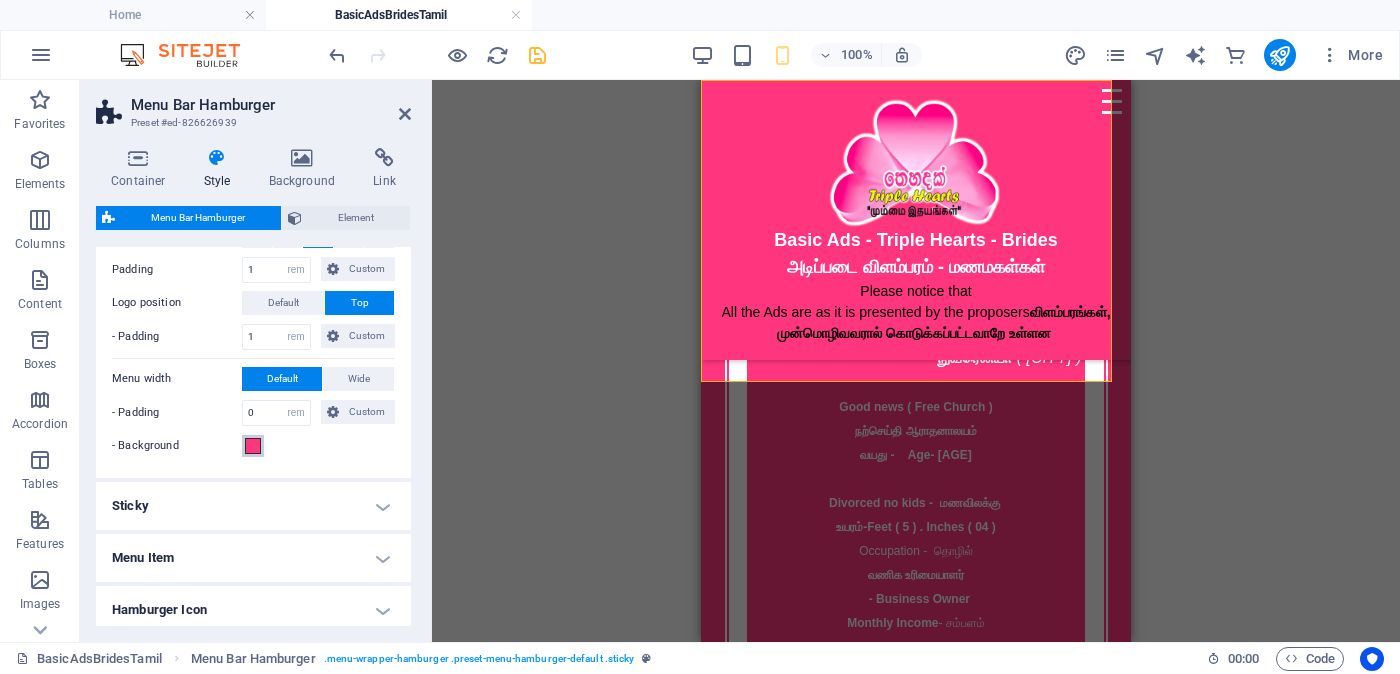 scroll, scrollTop: 0, scrollLeft: 0, axis: both 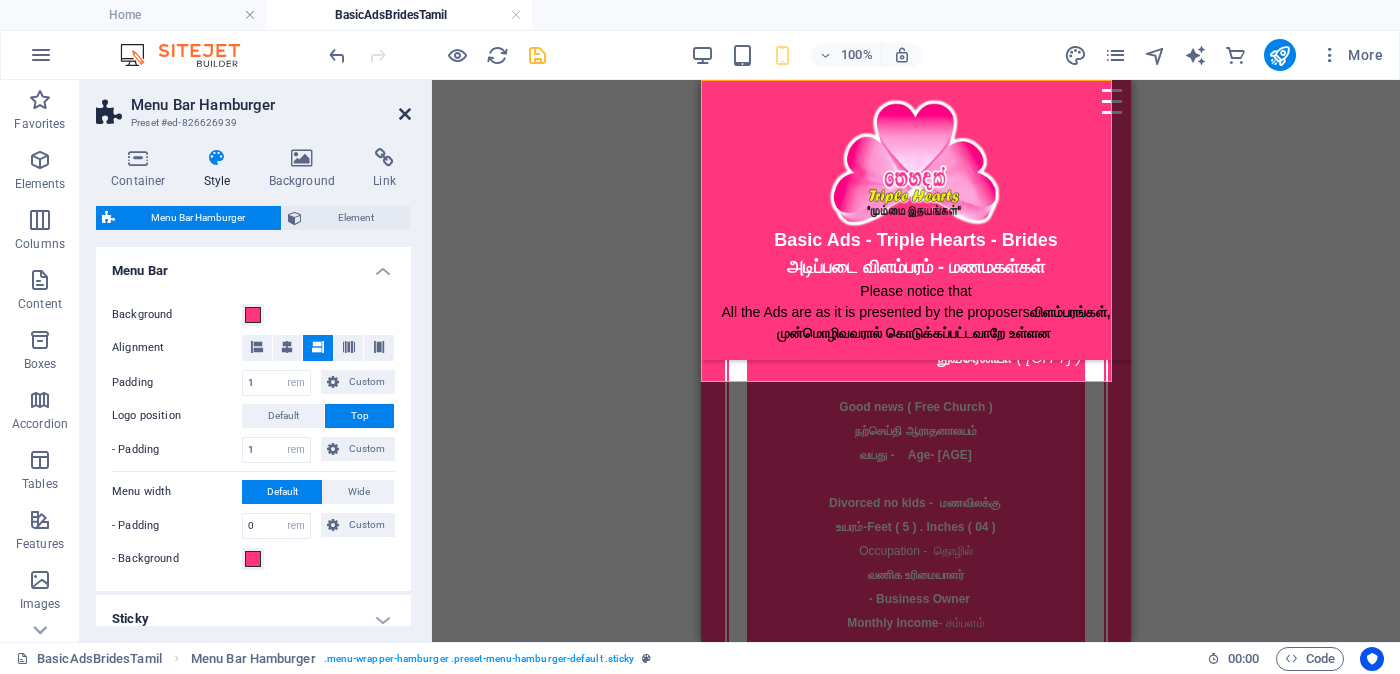 click at bounding box center [405, 114] 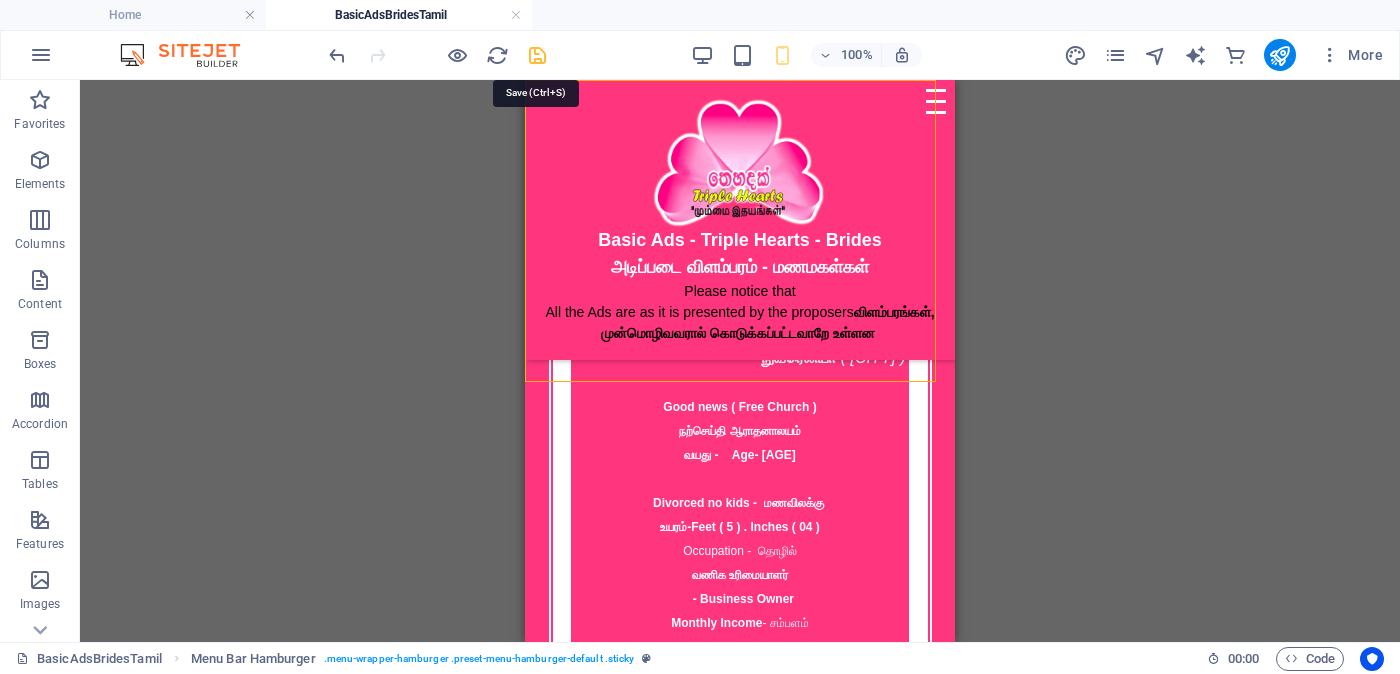 click at bounding box center [537, 55] 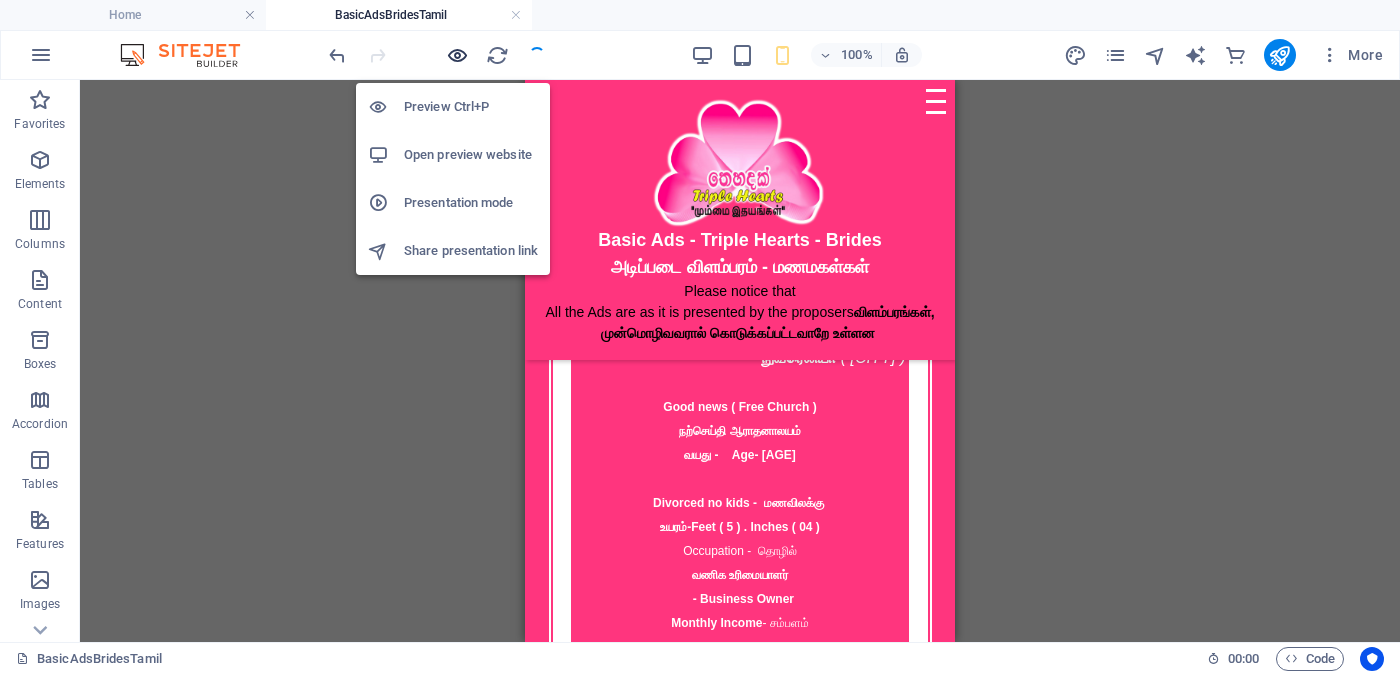 click at bounding box center [457, 55] 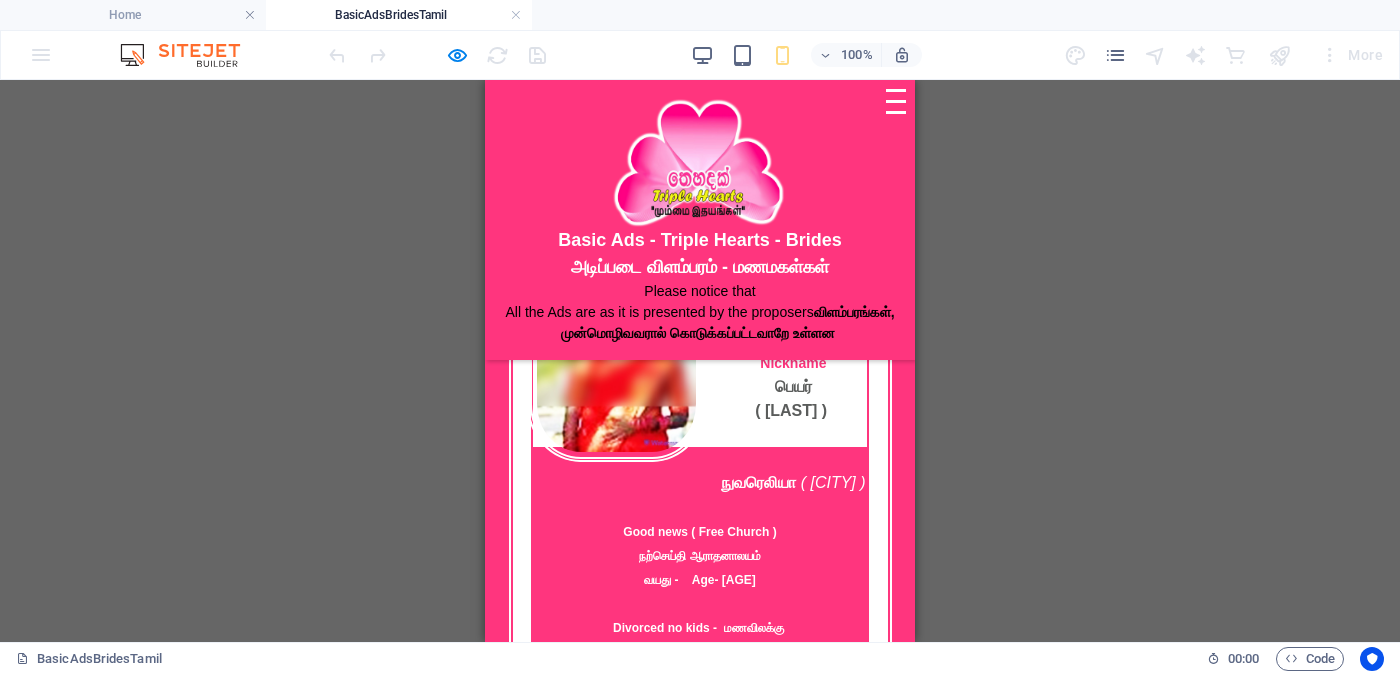 scroll, scrollTop: 6451, scrollLeft: 0, axis: vertical 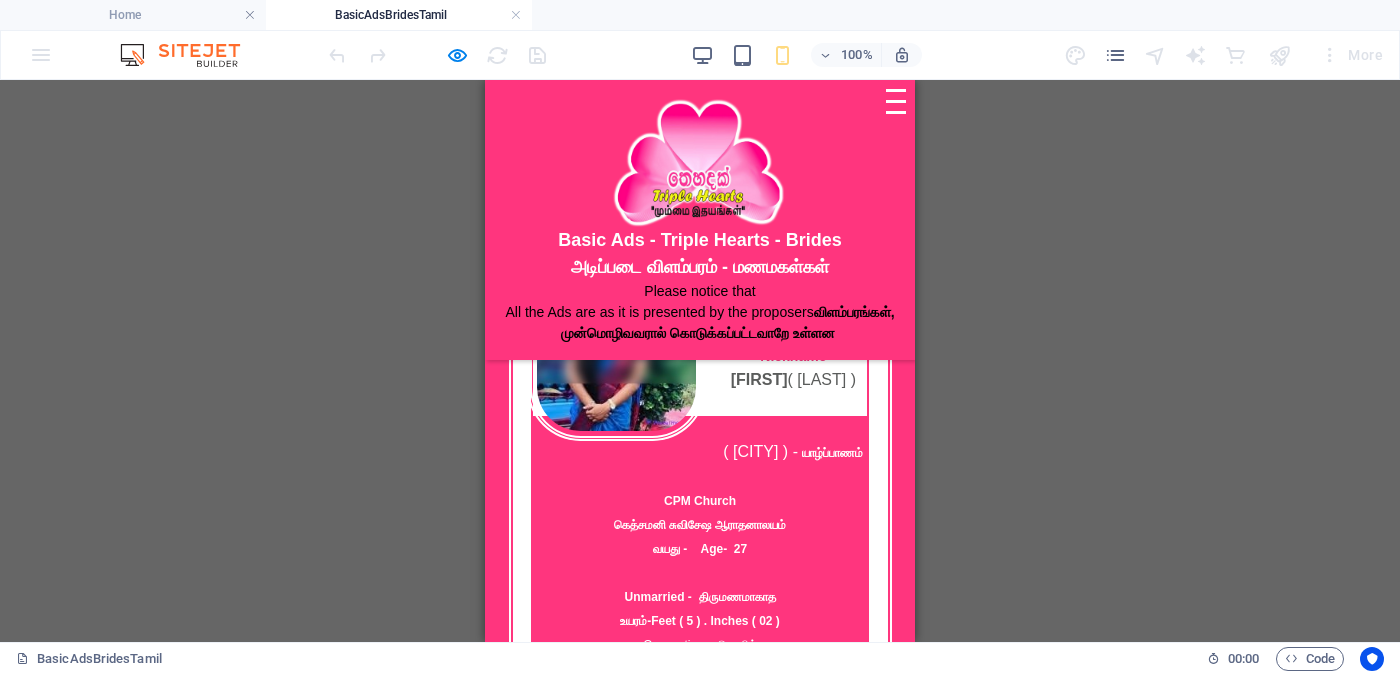 click on "Menu" at bounding box center [896, 101] 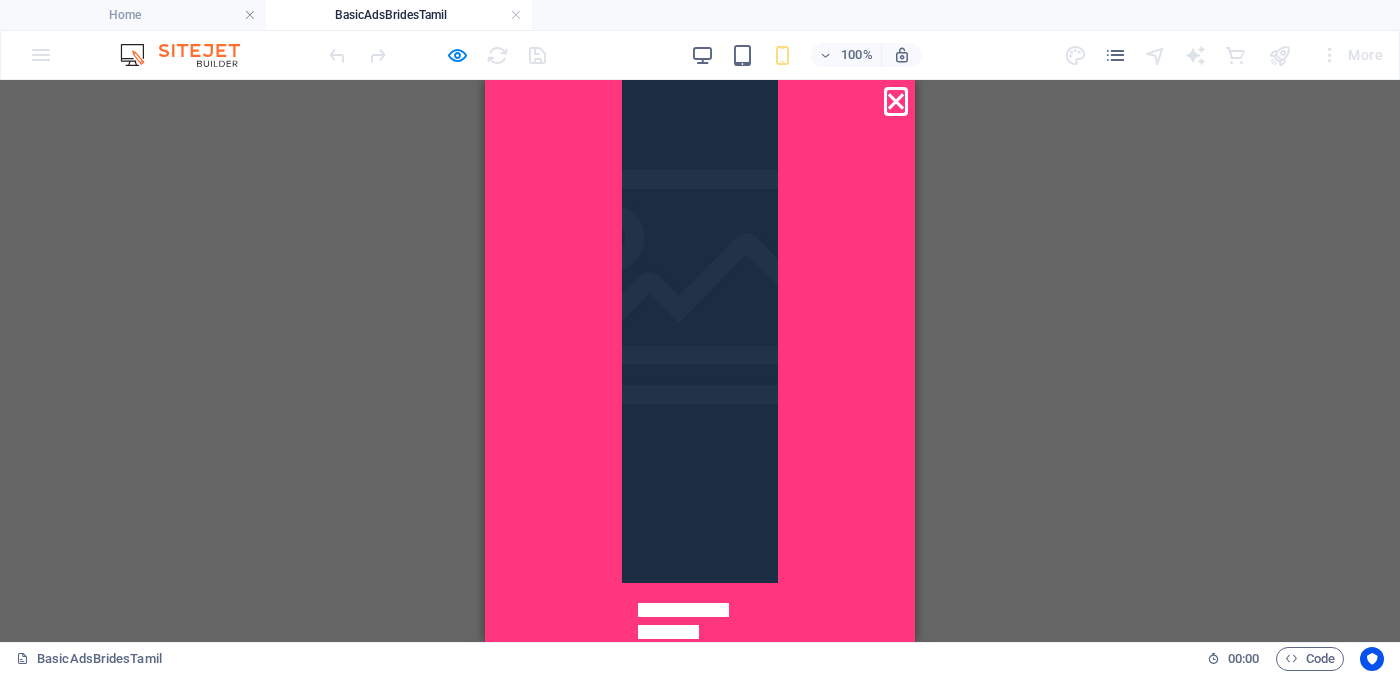 click on "Menu" at bounding box center [896, 101] 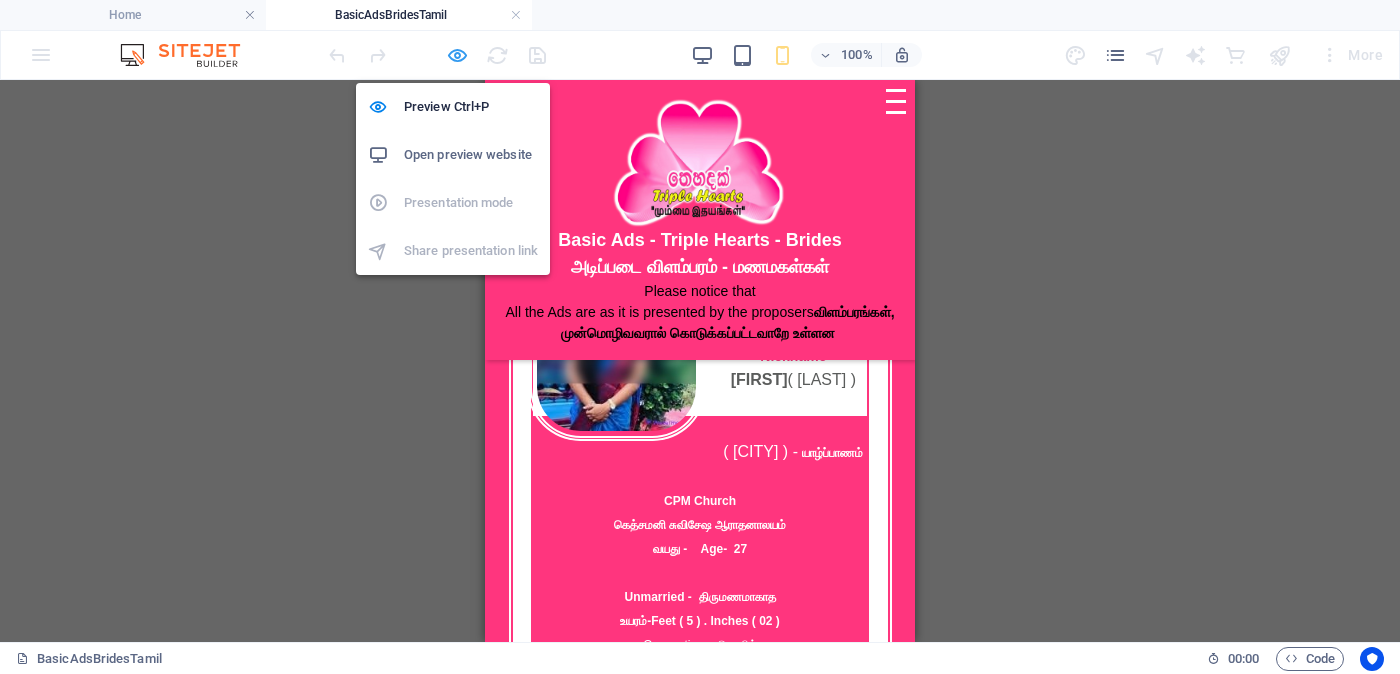 click at bounding box center (457, 55) 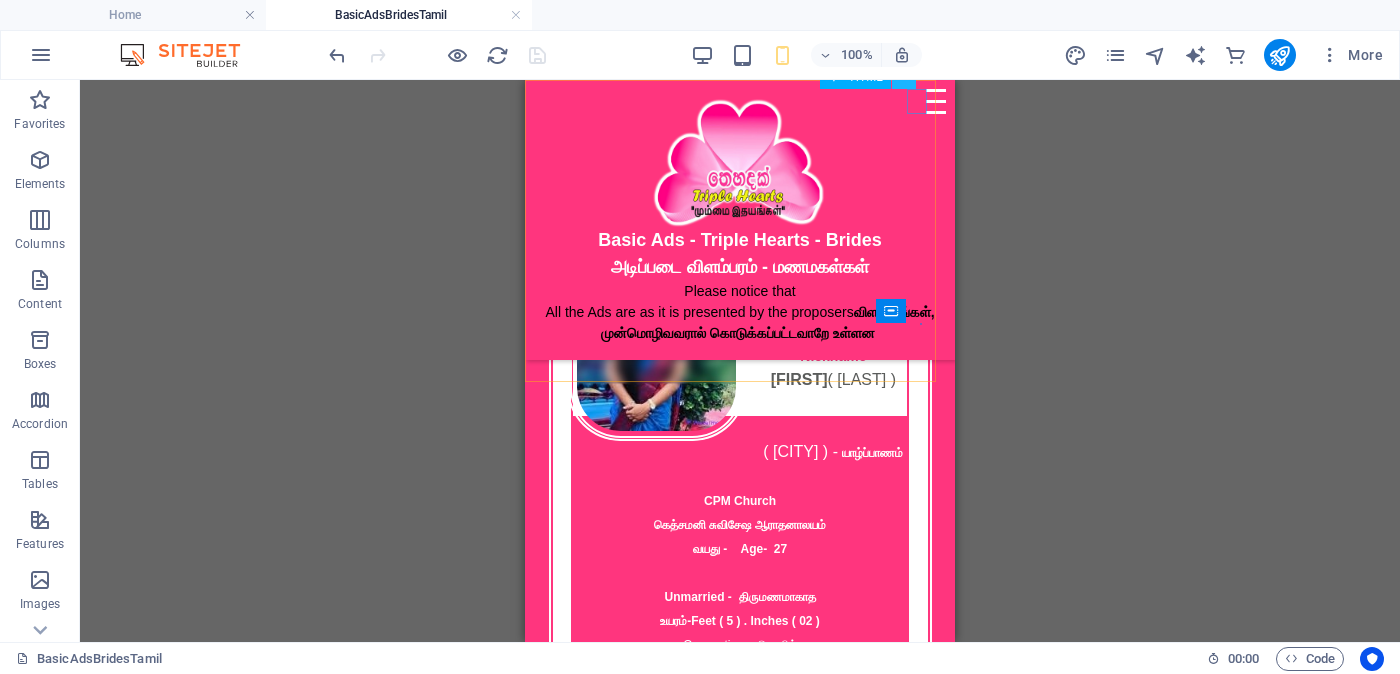 click at bounding box center (903, 76) 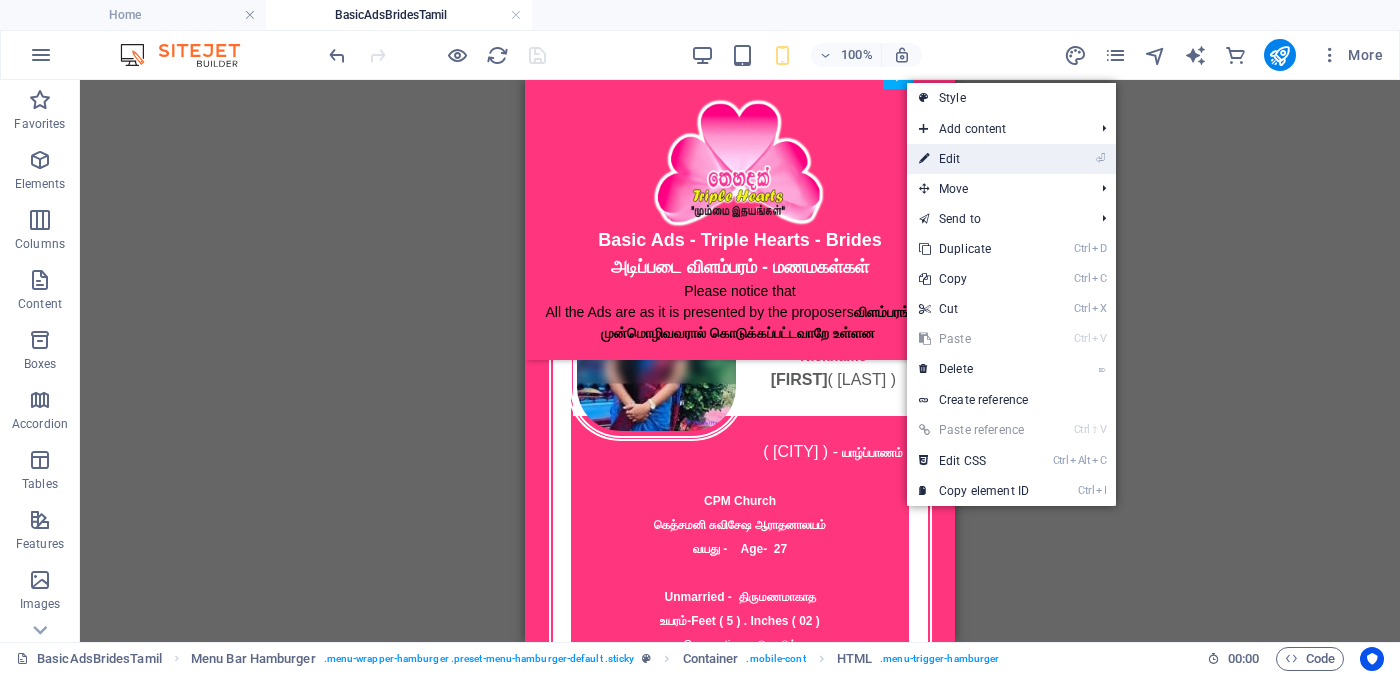 click on "⏎  Edit" at bounding box center (974, 159) 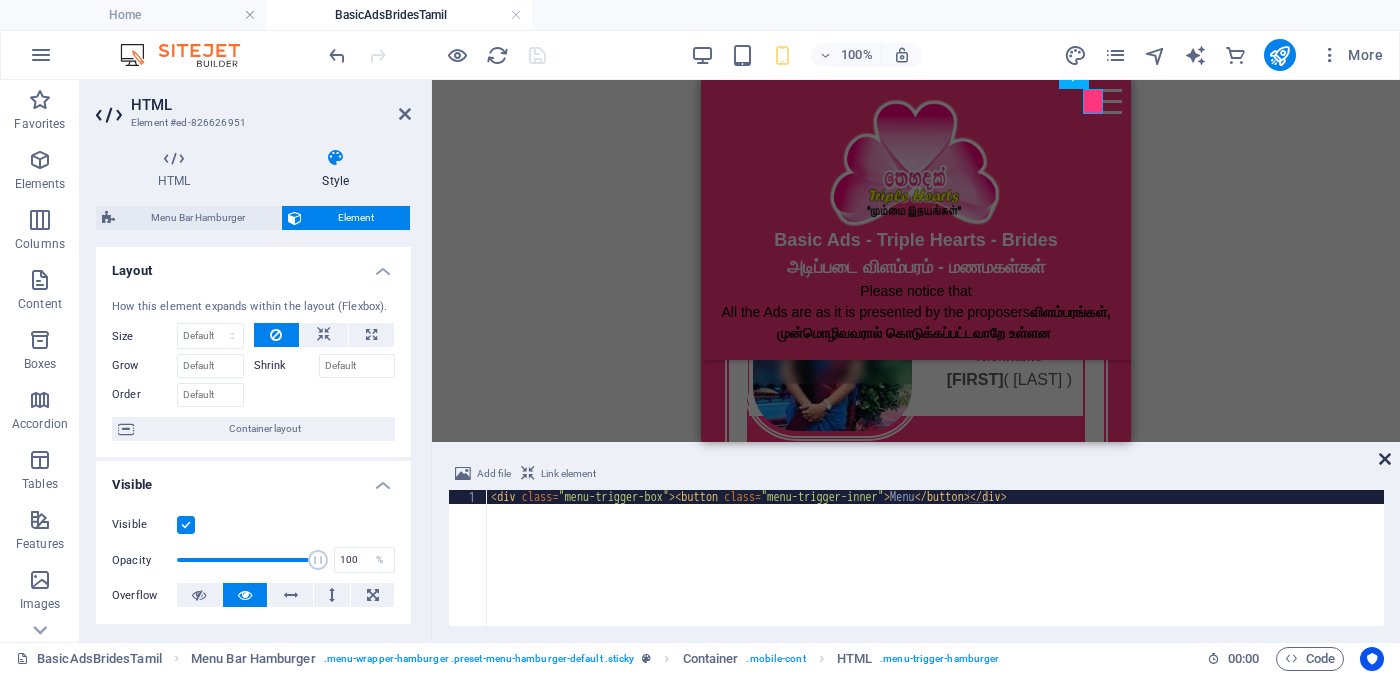 click at bounding box center [1385, 459] 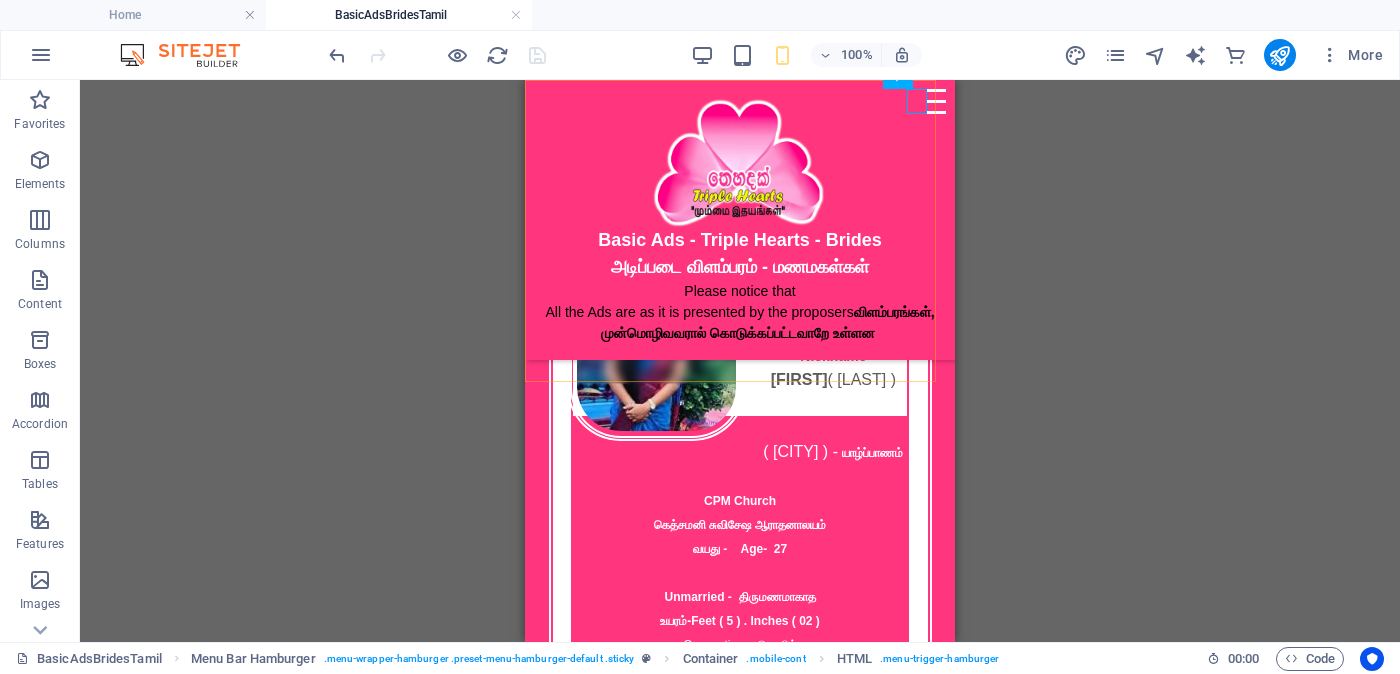 click on "Basic Ads - Triple Hearts - Brides அடிப்படை விளம்பரம் - மணமகள்கள்‌ Please notice that All the Ads are as it is presented by the proposers விளம்பரங்கள், முன்மொழிவவரால் கொடுக்கப்பட்டவாறே உள்ளன Menu Drop content here or Add elements Paste clipboard 01. Home page
02.Brides
03.My Ad
04.Commercial Ads" at bounding box center [740, 220] 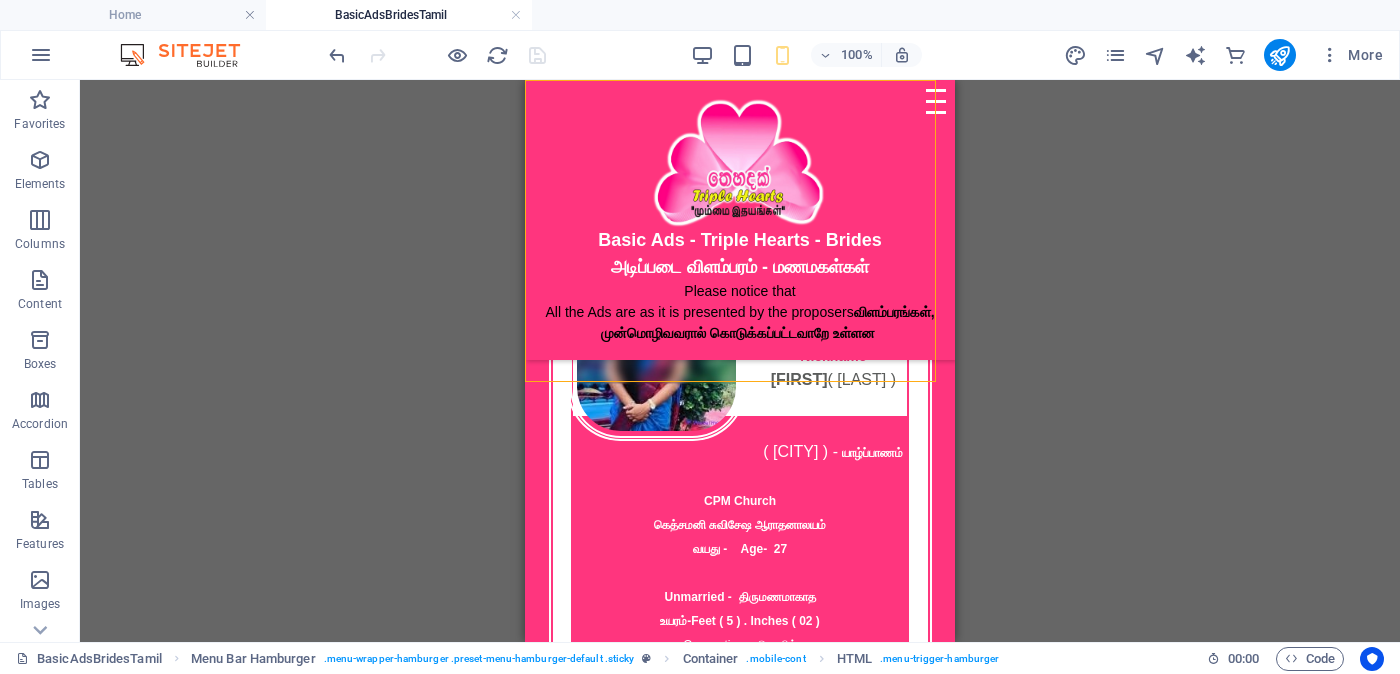 click on "Basic Ads - Triple Hearts - Brides அடிப்படை விளம்பரம் - மணமகள்கள்‌ Please notice that All the Ads are as it is presented by the proposers விளம்பரங்கள், முன்மொழிவவரால் கொடுக்கப்பட்டவாறே உள்ளன Menu Drop content here or Add elements Paste clipboard 01. Home page
02.Brides
03.My Ad
04.Commercial Ads" at bounding box center [740, 220] 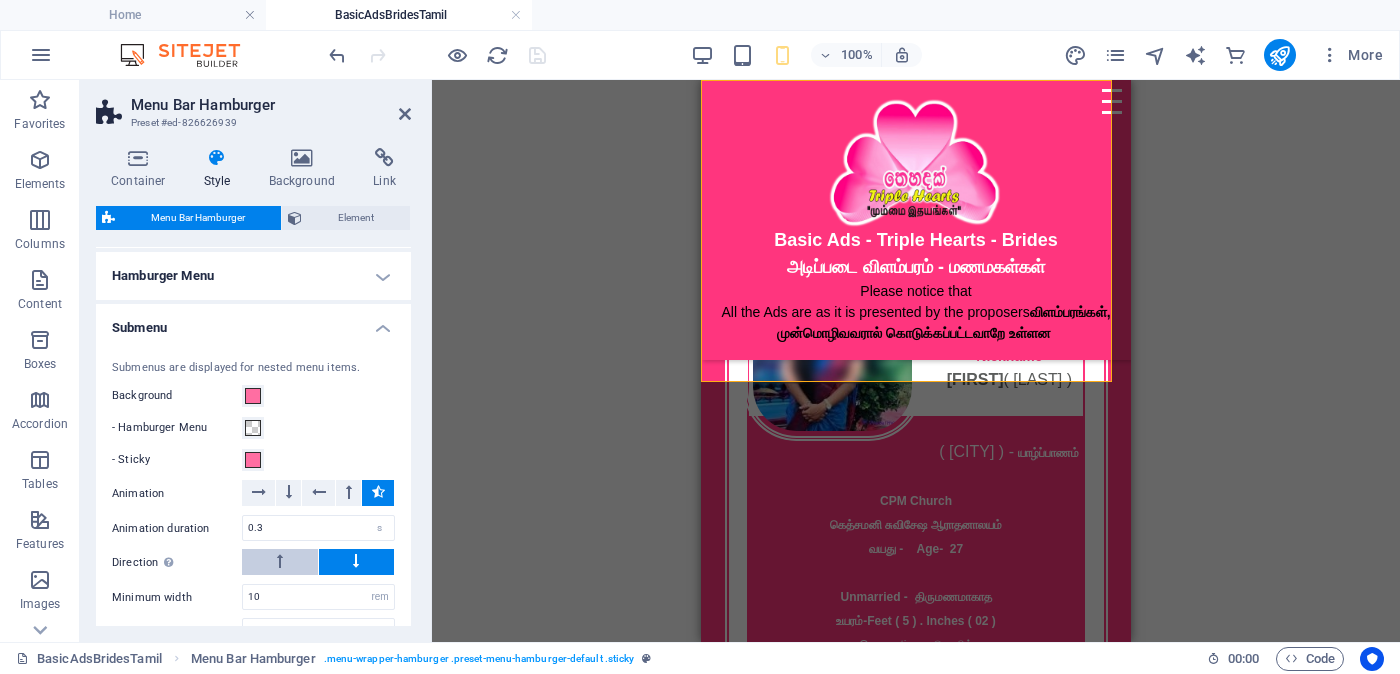 scroll, scrollTop: 613, scrollLeft: 0, axis: vertical 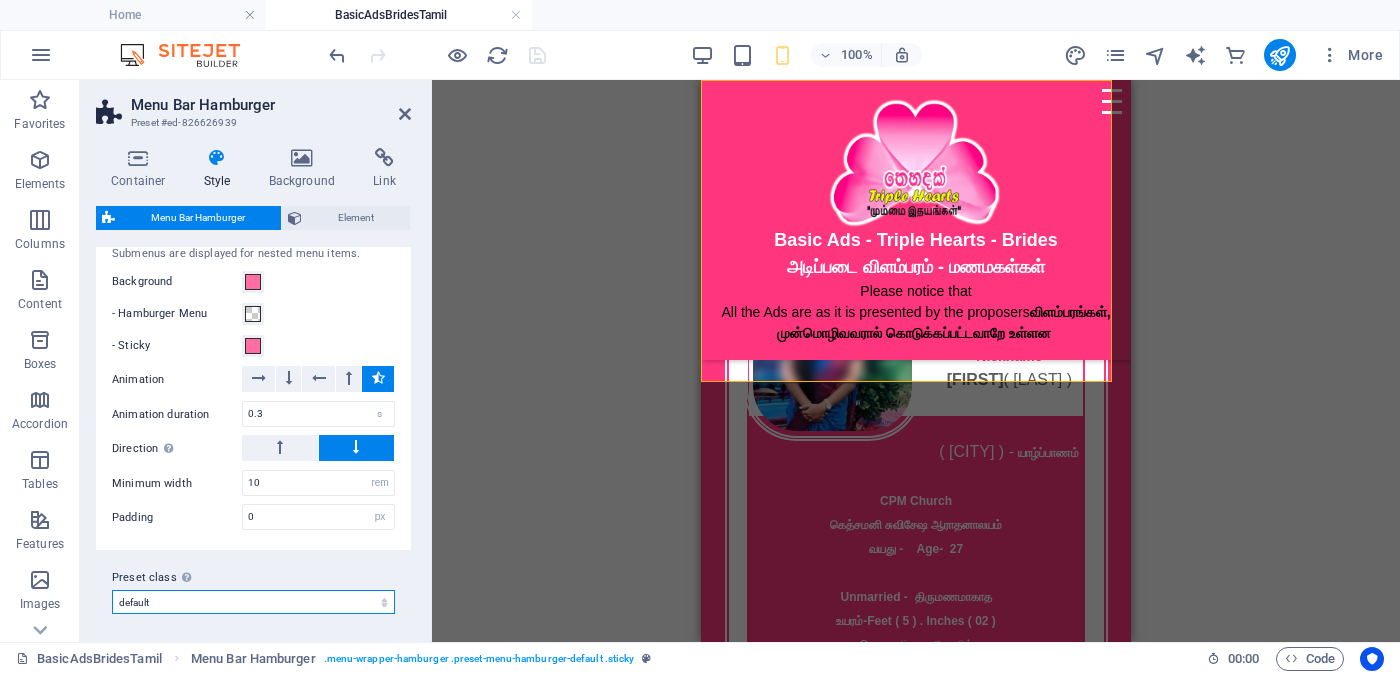 click on "default Add preset class" at bounding box center [253, 602] 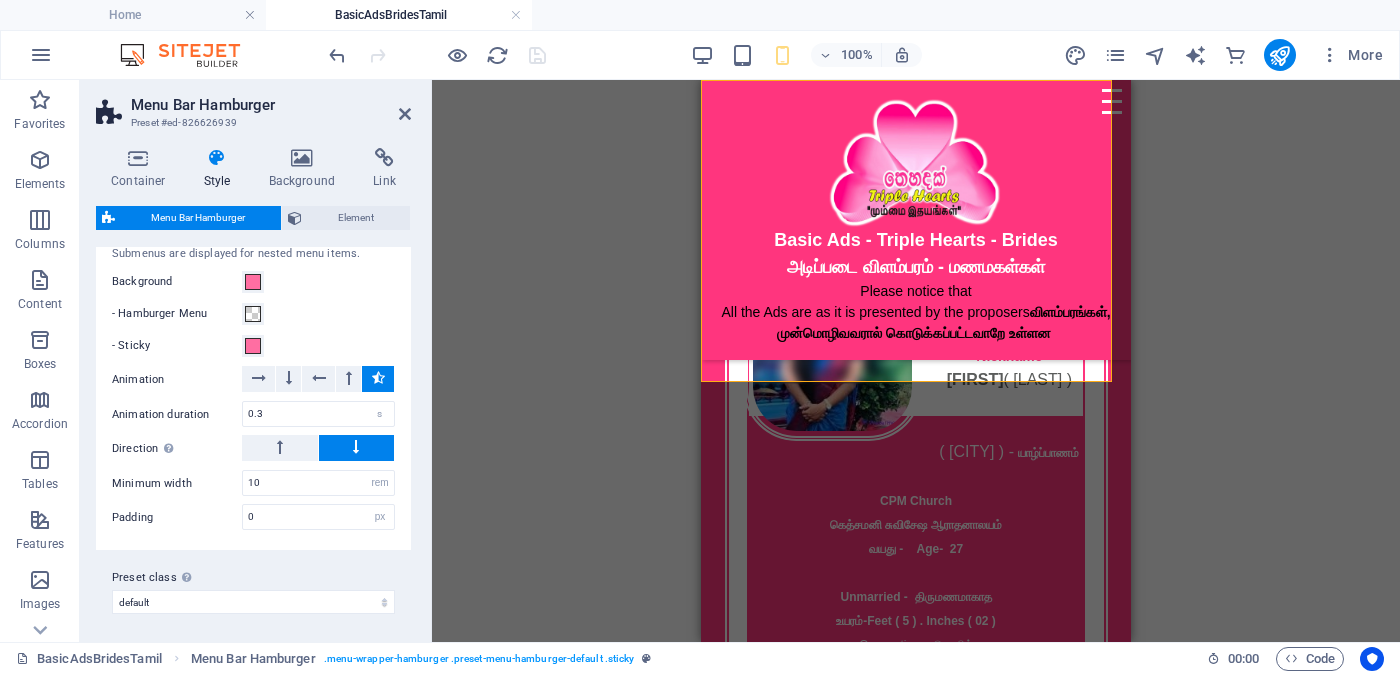 click on "Submenus are displayed for nested menu items.  Background  - Hamburger Menu  - Sticky Animation Animation duration 0.3 s Direction Choose top if your menu is positioned at the bottom of the screen. Alignment Main axis Minimum width 10 px rem % vh vw Padding 0 px rem % vh vw" at bounding box center [253, 388] 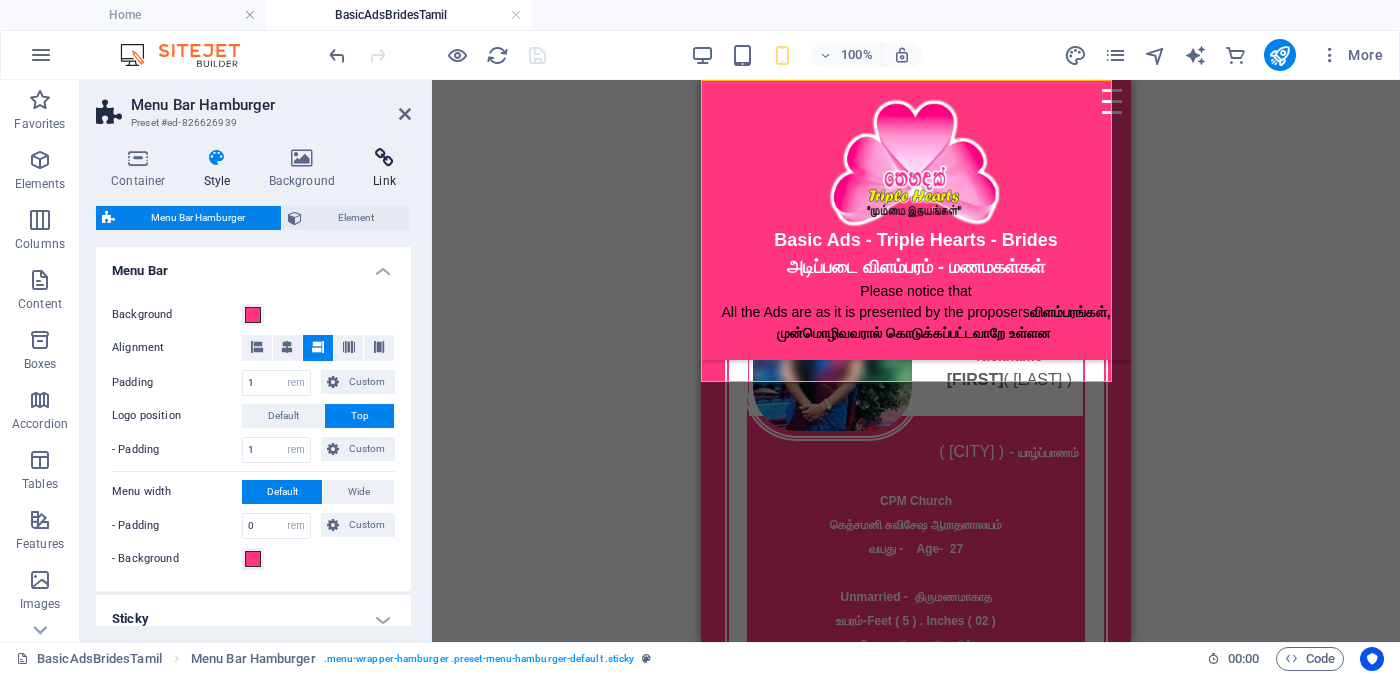 click at bounding box center (384, 158) 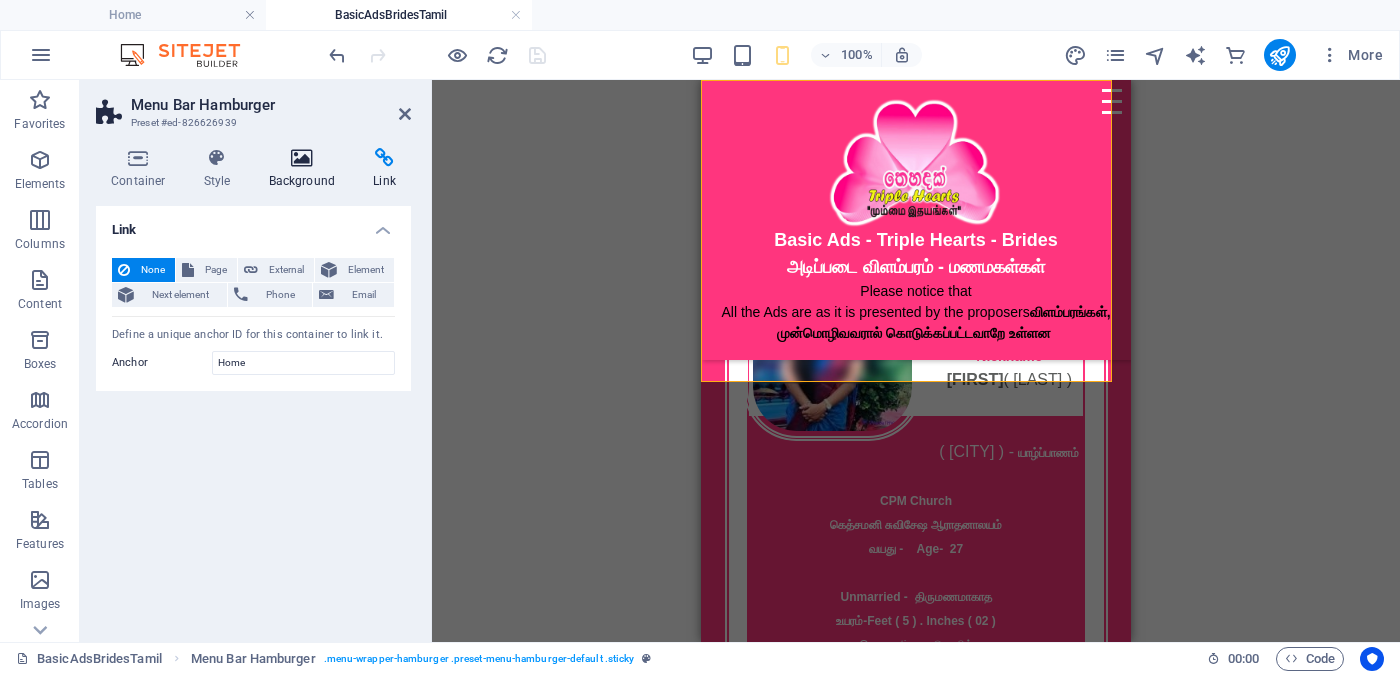 click at bounding box center (302, 158) 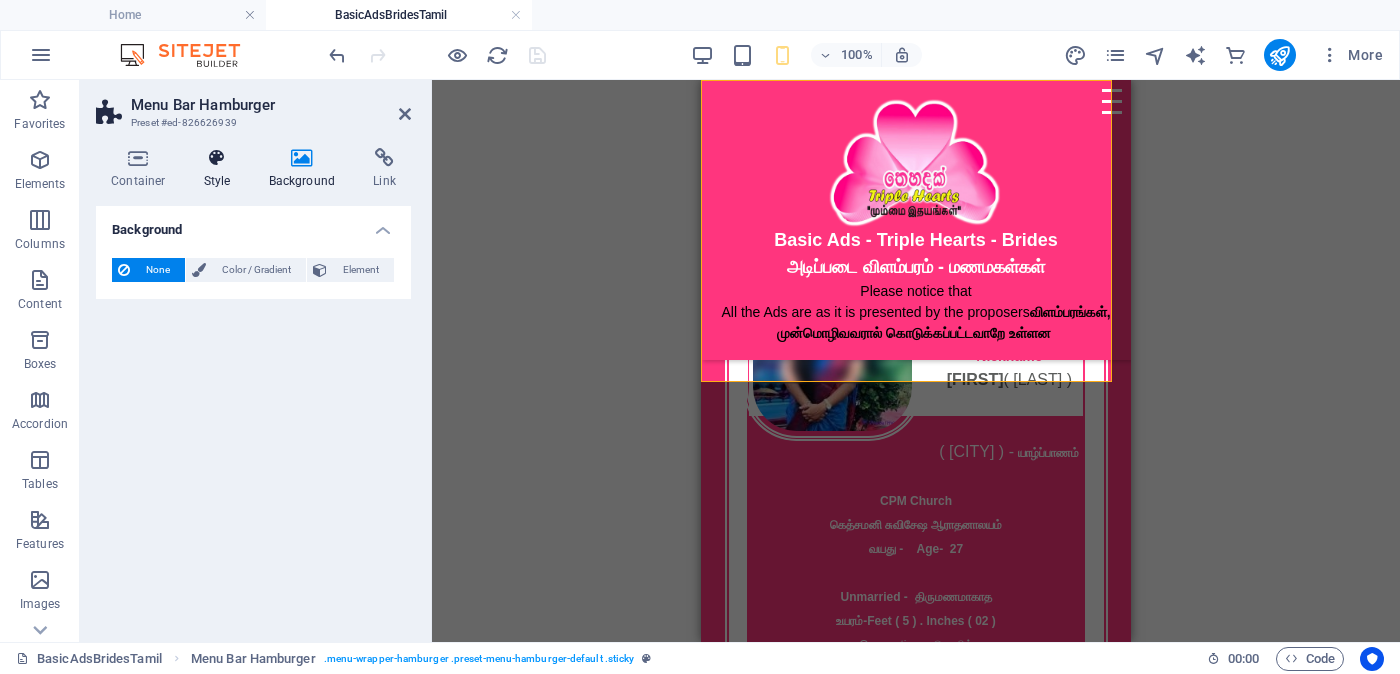 click at bounding box center (217, 158) 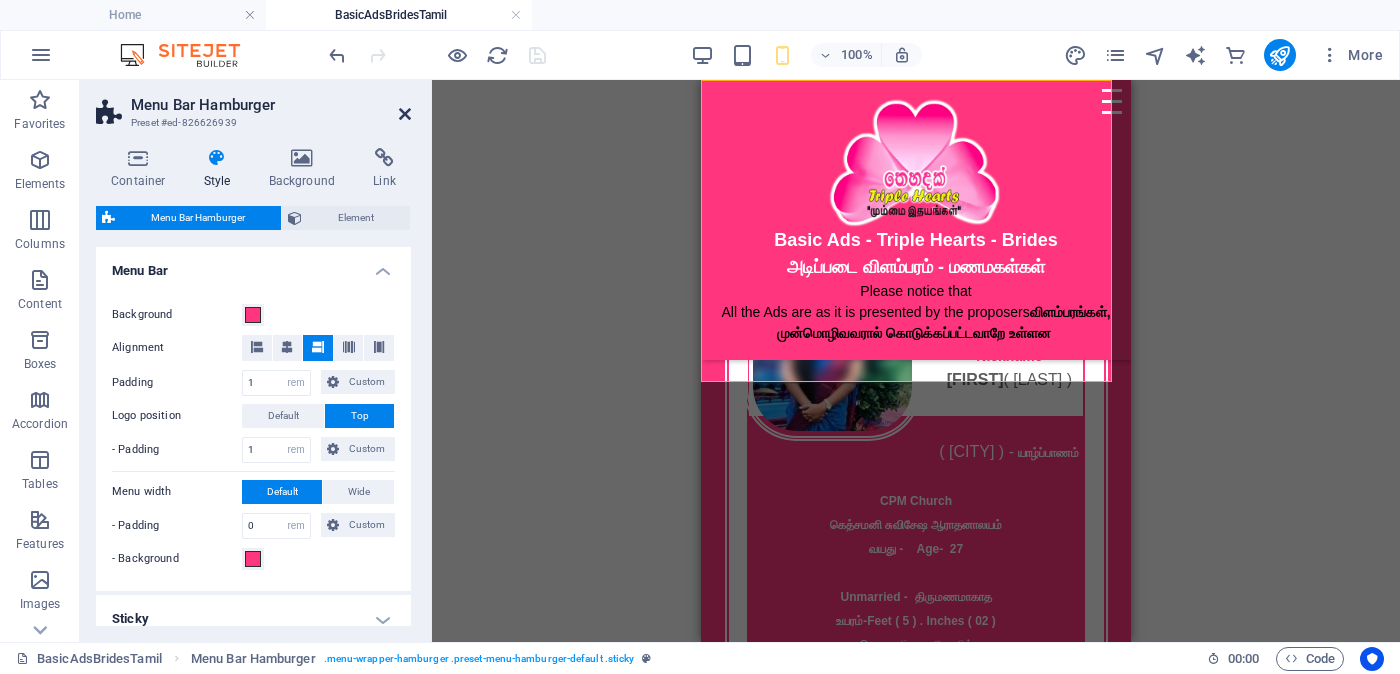 click at bounding box center [405, 114] 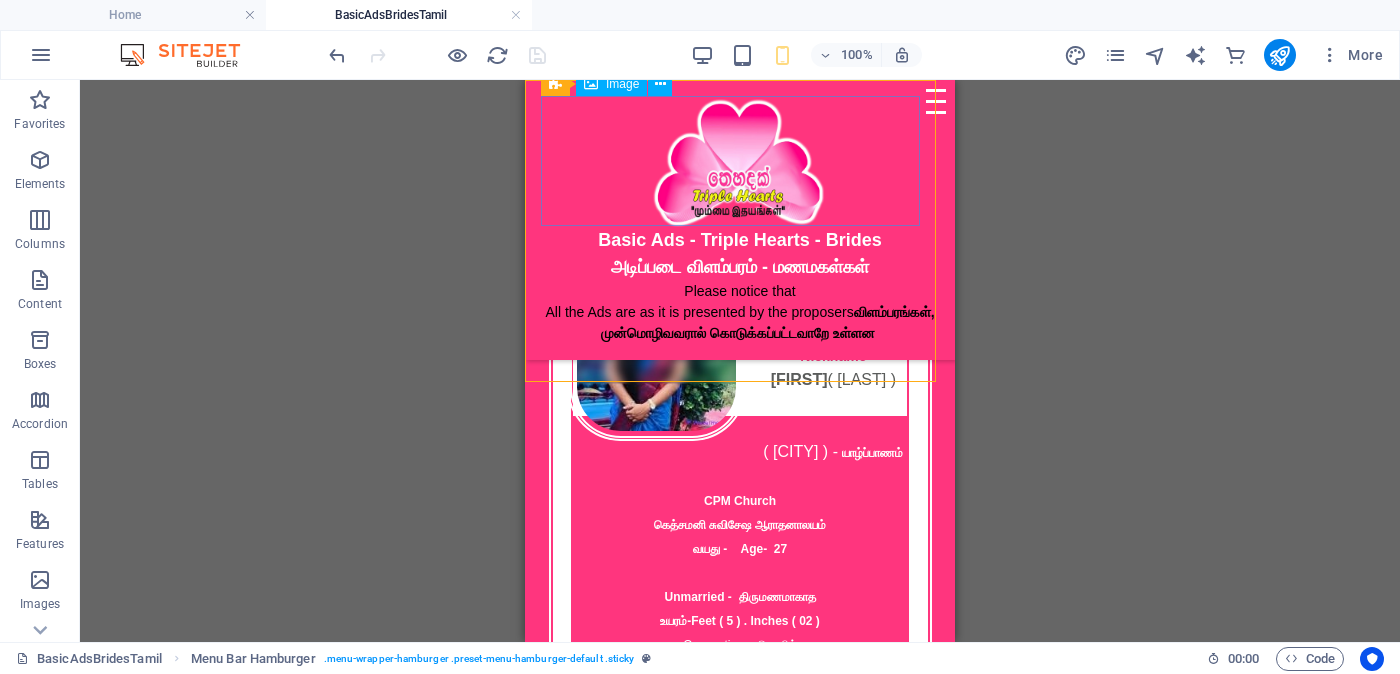 scroll, scrollTop: 6076, scrollLeft: 0, axis: vertical 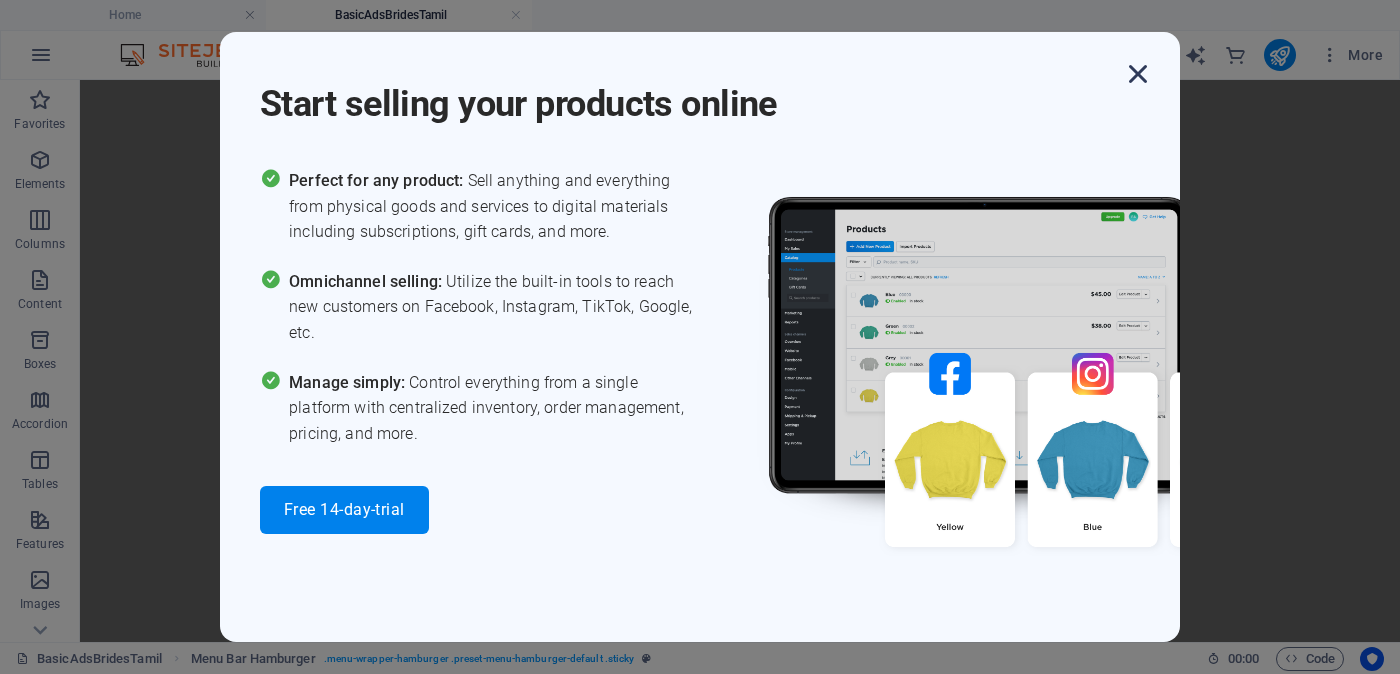 click at bounding box center [1138, 74] 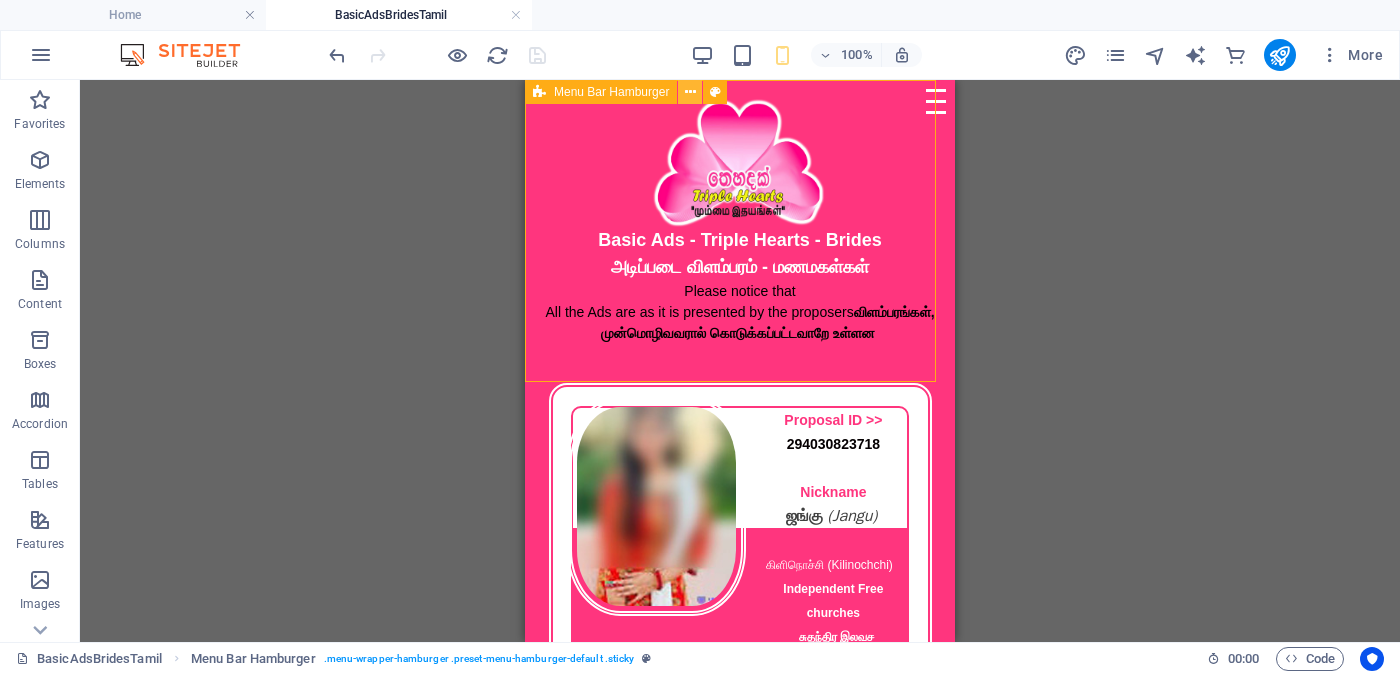 click at bounding box center (690, 92) 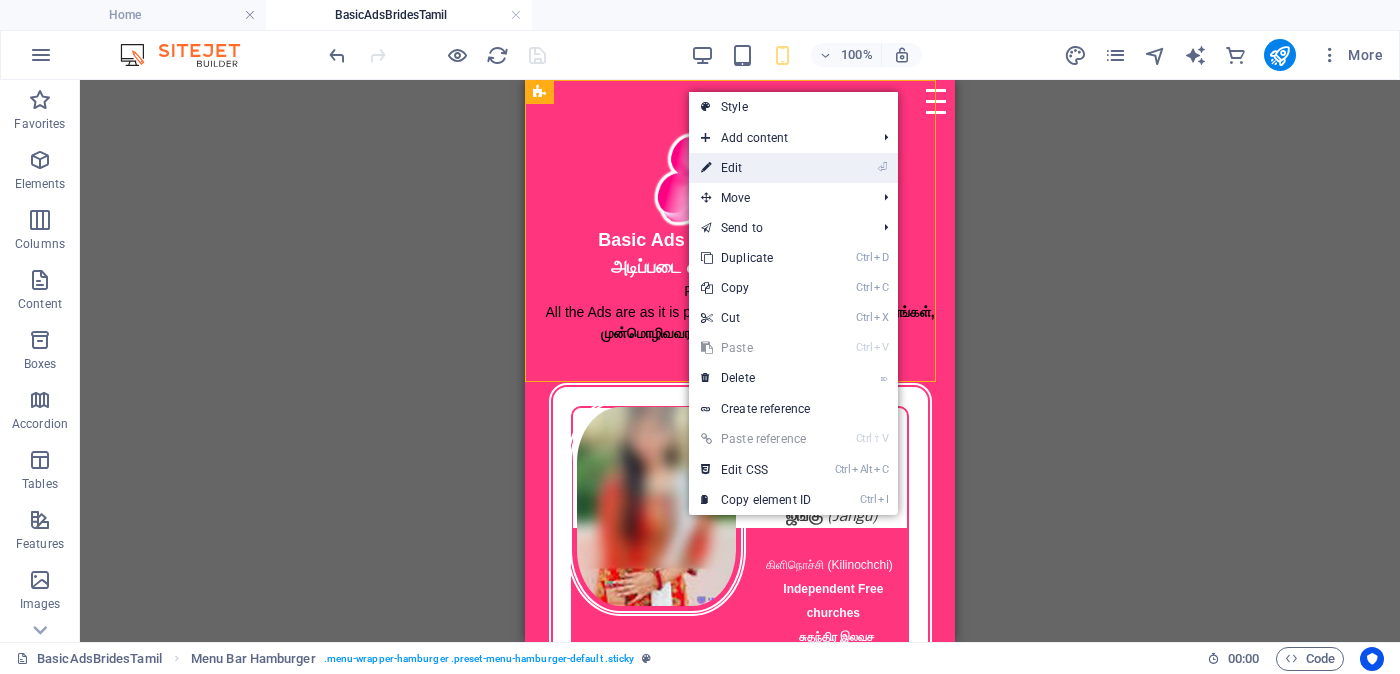 click on "⏎  Edit" at bounding box center (756, 168) 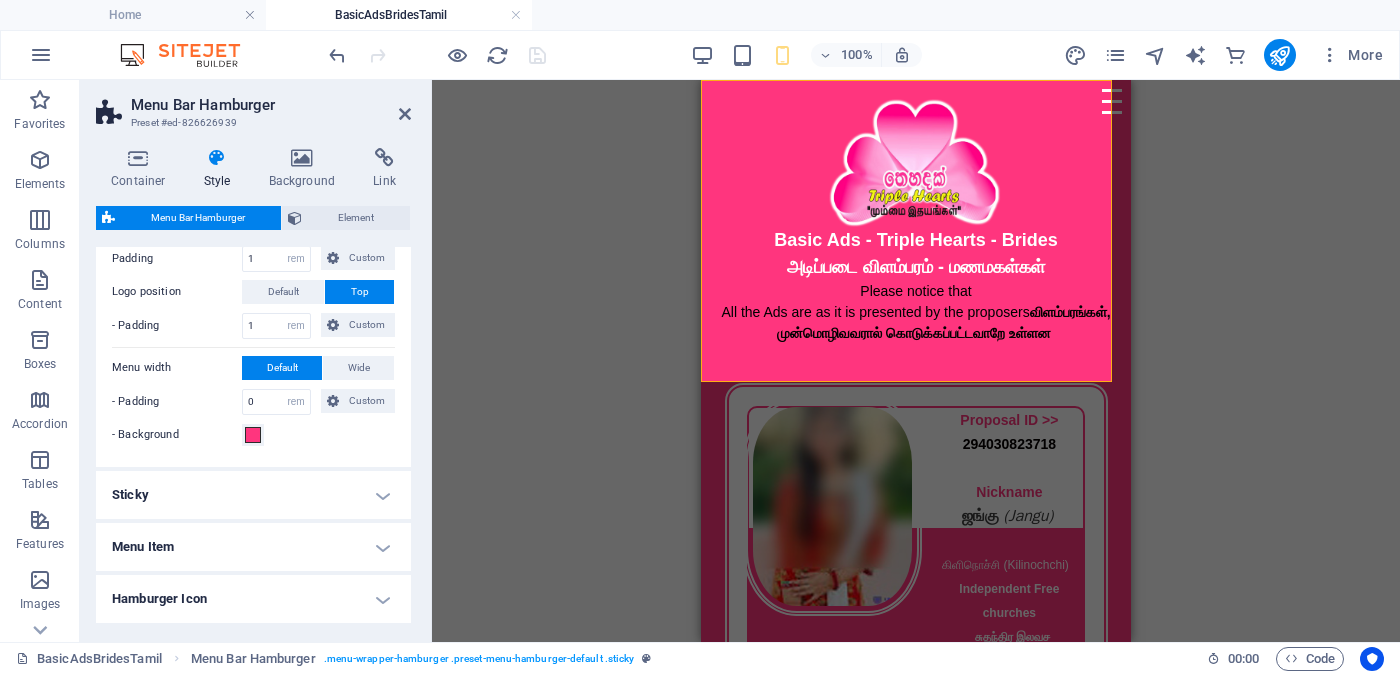 scroll, scrollTop: 249, scrollLeft: 0, axis: vertical 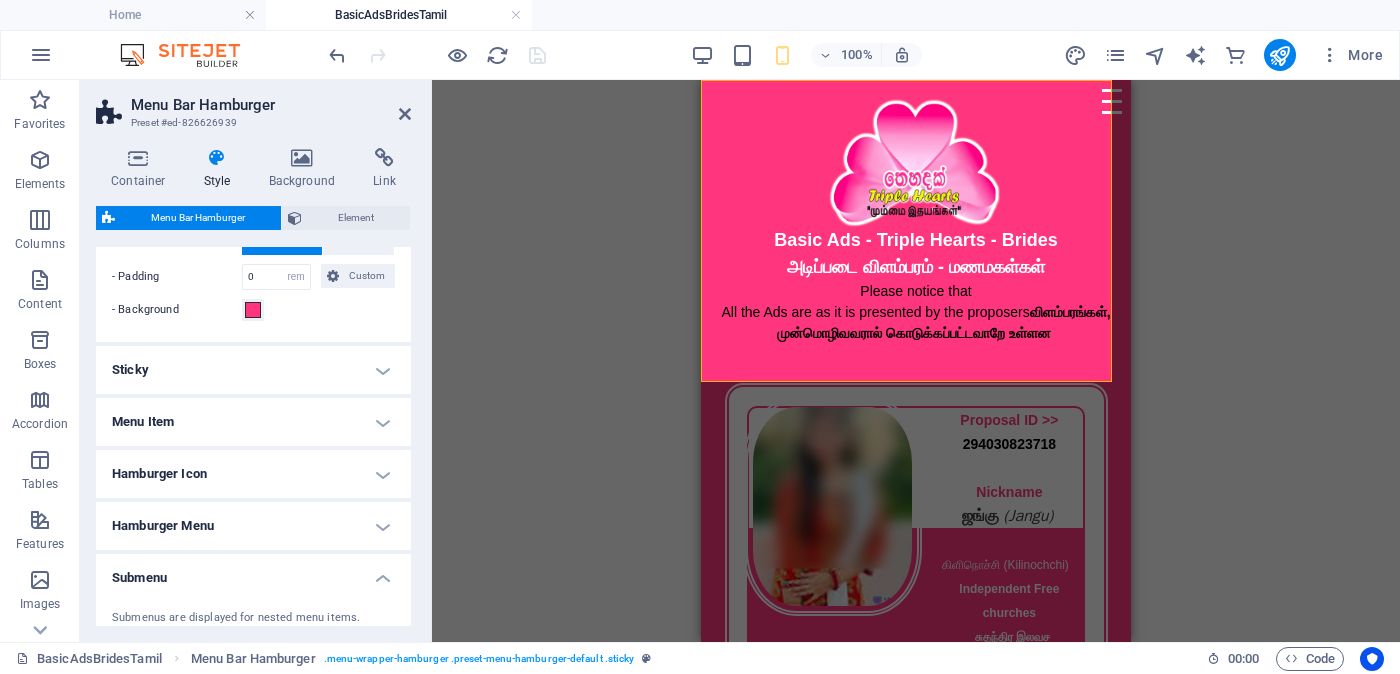 click on "Sticky" at bounding box center [253, 370] 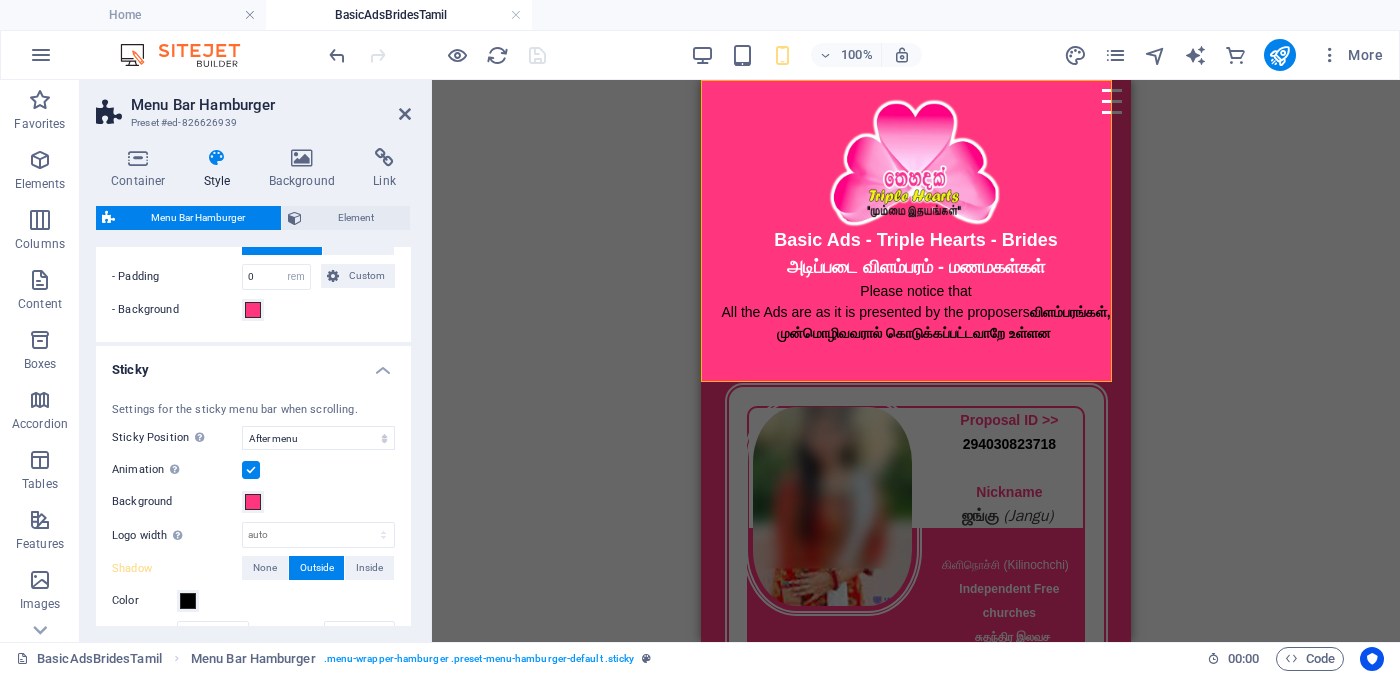 click on "Sticky" at bounding box center [253, 364] 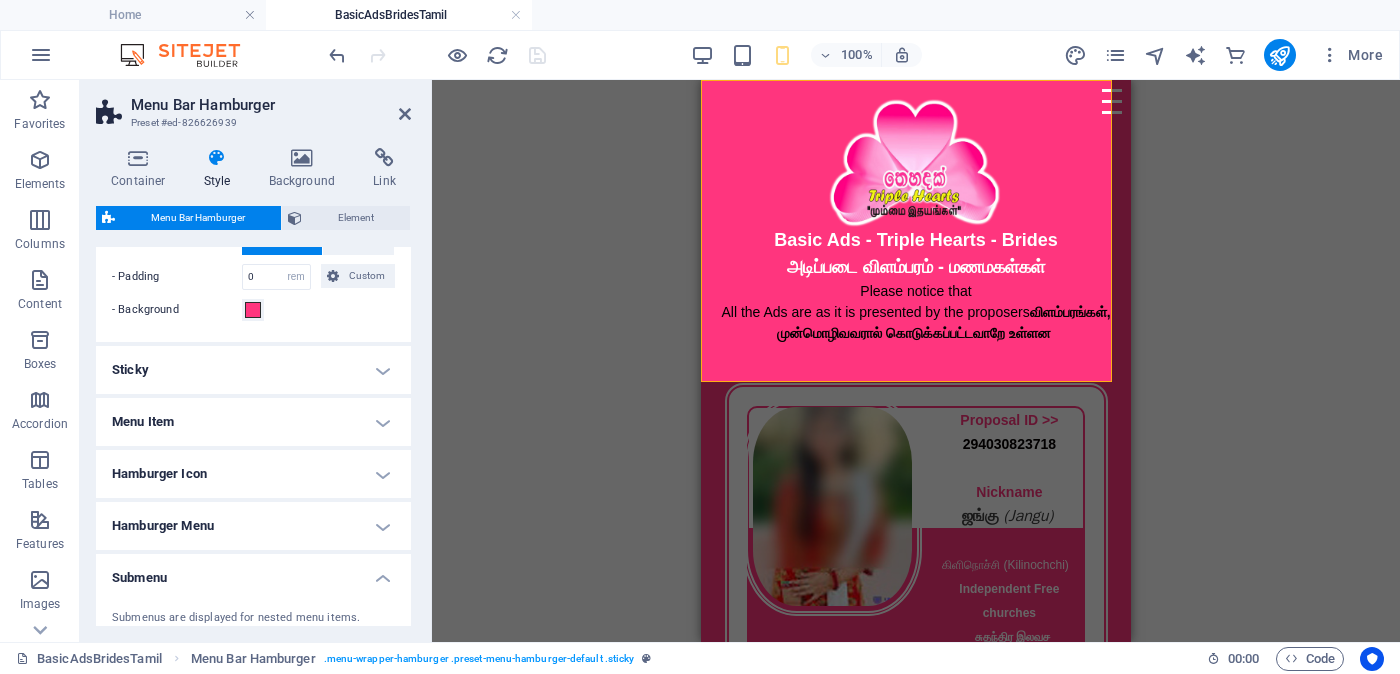 click on "Menu Item" at bounding box center (253, 422) 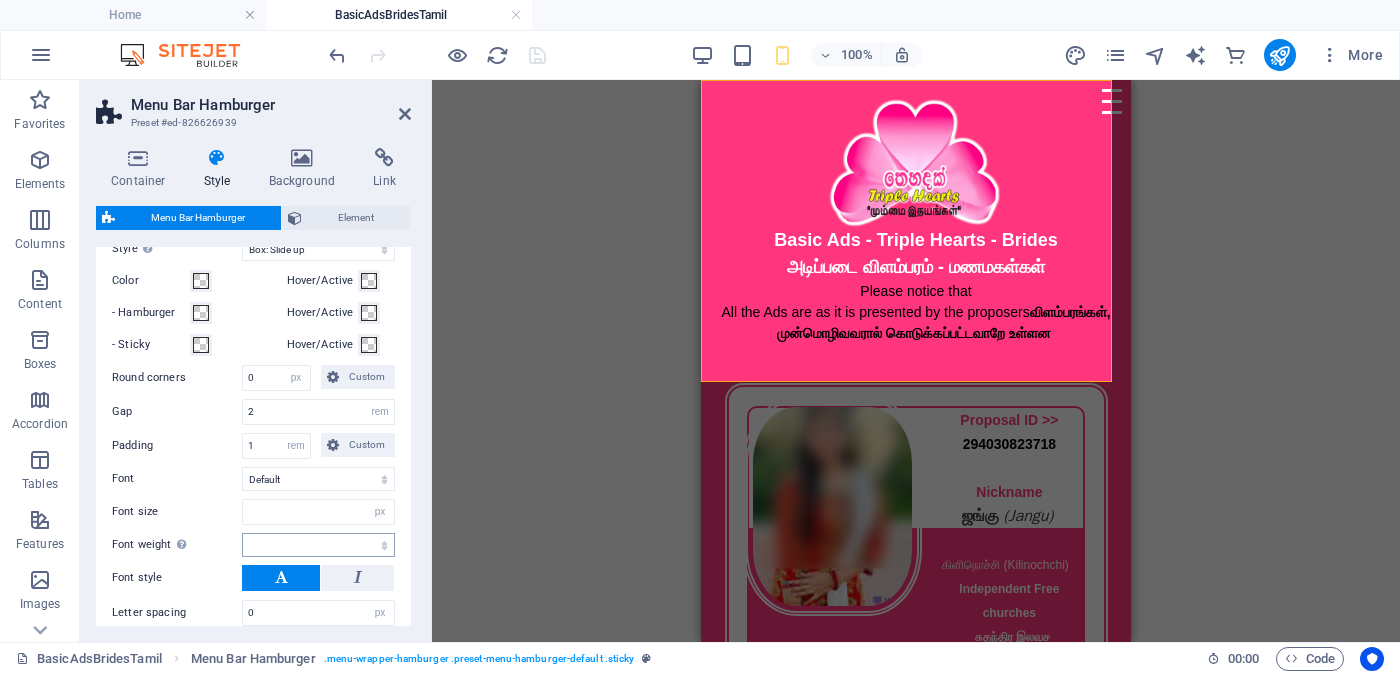 scroll, scrollTop: 625, scrollLeft: 0, axis: vertical 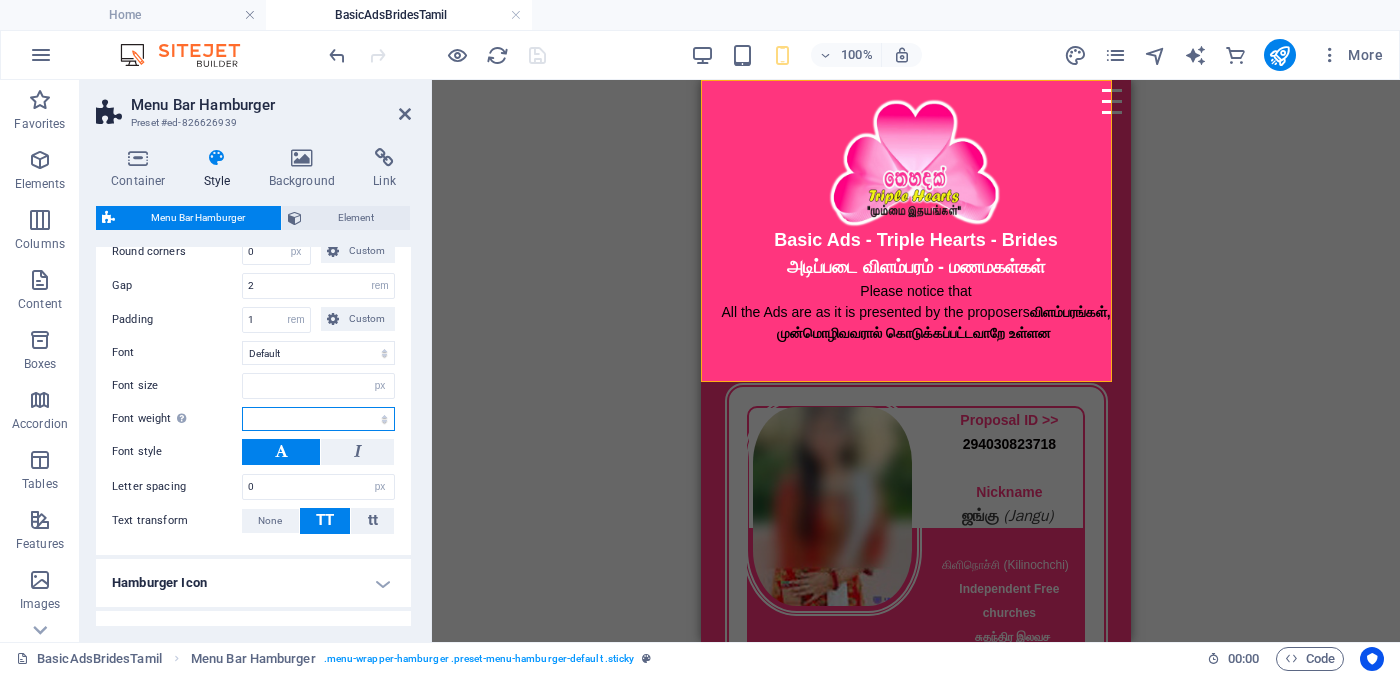 click on "Thin, 100 Extra-light, 200 Light, 300 Regular, 400 Medium, 500 Semi-bold, 600 Bold, 700 Extra-bold, 800 Black, 900" at bounding box center [318, 419] 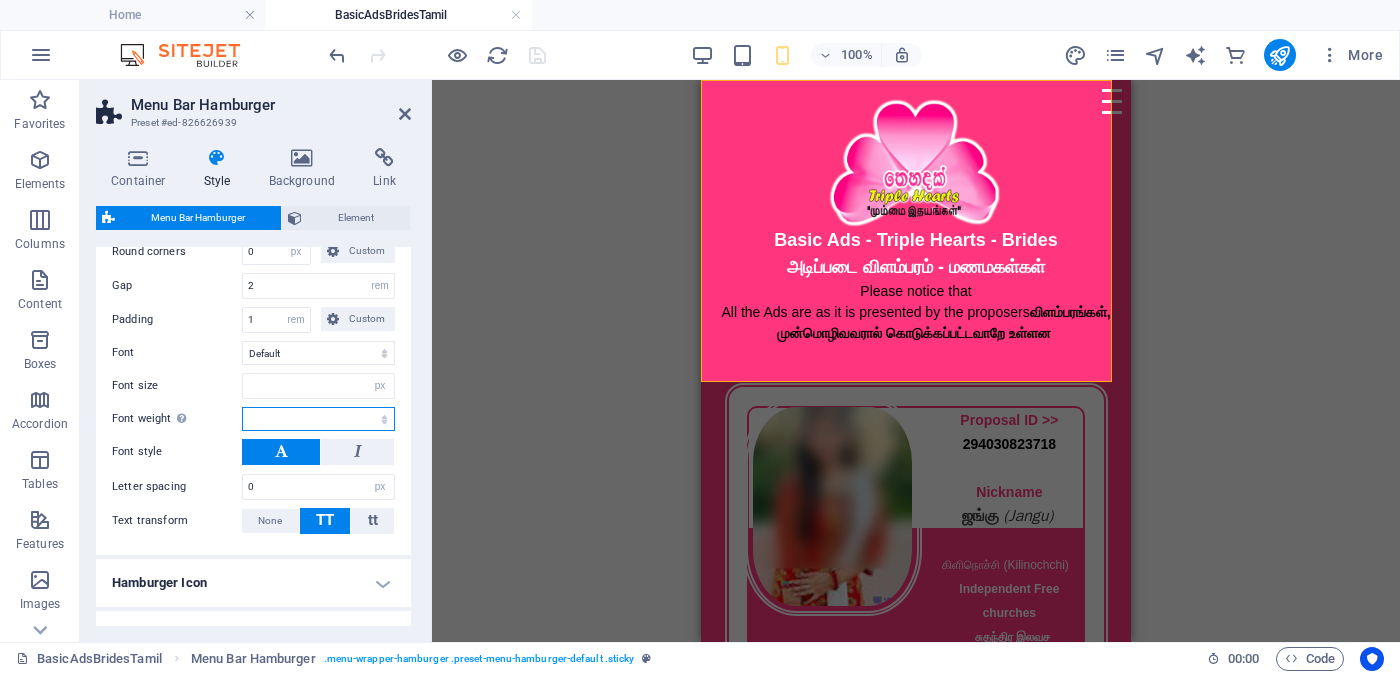 select on "700" 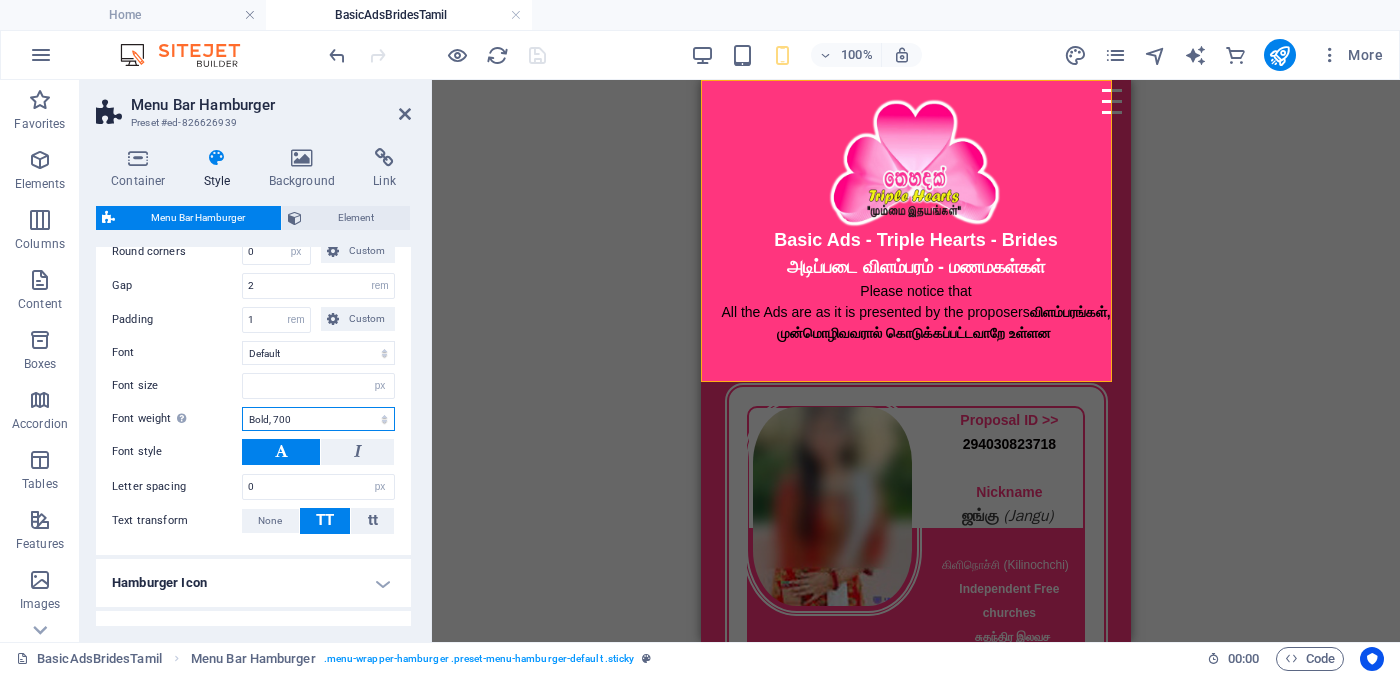 click on "Thin, 100 Extra-light, 200 Light, 300 Regular, 400 Medium, 500 Semi-bold, 600 Bold, 700 Extra-bold, 800 Black, 900" at bounding box center (318, 419) 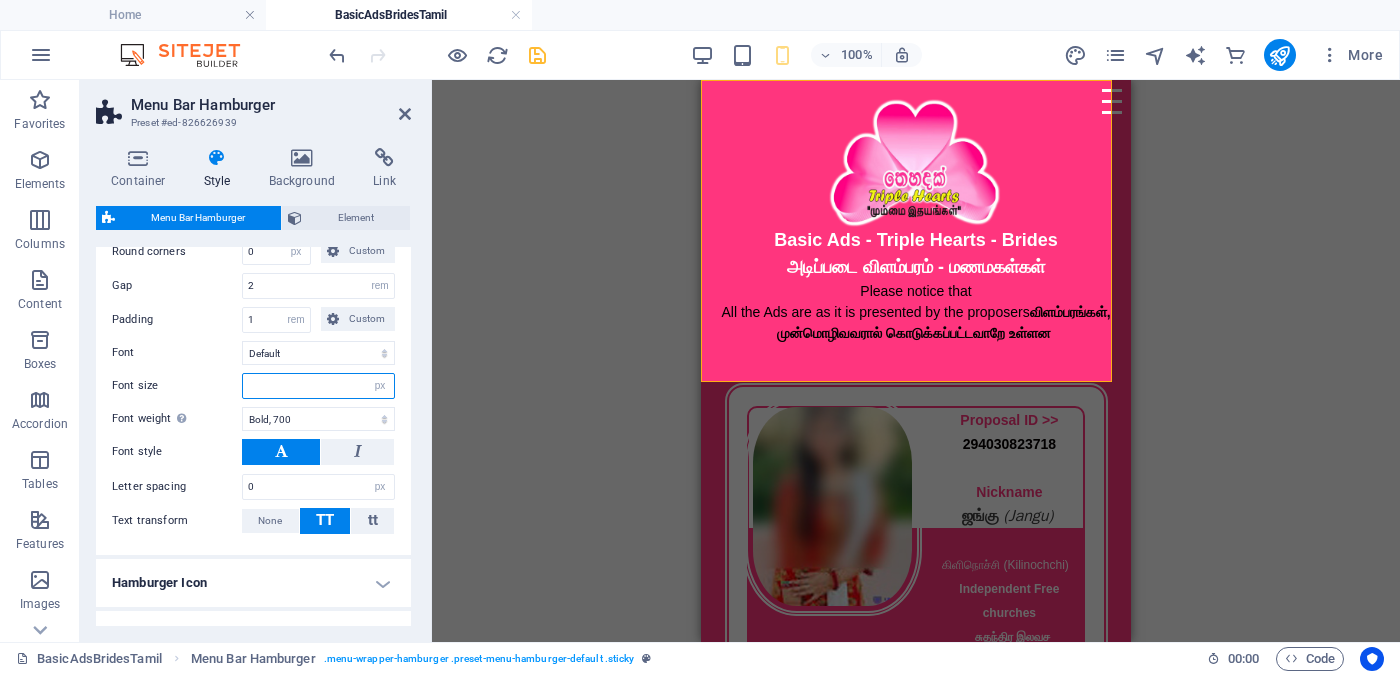 click at bounding box center [318, 386] 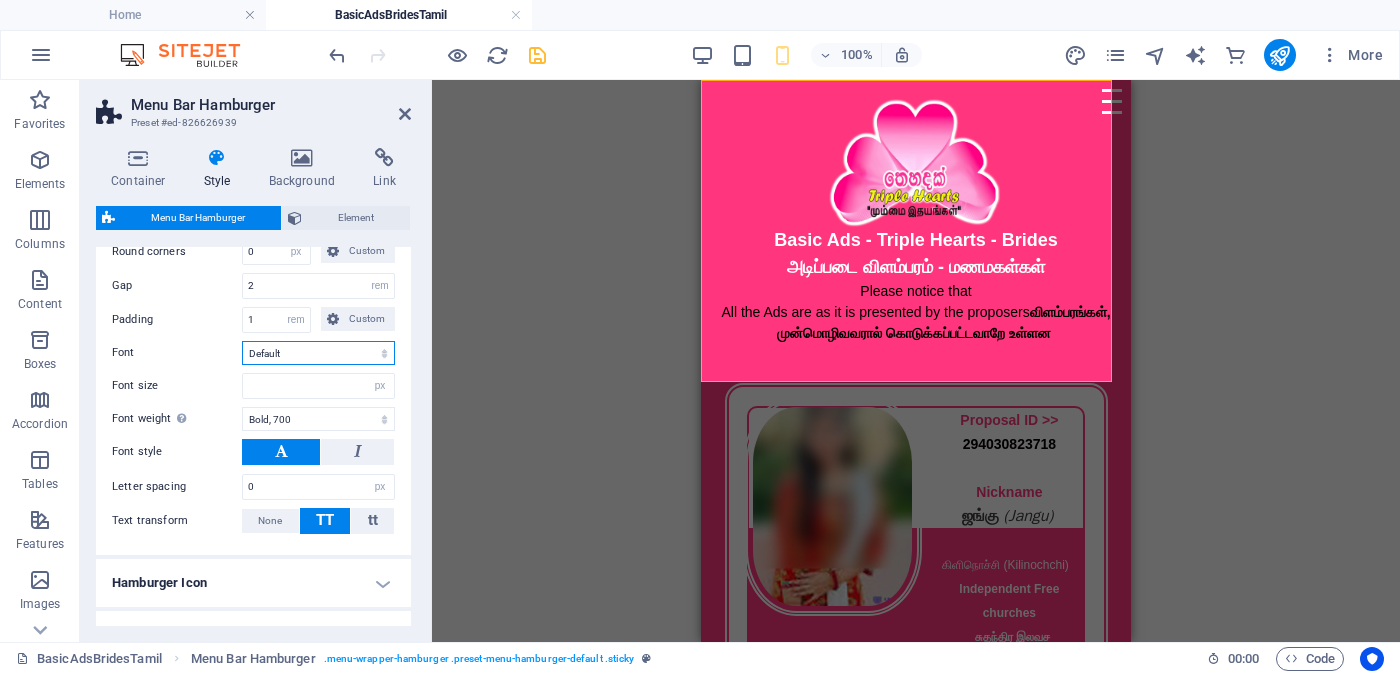 click on "Default Headlines" at bounding box center [318, 353] 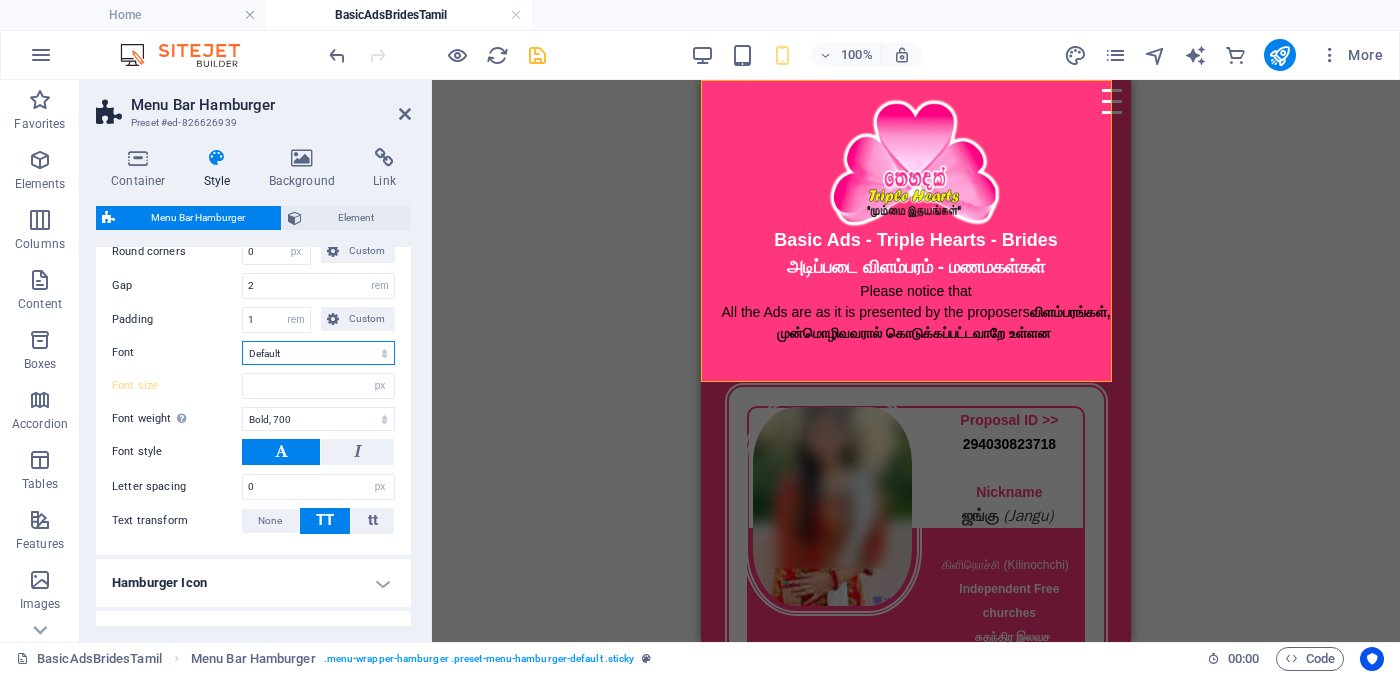 click on "Default Headlines" at bounding box center [318, 353] 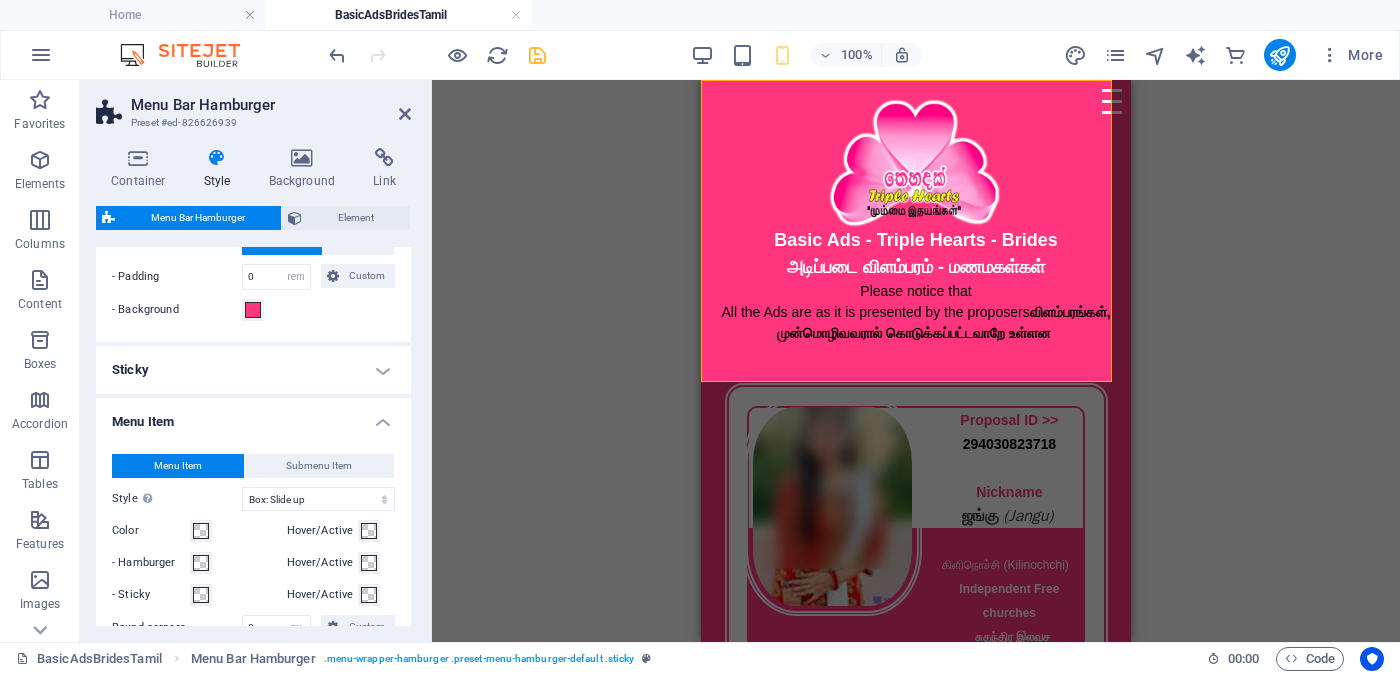 scroll, scrollTop: 375, scrollLeft: 0, axis: vertical 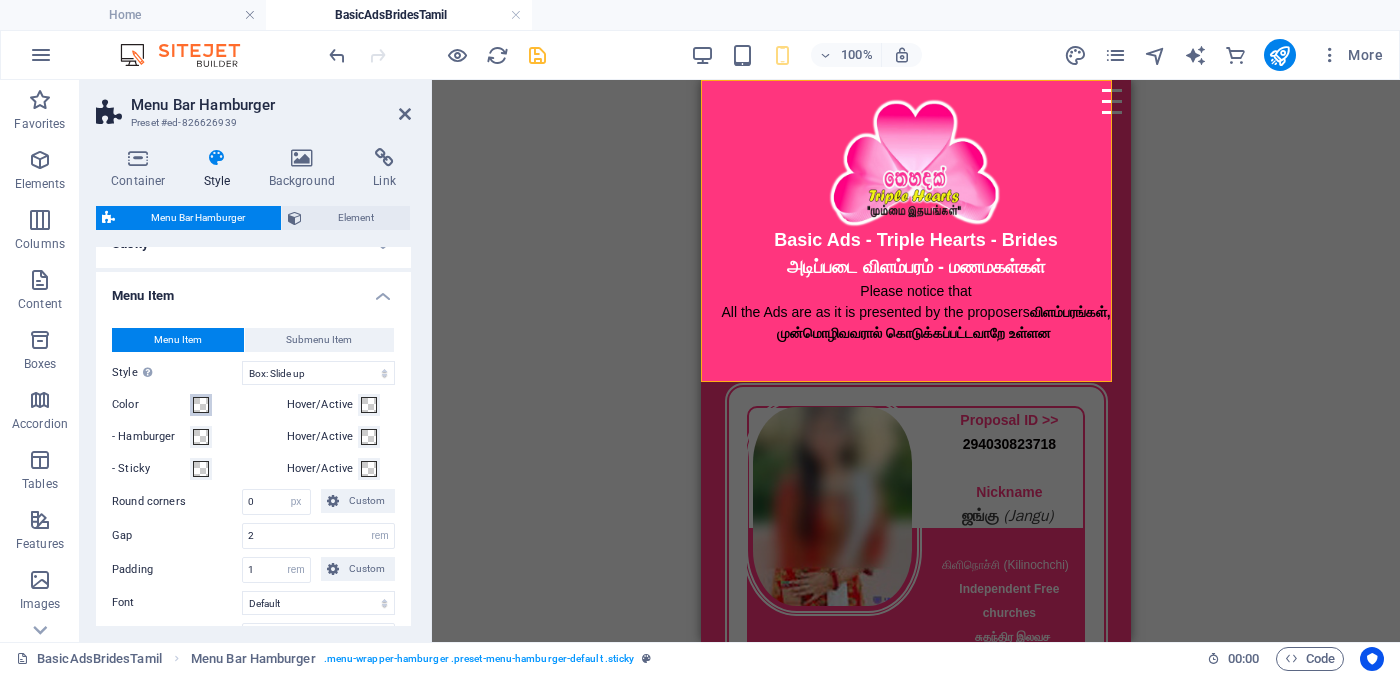 click at bounding box center [201, 405] 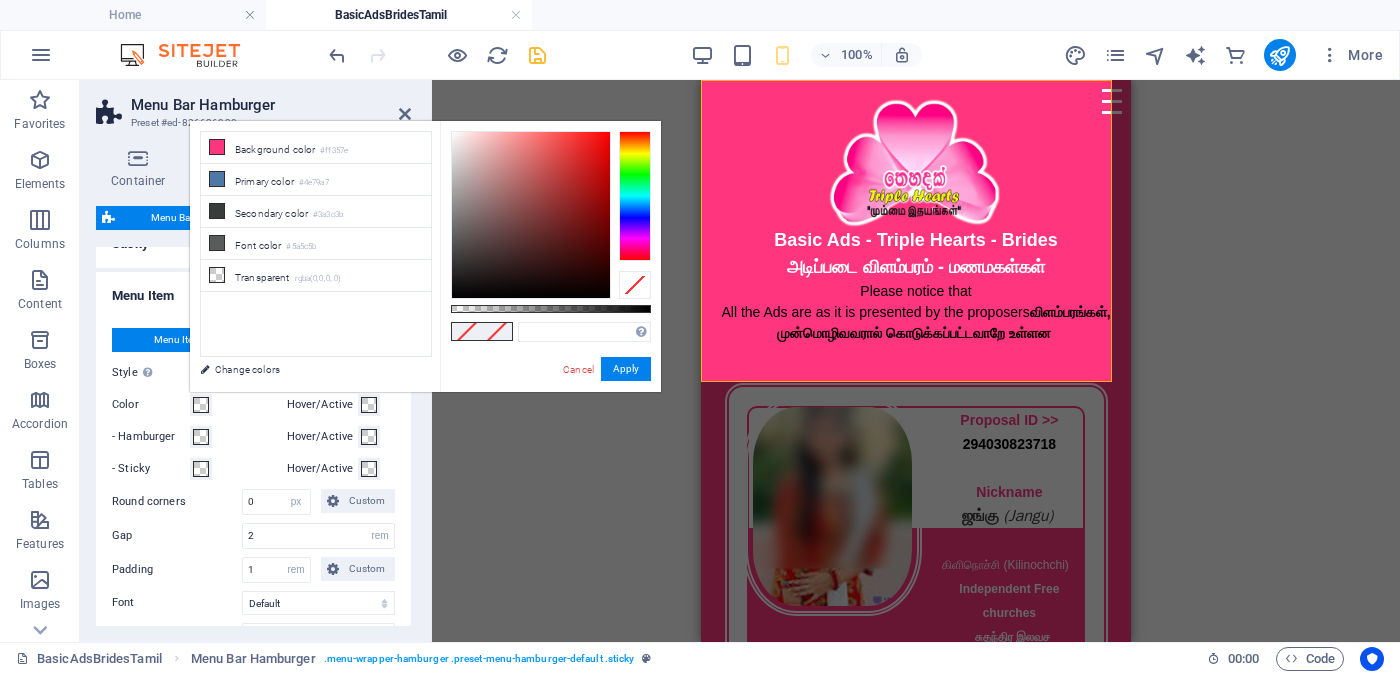 click at bounding box center [201, 405] 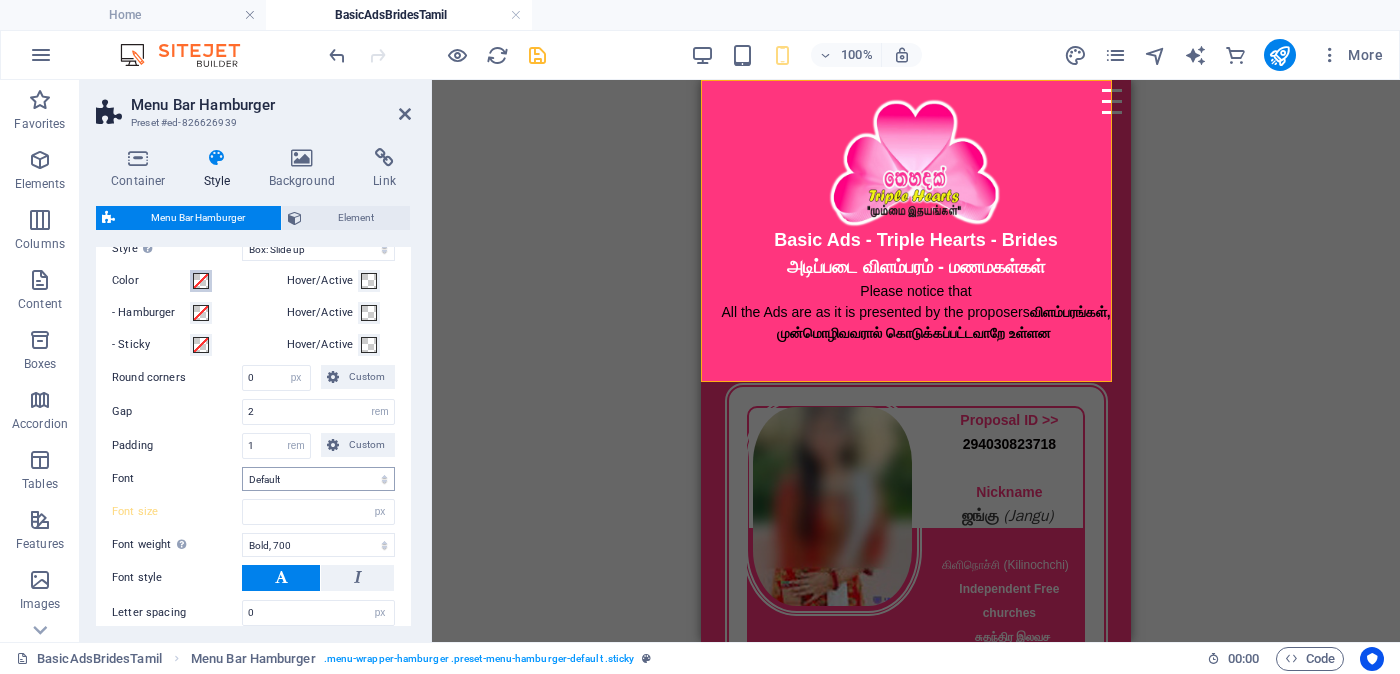 scroll, scrollTop: 625, scrollLeft: 0, axis: vertical 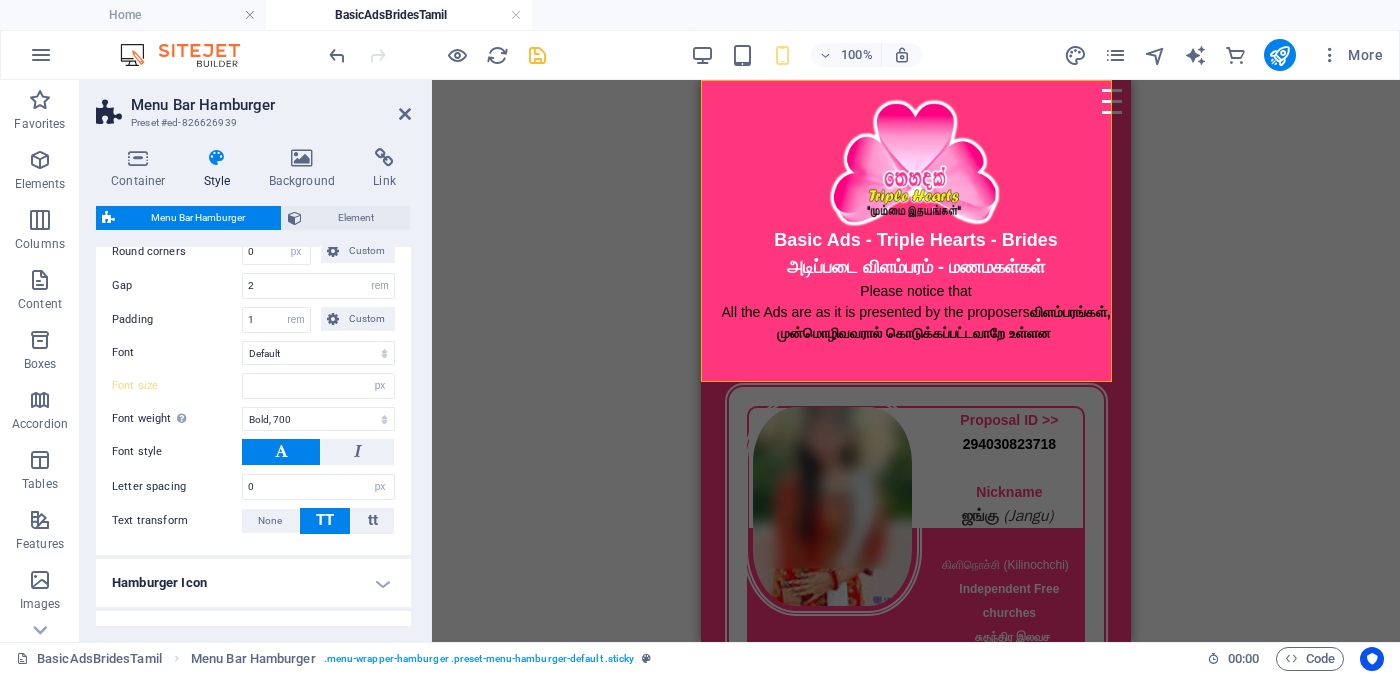 click on "Font size" at bounding box center [177, 385] 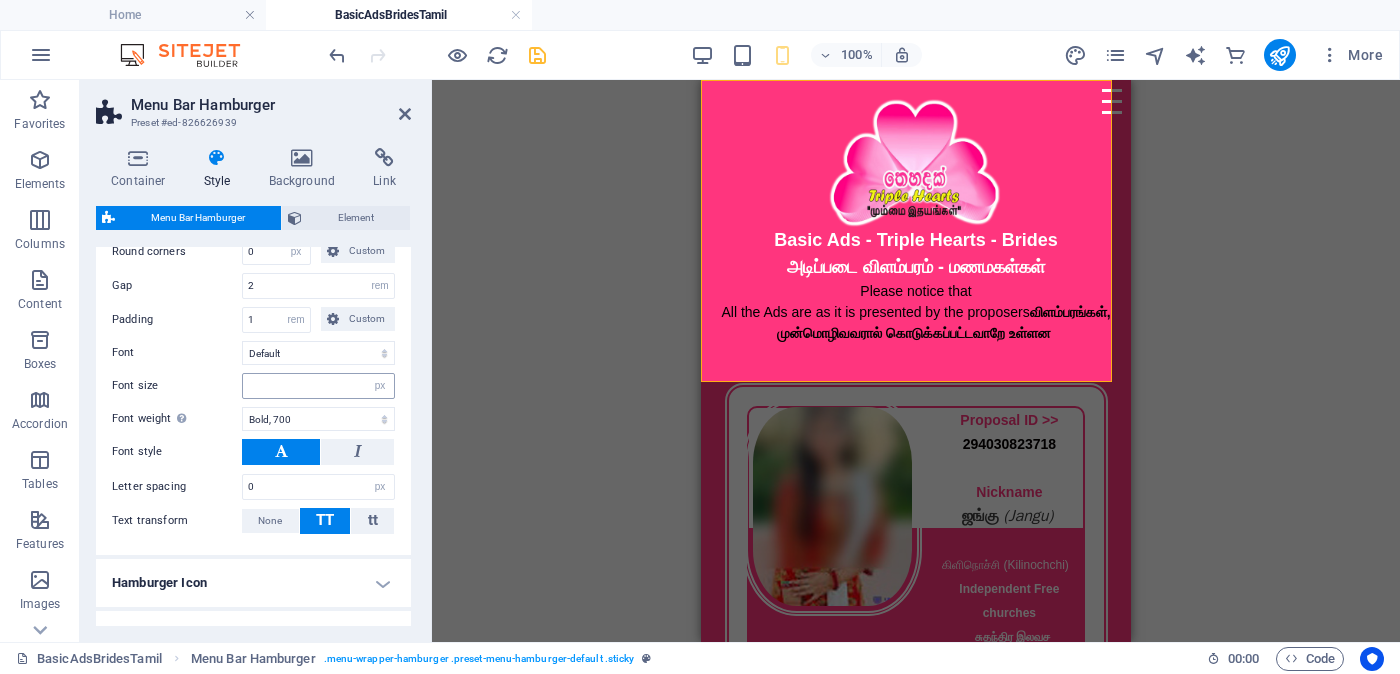 type 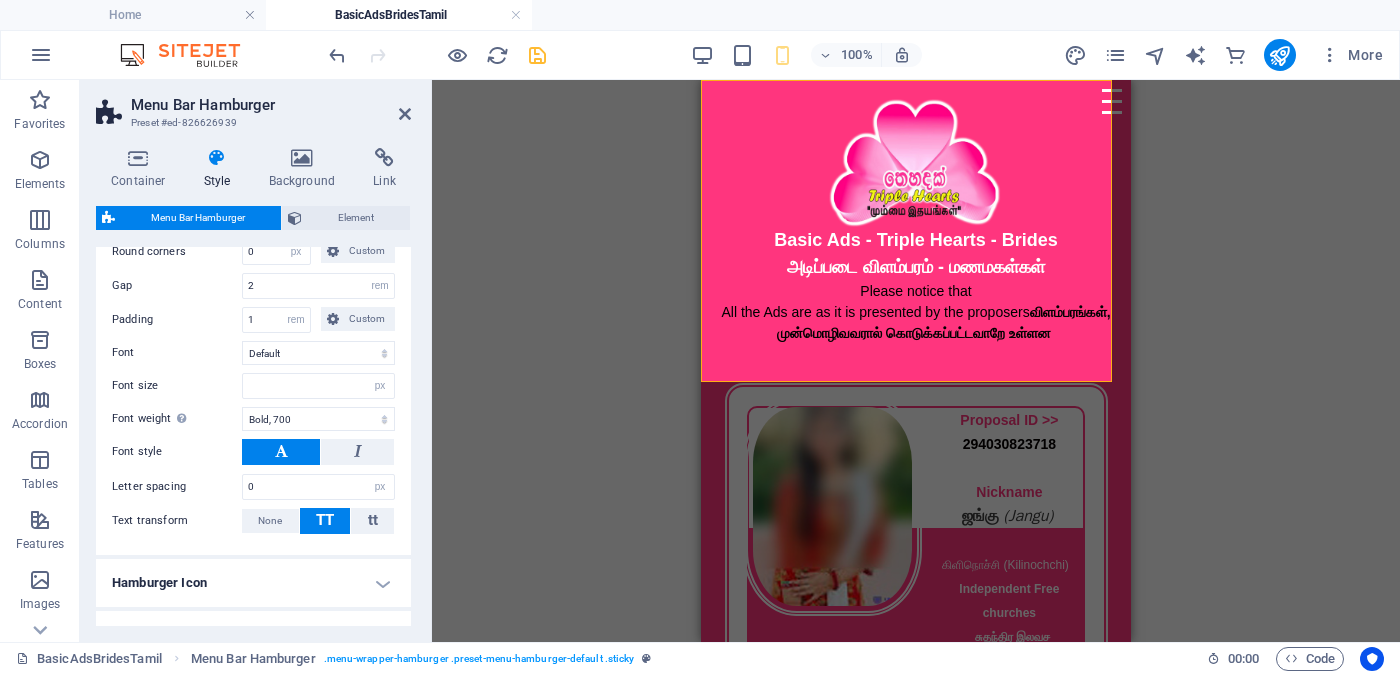 click at bounding box center [281, 452] 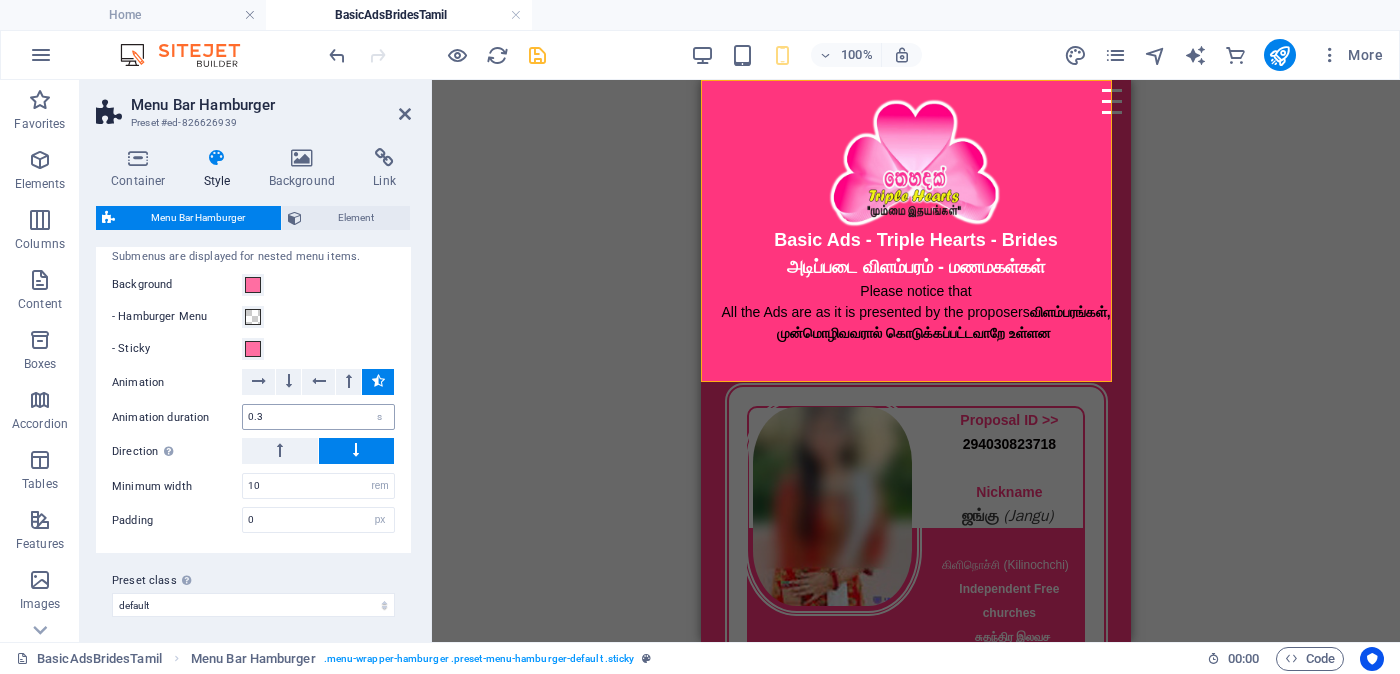 scroll, scrollTop: 845, scrollLeft: 0, axis: vertical 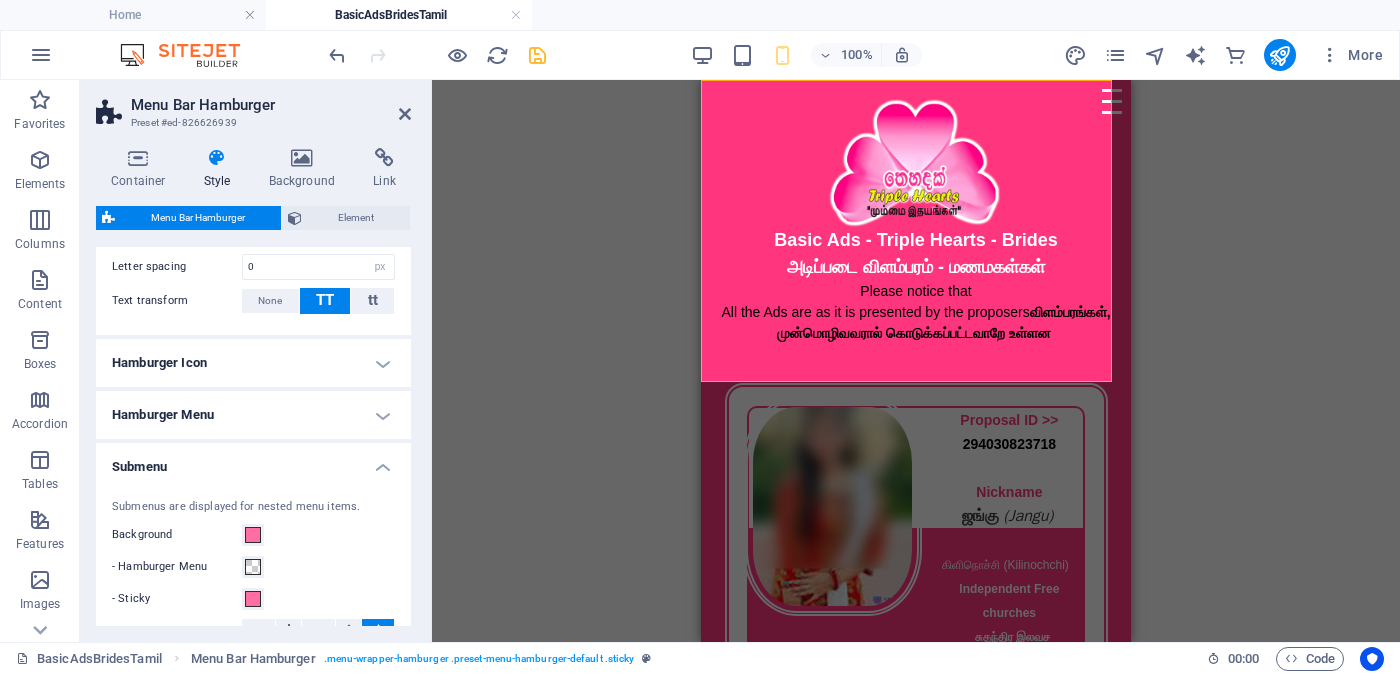 click on "Hamburger Menu" at bounding box center [253, 415] 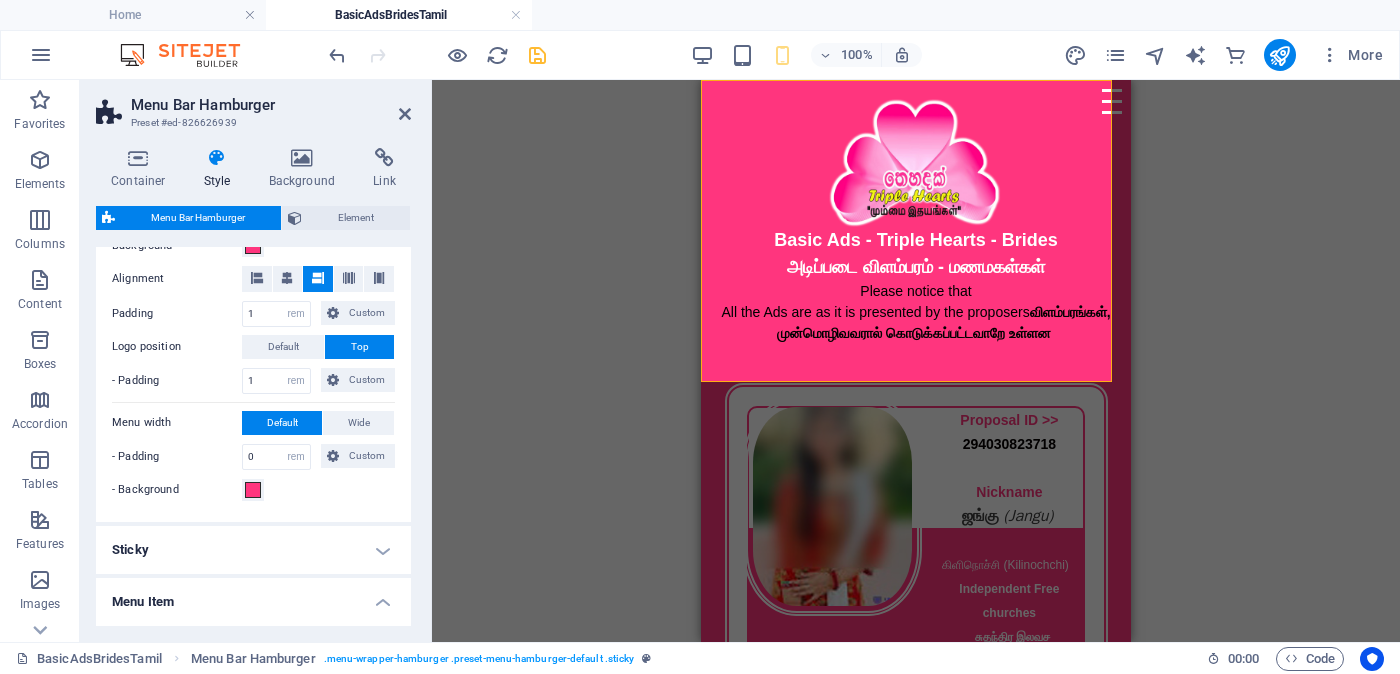 scroll, scrollTop: 0, scrollLeft: 0, axis: both 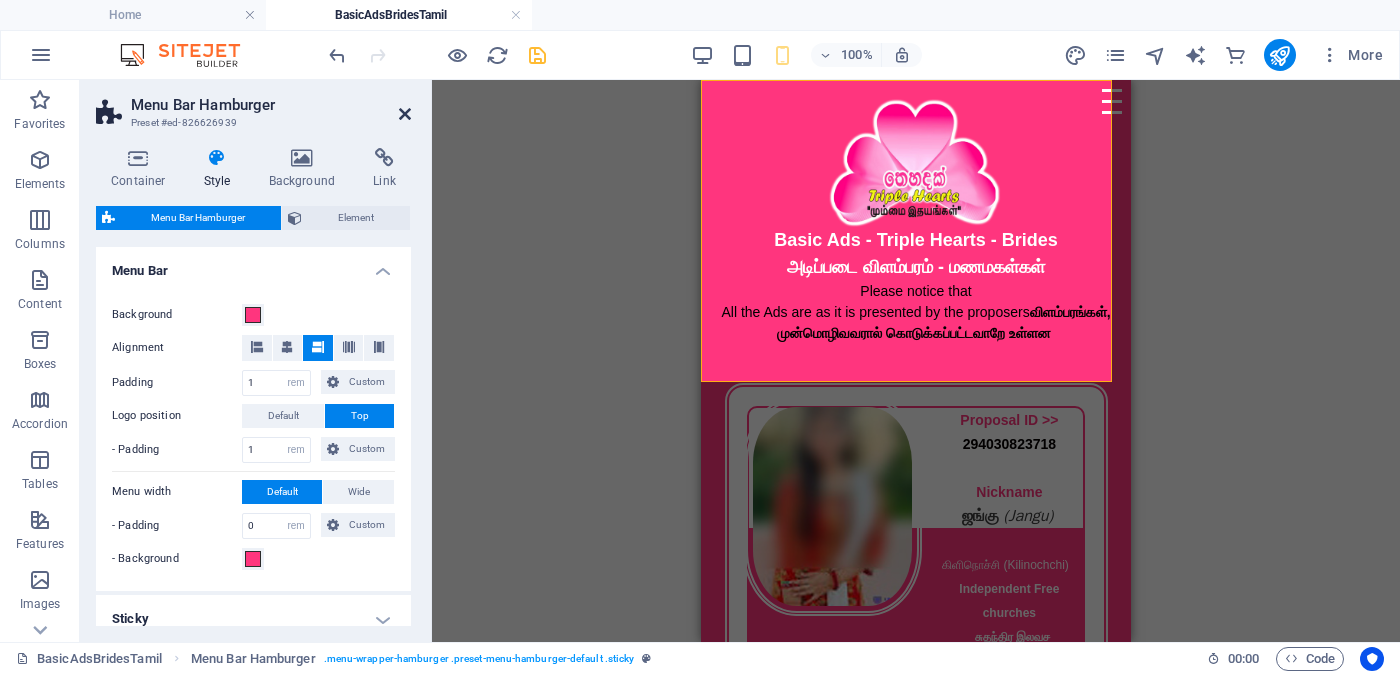click at bounding box center (405, 114) 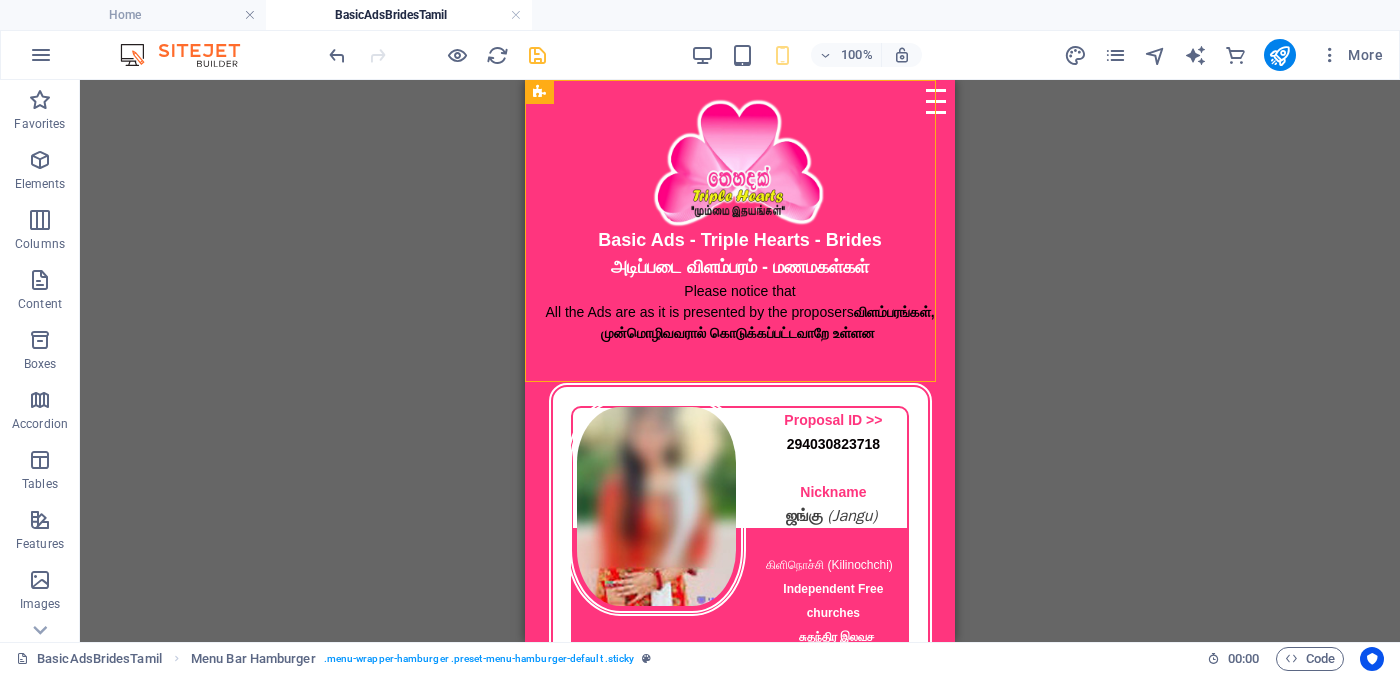 drag, startPoint x: 1050, startPoint y: 292, endPoint x: 413, endPoint y: 279, distance: 637.1326 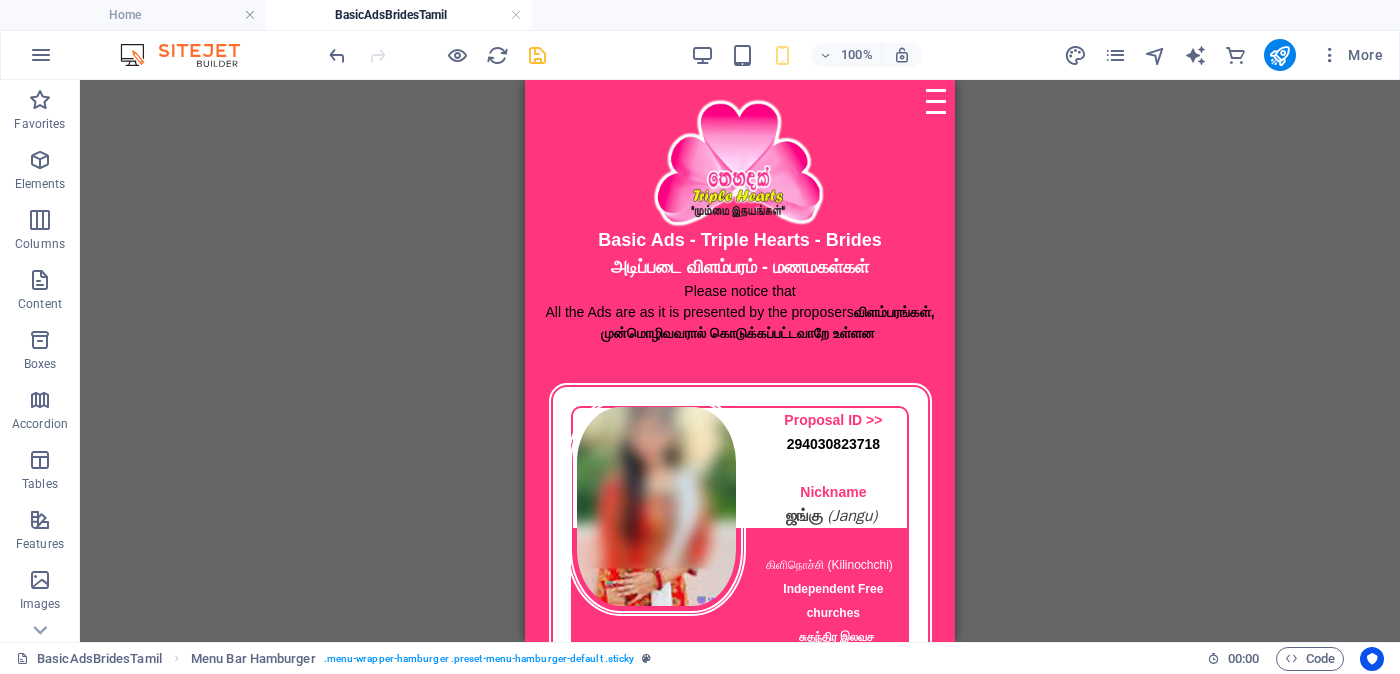 click on "Basic Ads - Triple Hearts - Brides அடிப்படை விளம்பரம் - மணமகள்கள்‌ Please notice that All the Ads are as it is presented by the proposers விளம்பரங்கள், முன்மொழிவவரால் கொடுக்கப்பட்டவாறே உள்ளன Menu Drop content here or Add elements Paste clipboard 01. Home page
02.Brides
03.My Ad
04.Commercial Ads
Proposal ID >> 294030823718 Nickname ஜங்கு (Jangu) [CITY] Independent Free churches சுதந்திர இலவச திருச்சபைகள் வயது - Age - [AGE] Unmarried - திருமணமாகாத உயரம் - Feet ( [NUMBER] ) . Inches ( [NUMBER] ) Occupation - தொழில் Job Seeking - வேலை தேடுதல் வேலை Monthly Income - சம்பளம் Full Ad view - தெளிவான படம்" at bounding box center [740, 4050] 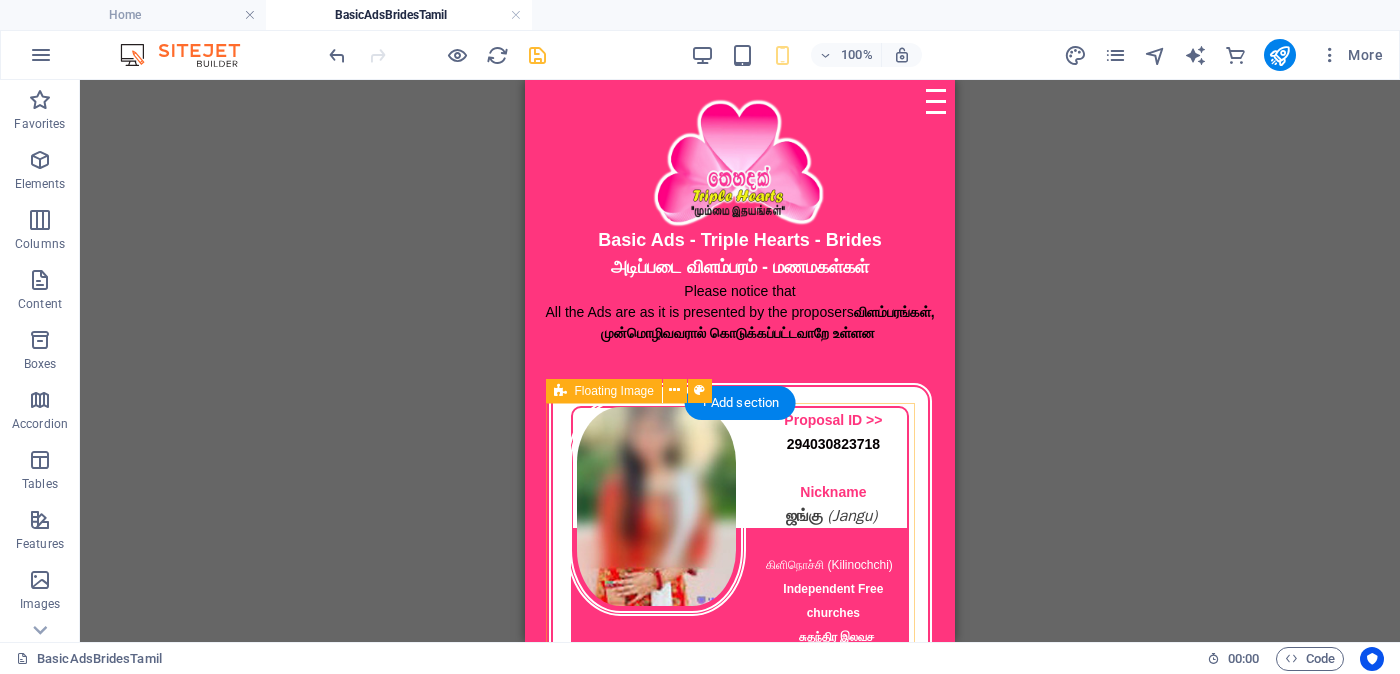 click on "Proposal ID >> [NUMBER] Nickname [NAME] ([NAME]) [CITY] Independent Free churches சுதந்திர இலவச திருச்சபைகள் வயது - Age - [AGE] Unmarried - திருமணமாகாத உயரம் - Feet ( [NUMBER] ) . Inches ( [NUMBER] ) Occupation - தொழில் Job Seeking - வேலை தேடுதல் வேலை Monthly Income - சம்பளம் Unverified - Click to verify - சரிபார்ப்பை ஆணையிடுங்கள் Full Ad view - தெளிவான படம்" at bounding box center (740, 686) 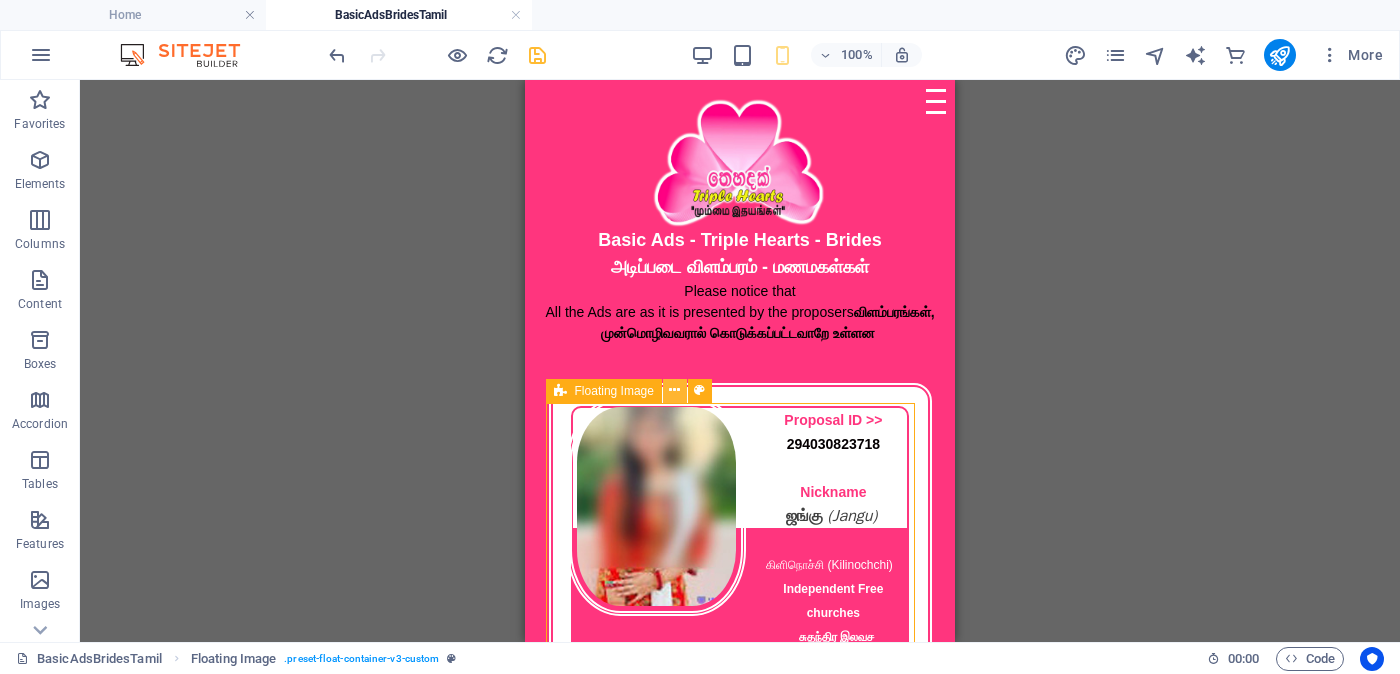 click at bounding box center (674, 390) 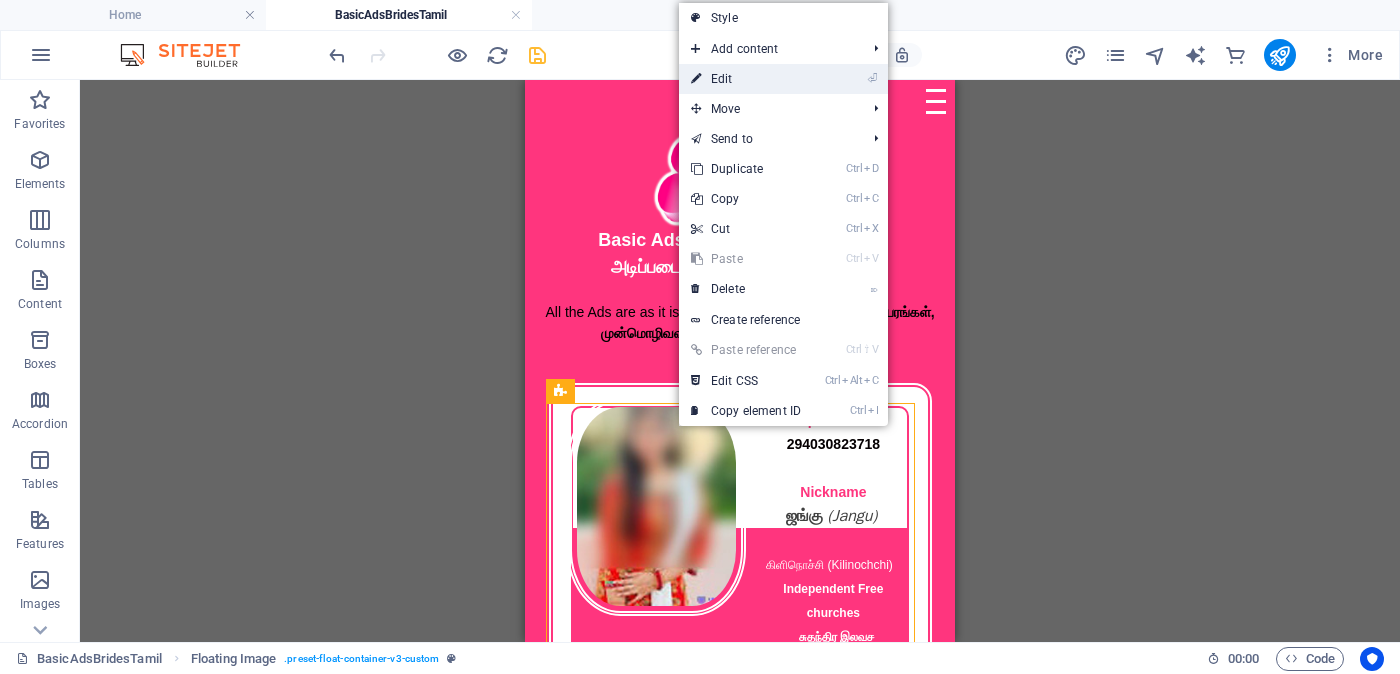 click on "⏎  Edit" at bounding box center (746, 79) 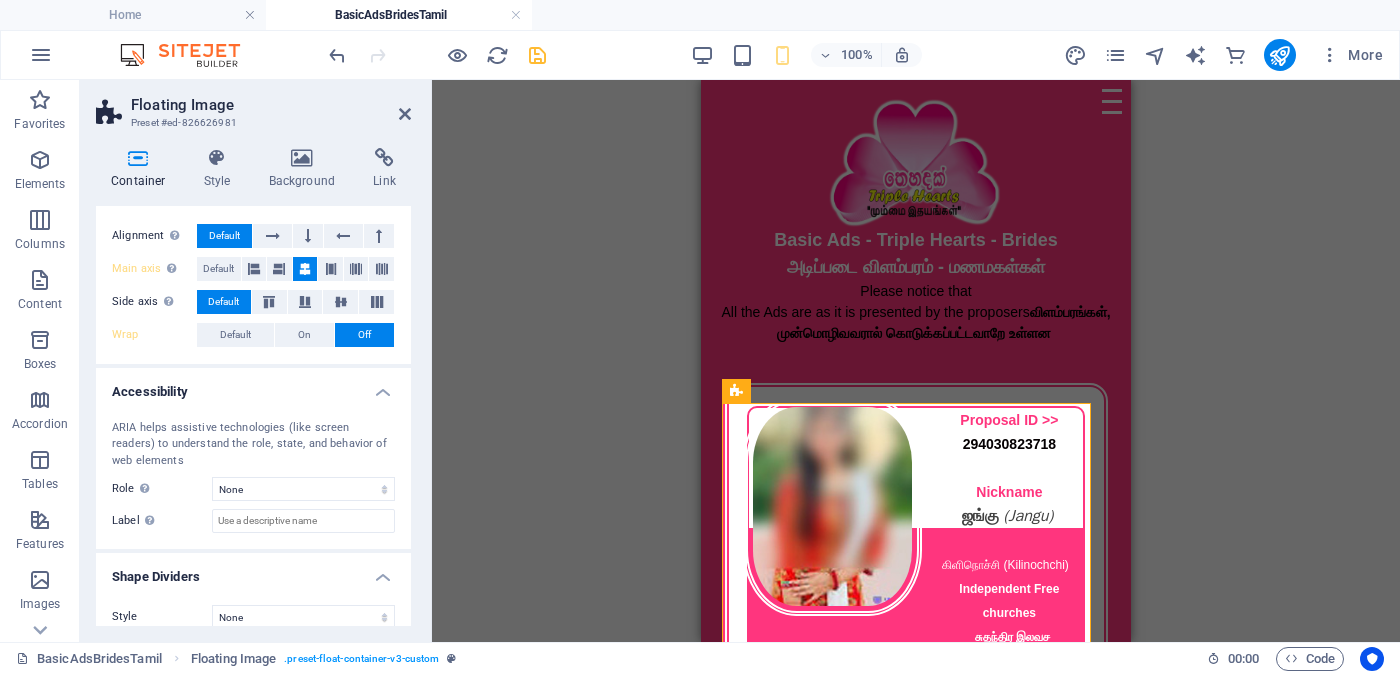 scroll, scrollTop: 0, scrollLeft: 0, axis: both 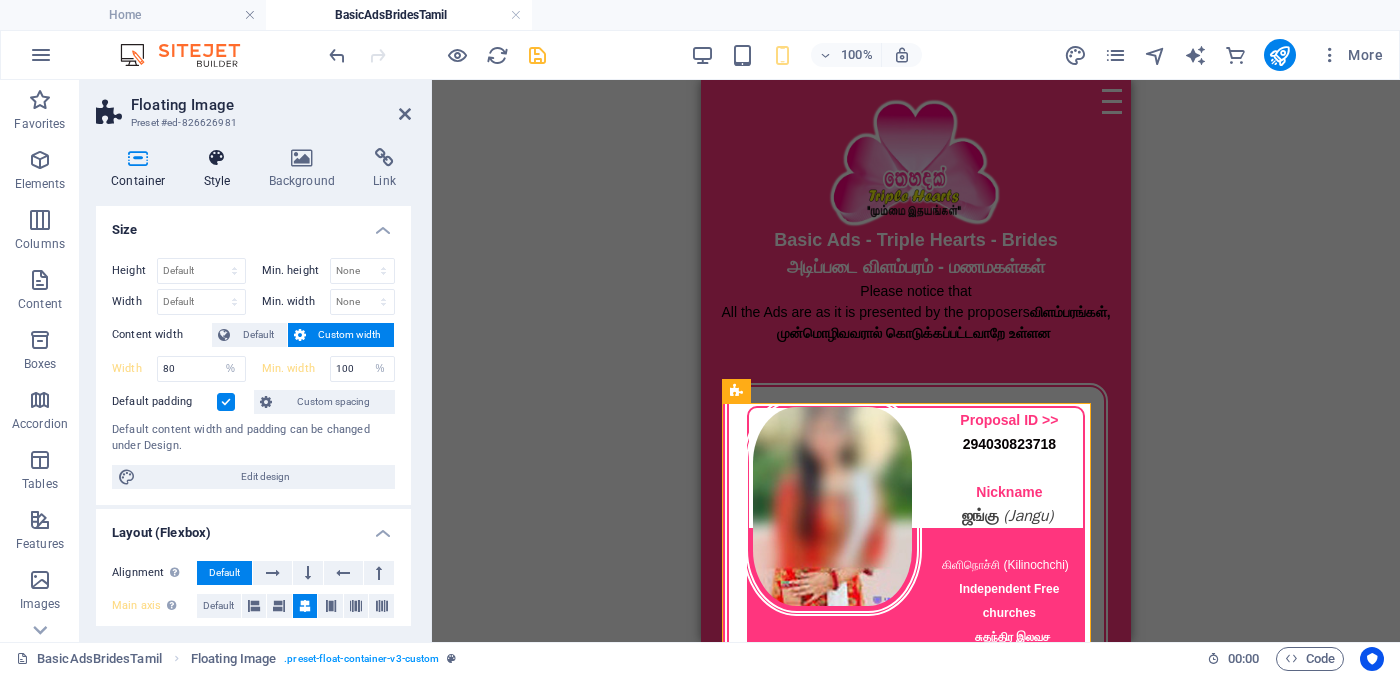 click at bounding box center [217, 158] 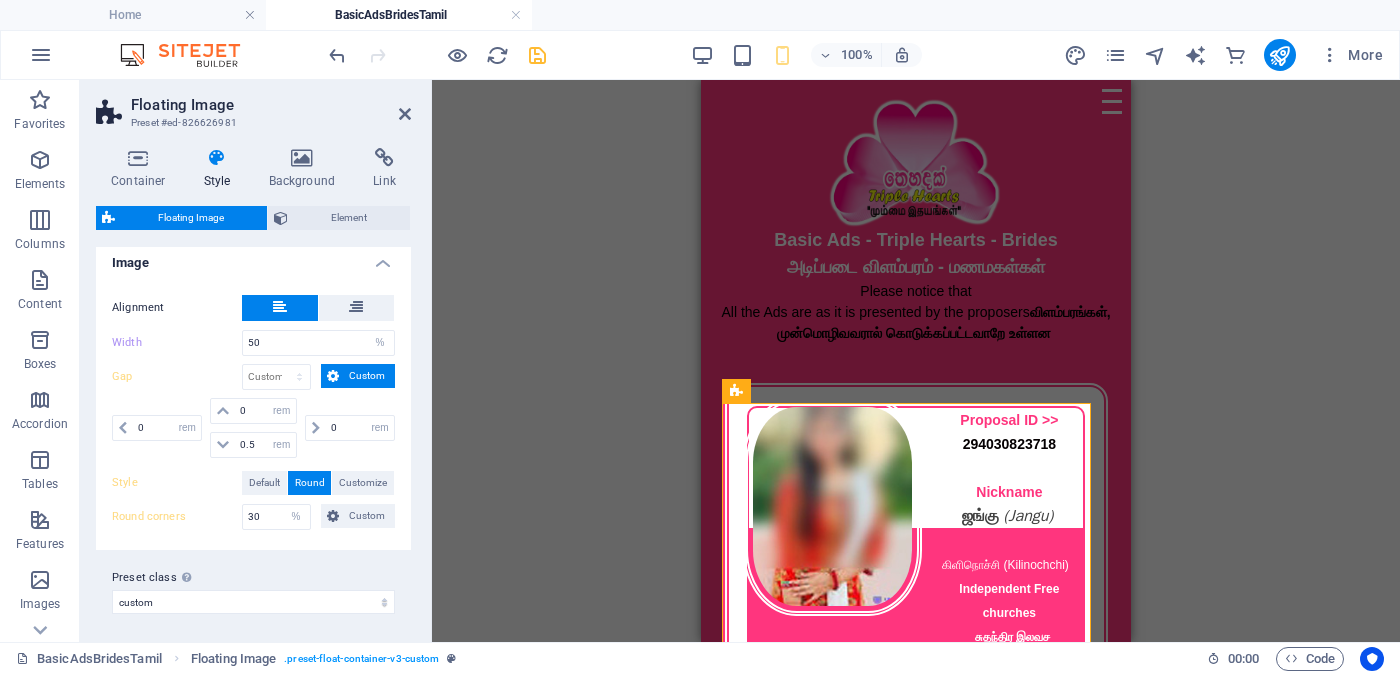 scroll, scrollTop: 0, scrollLeft: 0, axis: both 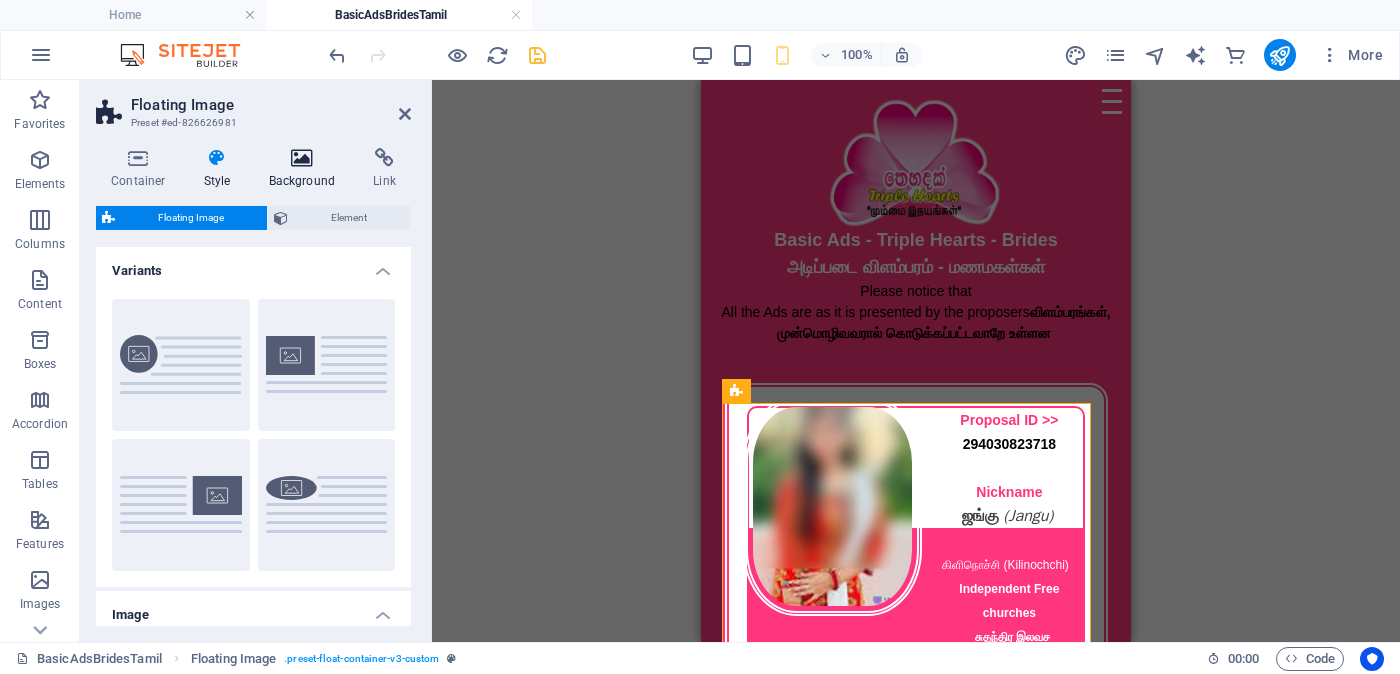 click at bounding box center [302, 158] 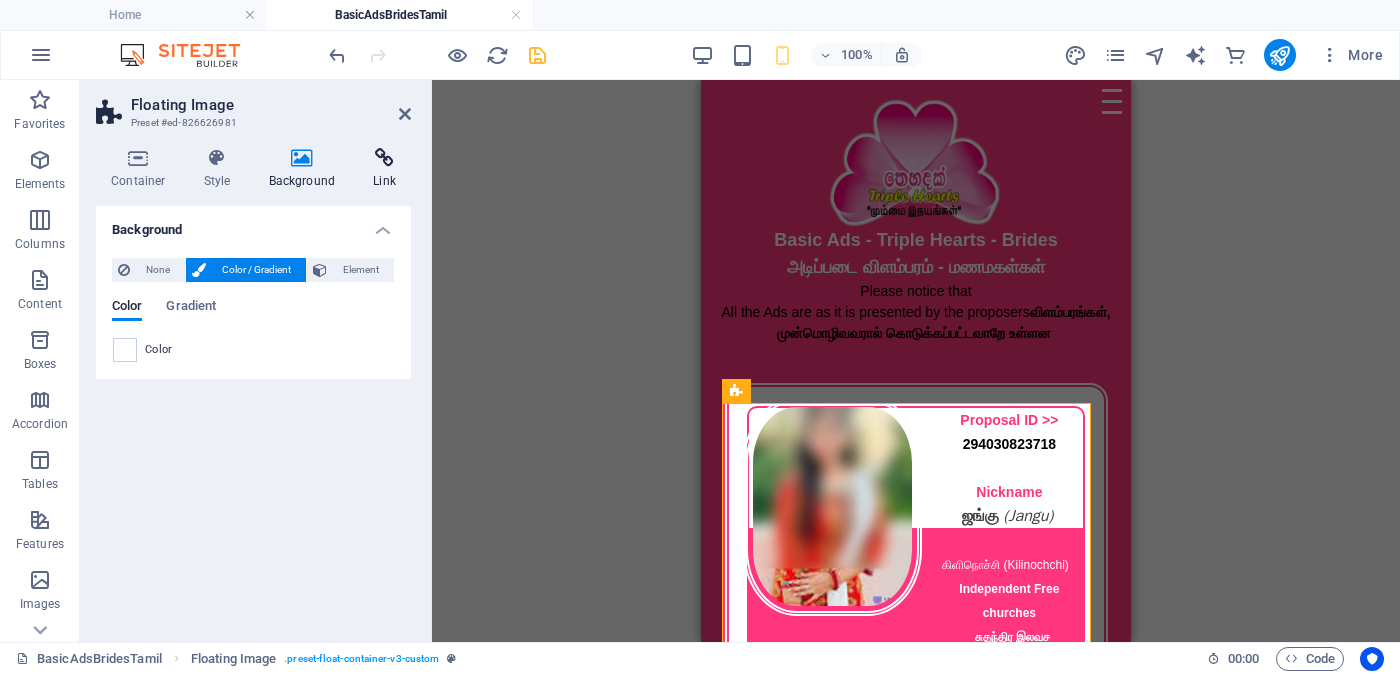 click at bounding box center [384, 158] 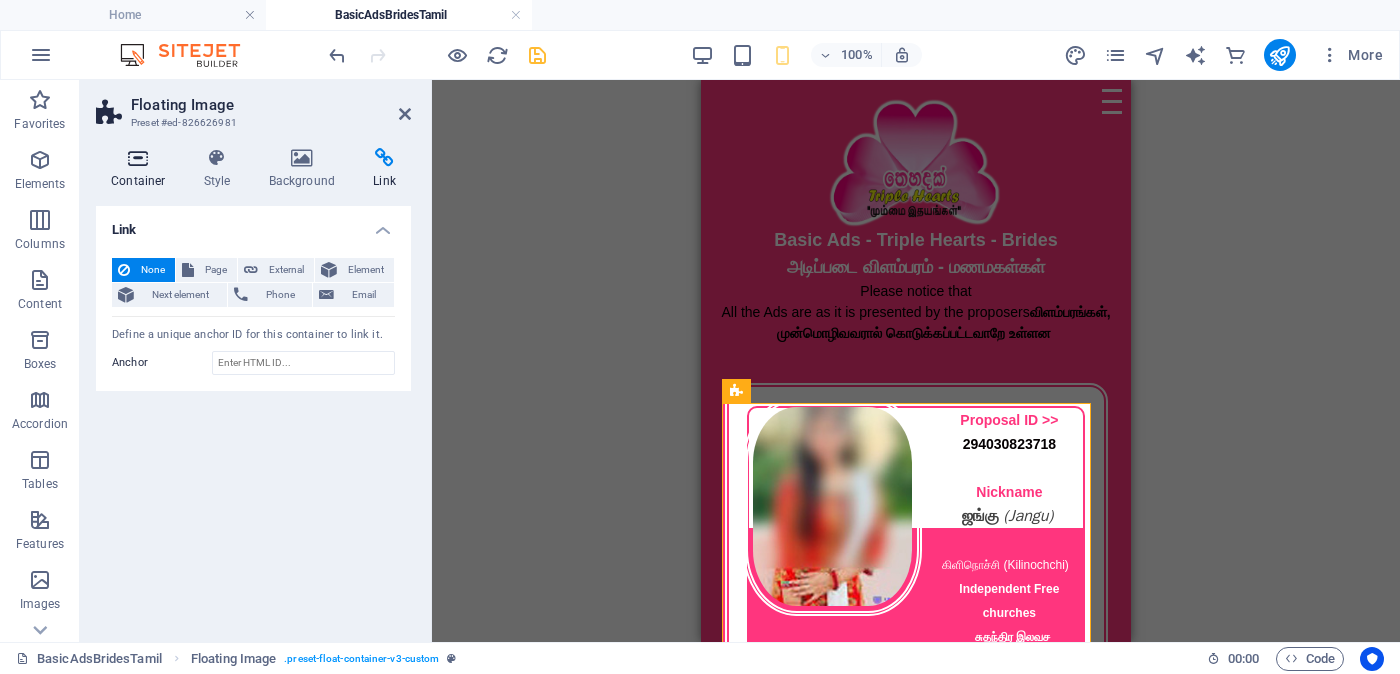 click at bounding box center [138, 158] 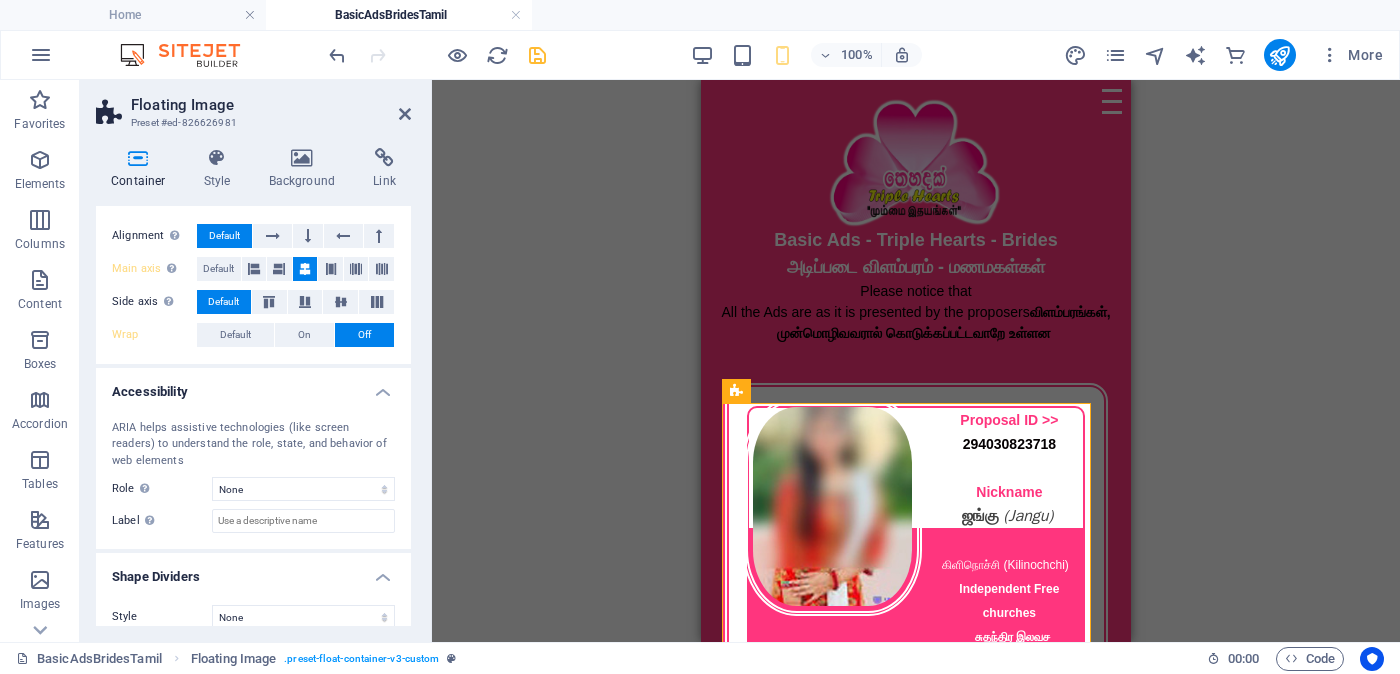 scroll, scrollTop: 0, scrollLeft: 0, axis: both 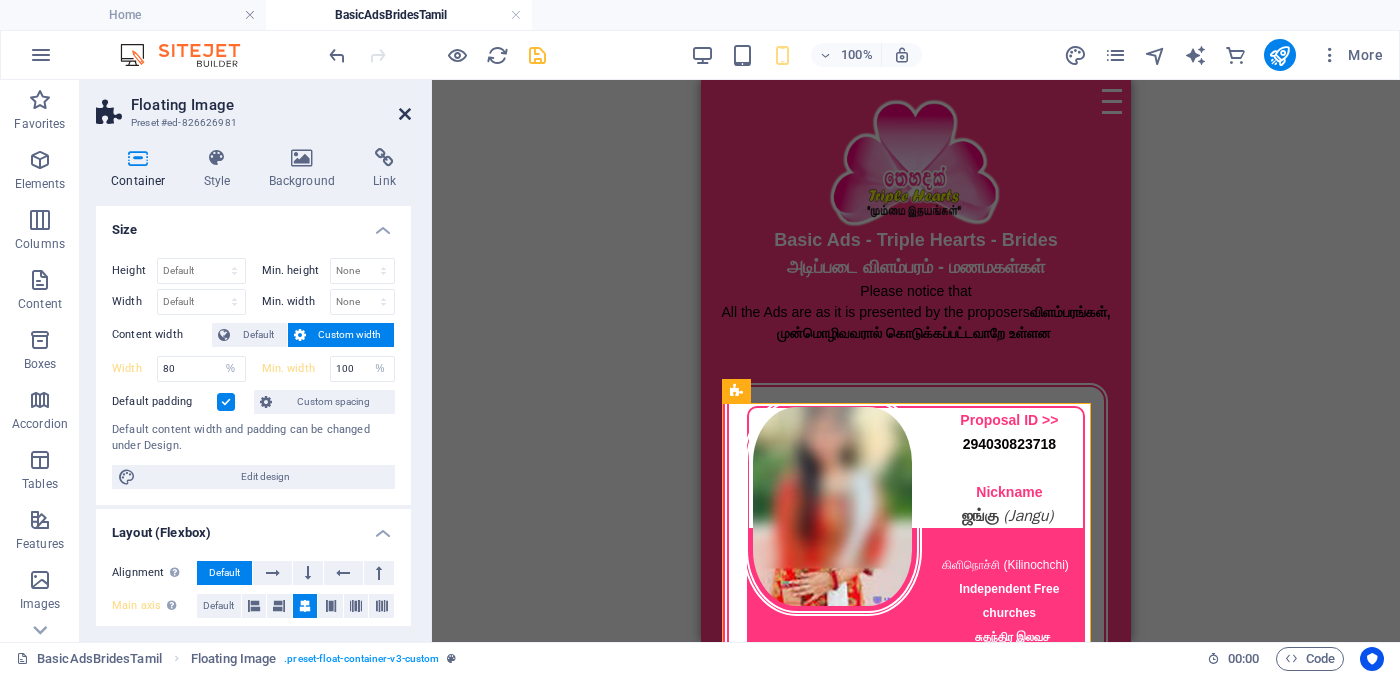 click at bounding box center (405, 114) 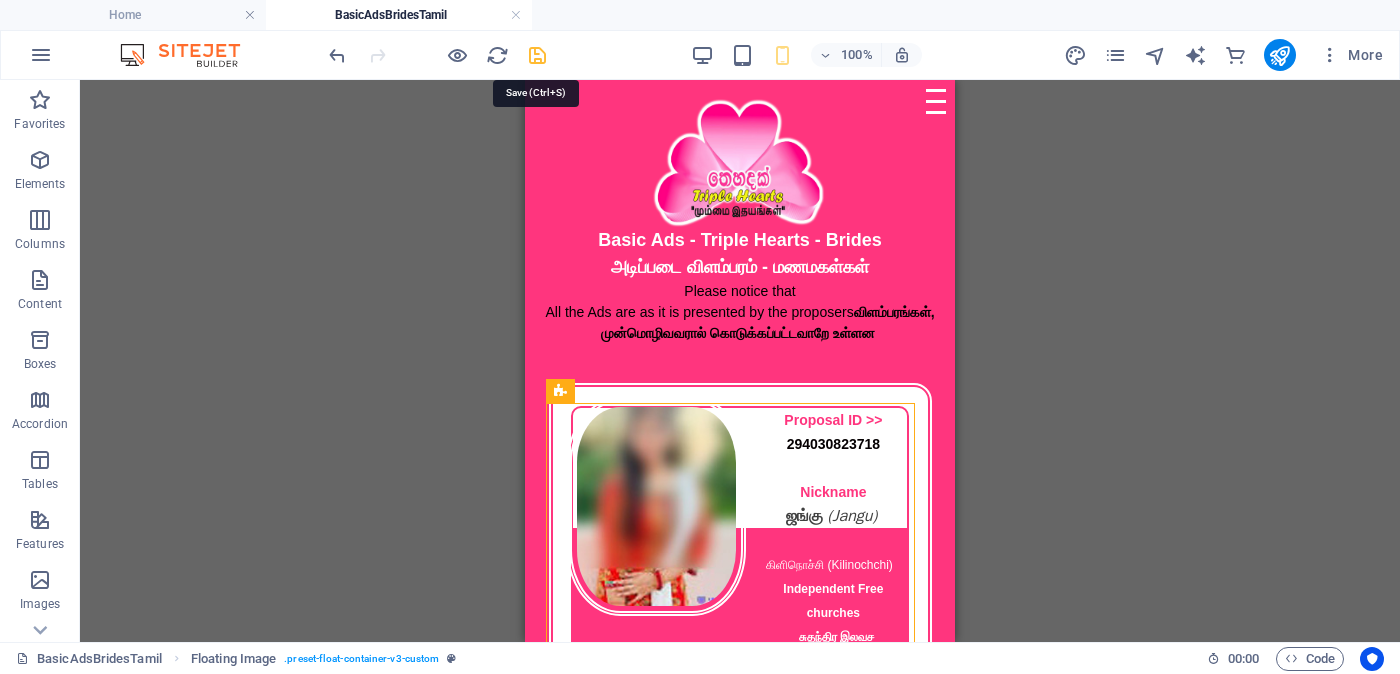 click at bounding box center (537, 55) 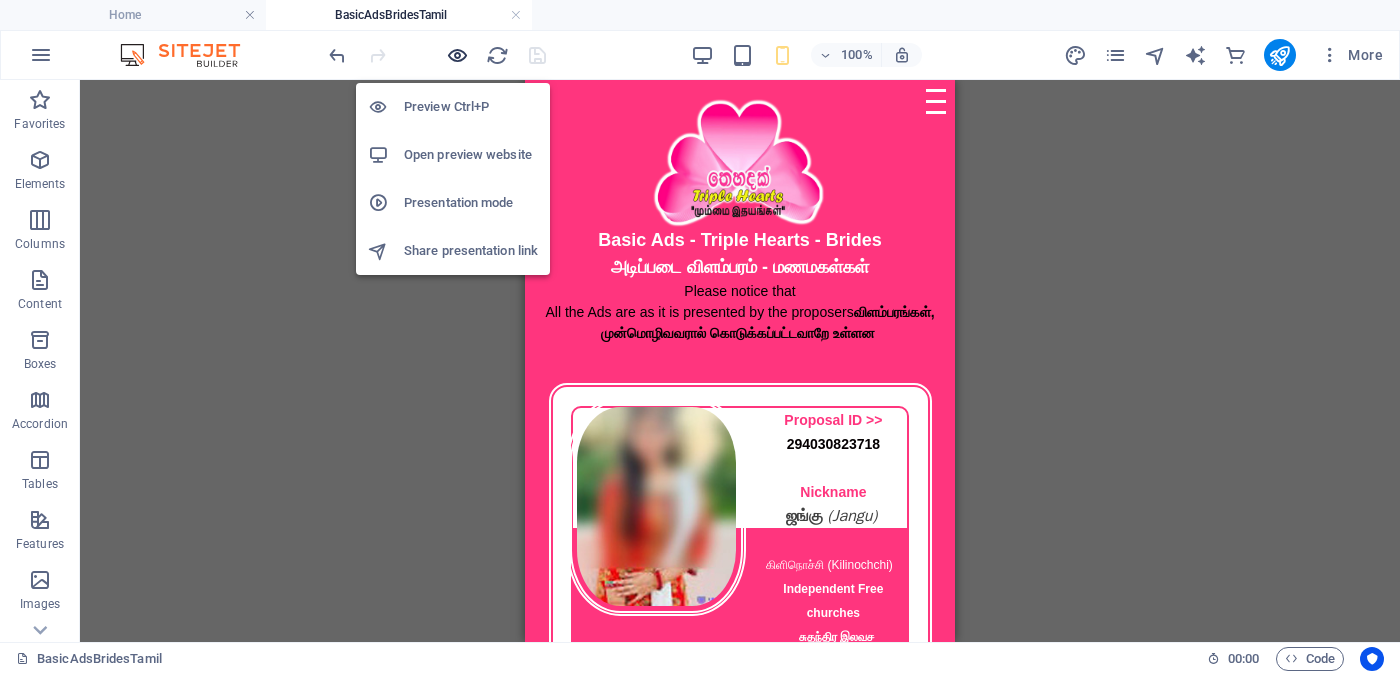click at bounding box center [457, 55] 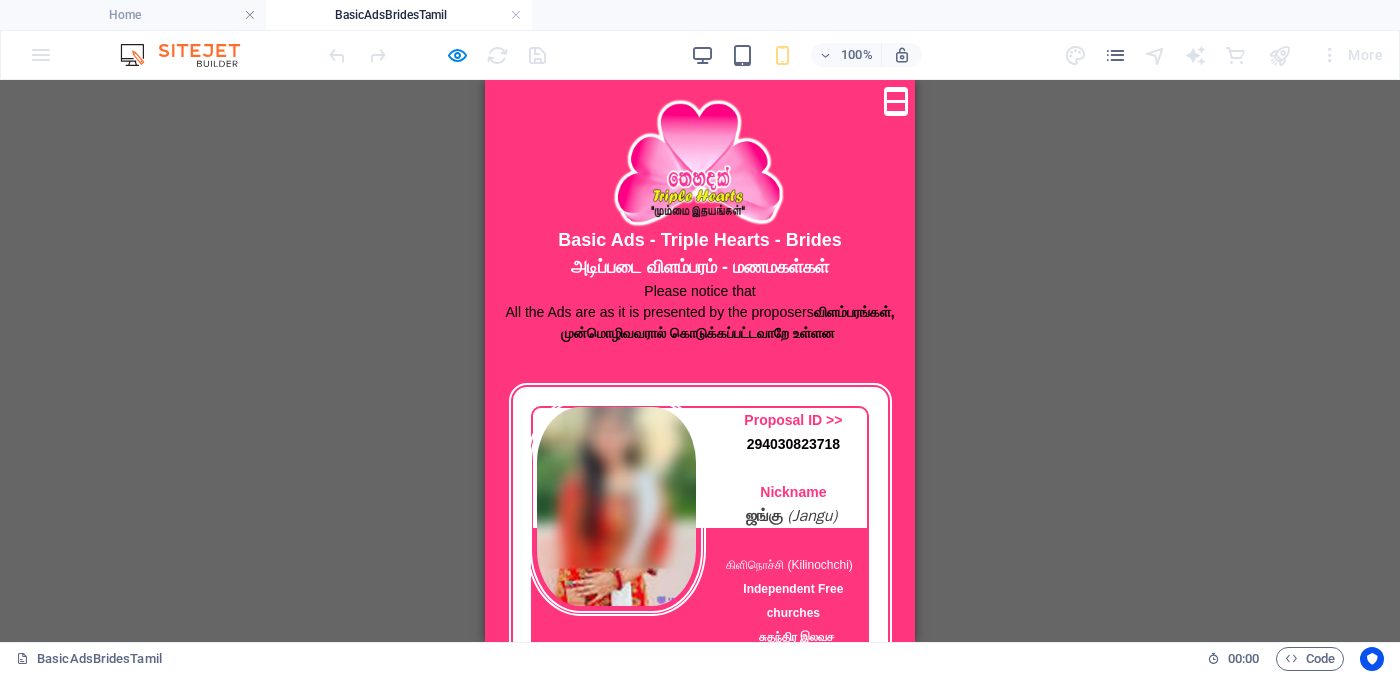 click on "Menu" at bounding box center (896, 90) 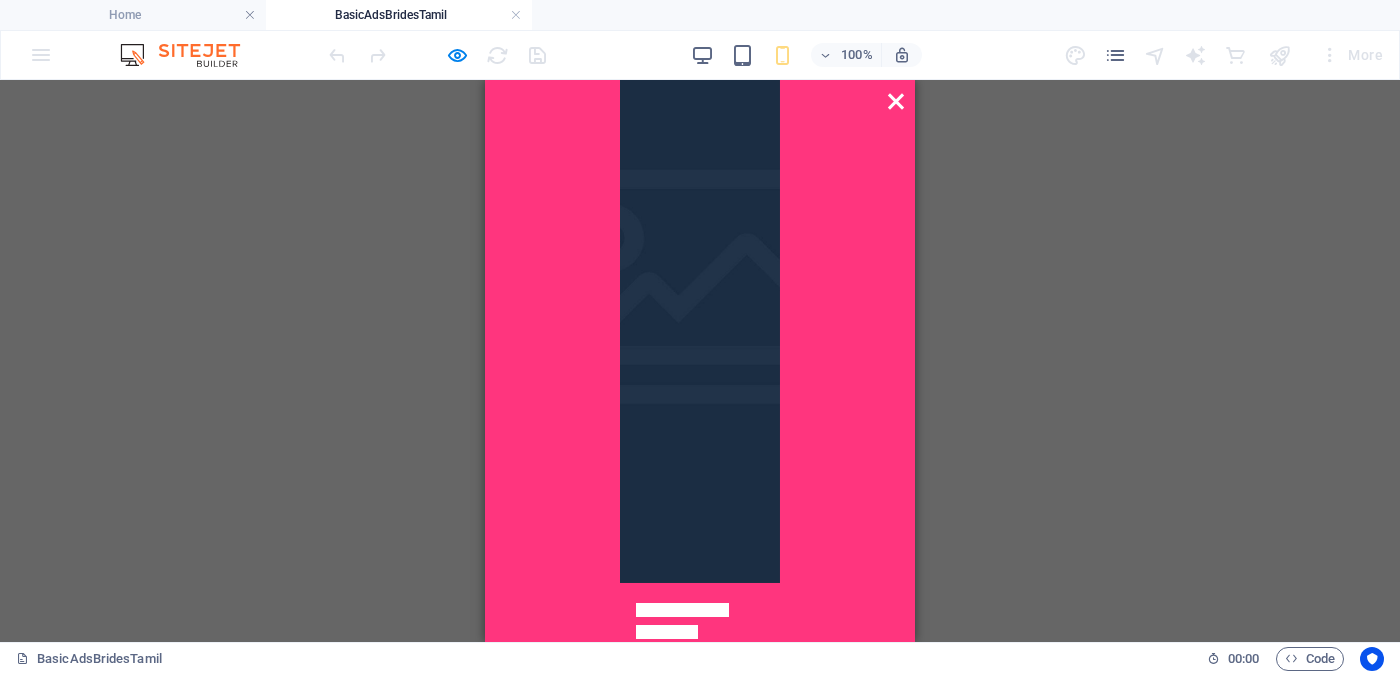 click on "01. Home page" at bounding box center [682, 610] 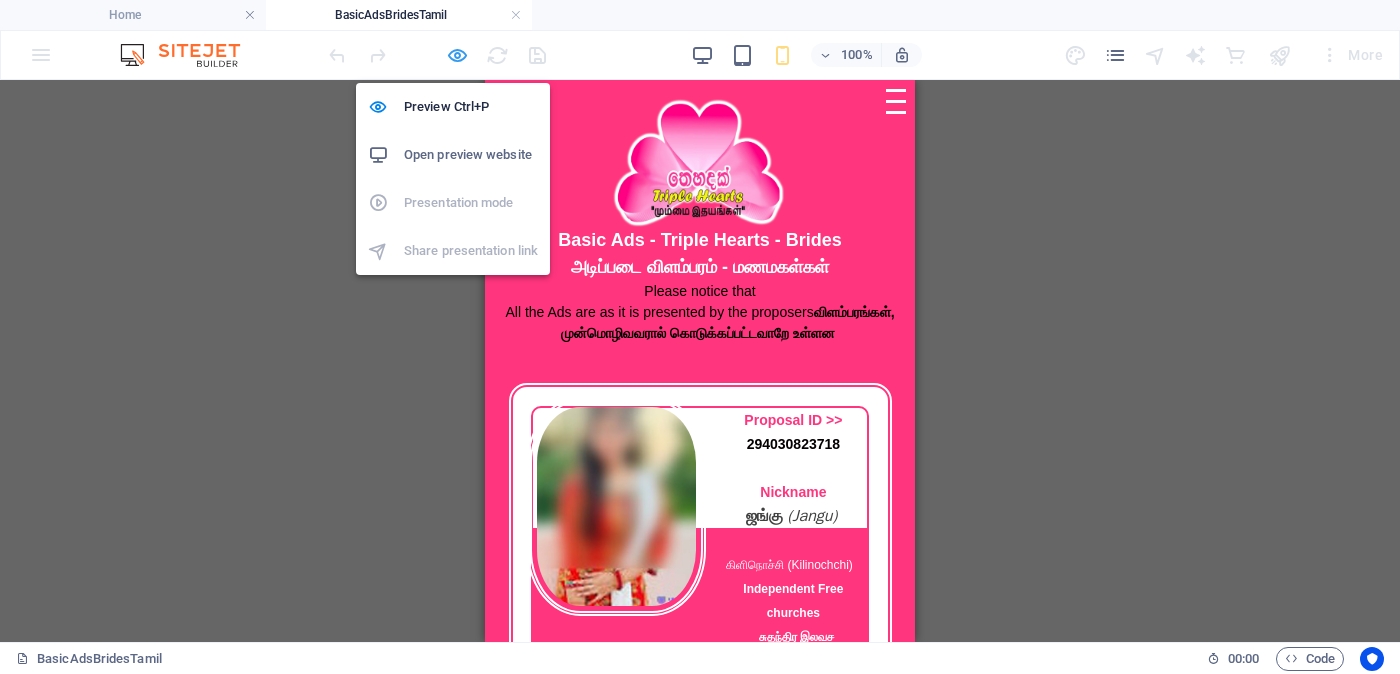 click at bounding box center [457, 55] 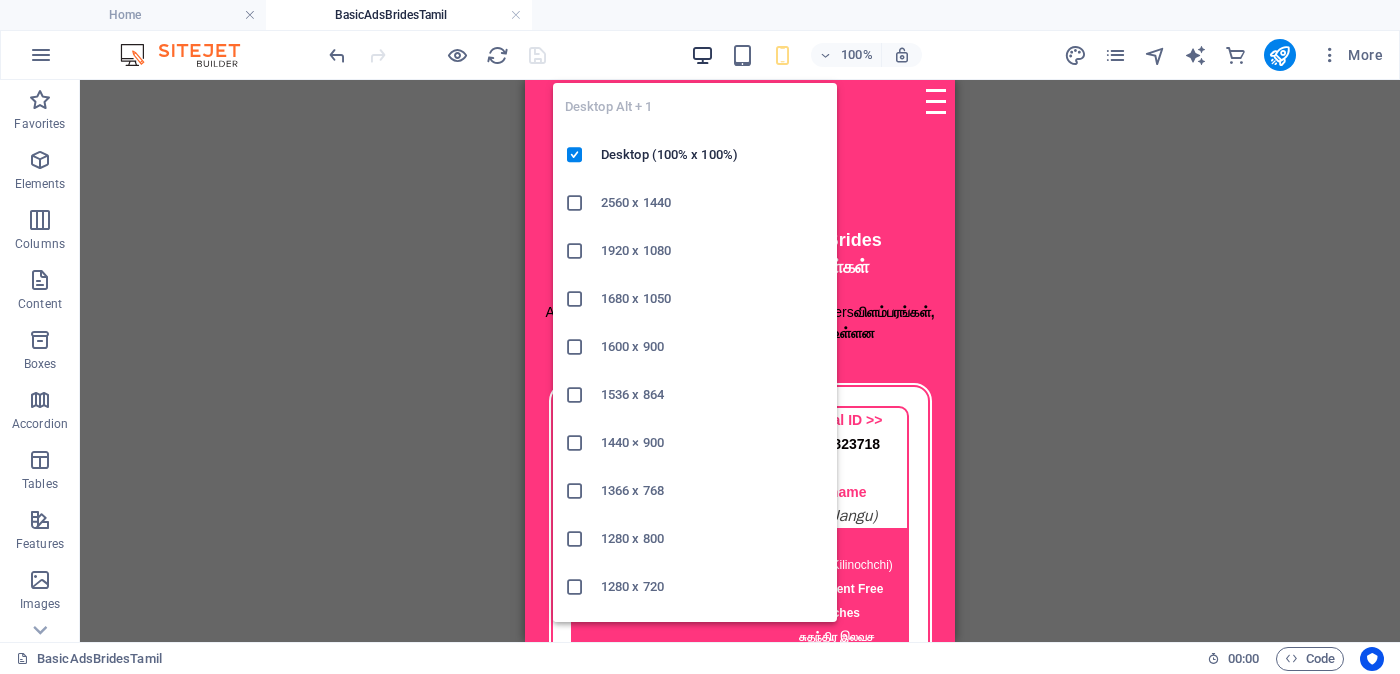 click at bounding box center (702, 55) 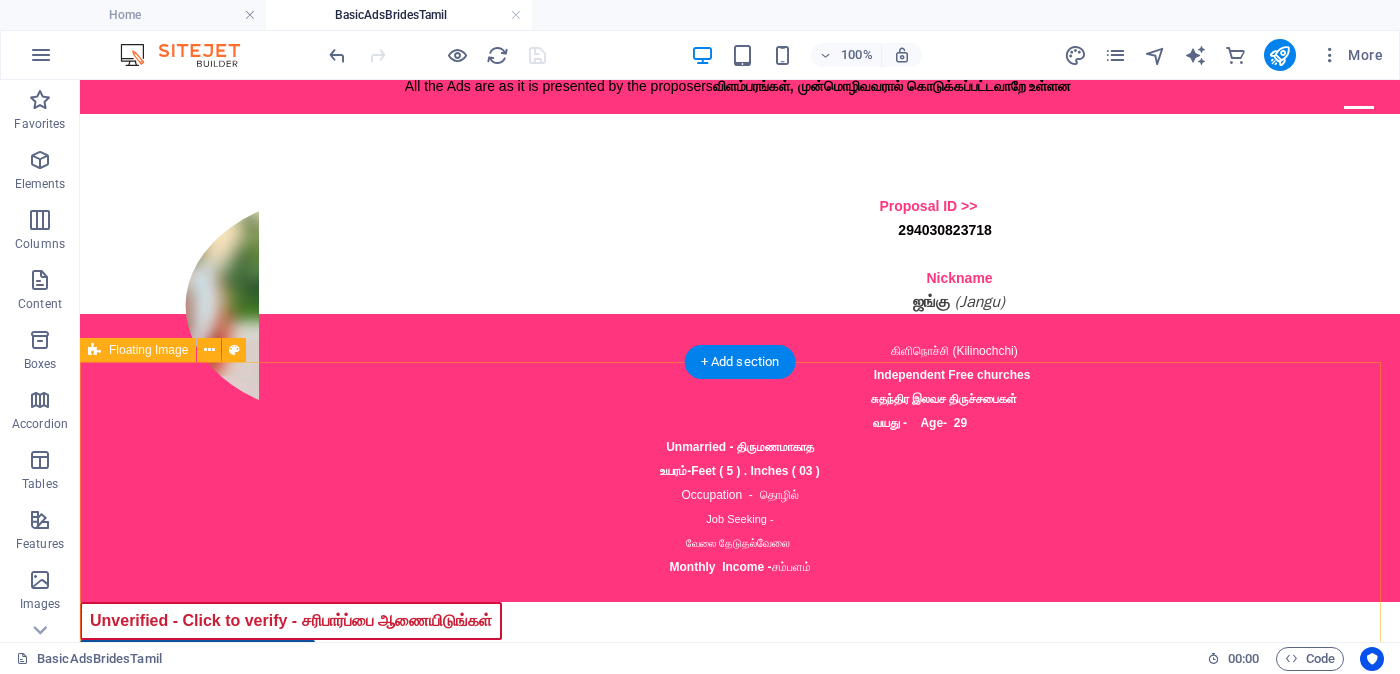 scroll, scrollTop: 0, scrollLeft: 0, axis: both 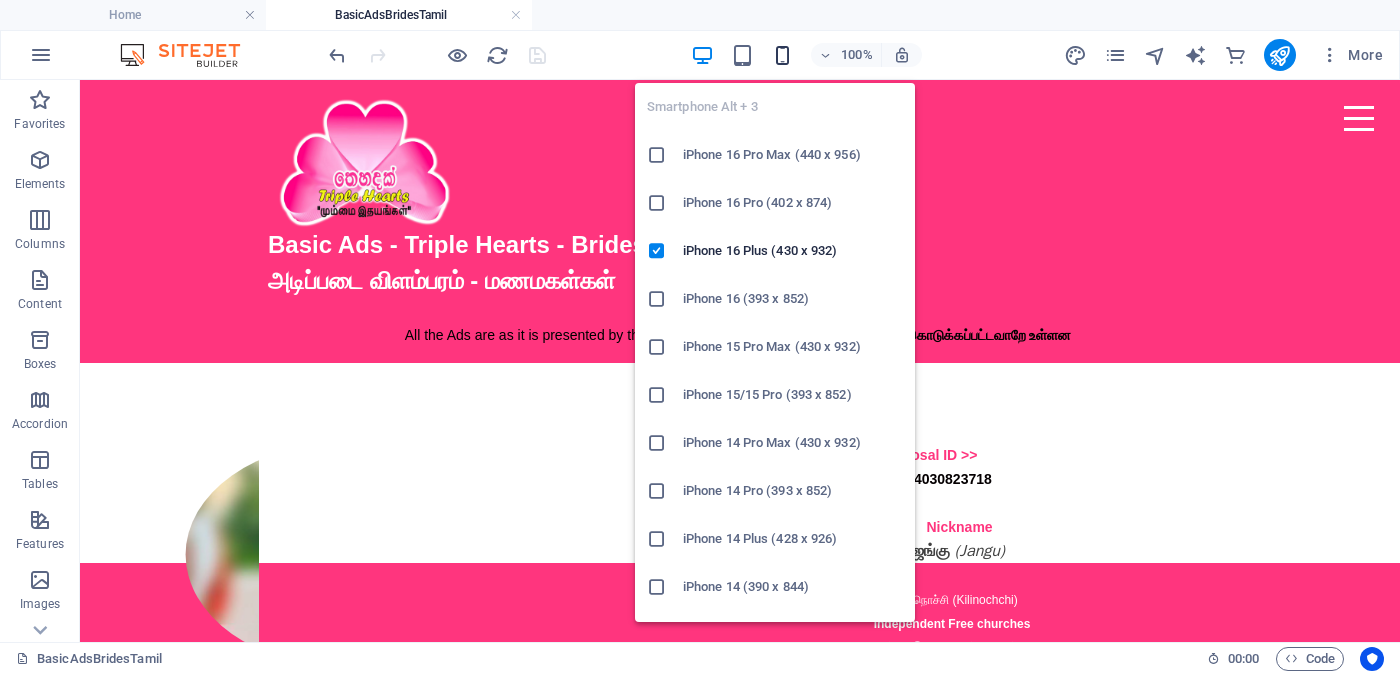 click at bounding box center [782, 55] 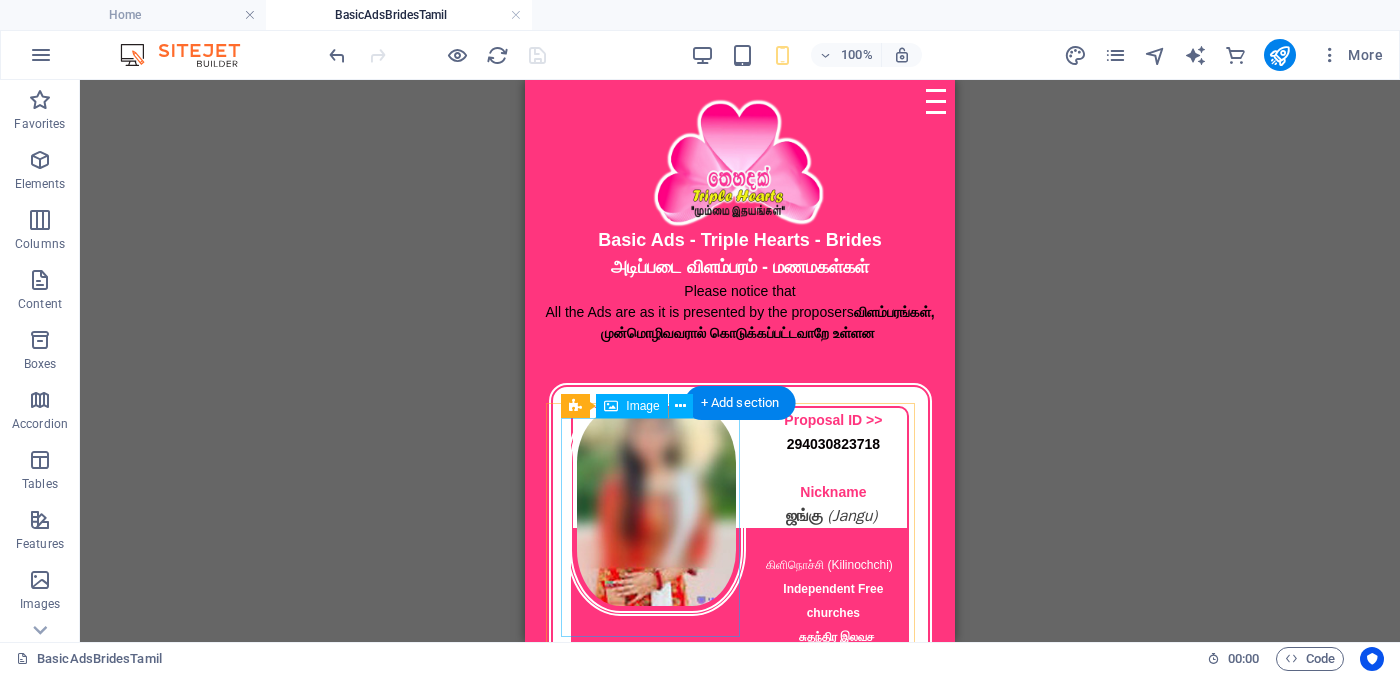 click at bounding box center [657, 506] 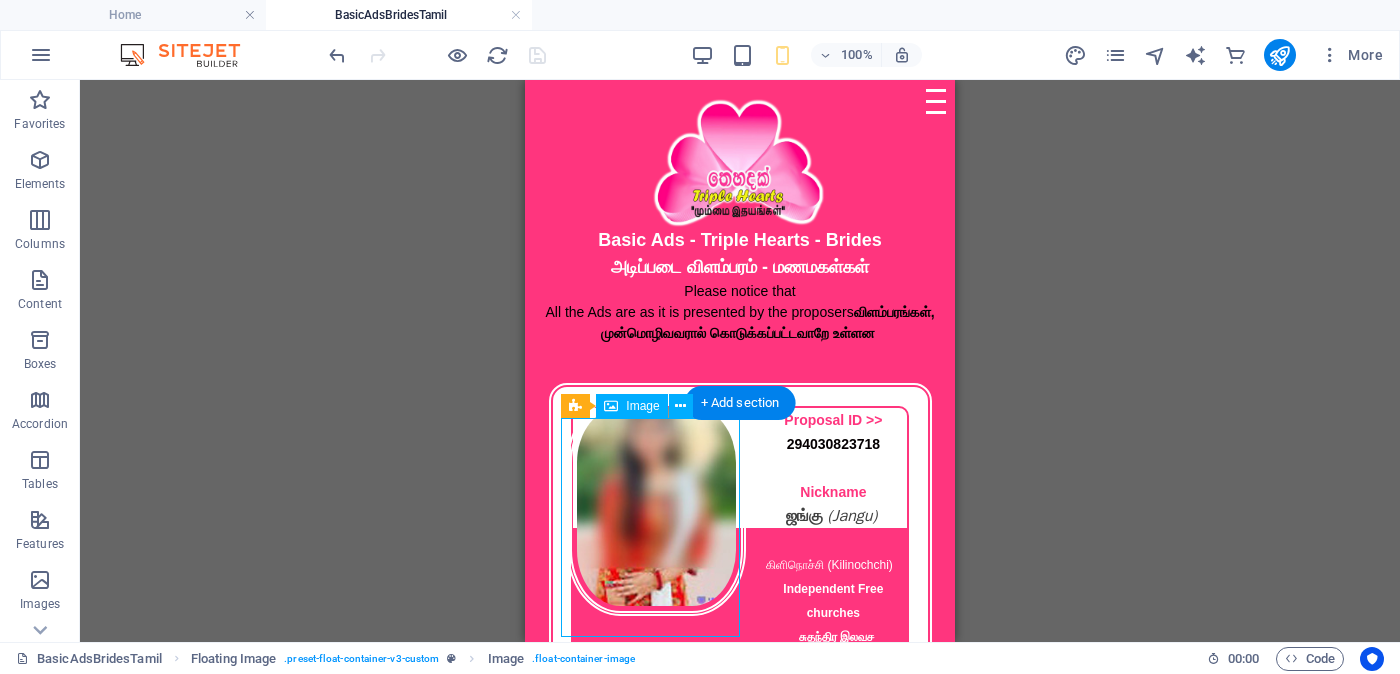 click at bounding box center [657, 506] 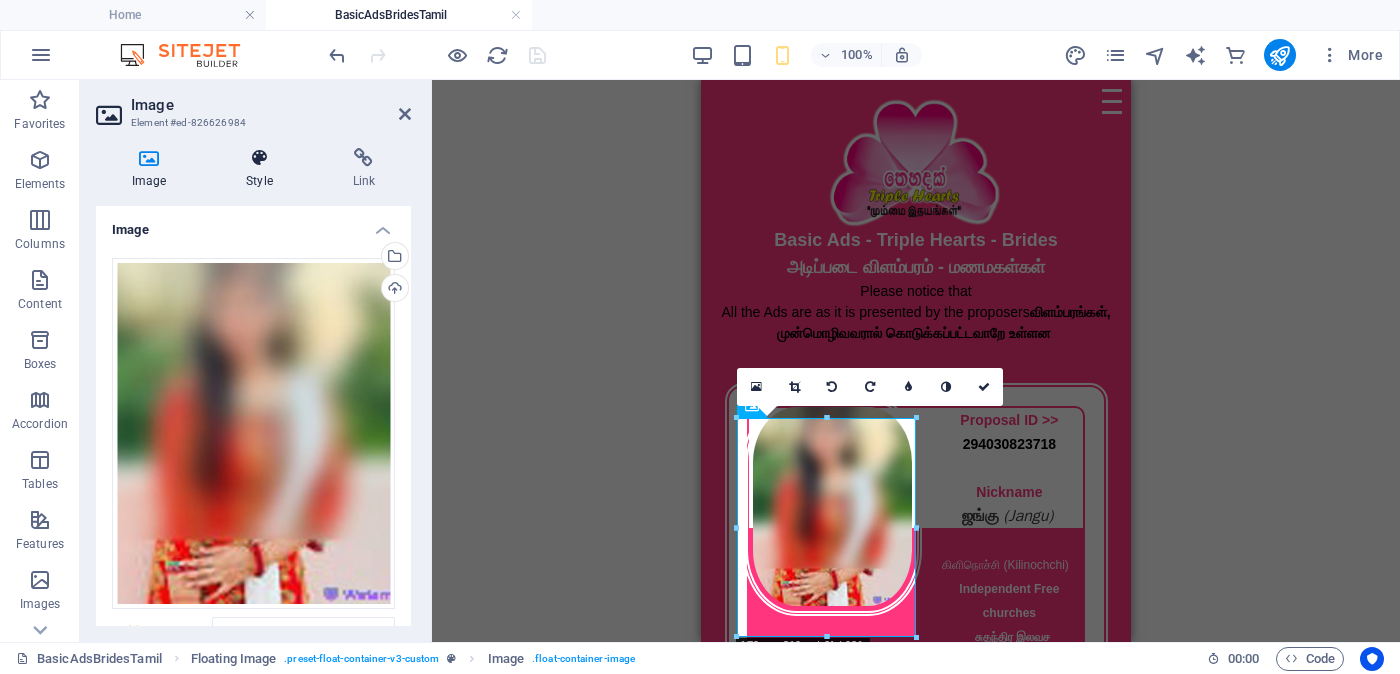 click at bounding box center [259, 158] 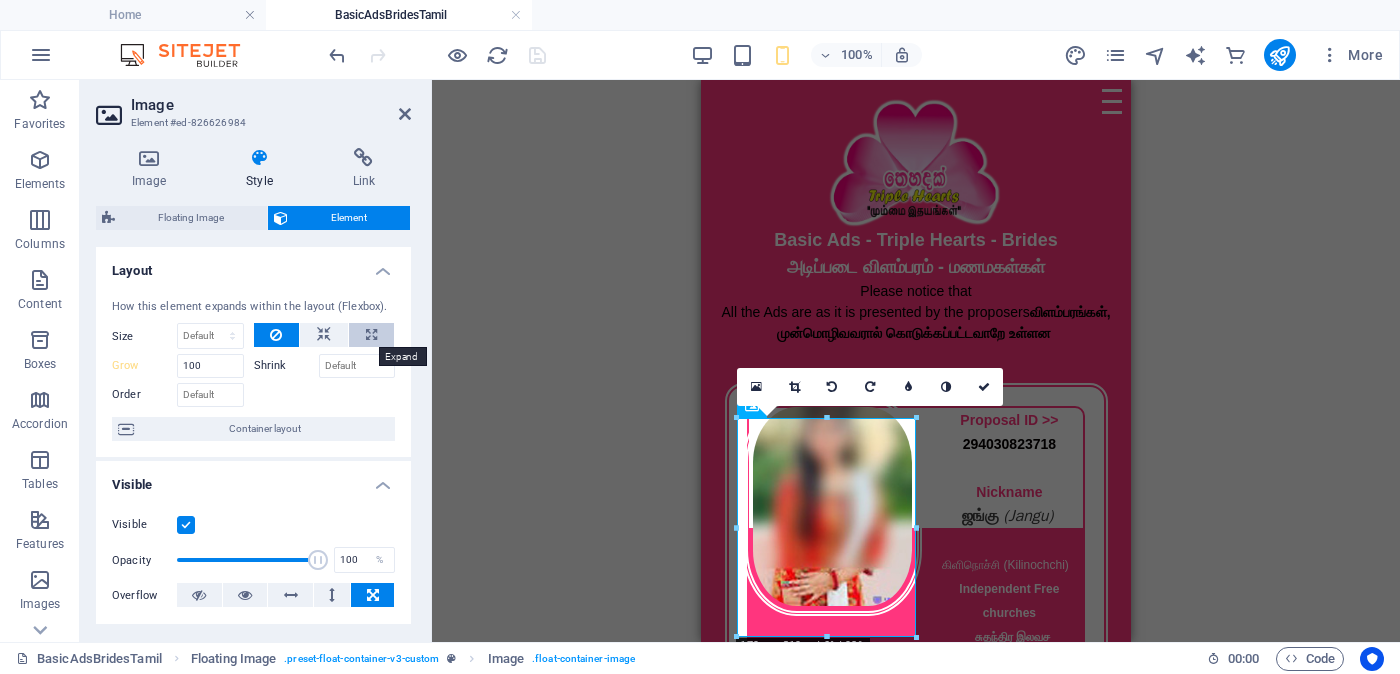 click at bounding box center [371, 335] 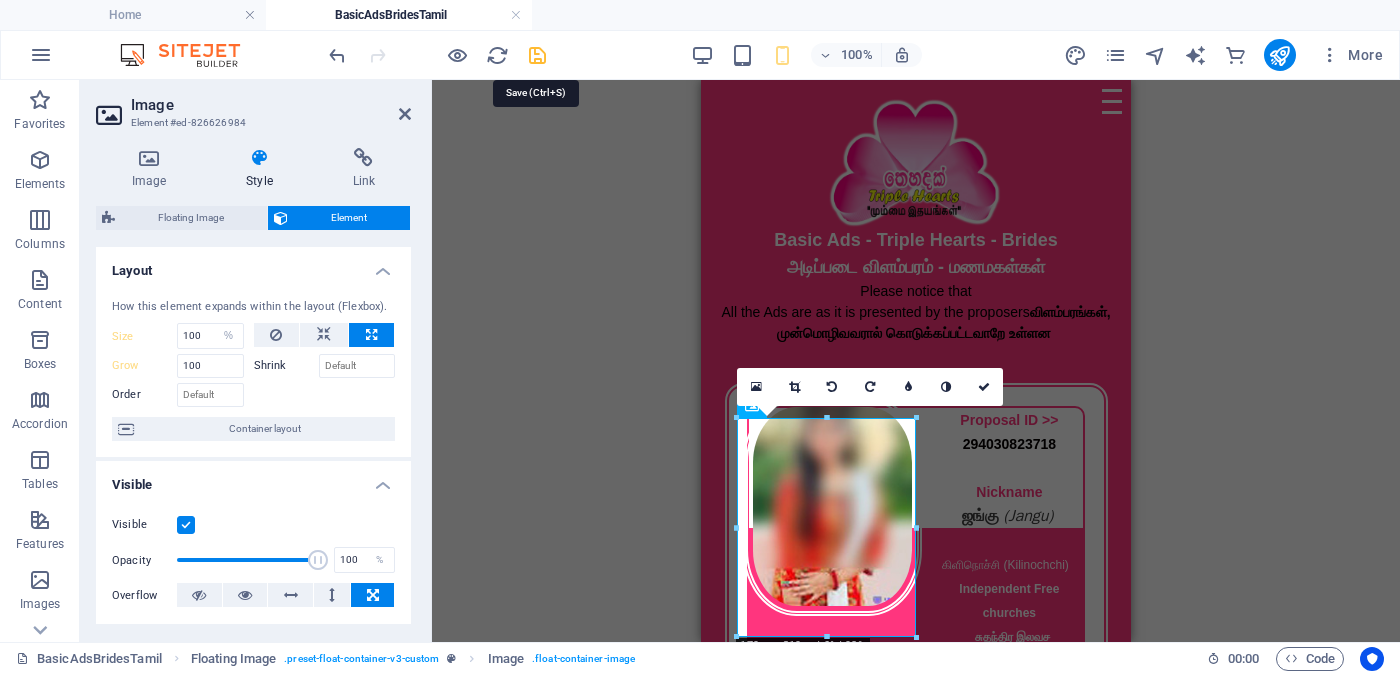 drag, startPoint x: 533, startPoint y: 59, endPoint x: 20, endPoint y: 16, distance: 514.799 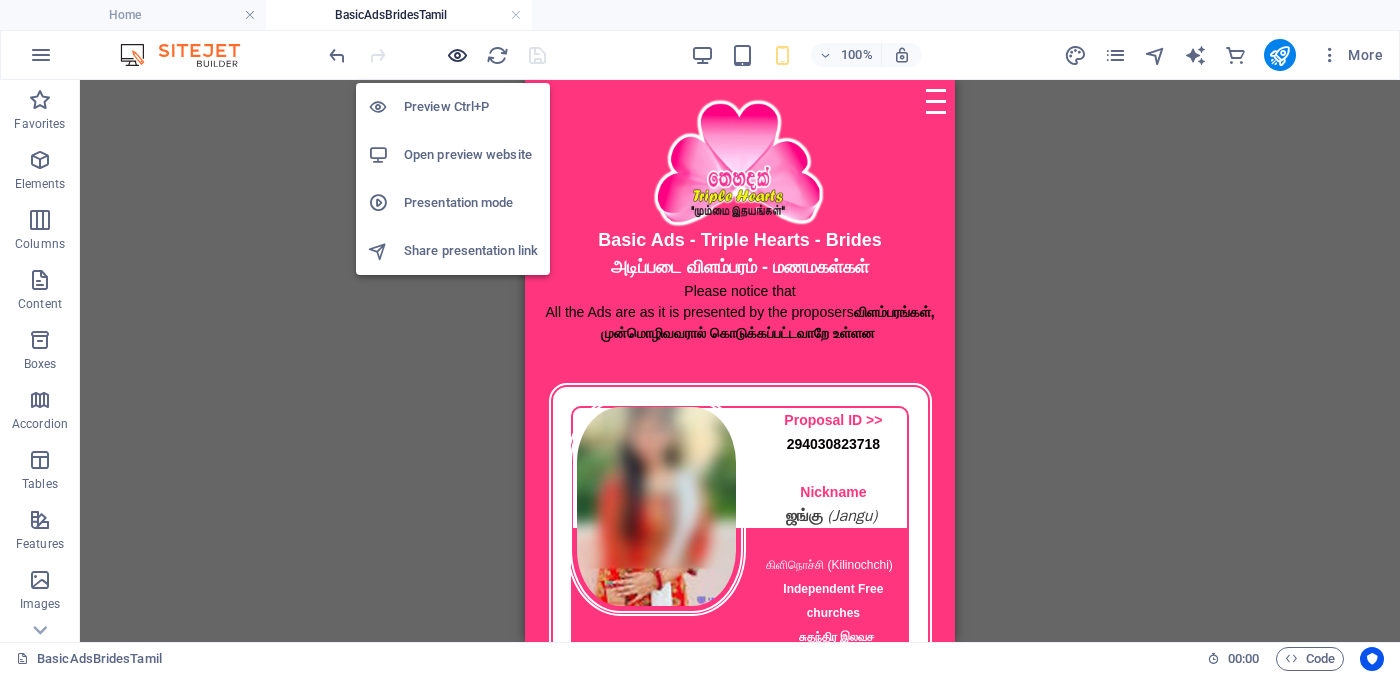click at bounding box center (457, 55) 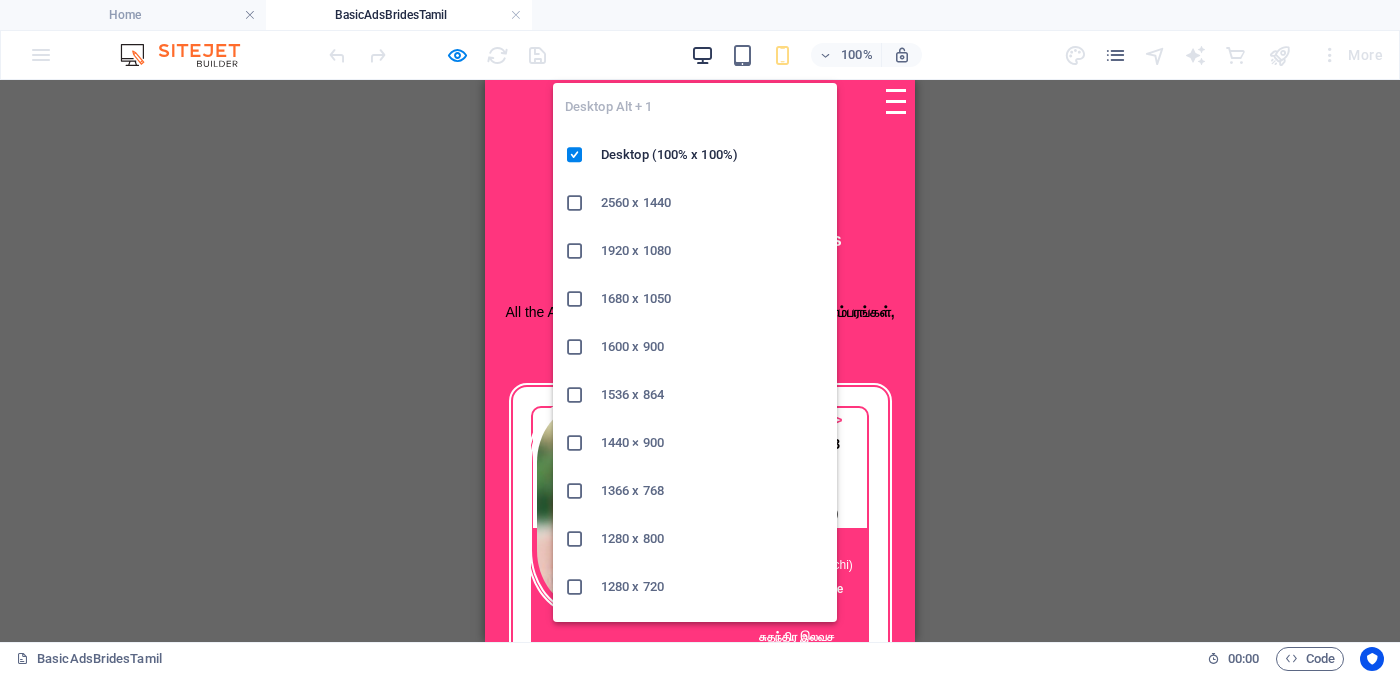 click at bounding box center [702, 55] 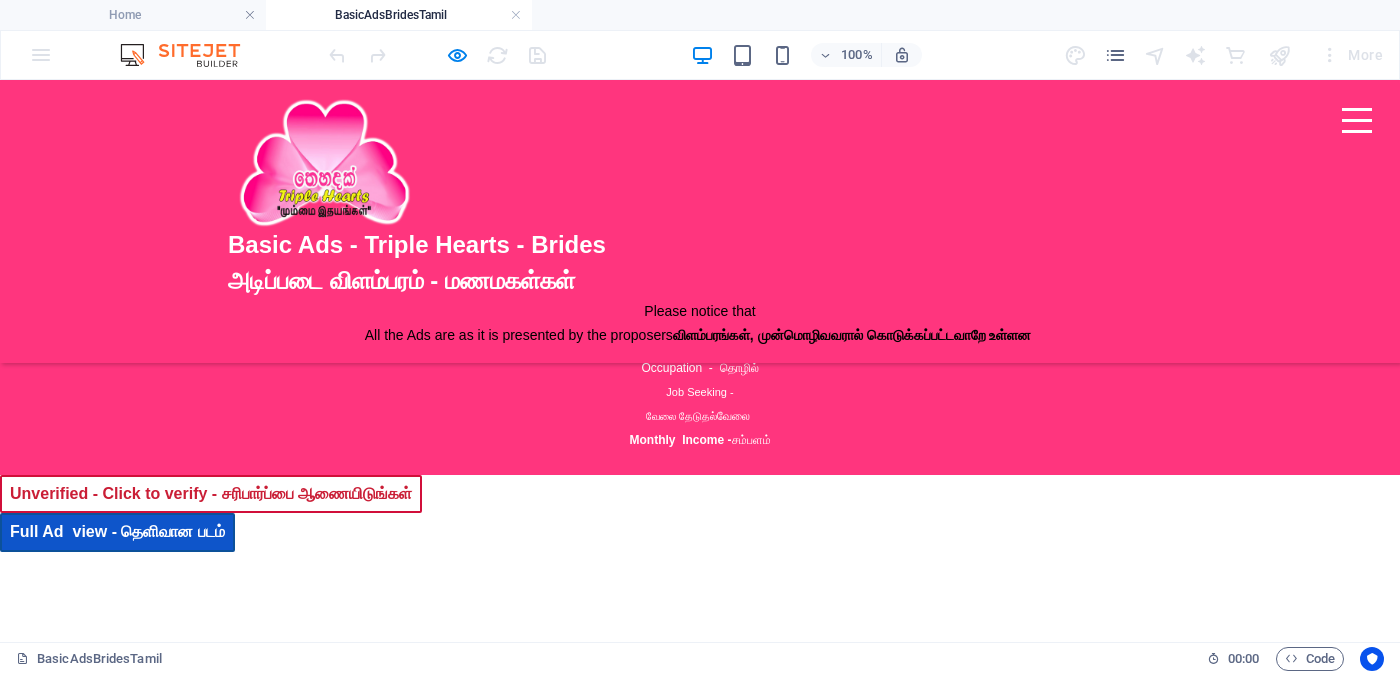 scroll, scrollTop: 0, scrollLeft: 0, axis: both 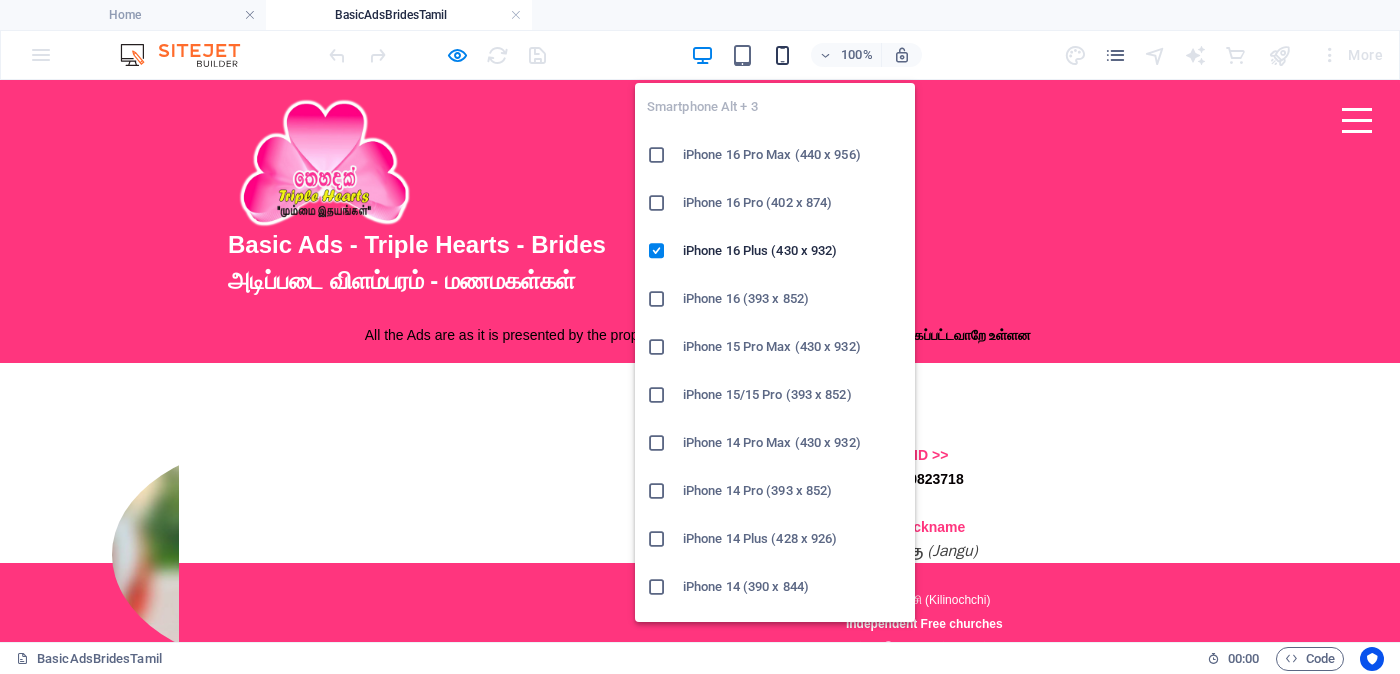 click at bounding box center [782, 55] 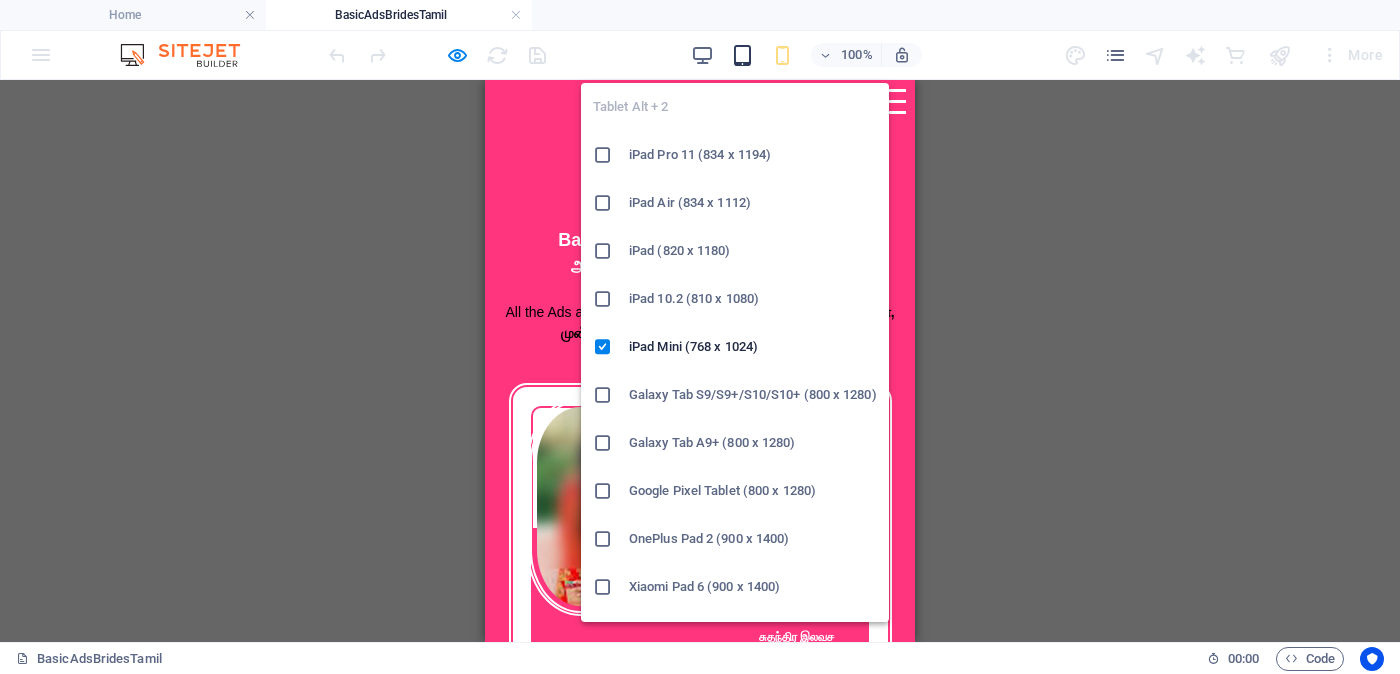 click at bounding box center [742, 55] 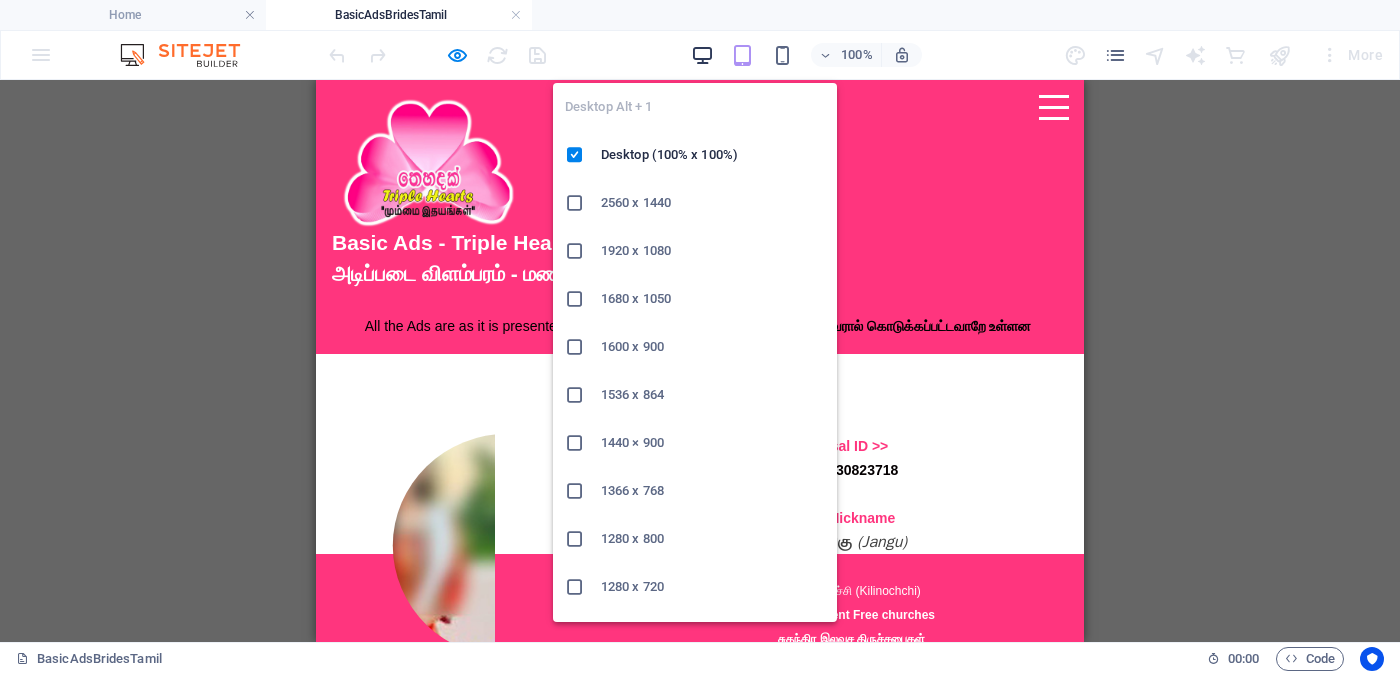 click at bounding box center (702, 55) 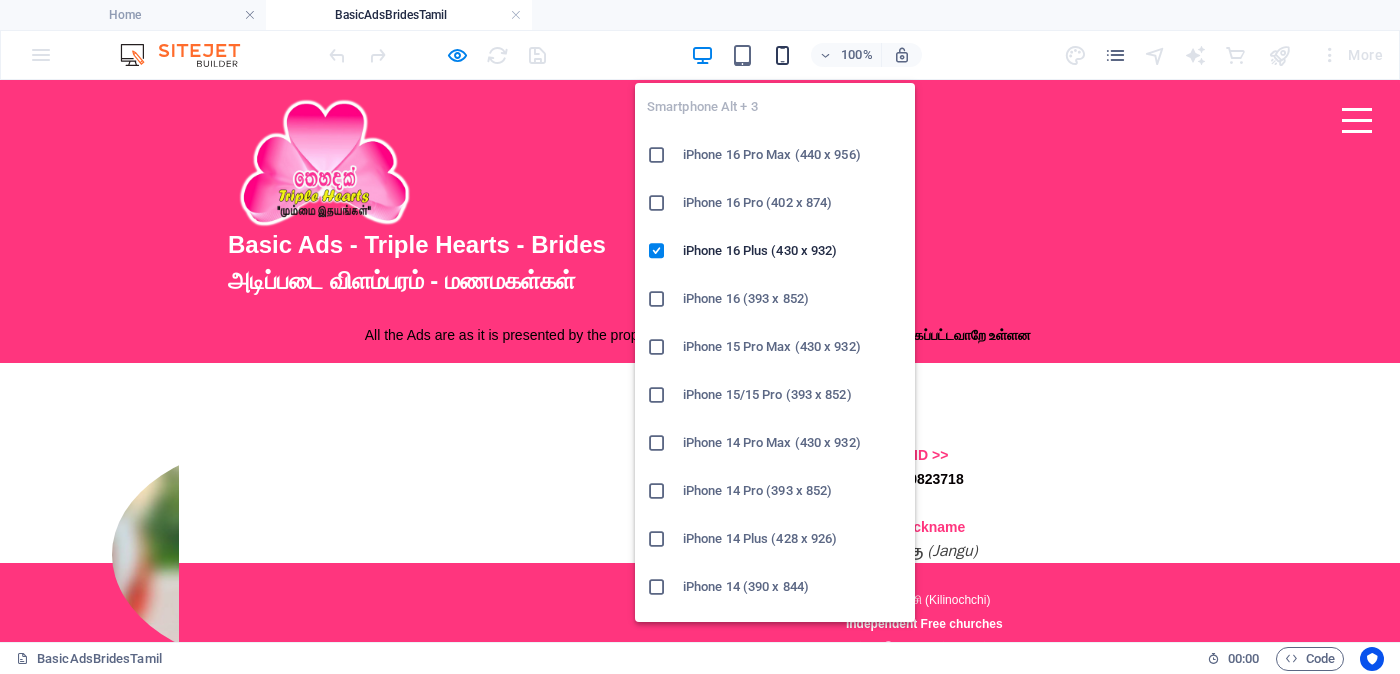 click at bounding box center [782, 55] 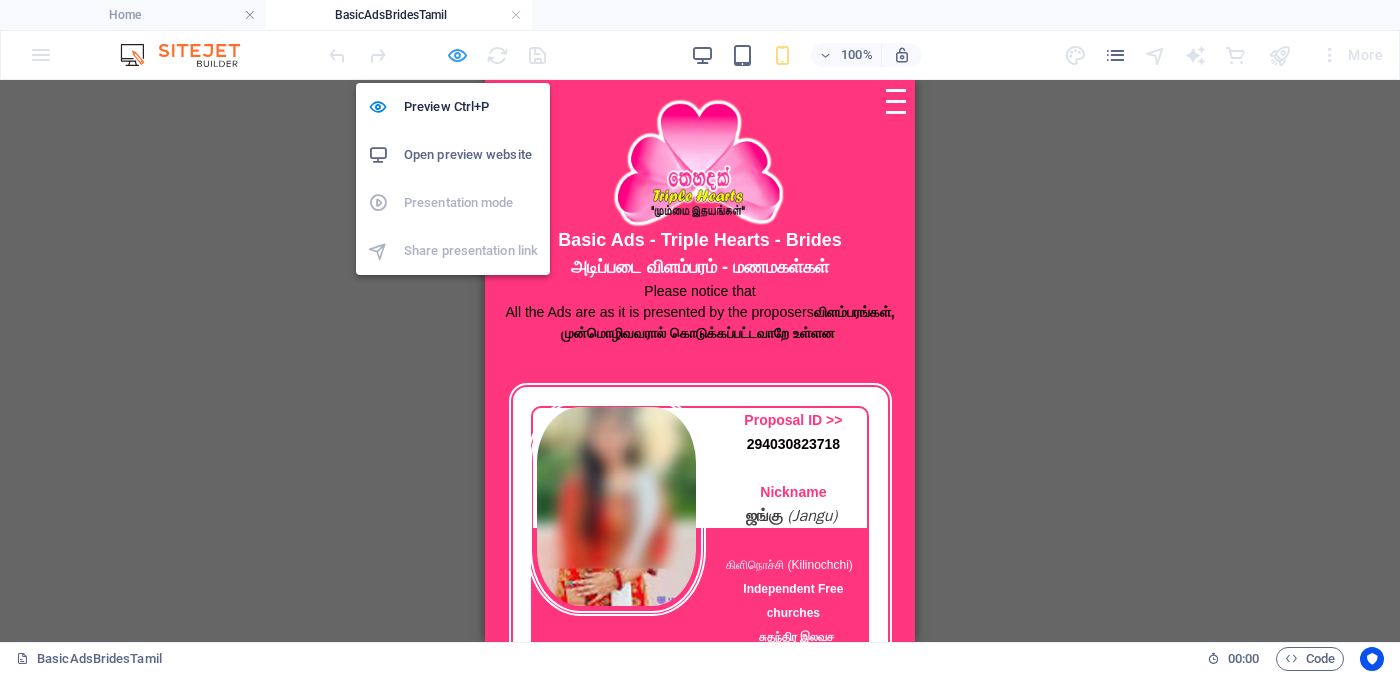 click at bounding box center [457, 55] 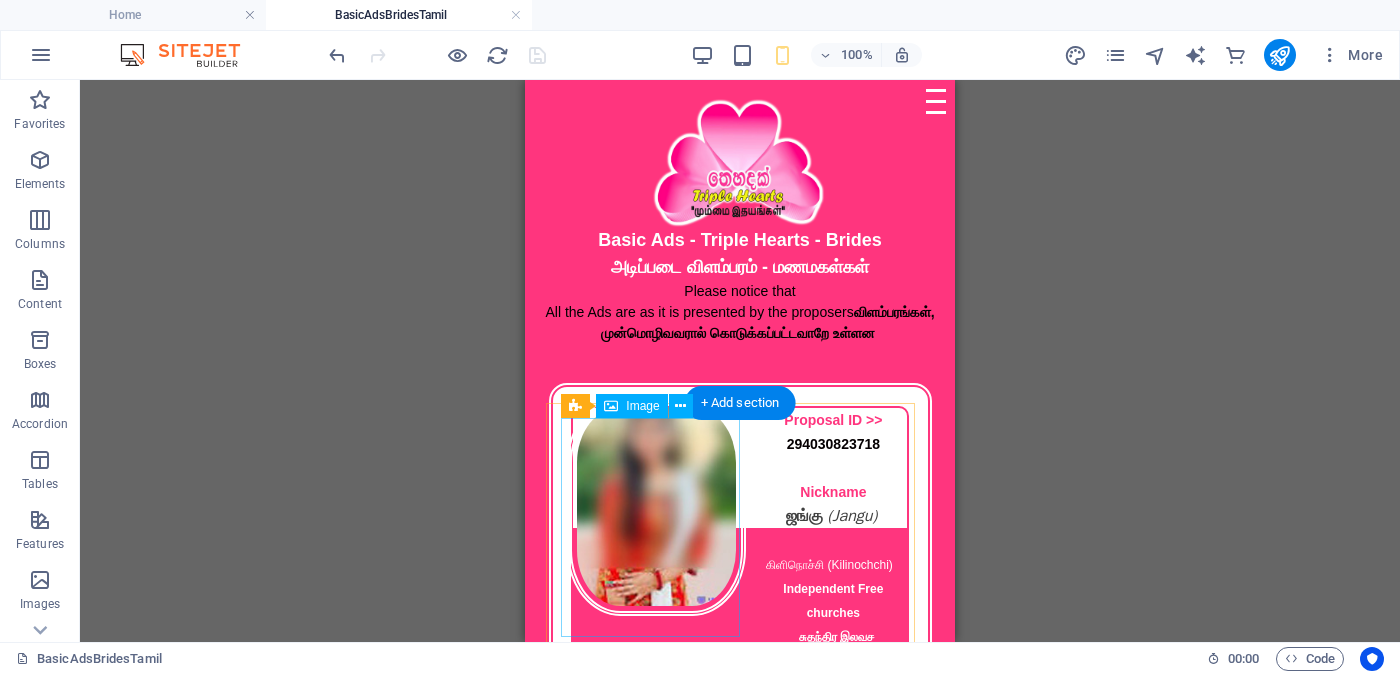 click at bounding box center (657, 506) 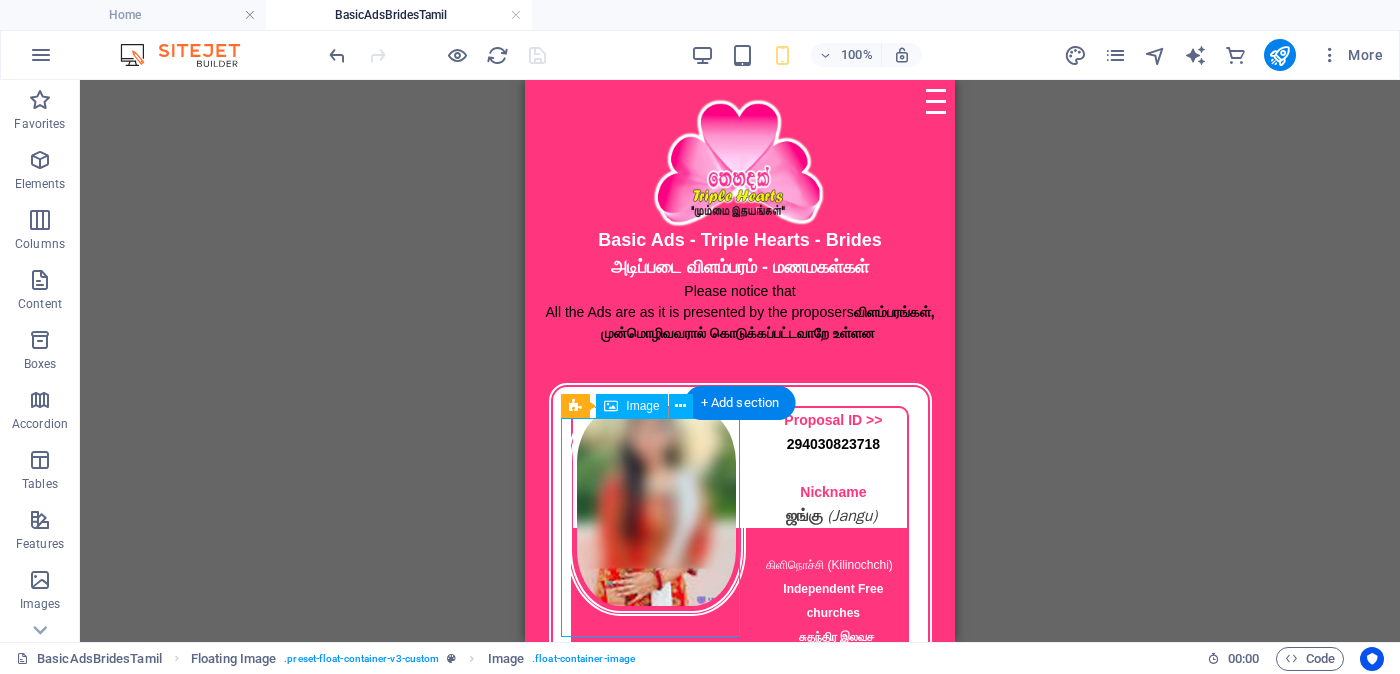 click at bounding box center (657, 506) 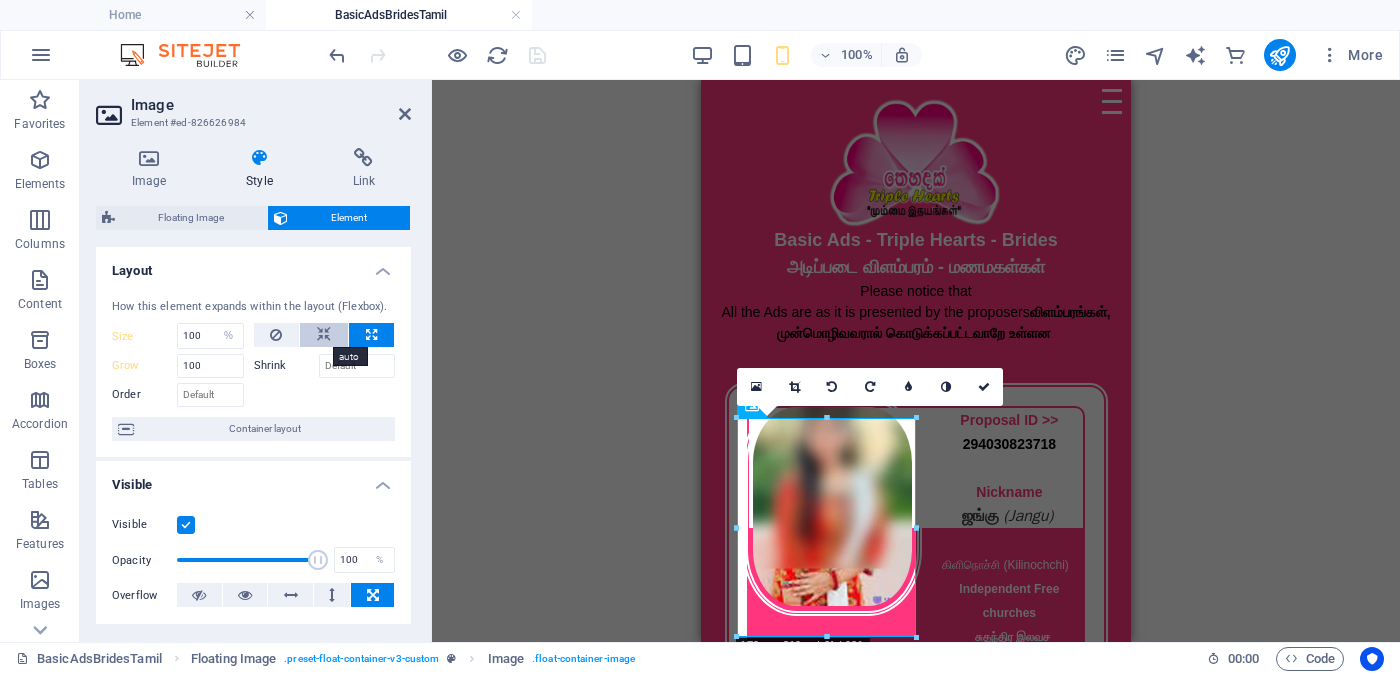 click at bounding box center [324, 335] 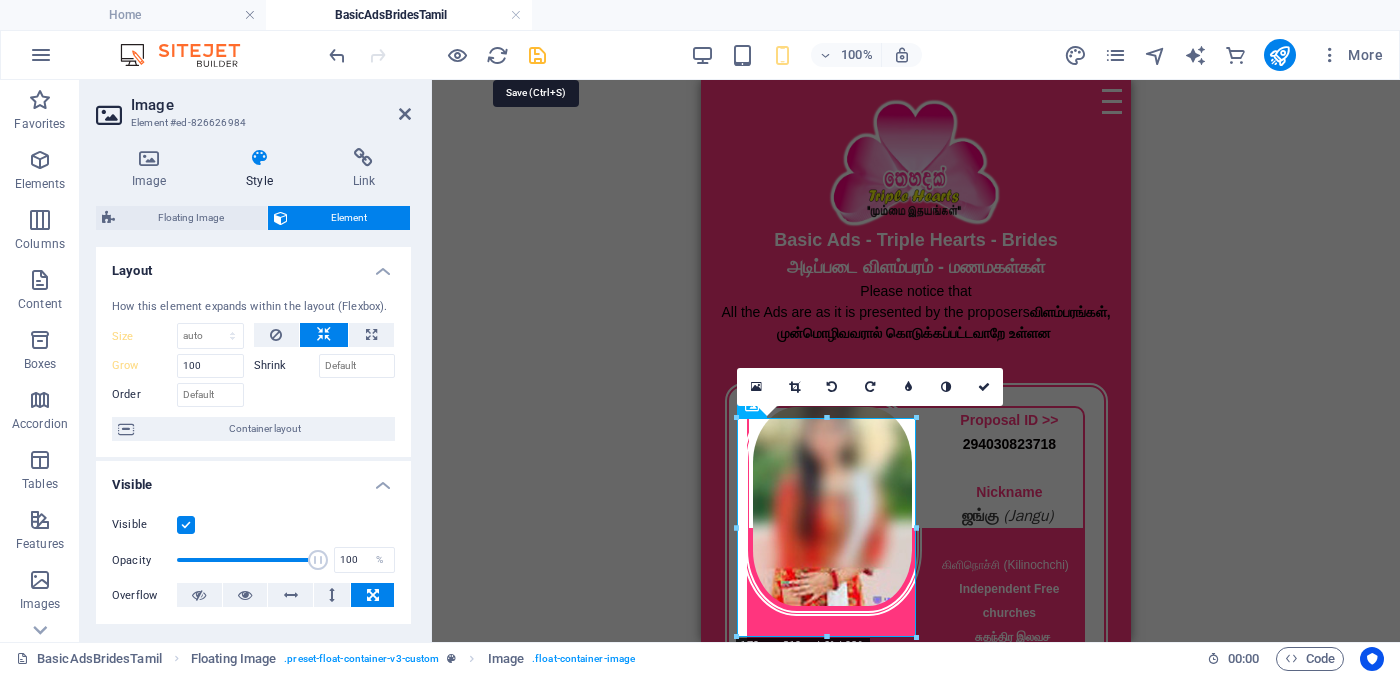 click at bounding box center (537, 55) 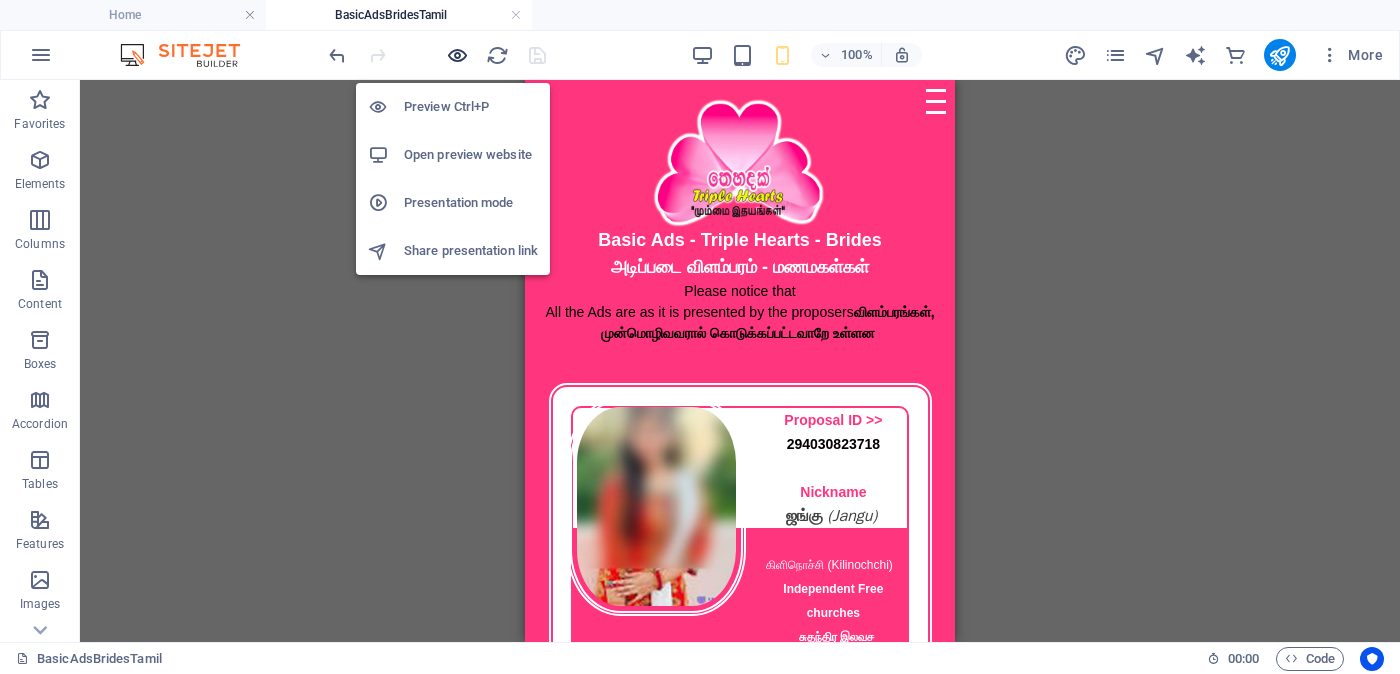 click at bounding box center (457, 55) 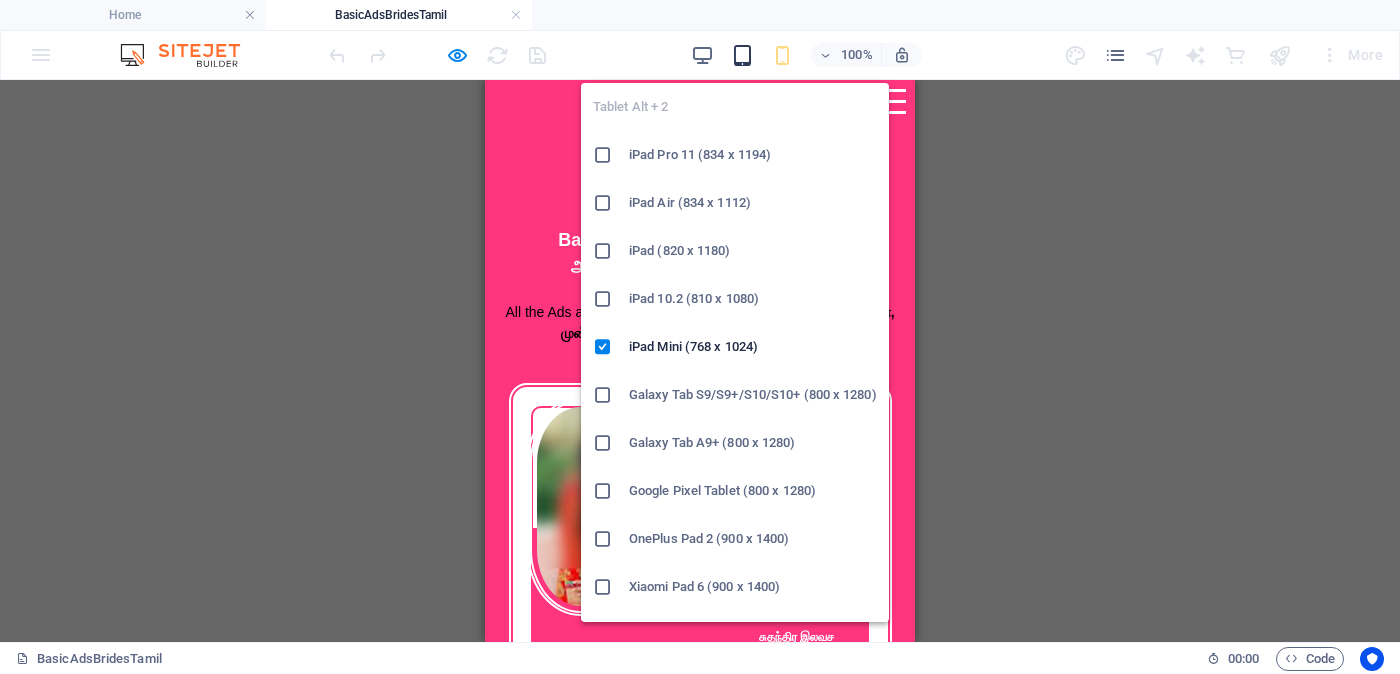 click at bounding box center (742, 55) 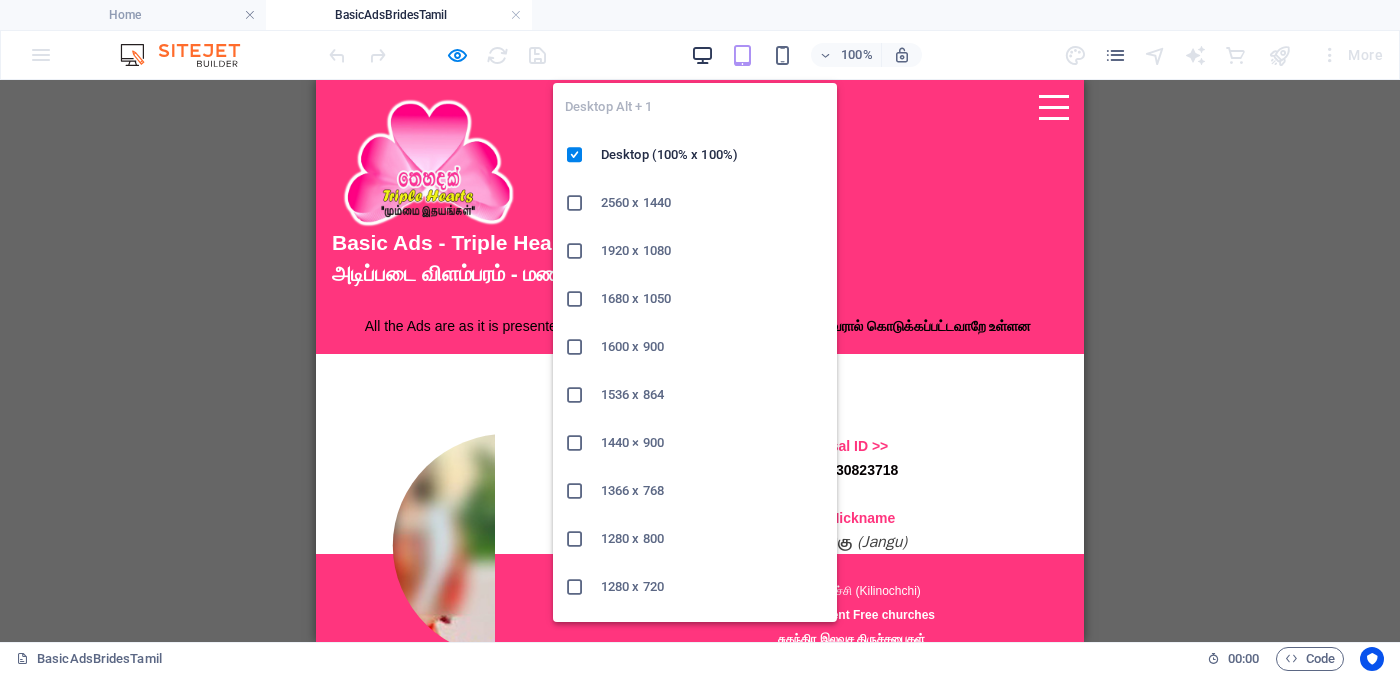 click at bounding box center [702, 55] 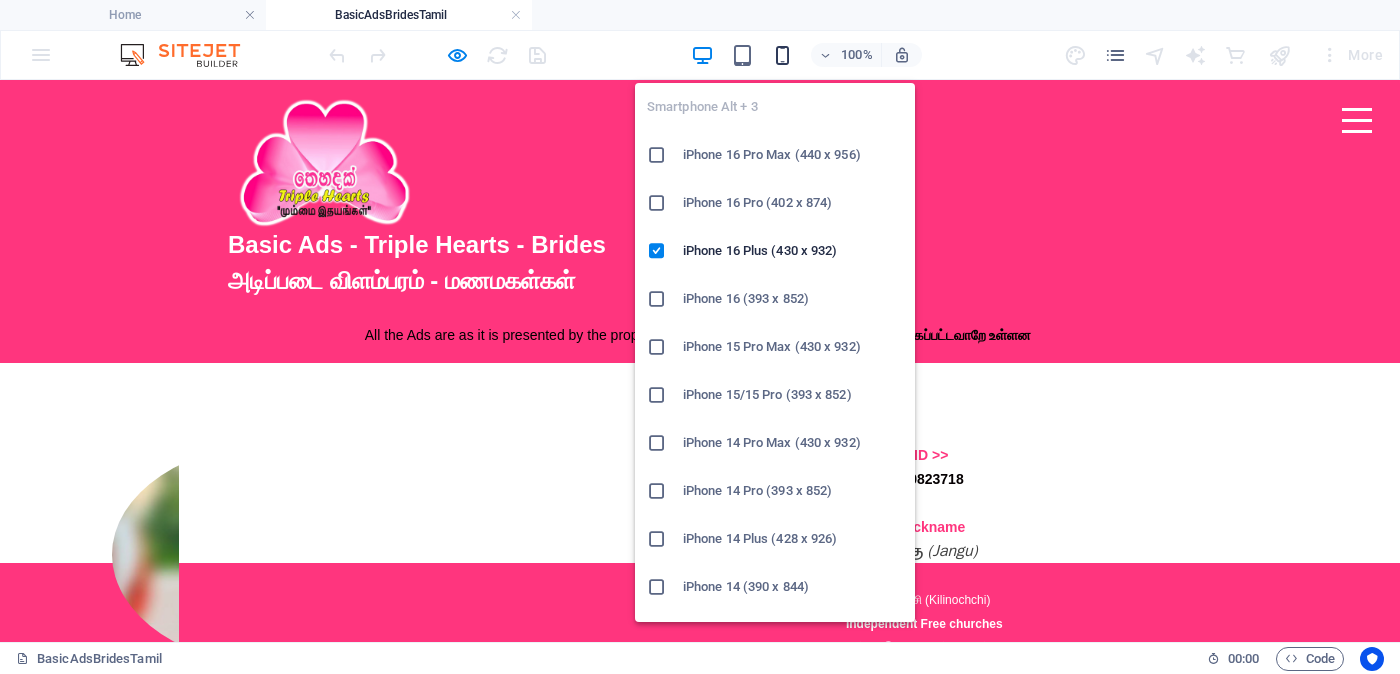 click at bounding box center [782, 55] 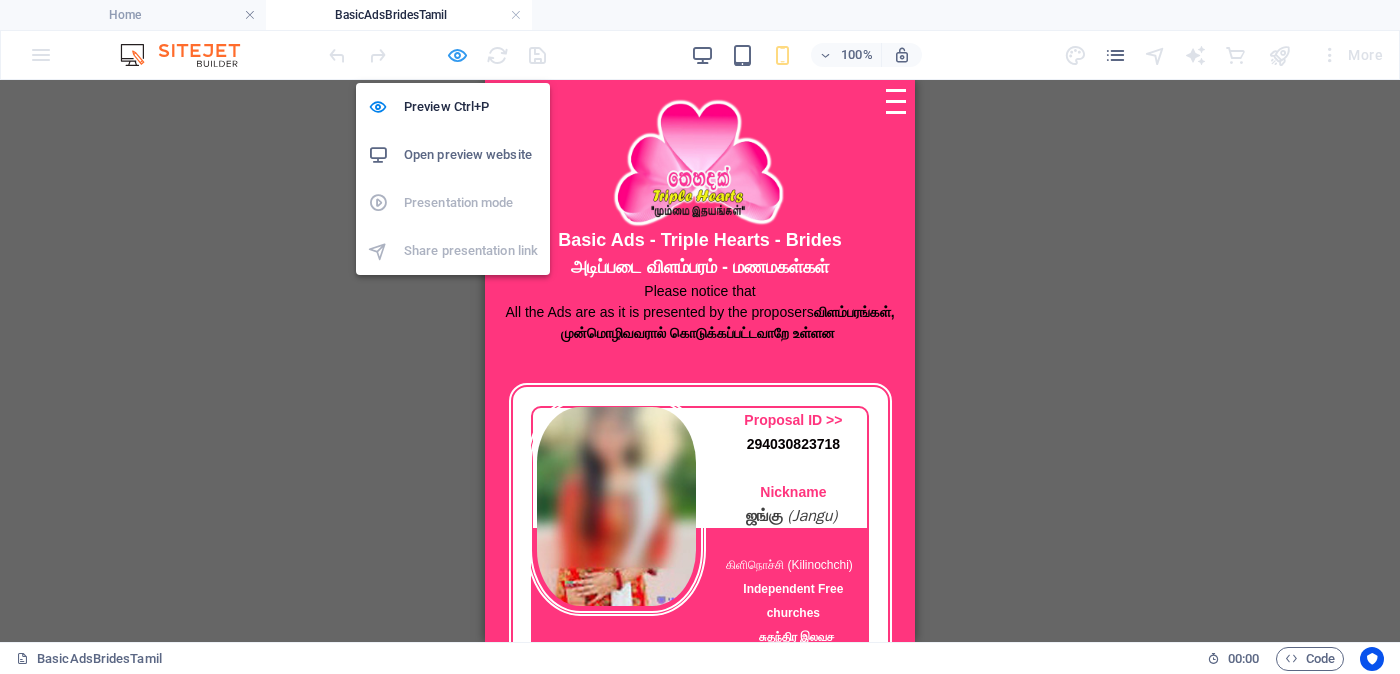 click at bounding box center (457, 55) 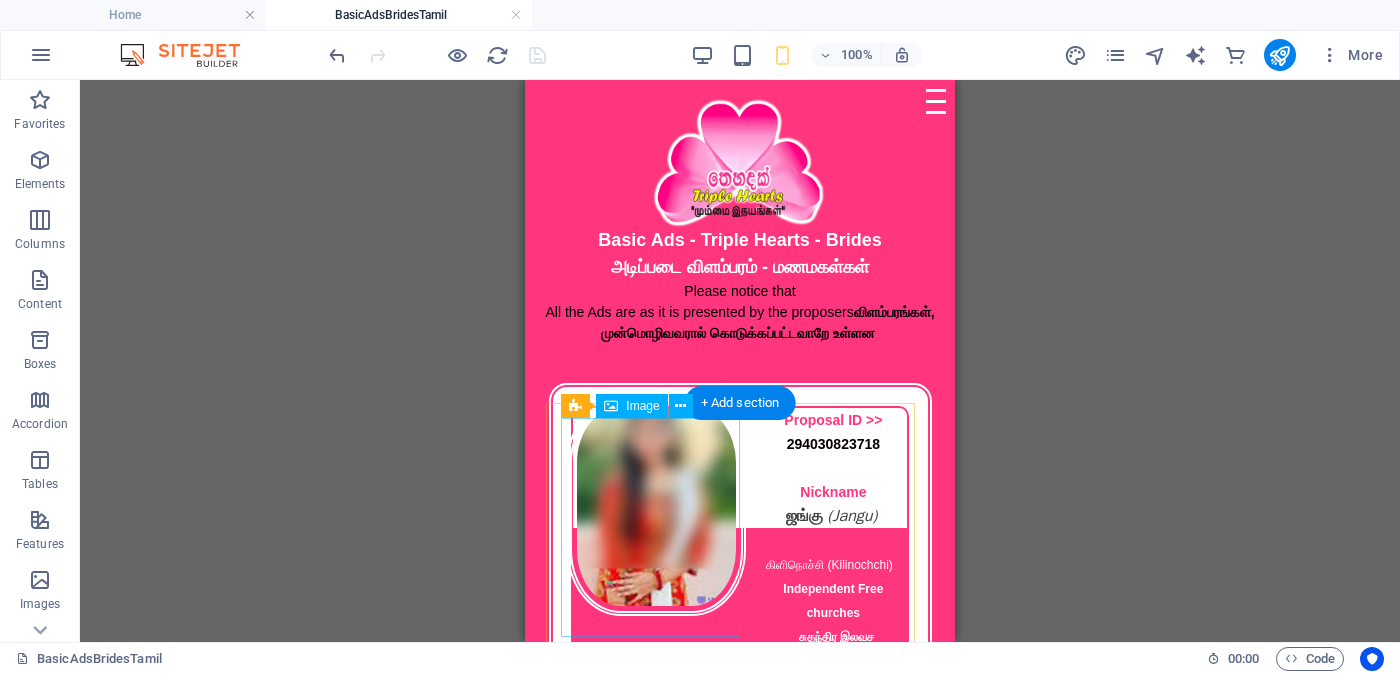 click at bounding box center (657, 506) 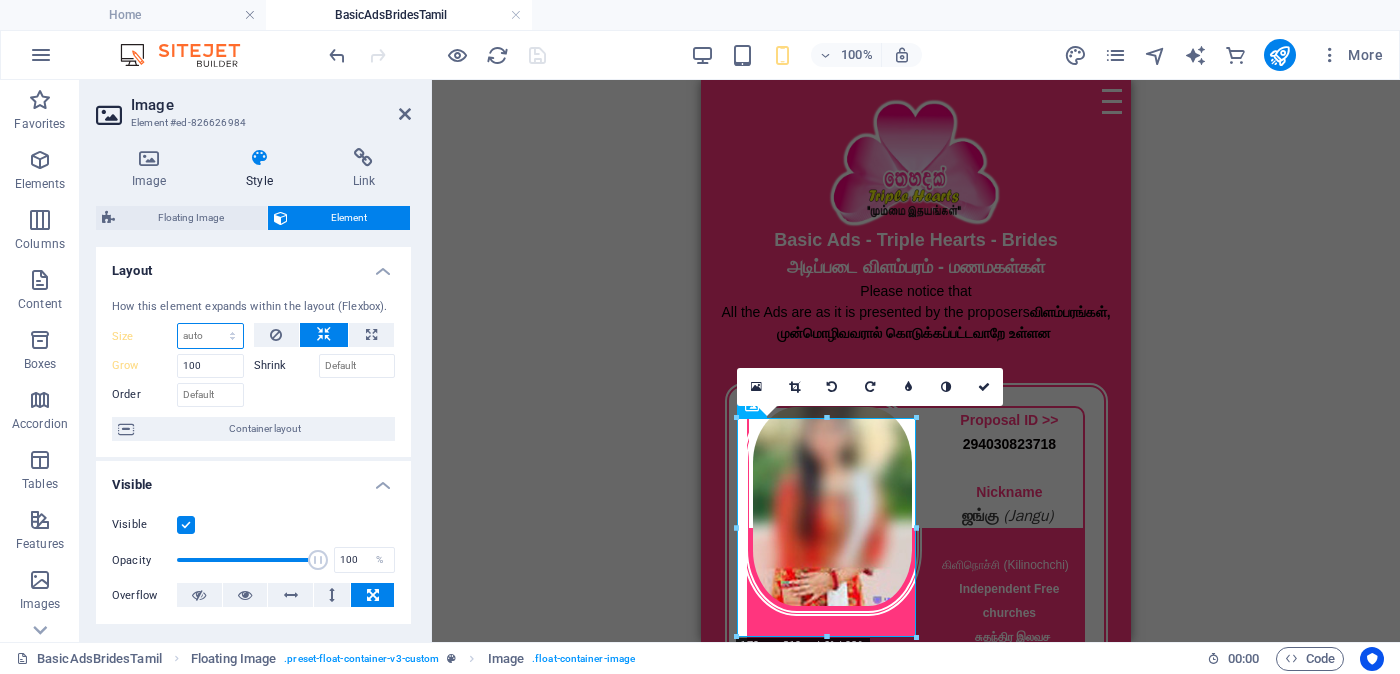 click on "Default auto px % 1/1 1/2 1/3 1/4 1/5 1/6 1/7 1/8 1/9 1/10" at bounding box center [210, 336] 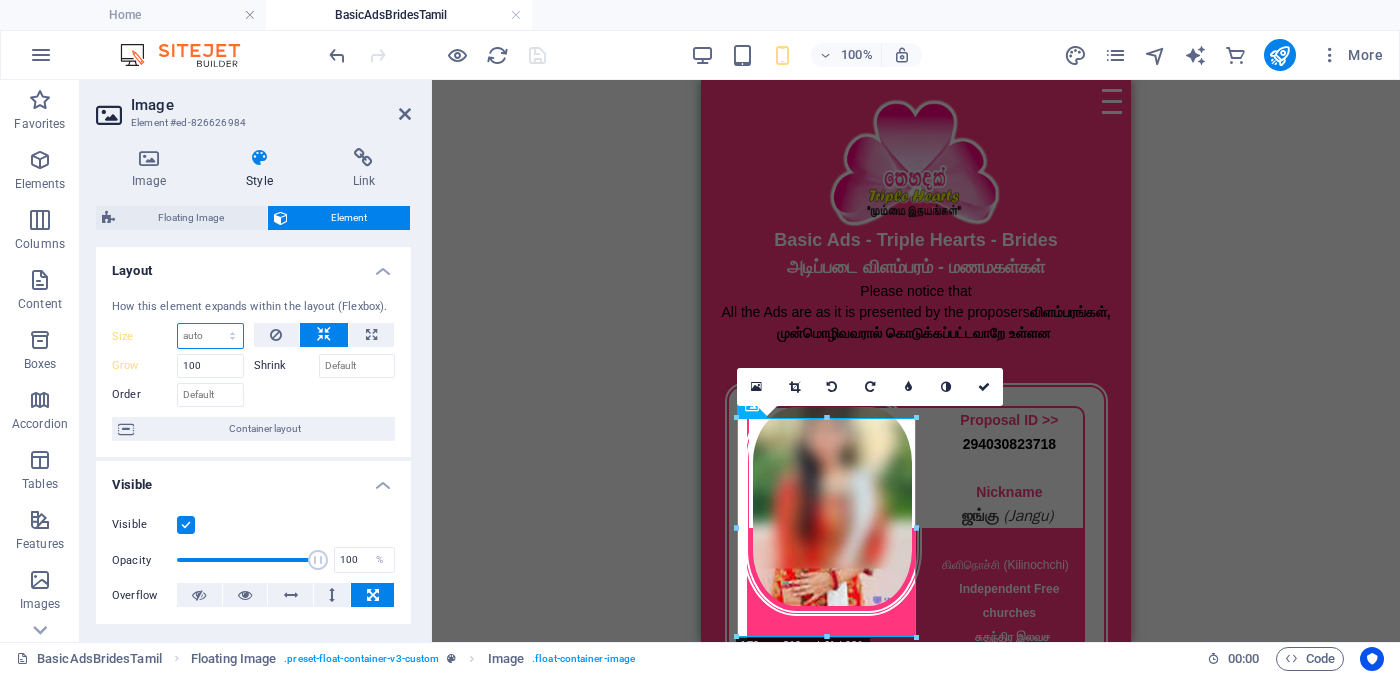 select on "%" 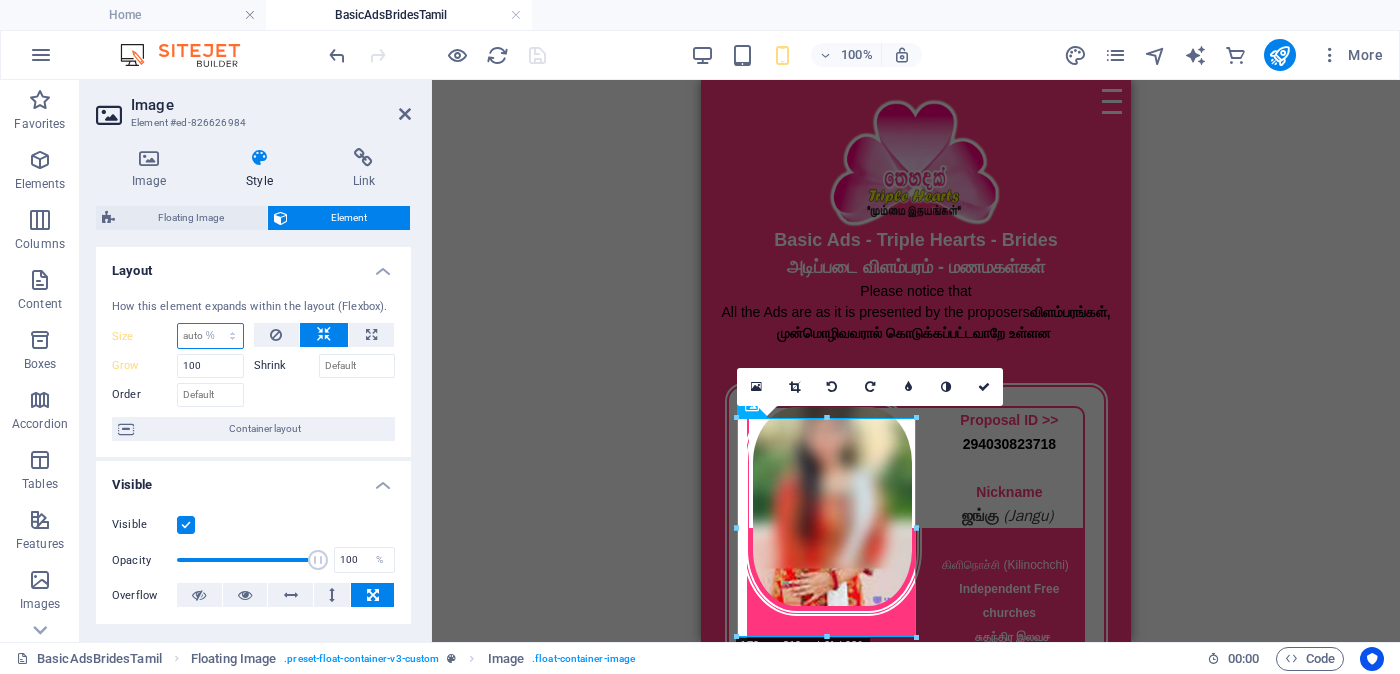 click on "Default auto px % 1/1 1/2 1/3 1/4 1/5 1/6 1/7 1/8 1/9 1/10" at bounding box center [210, 336] 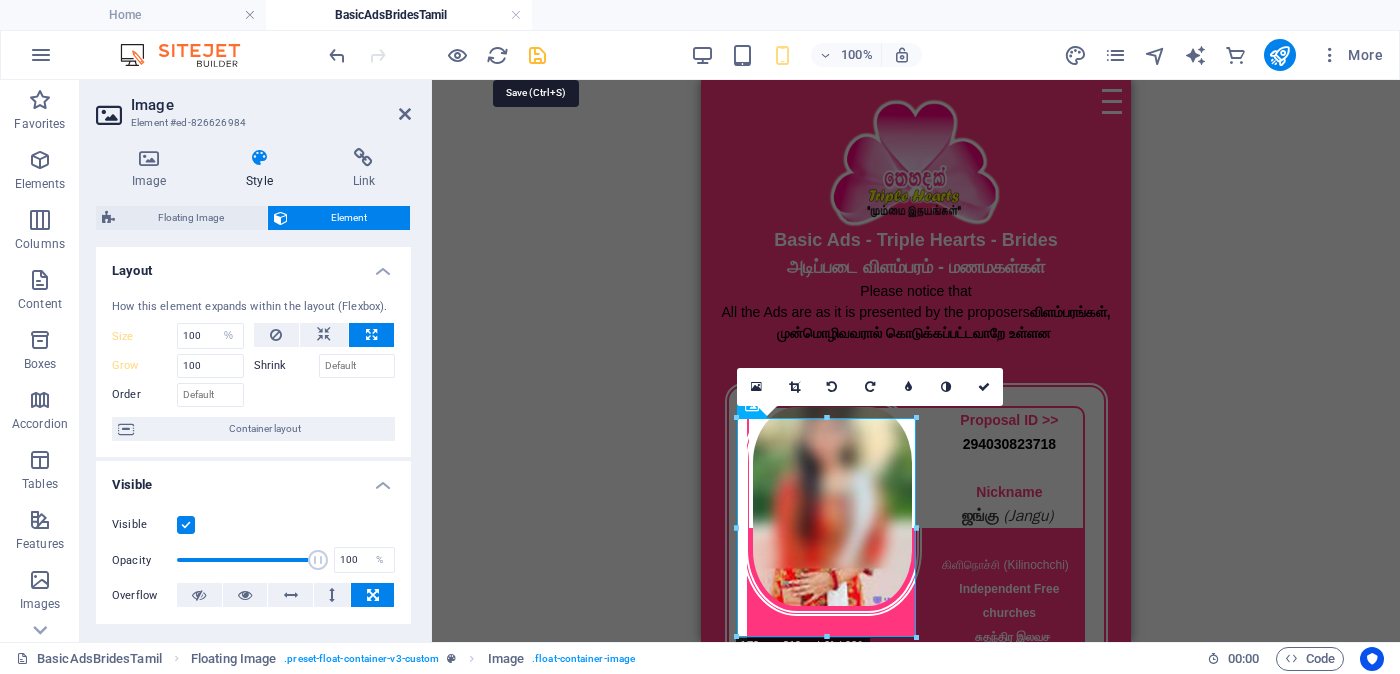 click at bounding box center (537, 55) 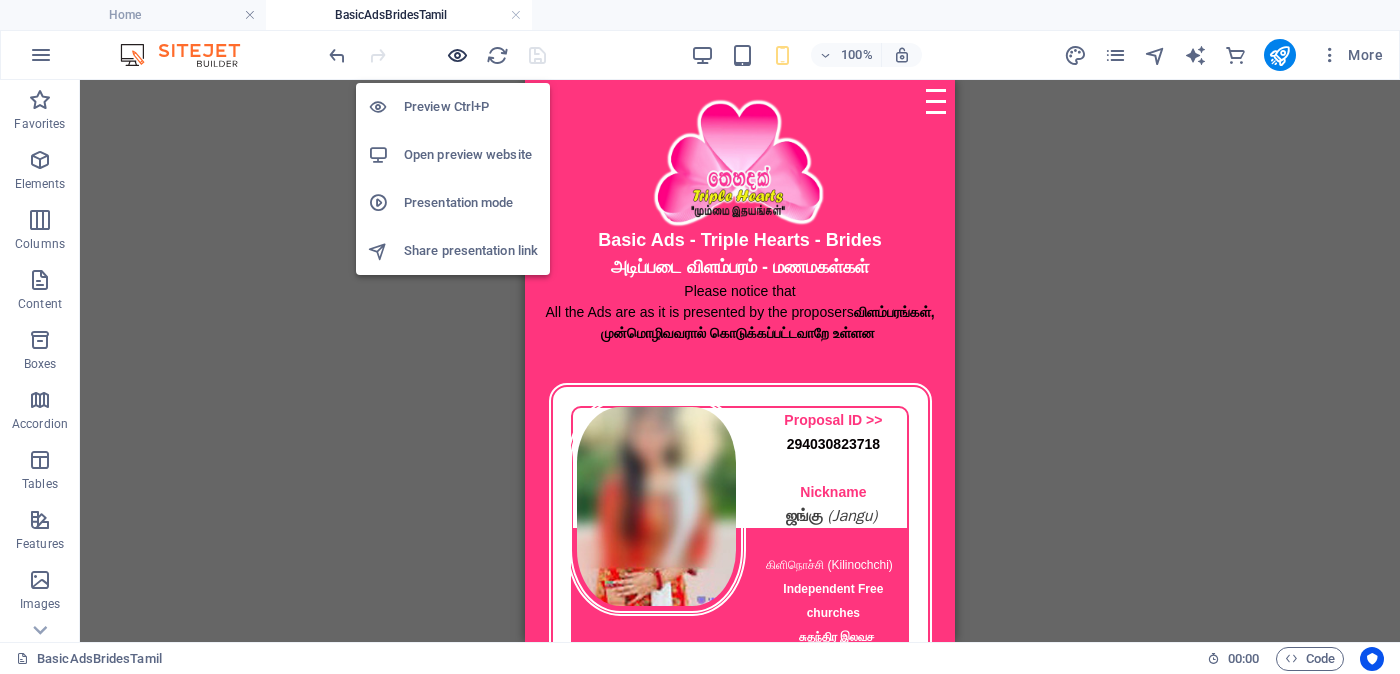 click at bounding box center (457, 55) 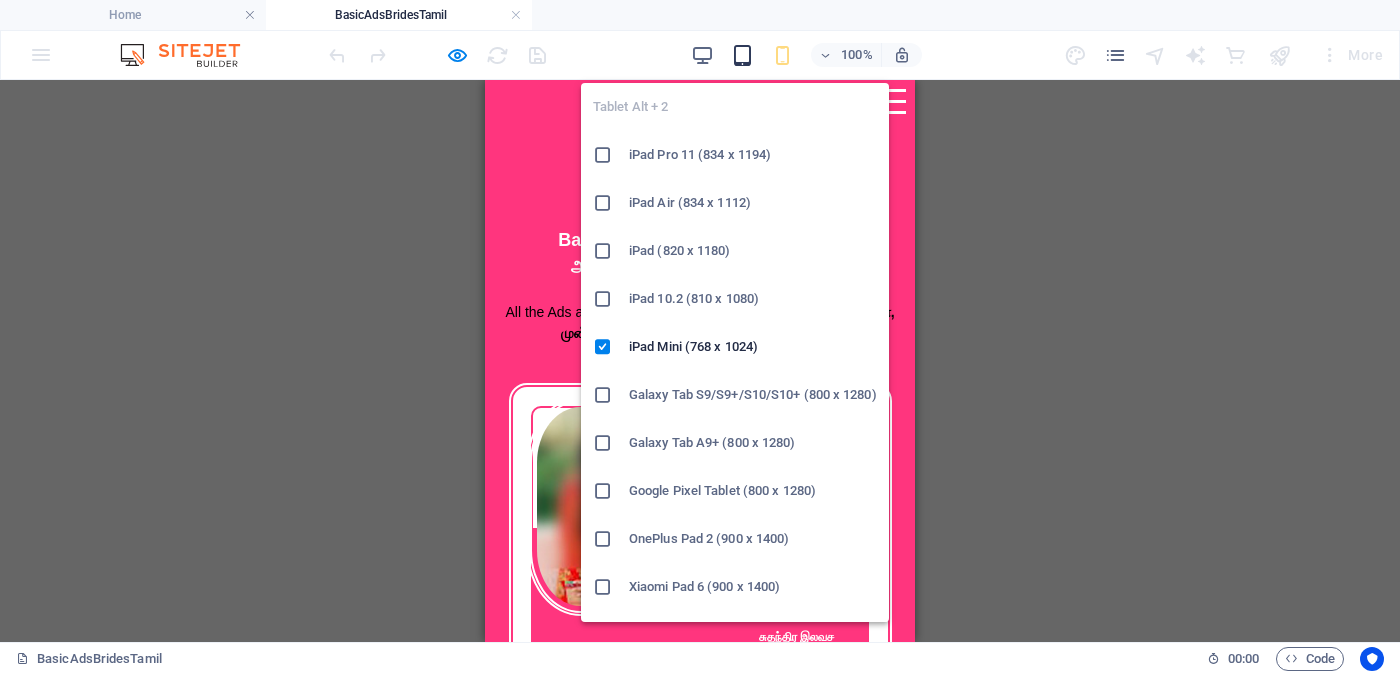 click at bounding box center (742, 55) 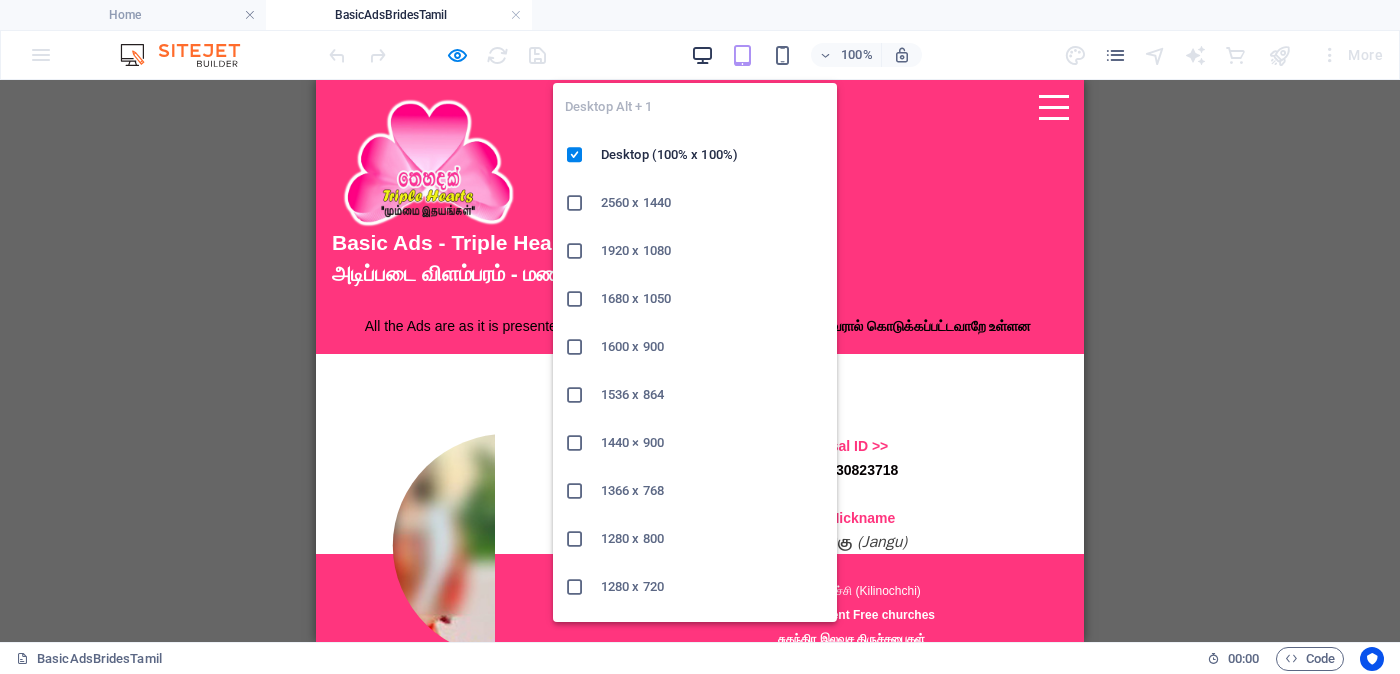 click at bounding box center (702, 55) 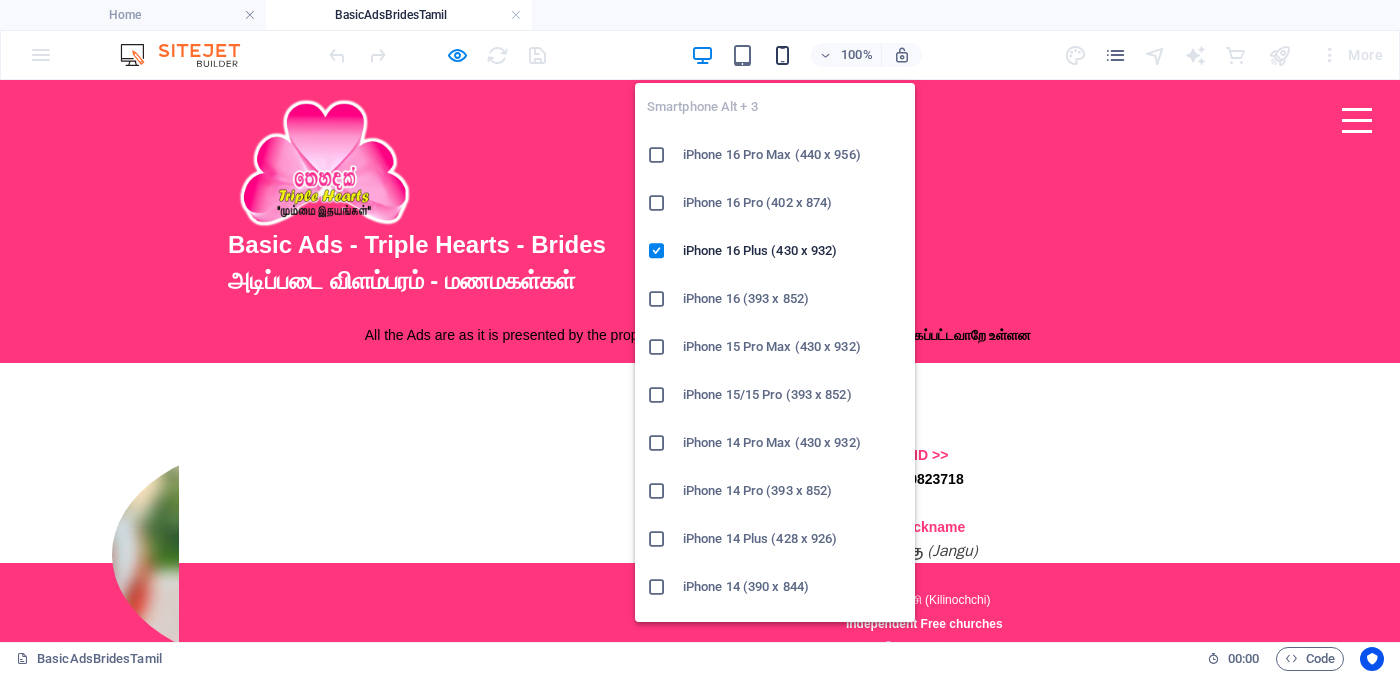 click at bounding box center [782, 55] 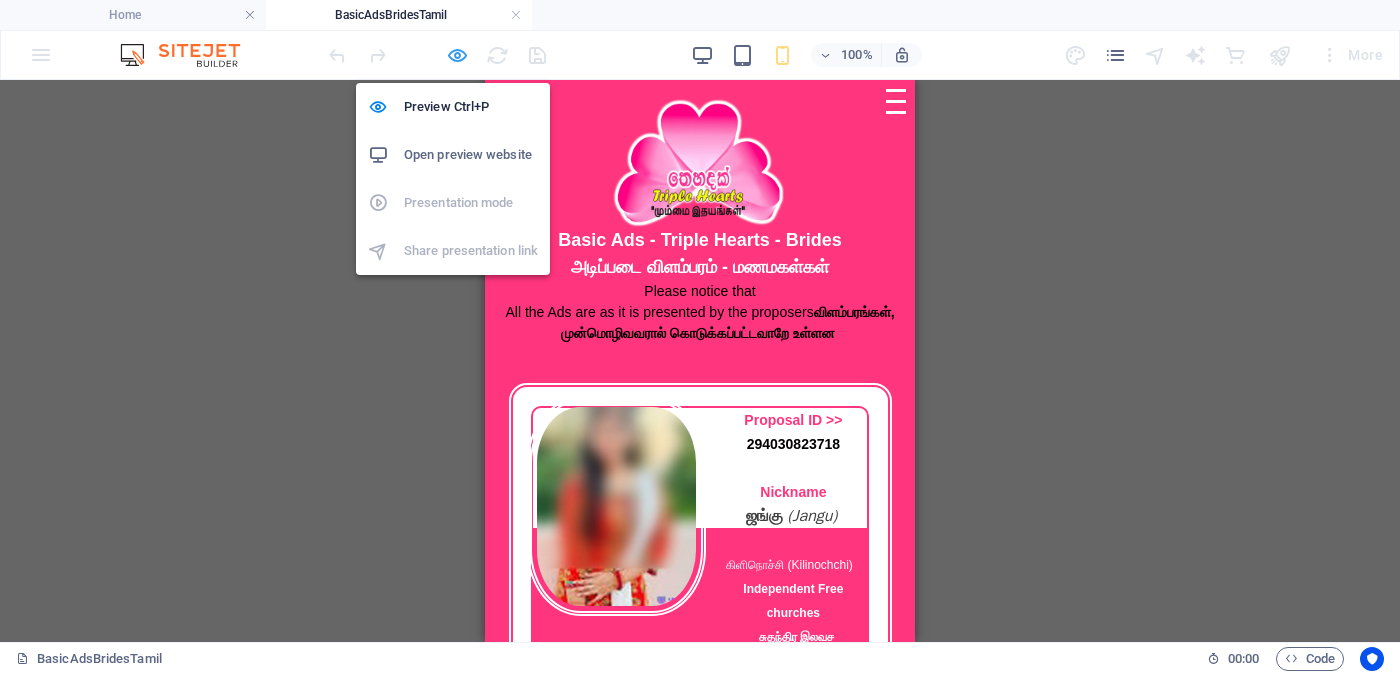 click at bounding box center (457, 55) 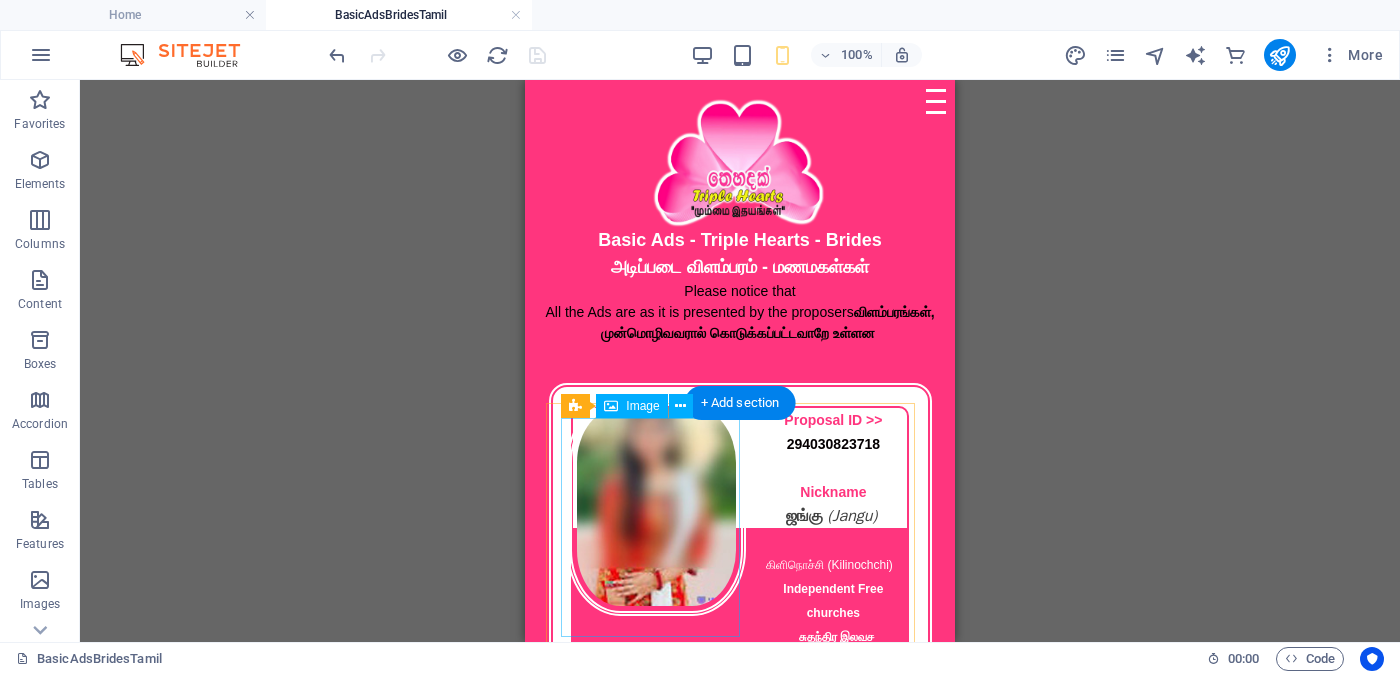 click at bounding box center (657, 506) 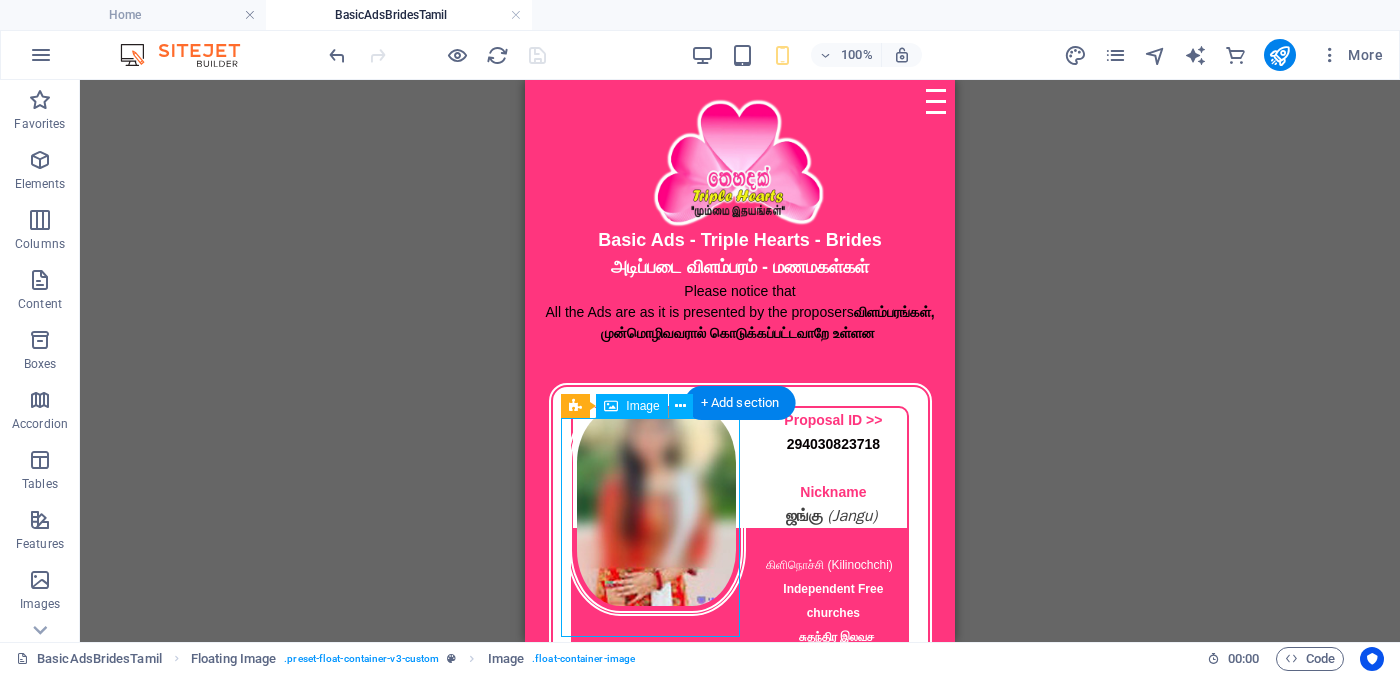 click at bounding box center [657, 506] 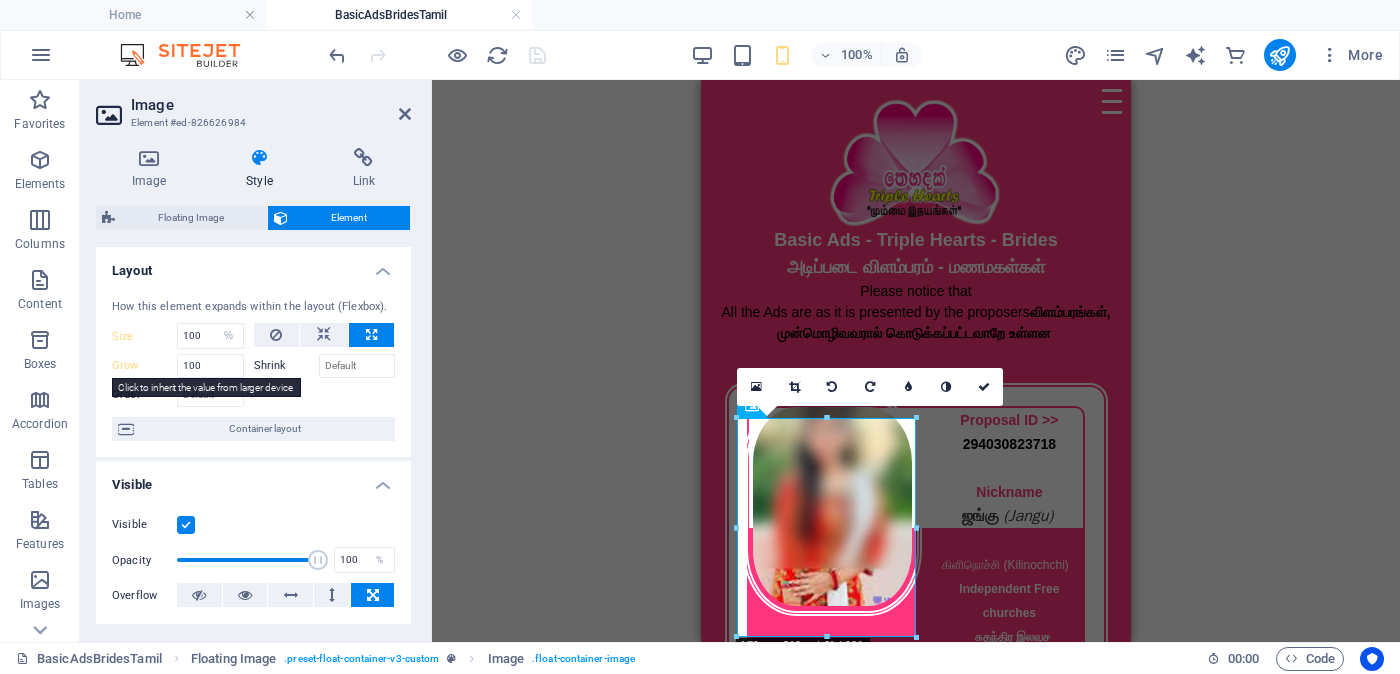click on "Grow" at bounding box center (144, 366) 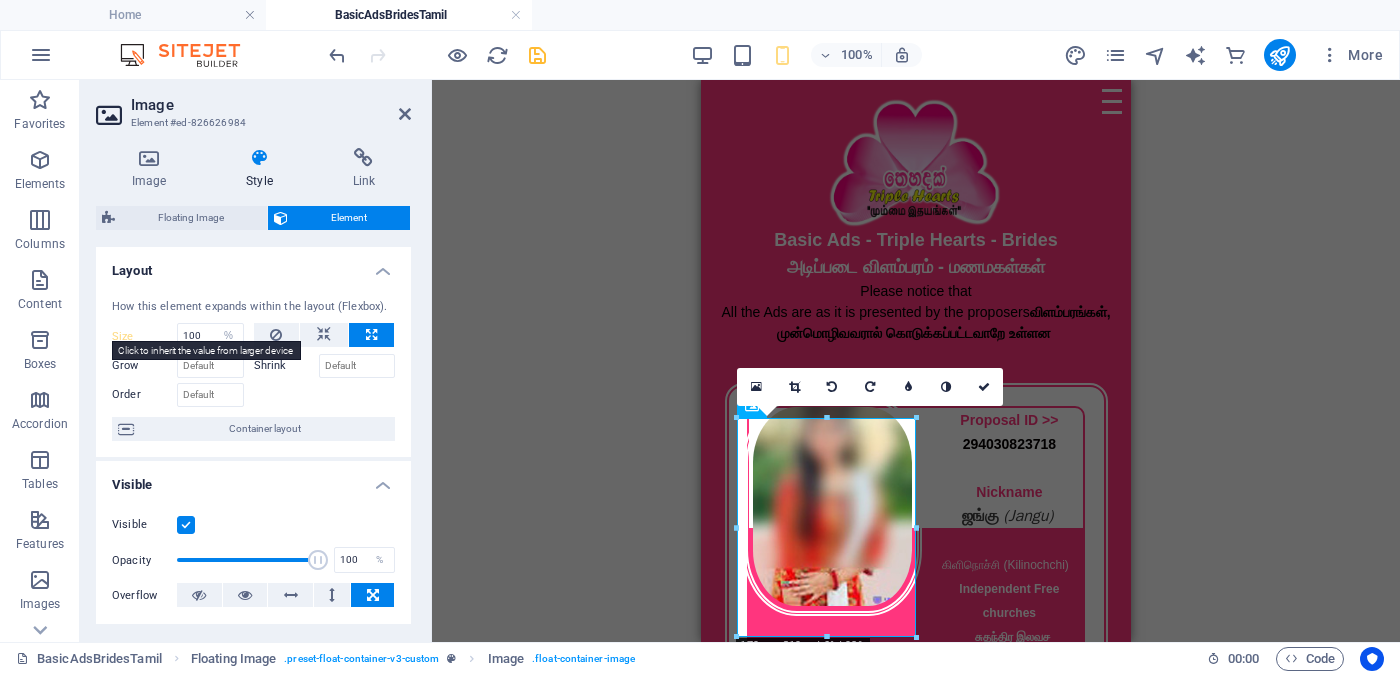 click on "Size" at bounding box center [144, 336] 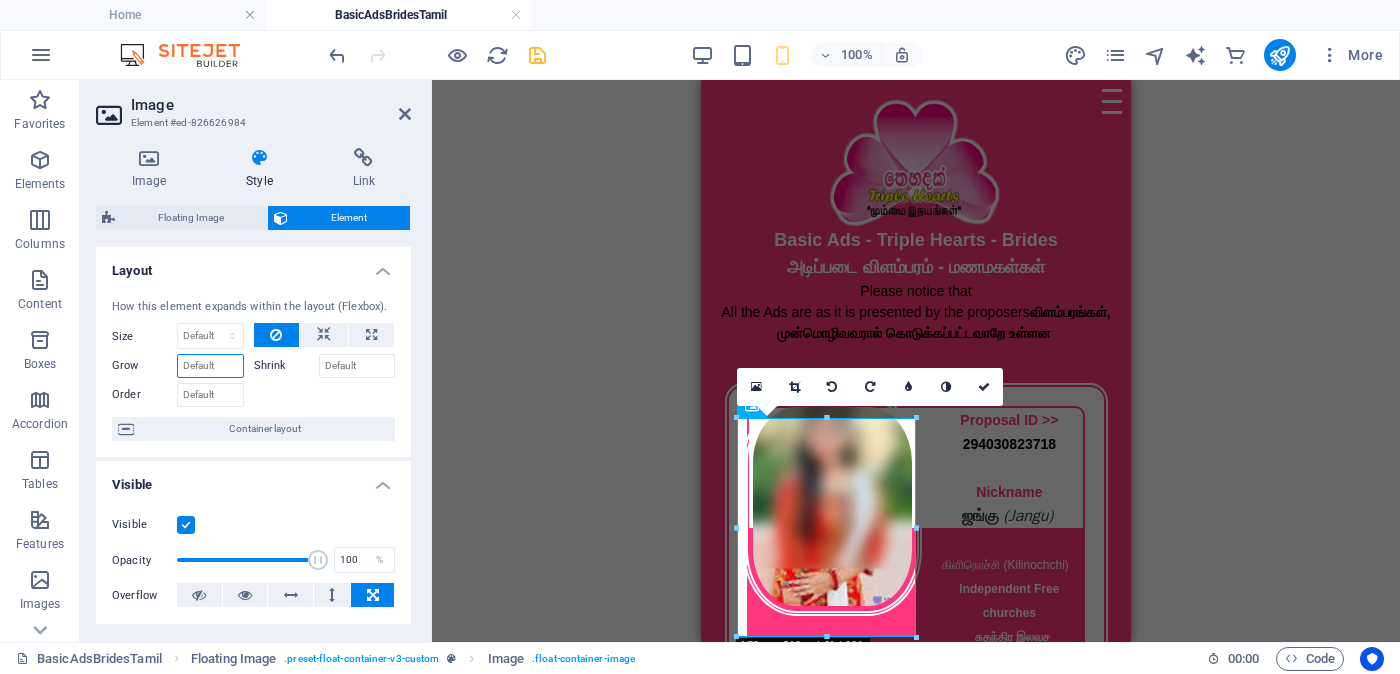 click on "Grow" at bounding box center [210, 366] 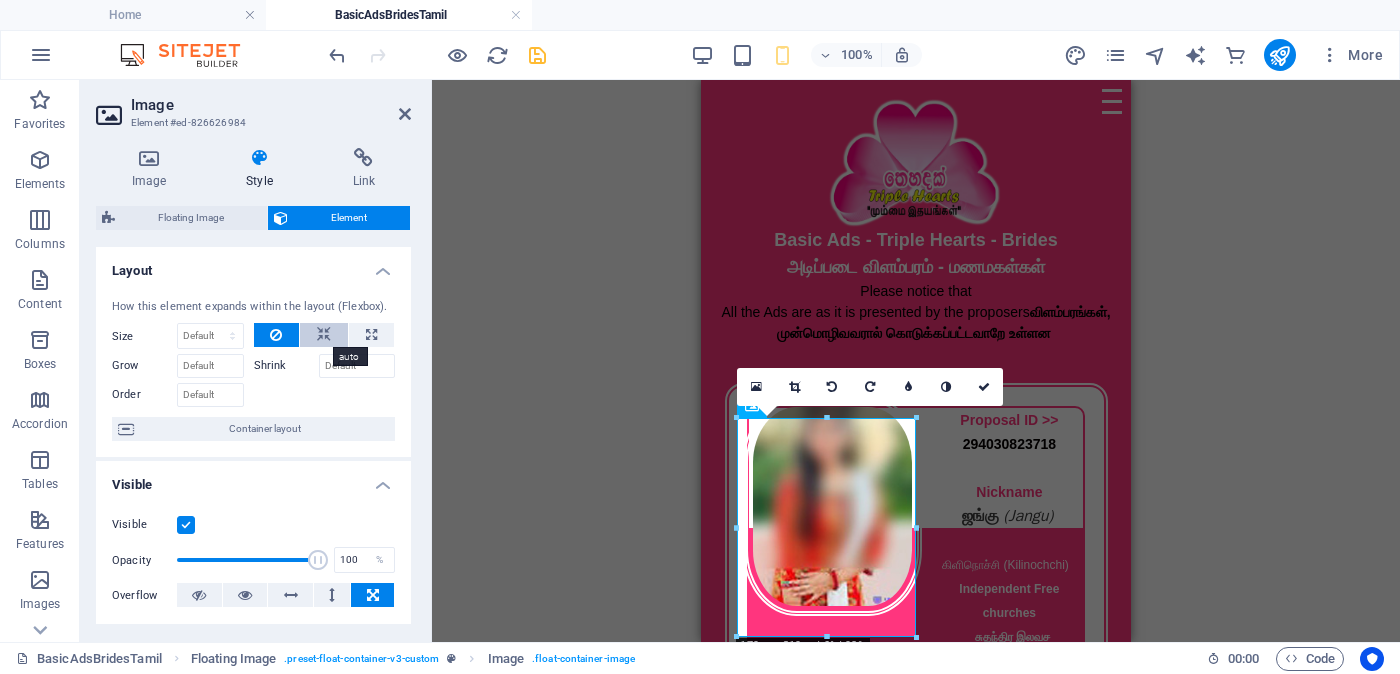click at bounding box center (324, 335) 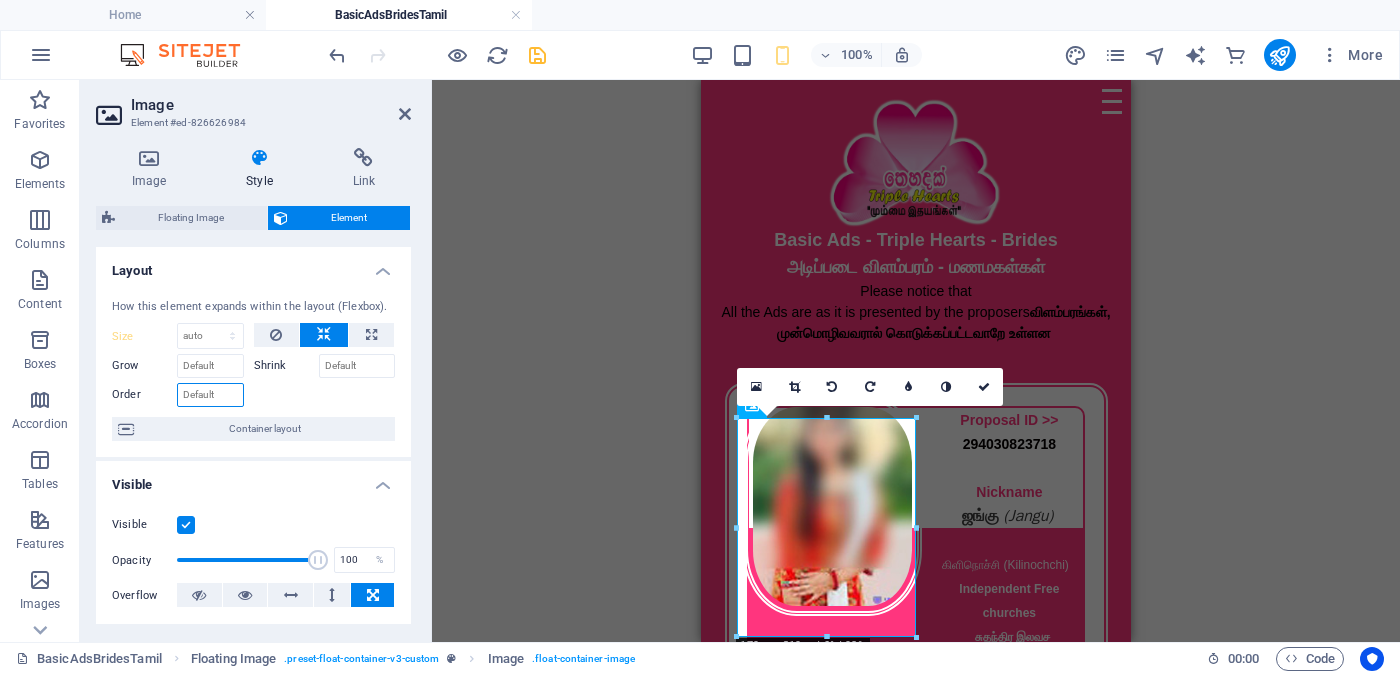 click on "Order" at bounding box center [210, 395] 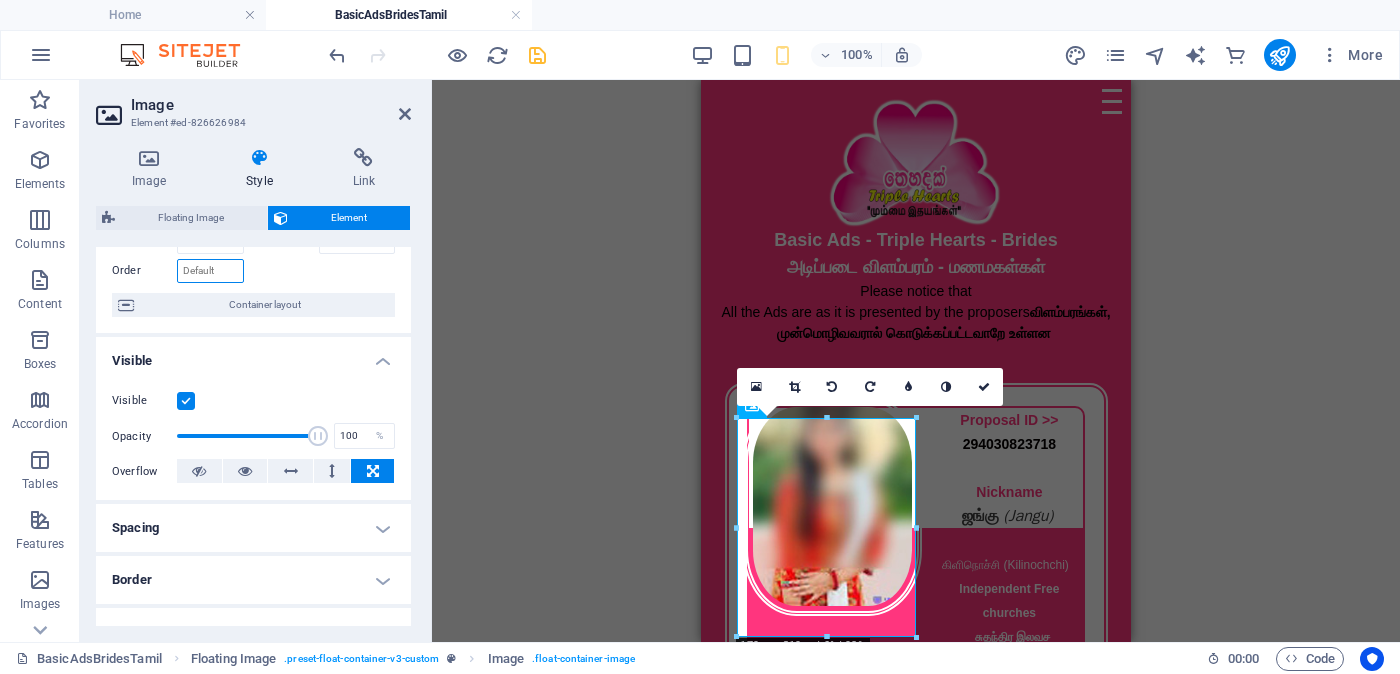 scroll, scrollTop: 249, scrollLeft: 0, axis: vertical 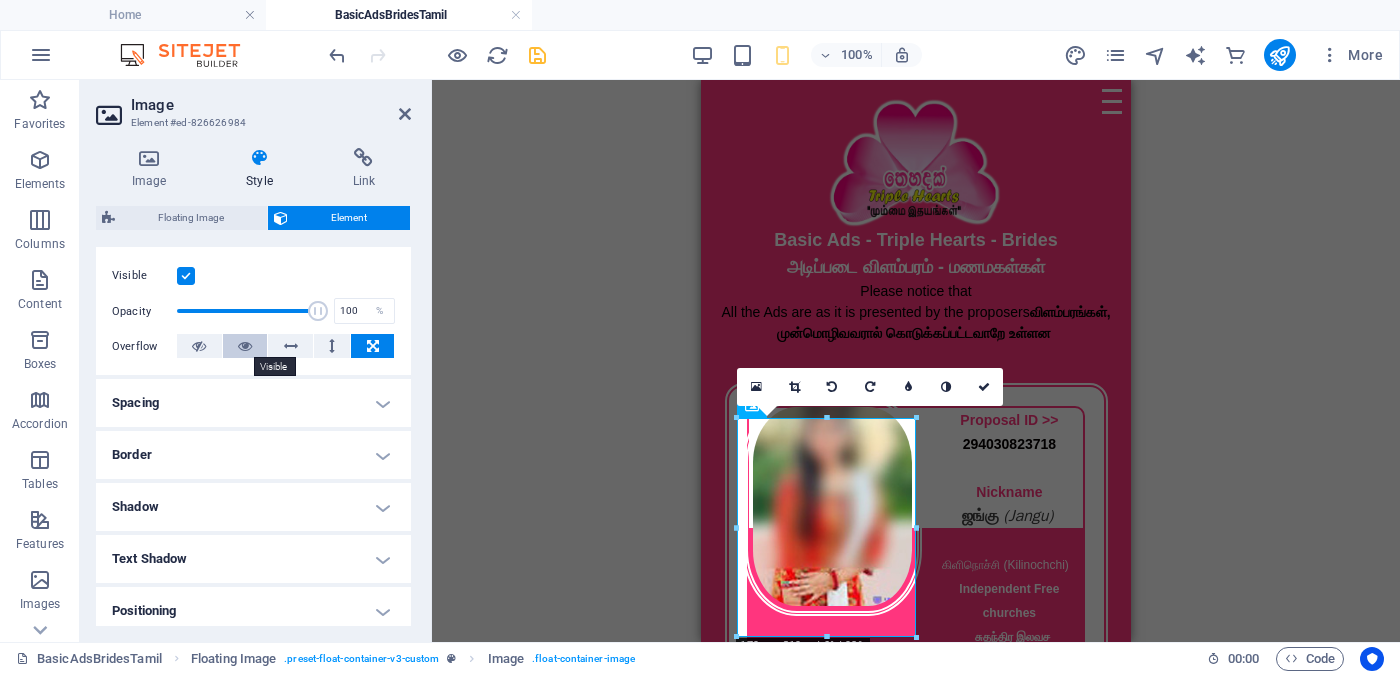 click at bounding box center [245, 346] 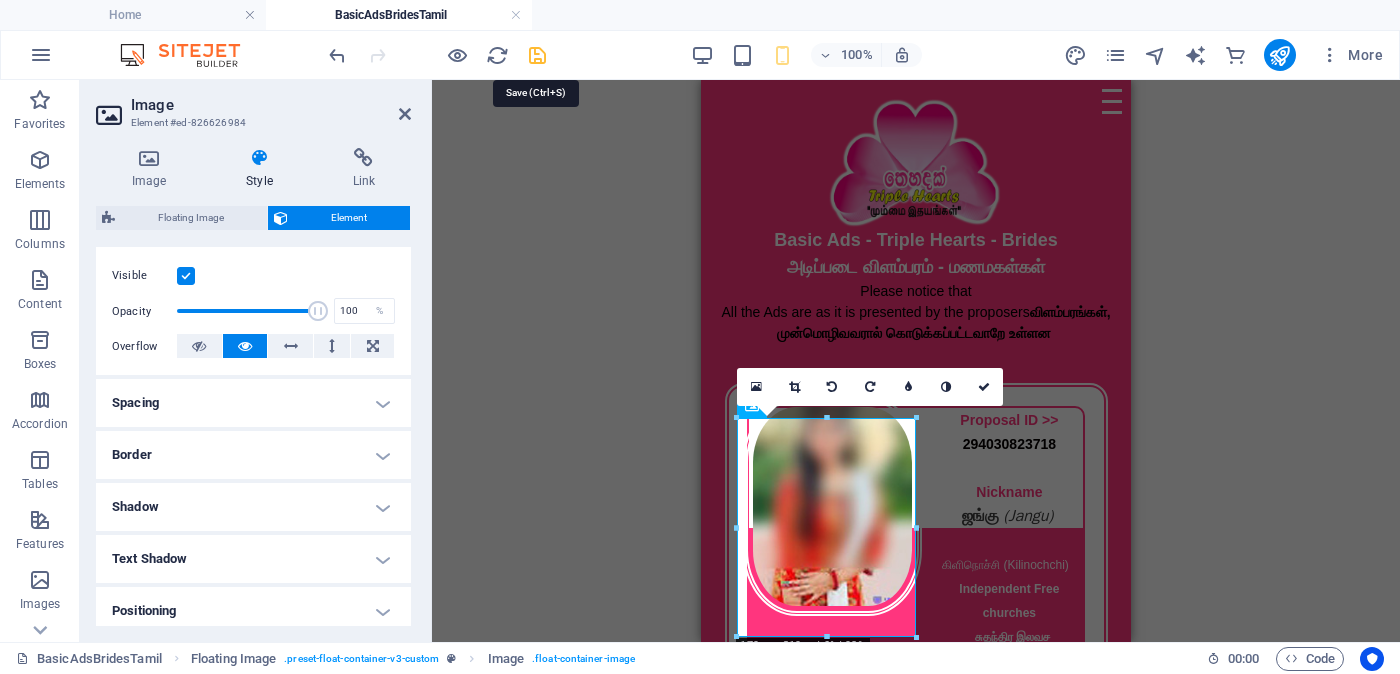 click at bounding box center [537, 55] 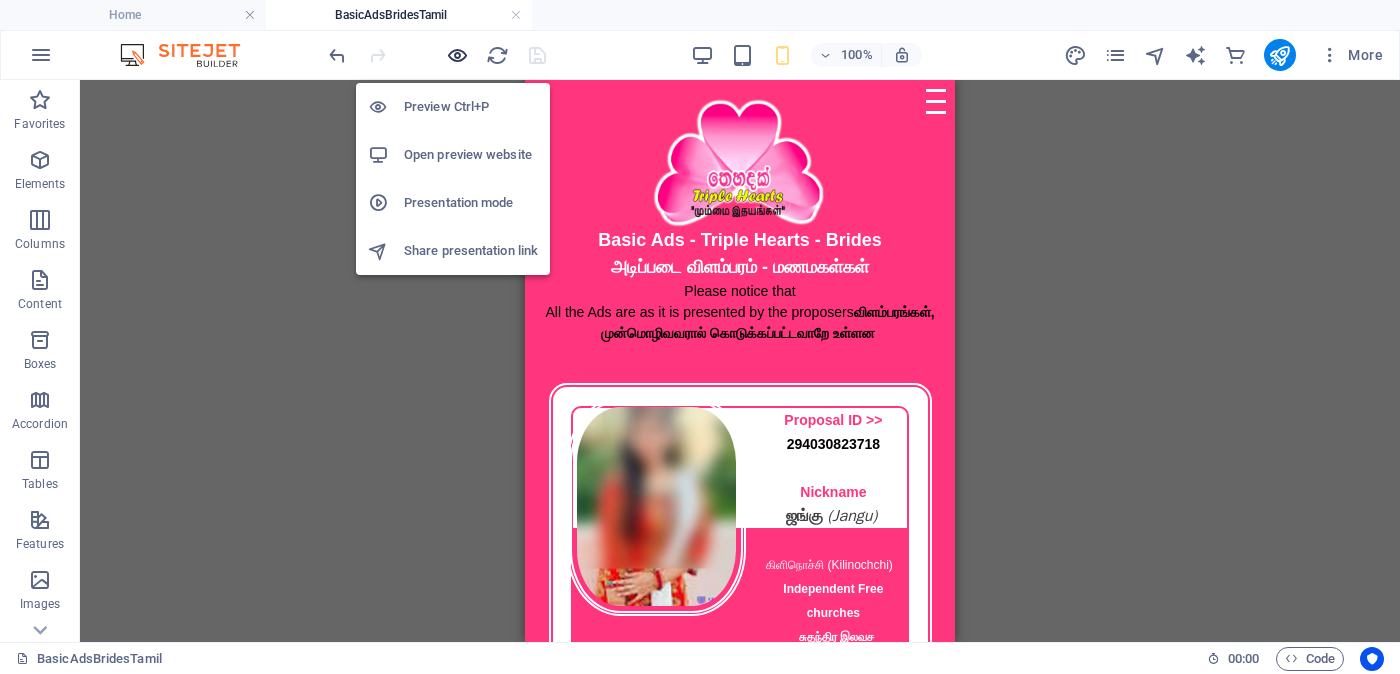 click at bounding box center (457, 55) 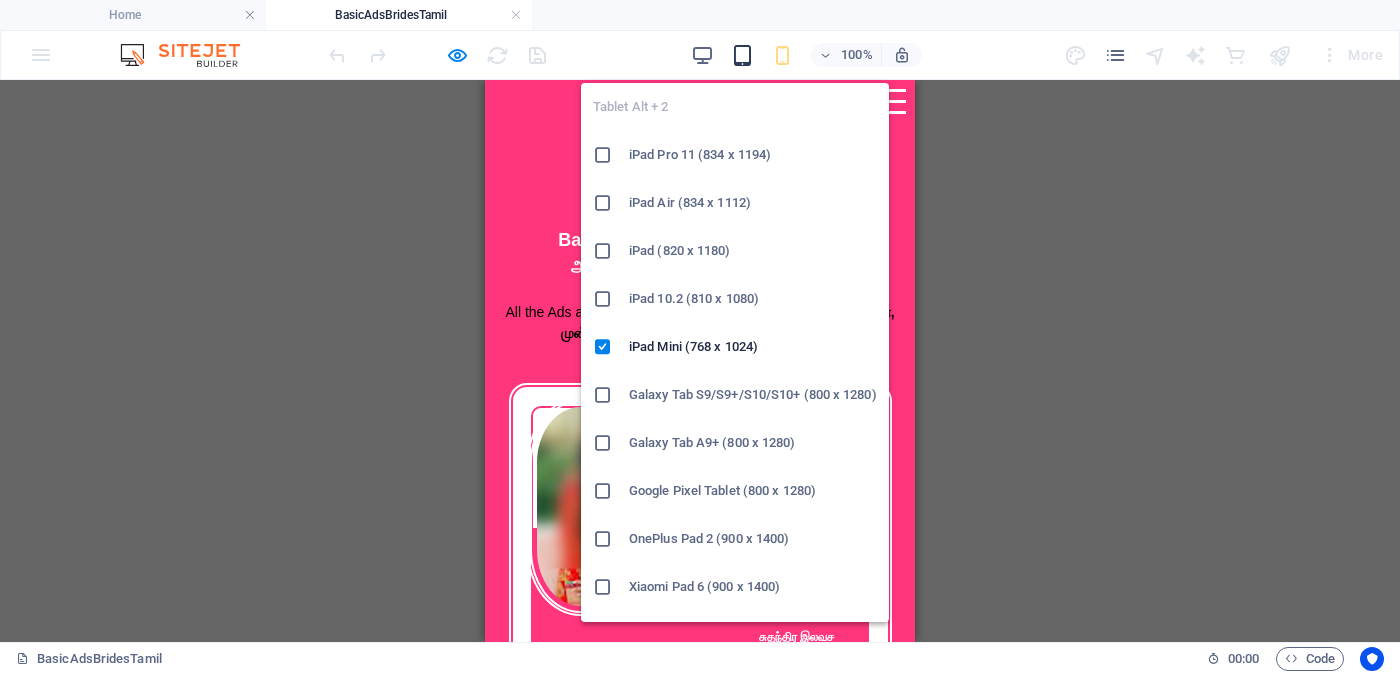 click at bounding box center (742, 55) 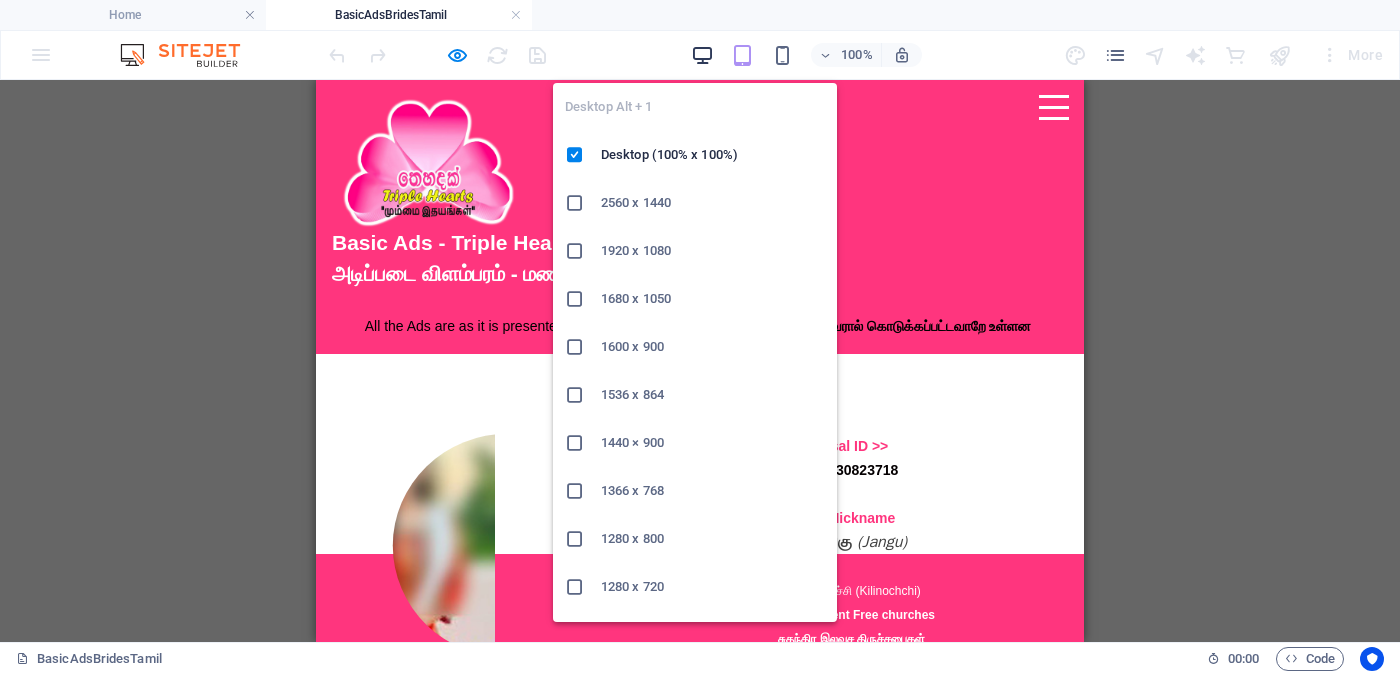 click at bounding box center (702, 55) 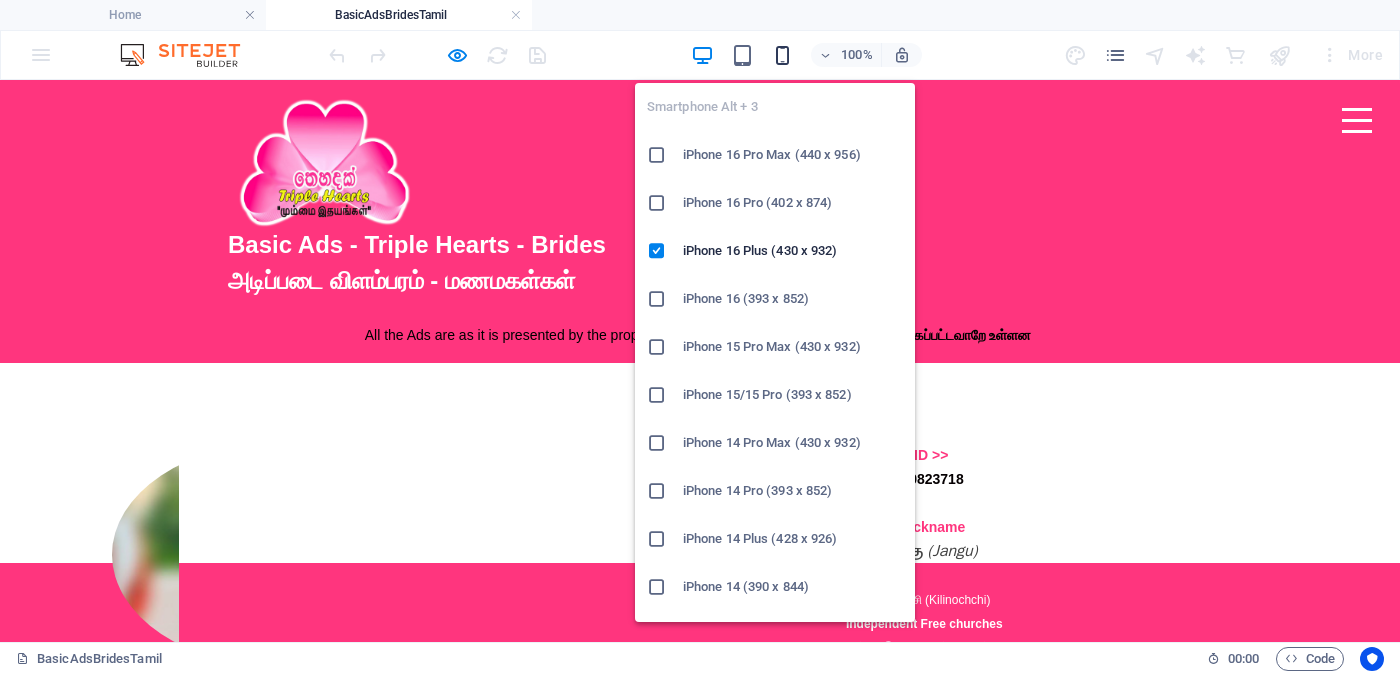 click at bounding box center [782, 55] 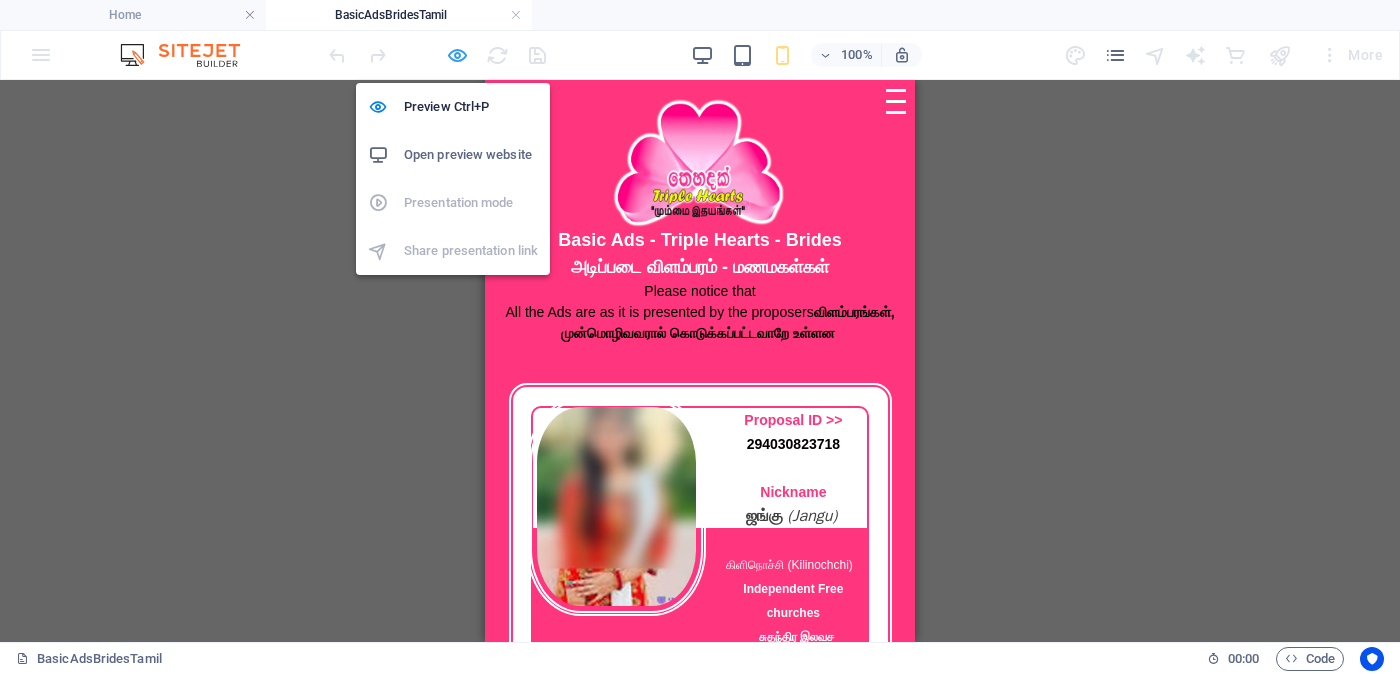click at bounding box center (457, 55) 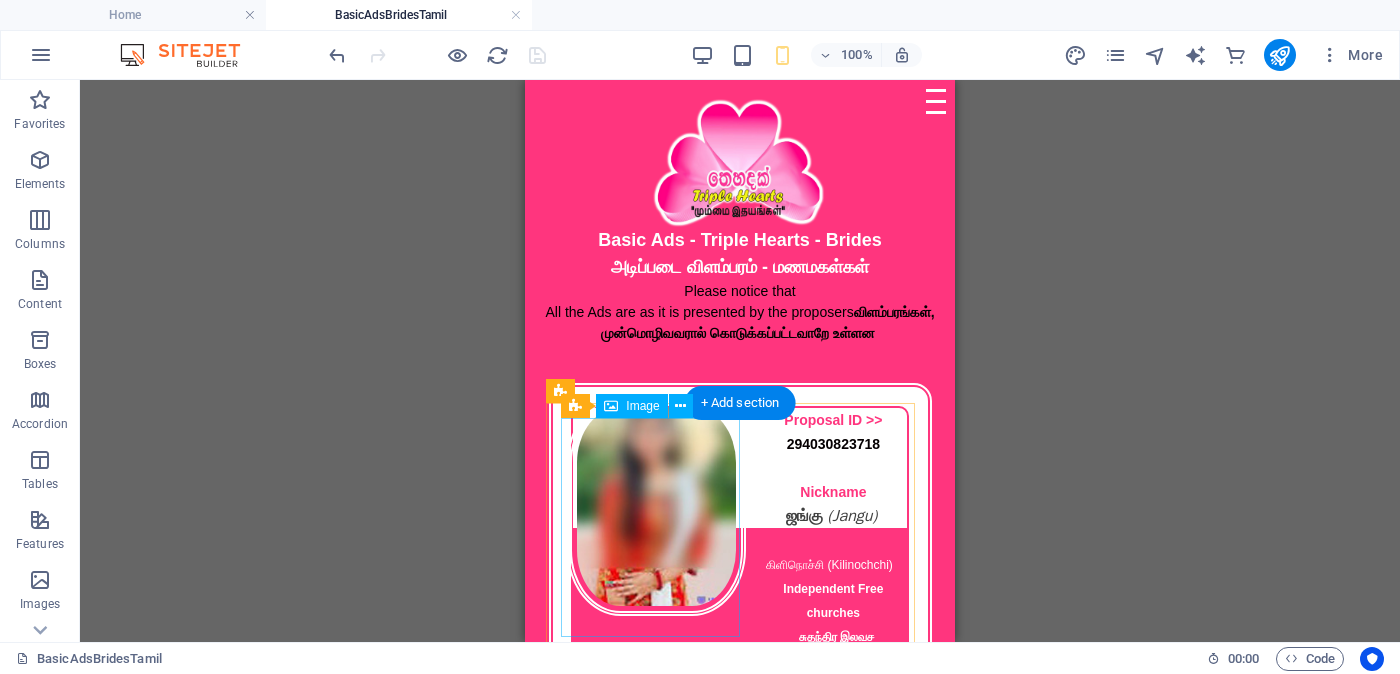 click at bounding box center [657, 506] 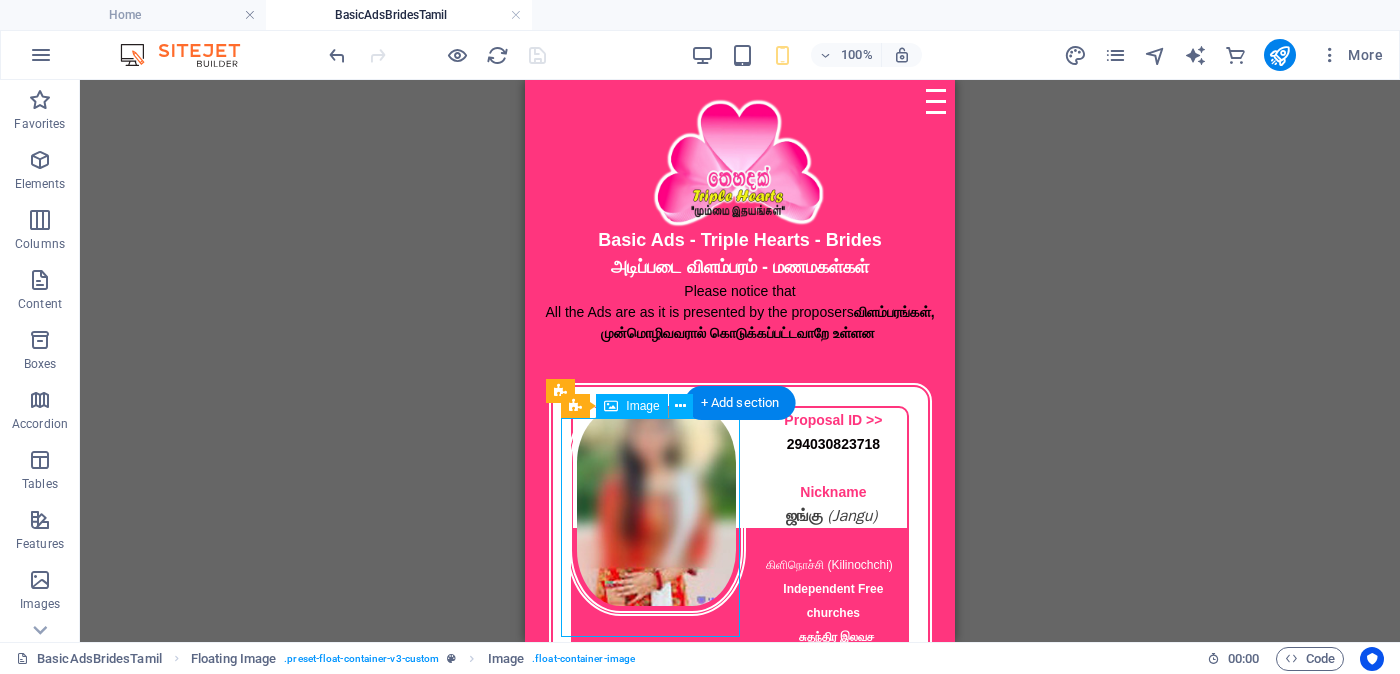 click at bounding box center [657, 506] 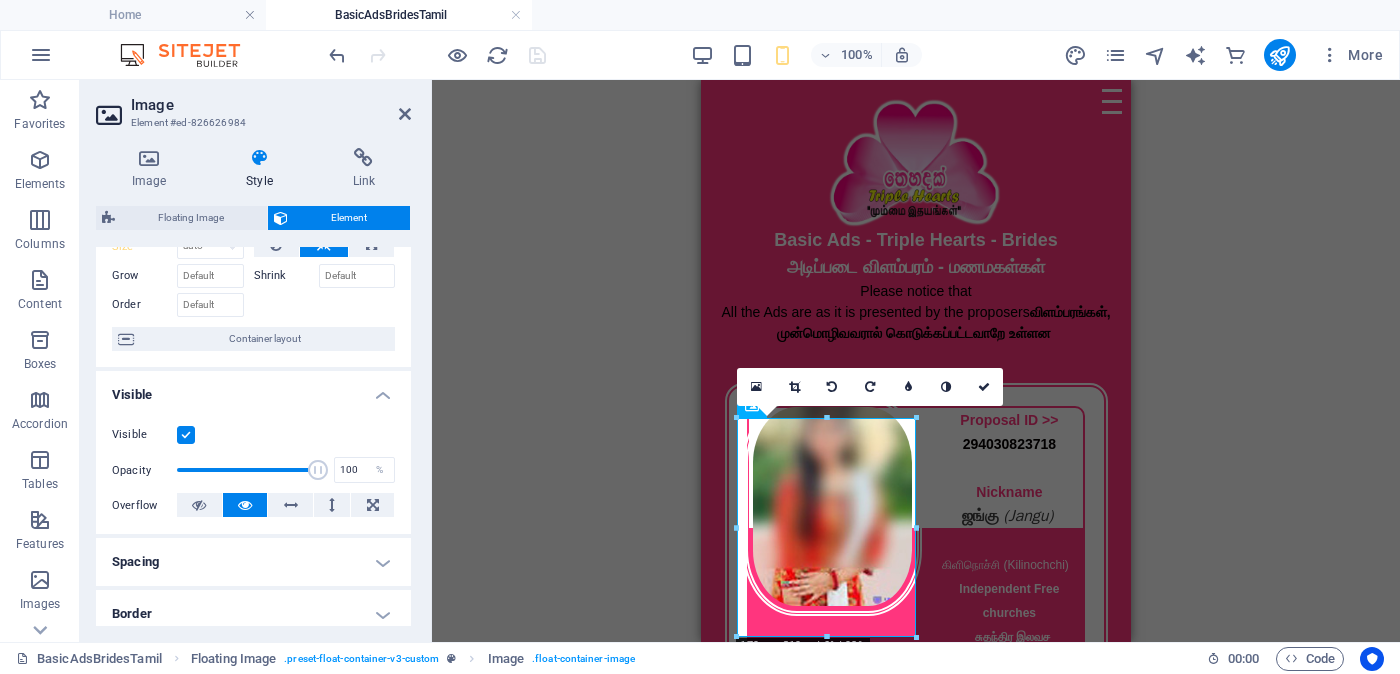 scroll, scrollTop: 0, scrollLeft: 0, axis: both 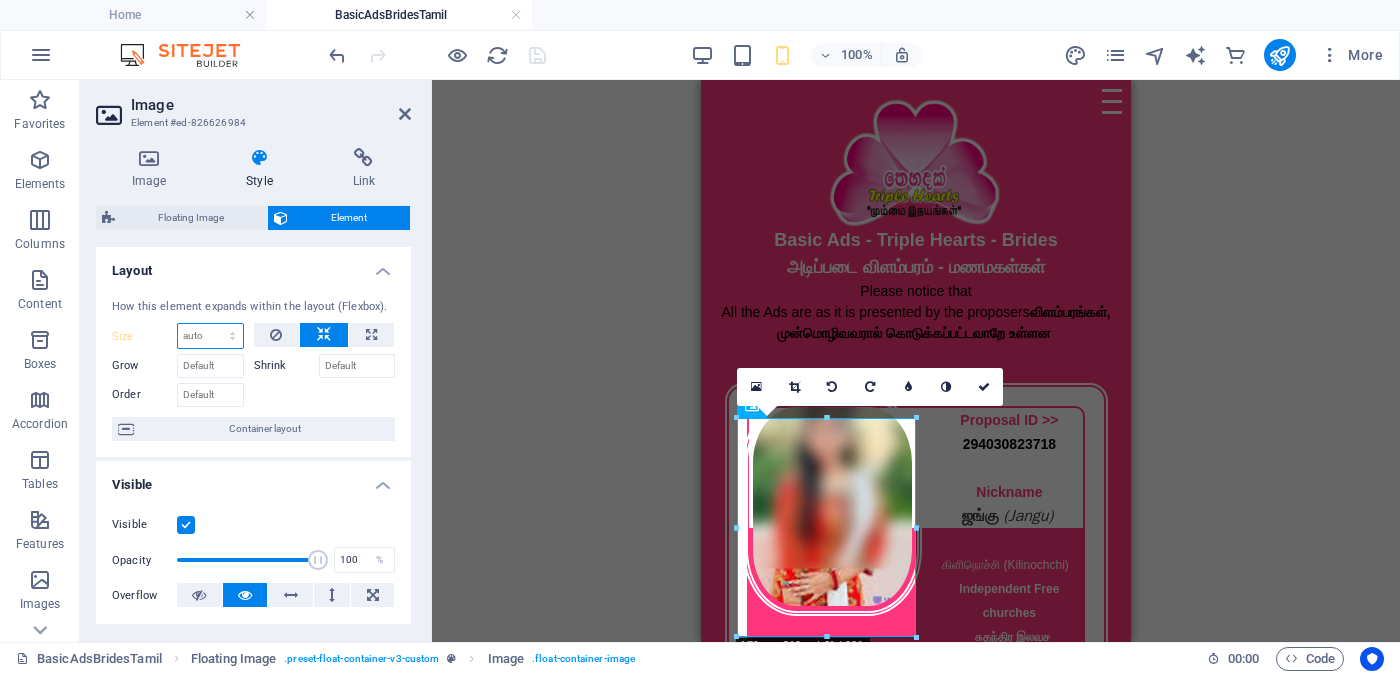 click on "Default auto px % 1/1 1/2 1/3 1/4 1/5 1/6 1/7 1/8 1/9 1/10" at bounding box center [210, 336] 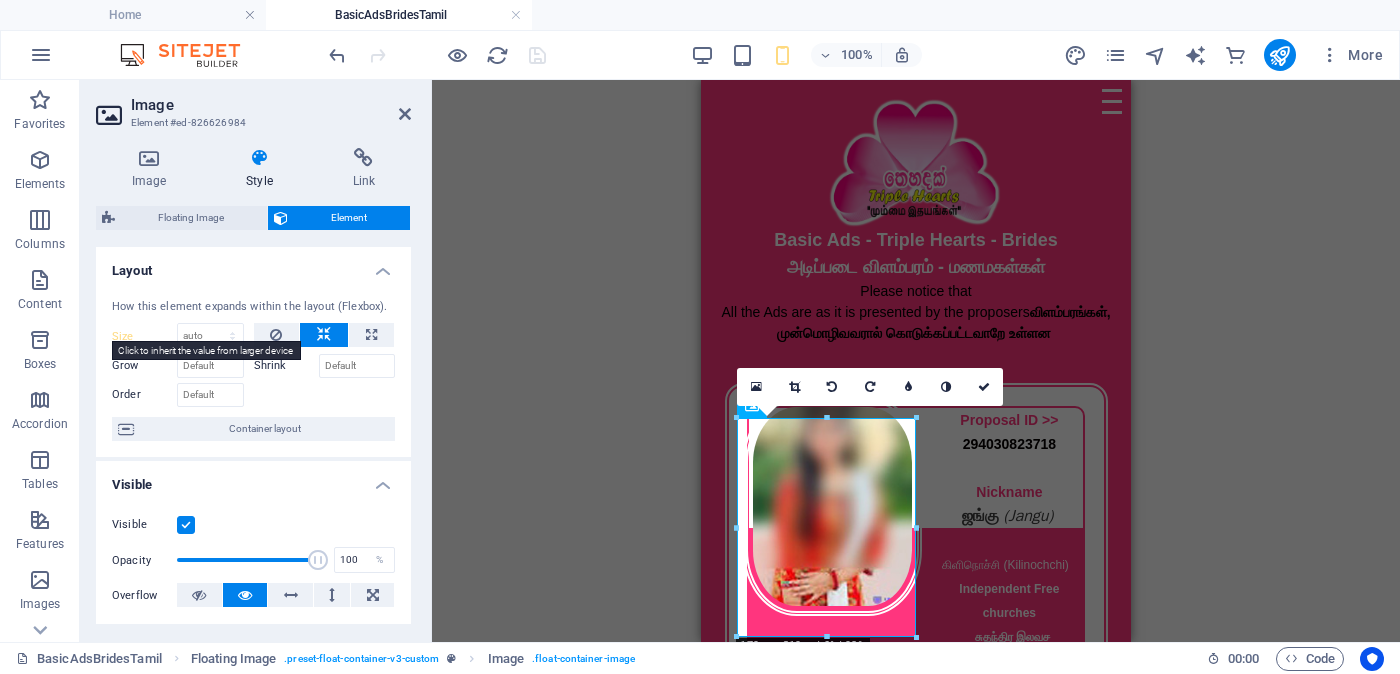 click on "Size" at bounding box center (144, 336) 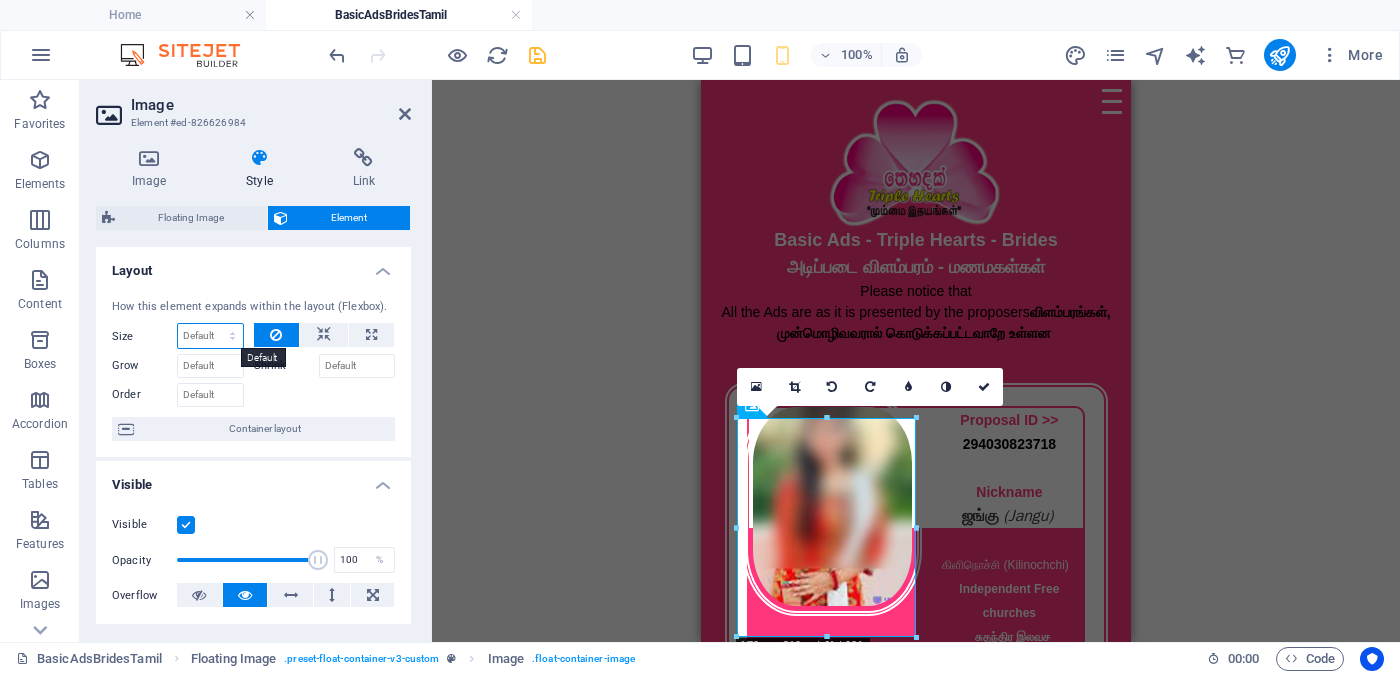click on "Default auto px % 1/1 1/2 1/3 1/4 1/5 1/6 1/7 1/8 1/9 1/10" at bounding box center [210, 336] 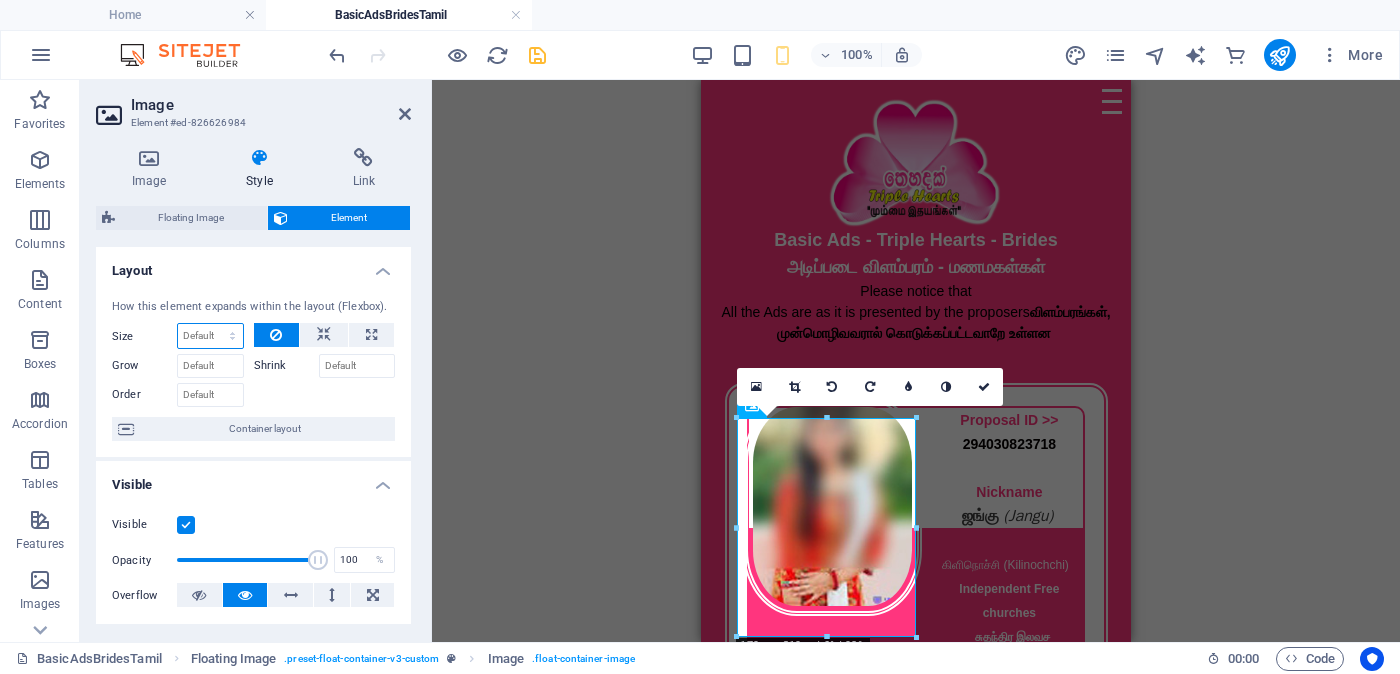 select on "%" 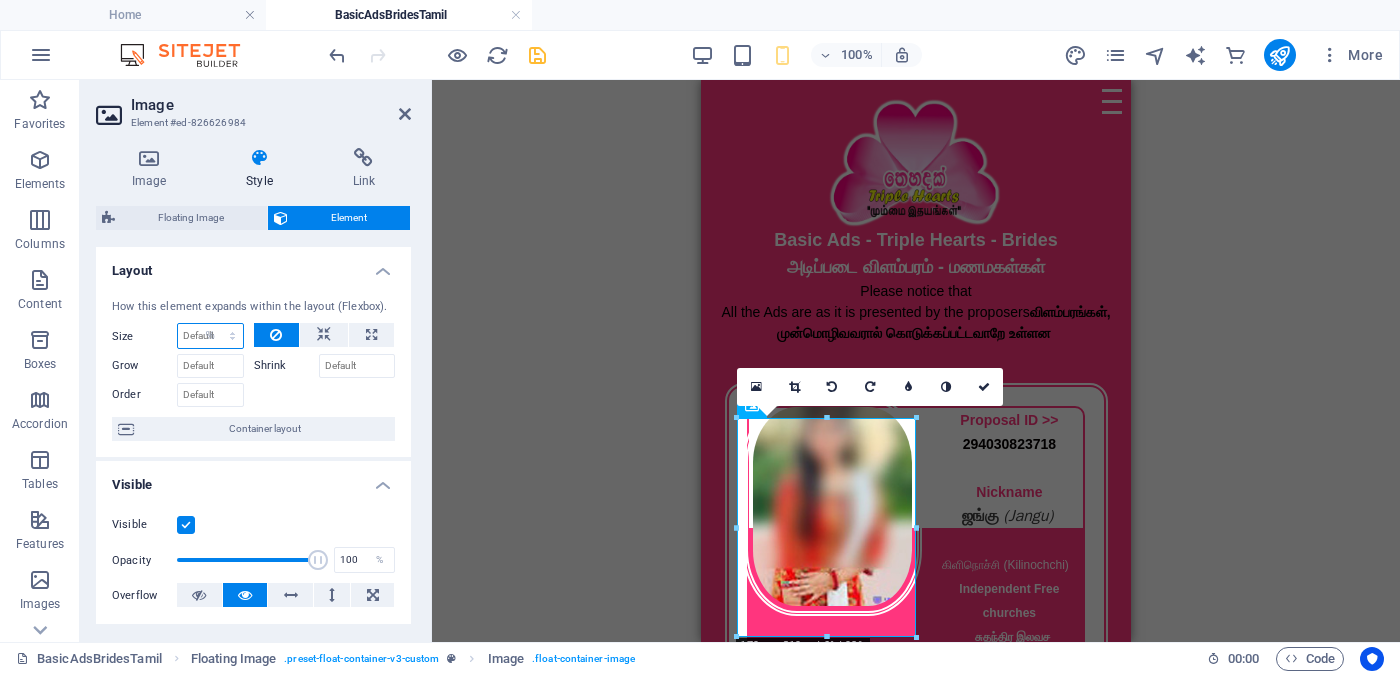 click on "Default auto px % 1/1 1/2 1/3 1/4 1/5 1/6 1/7 1/8 1/9 1/10" at bounding box center (210, 336) 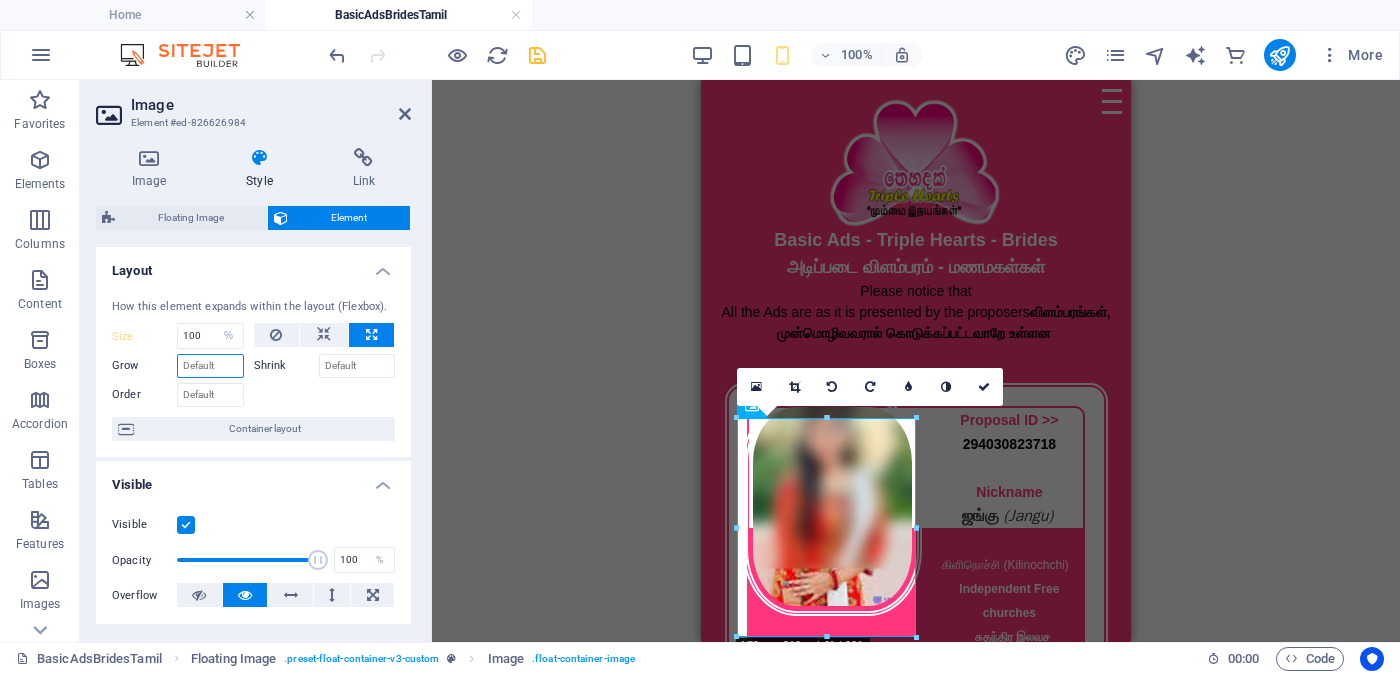 click on "Grow" at bounding box center [210, 366] 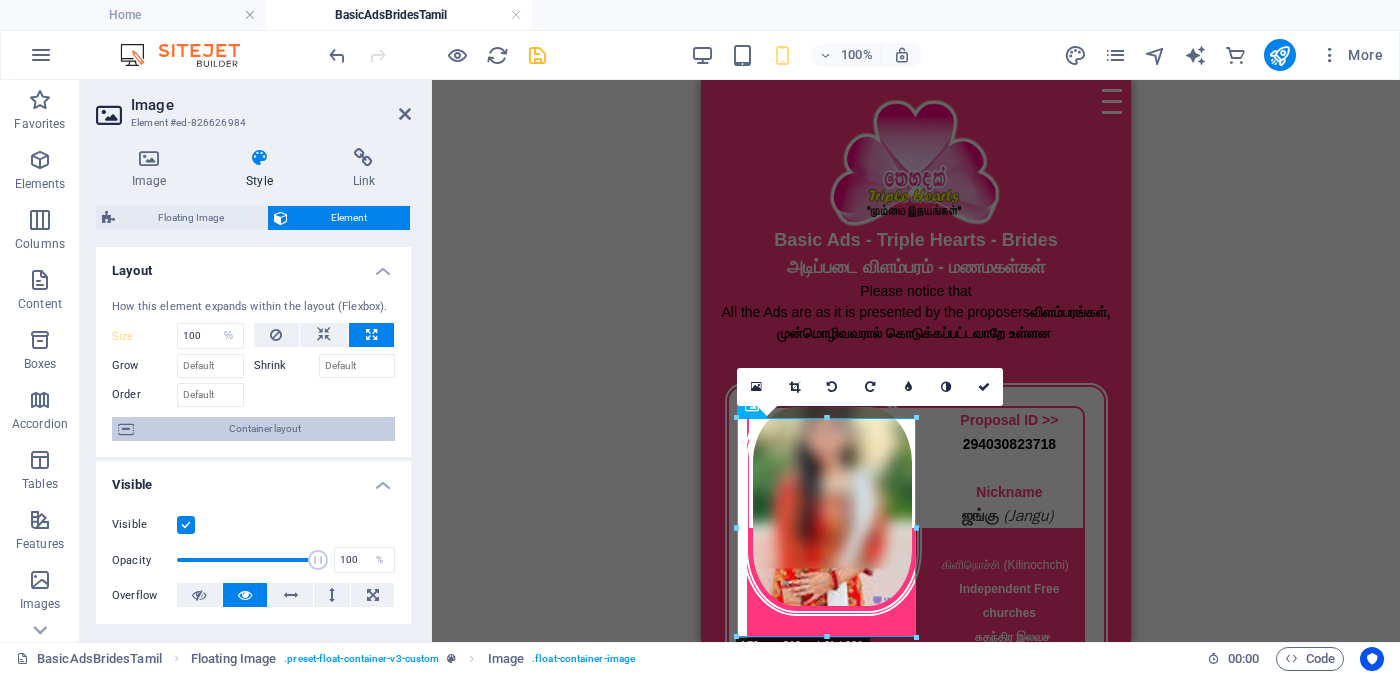 click on "Container layout" at bounding box center (264, 429) 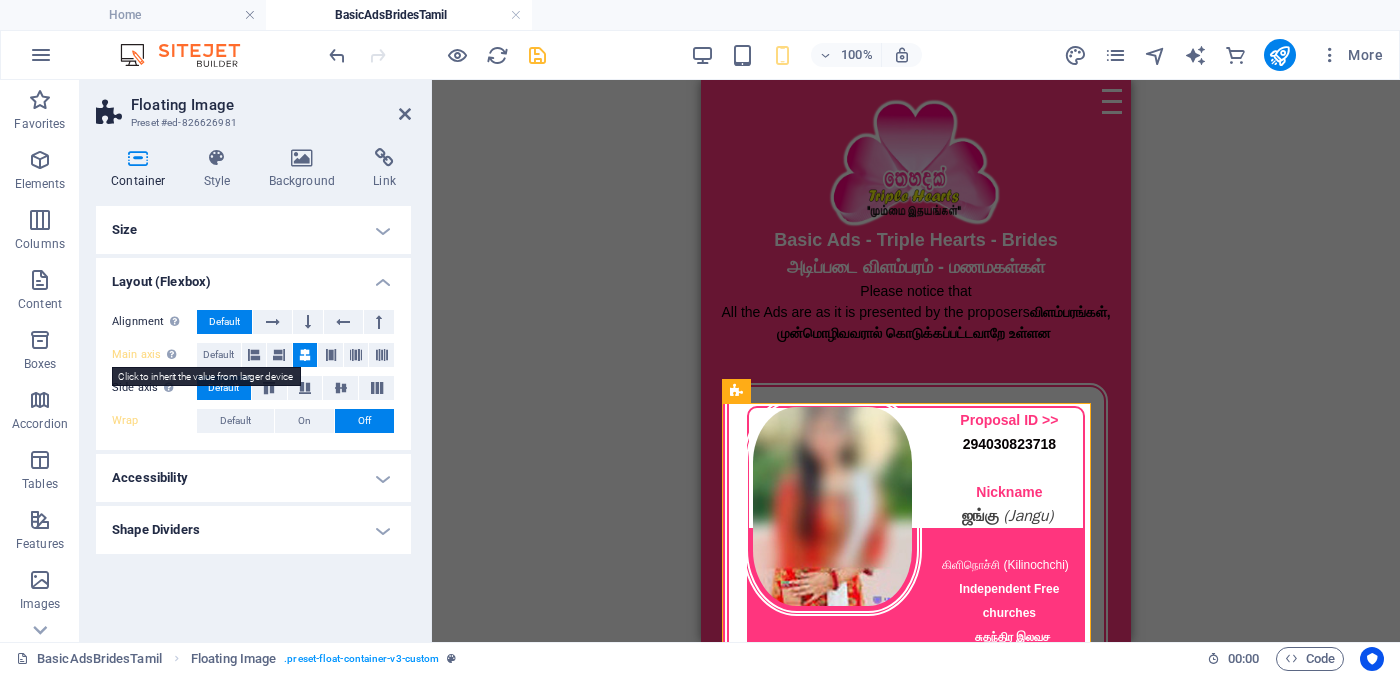 click on "Main axis Determine how elements should behave along the main axis inside this container (justify content)." at bounding box center (154, 355) 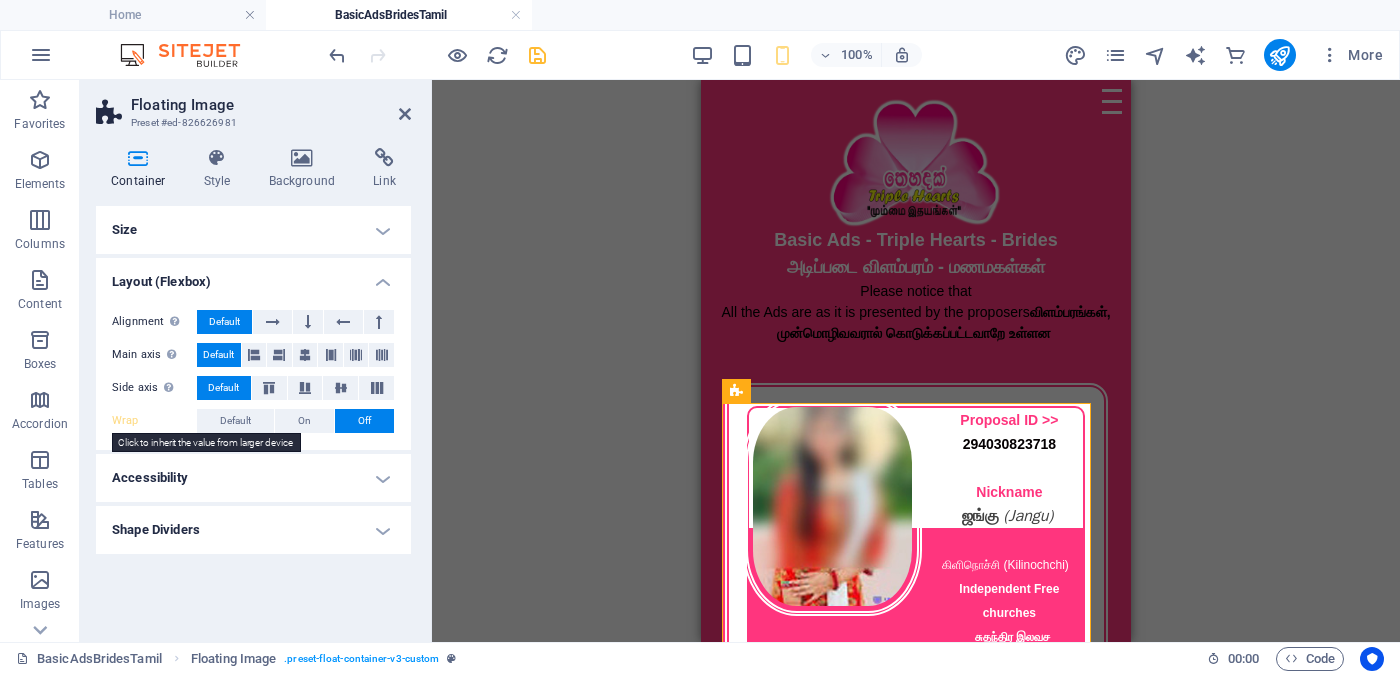 click on "Wrap" at bounding box center (154, 421) 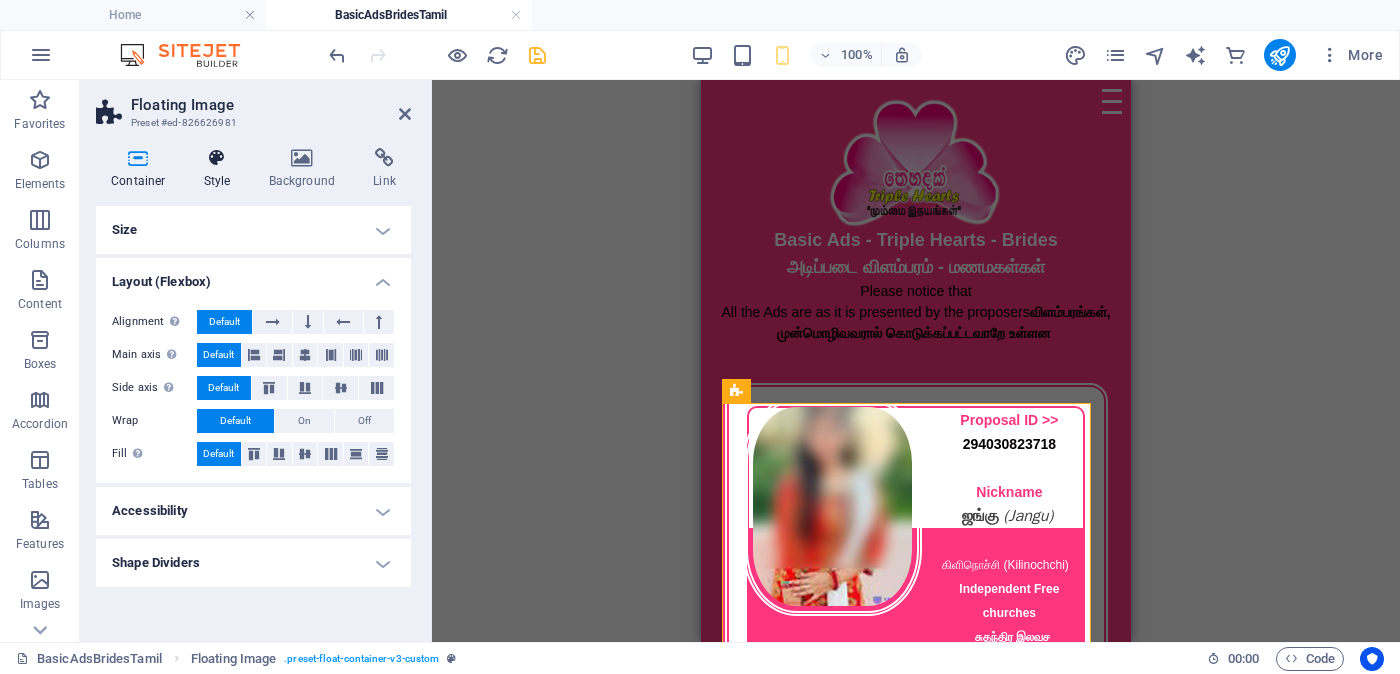 click at bounding box center (217, 158) 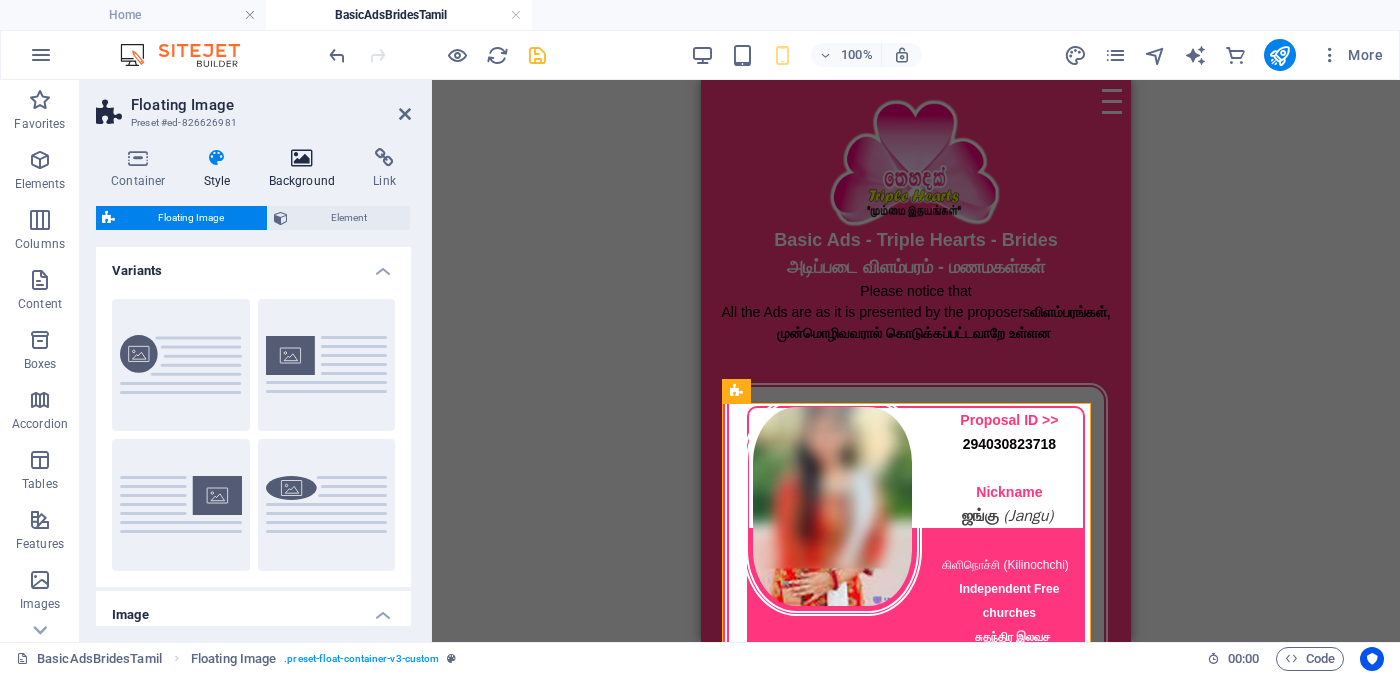 click on "Background" at bounding box center [306, 169] 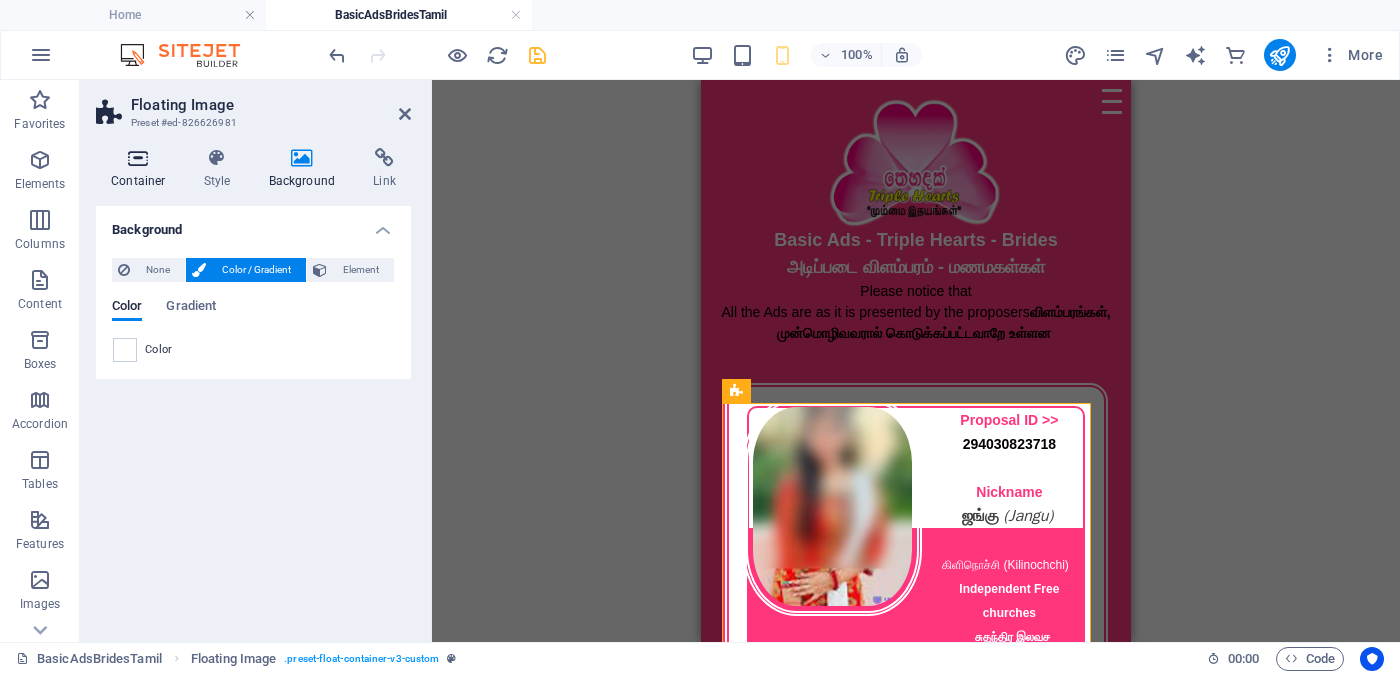 drag, startPoint x: 140, startPoint y: 167, endPoint x: 165, endPoint y: 167, distance: 25 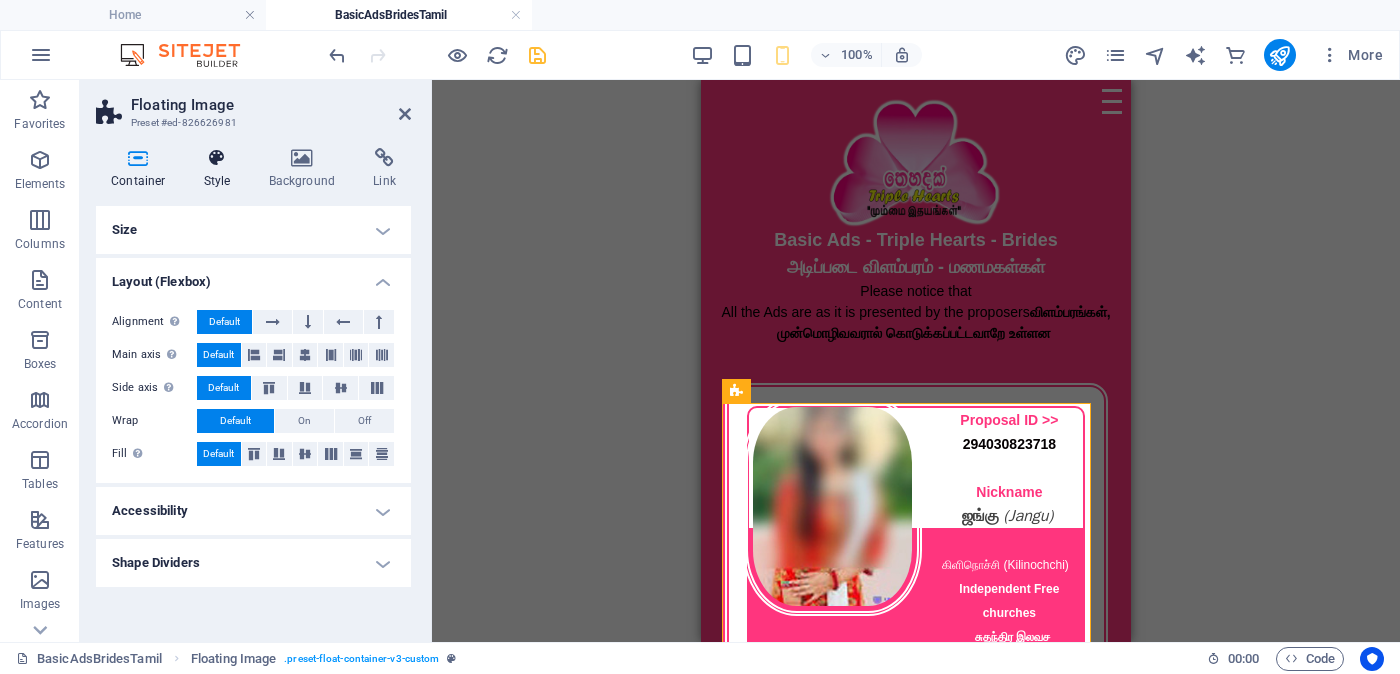 click on "Style" at bounding box center [221, 169] 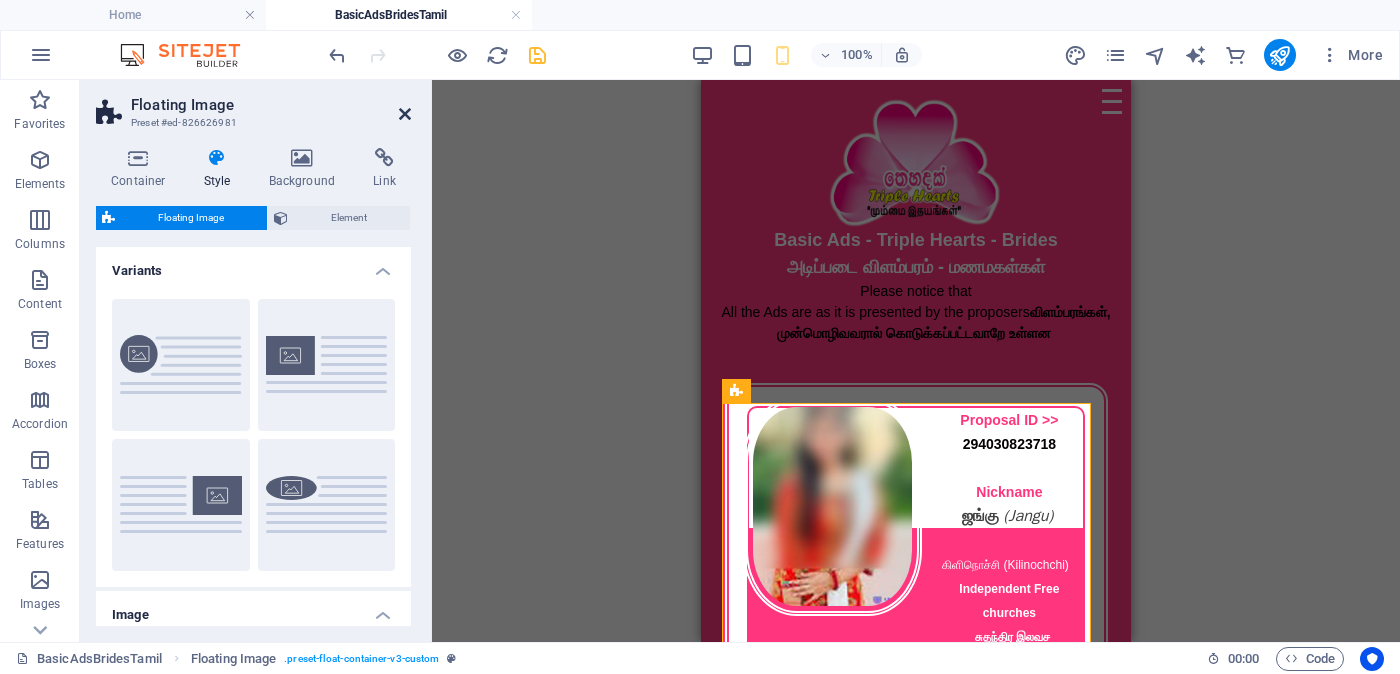 click at bounding box center (405, 114) 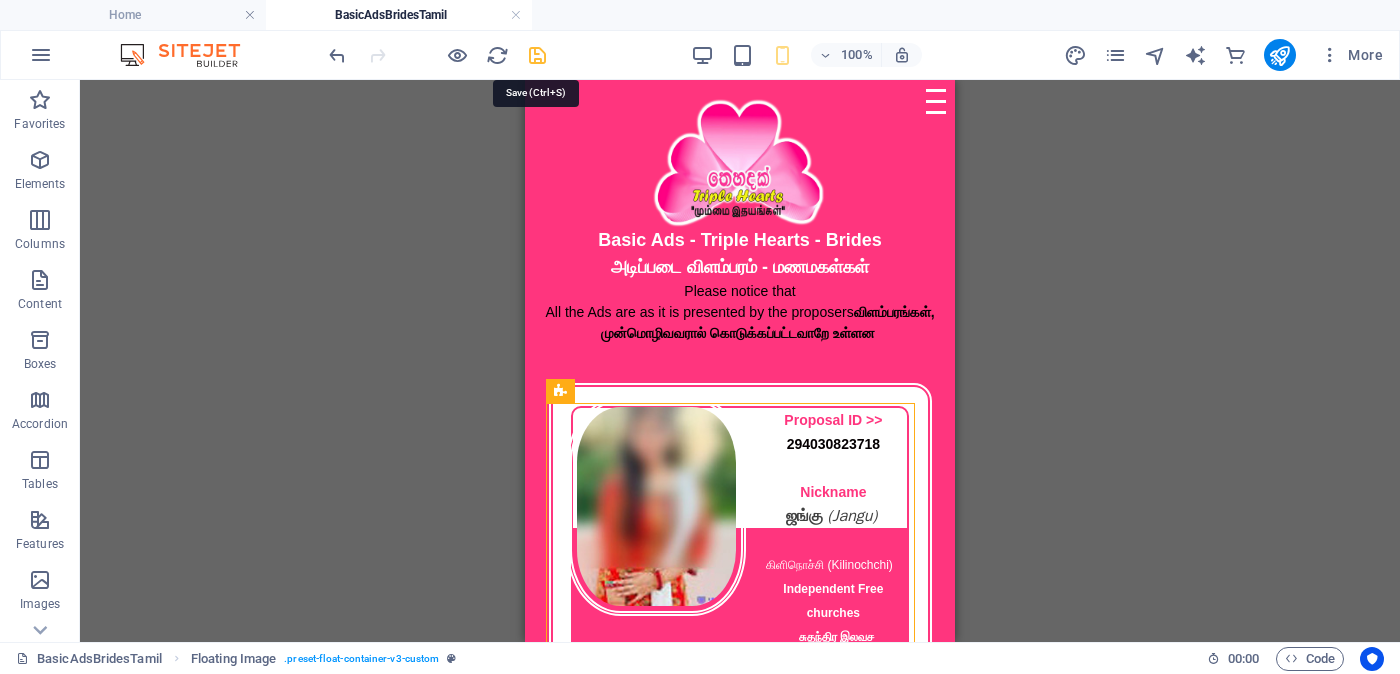 click at bounding box center (537, 55) 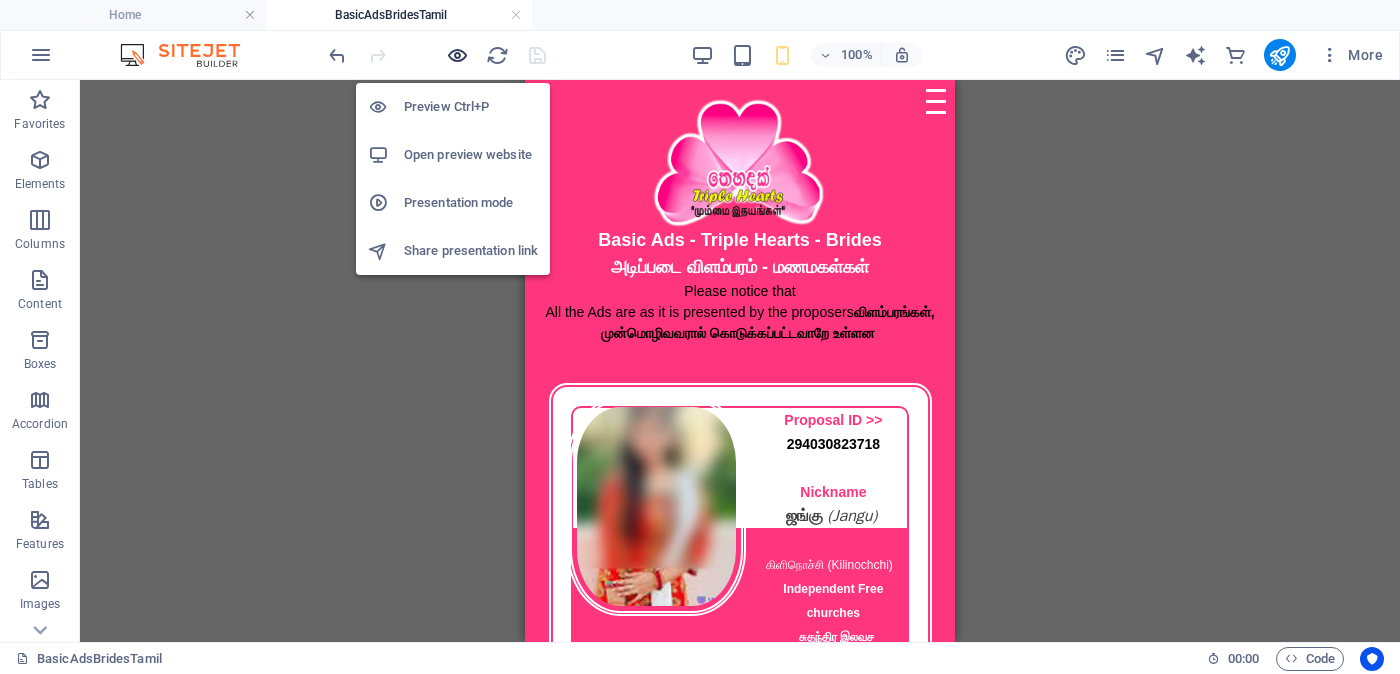 click at bounding box center (457, 55) 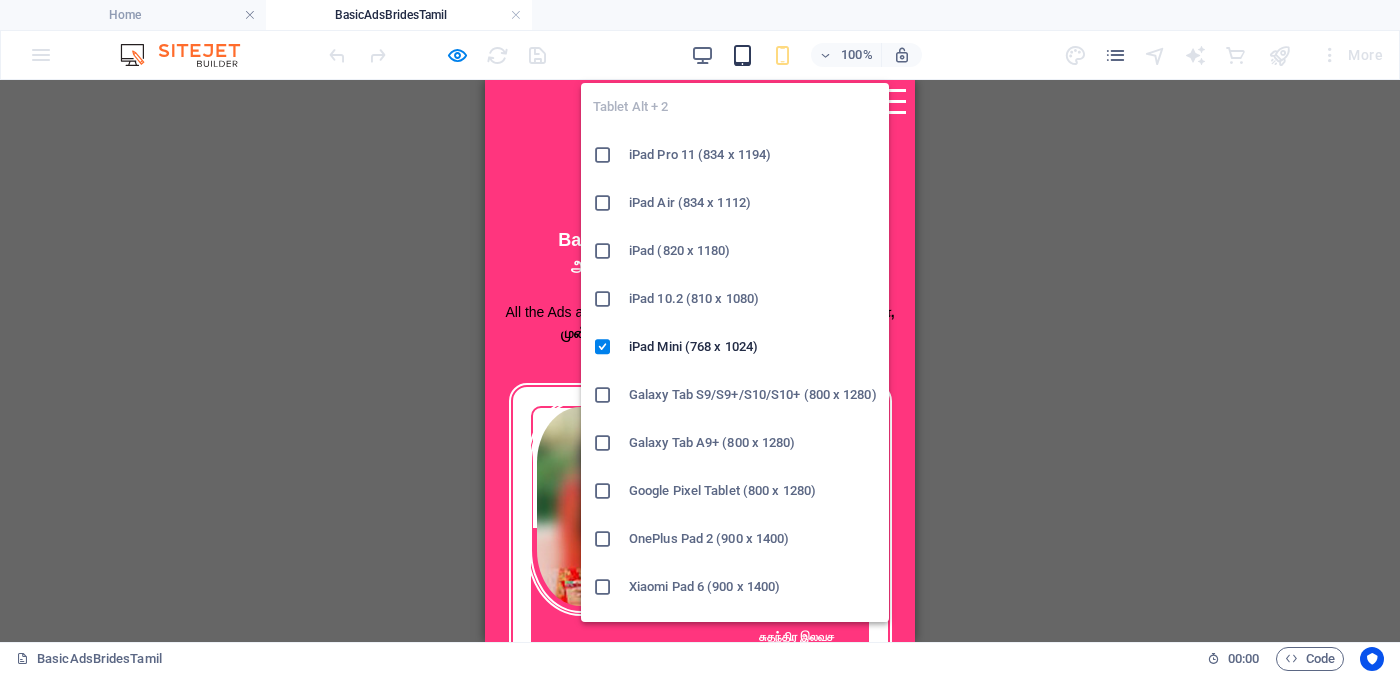 click at bounding box center [742, 55] 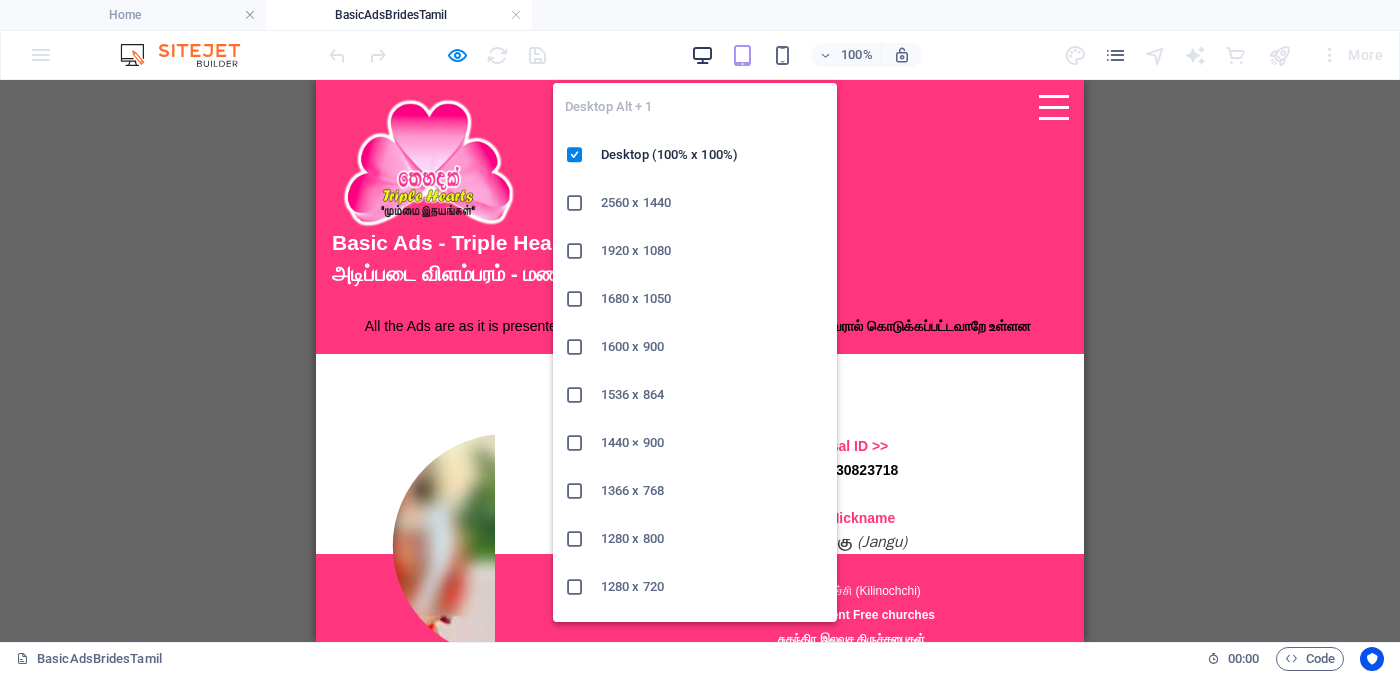 click at bounding box center (702, 55) 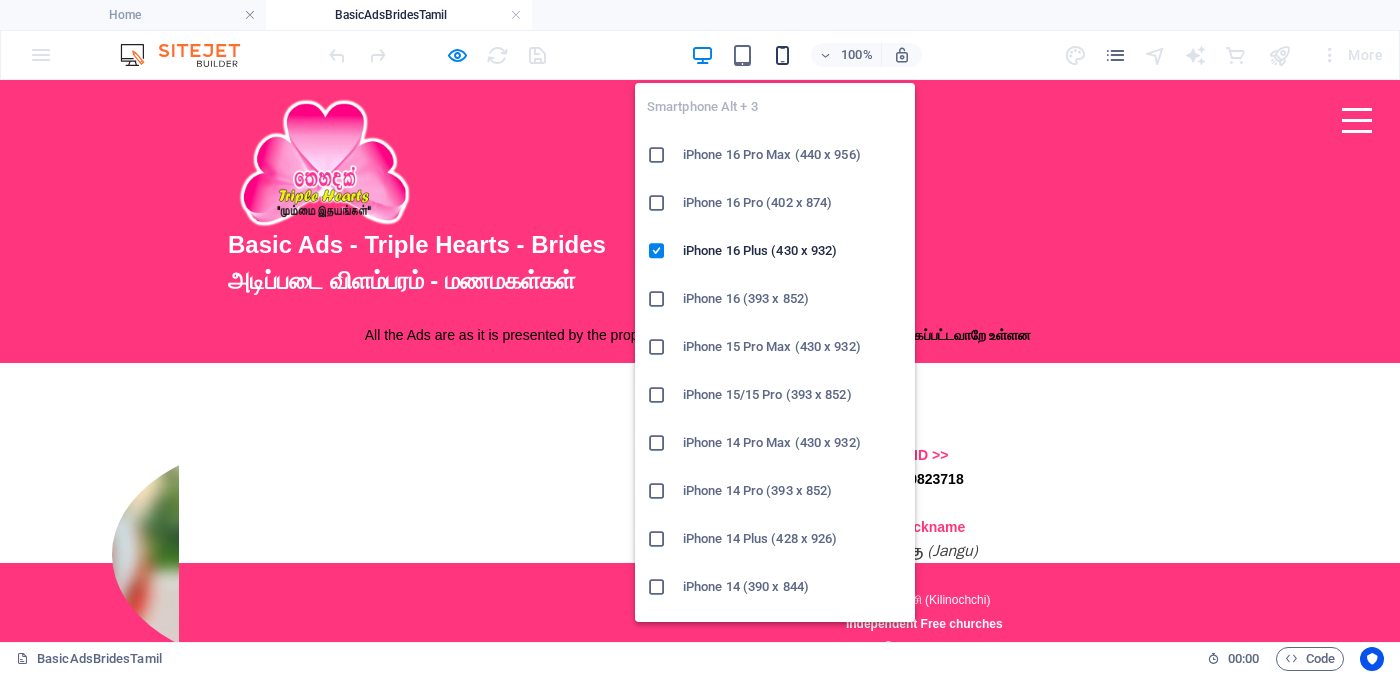 click at bounding box center (782, 55) 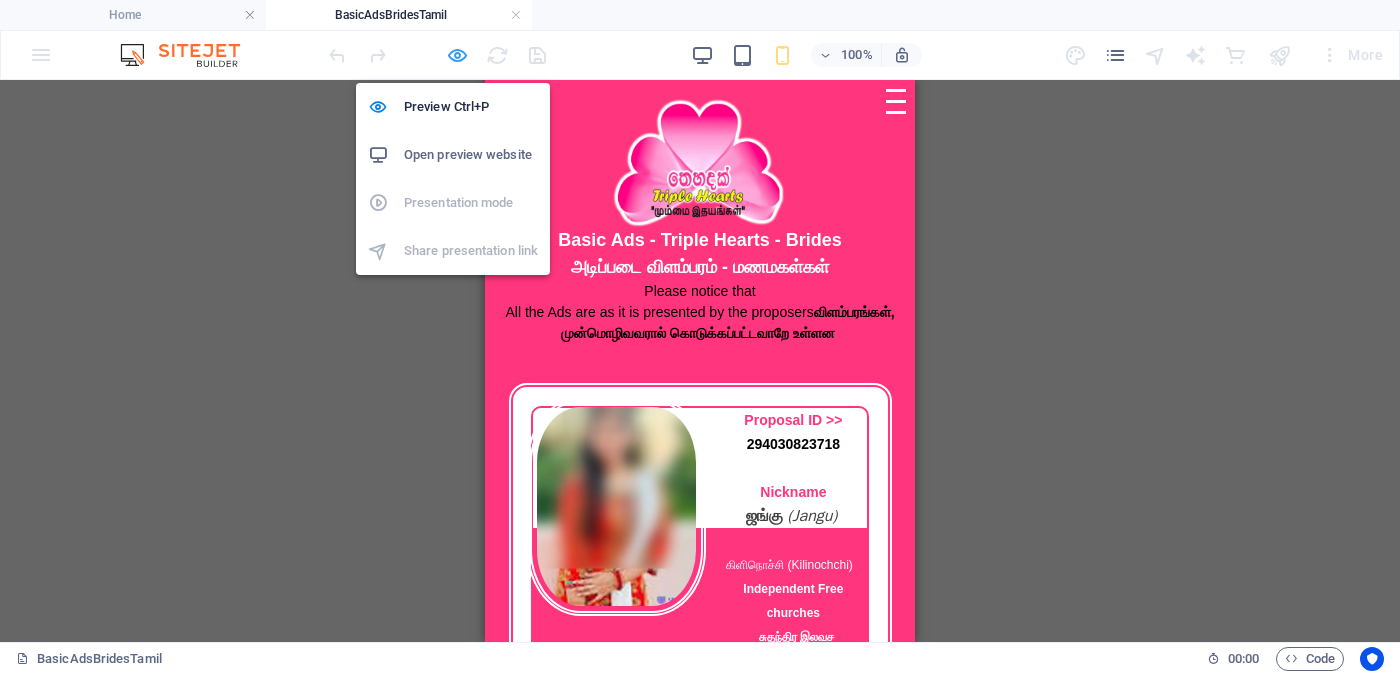 click at bounding box center (457, 55) 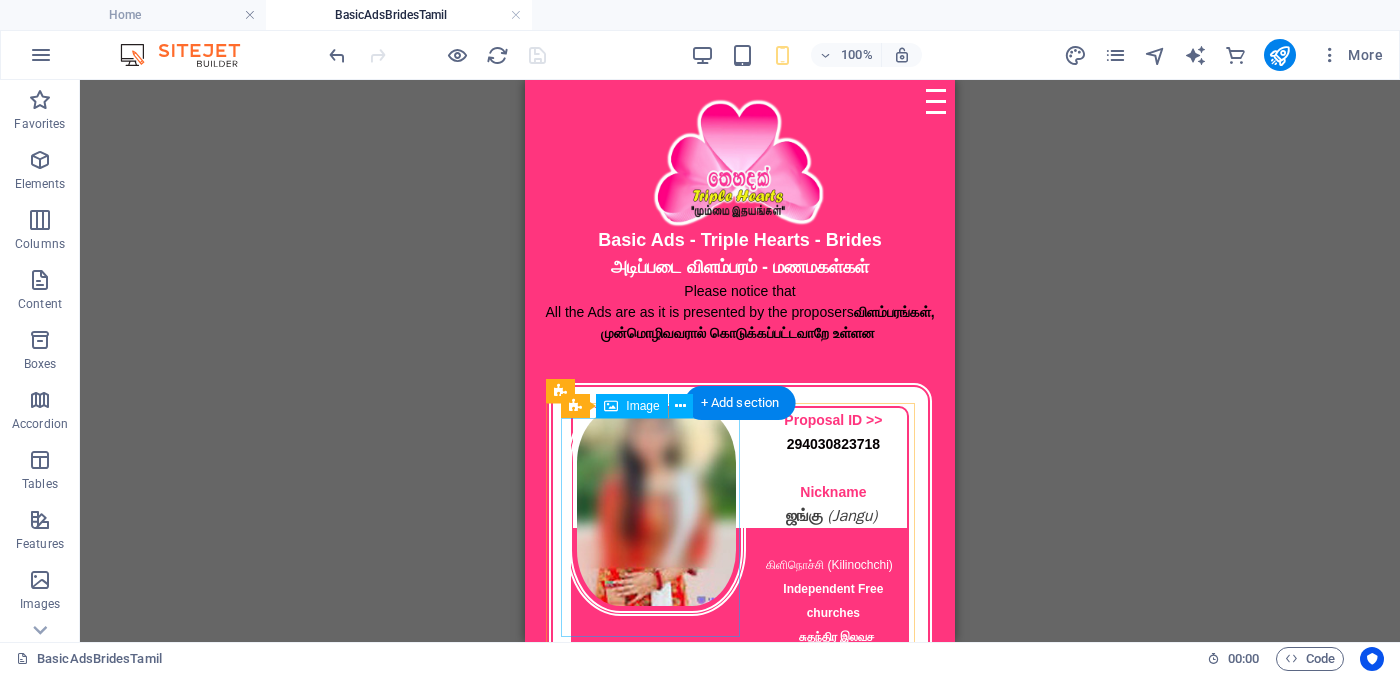click at bounding box center (657, 506) 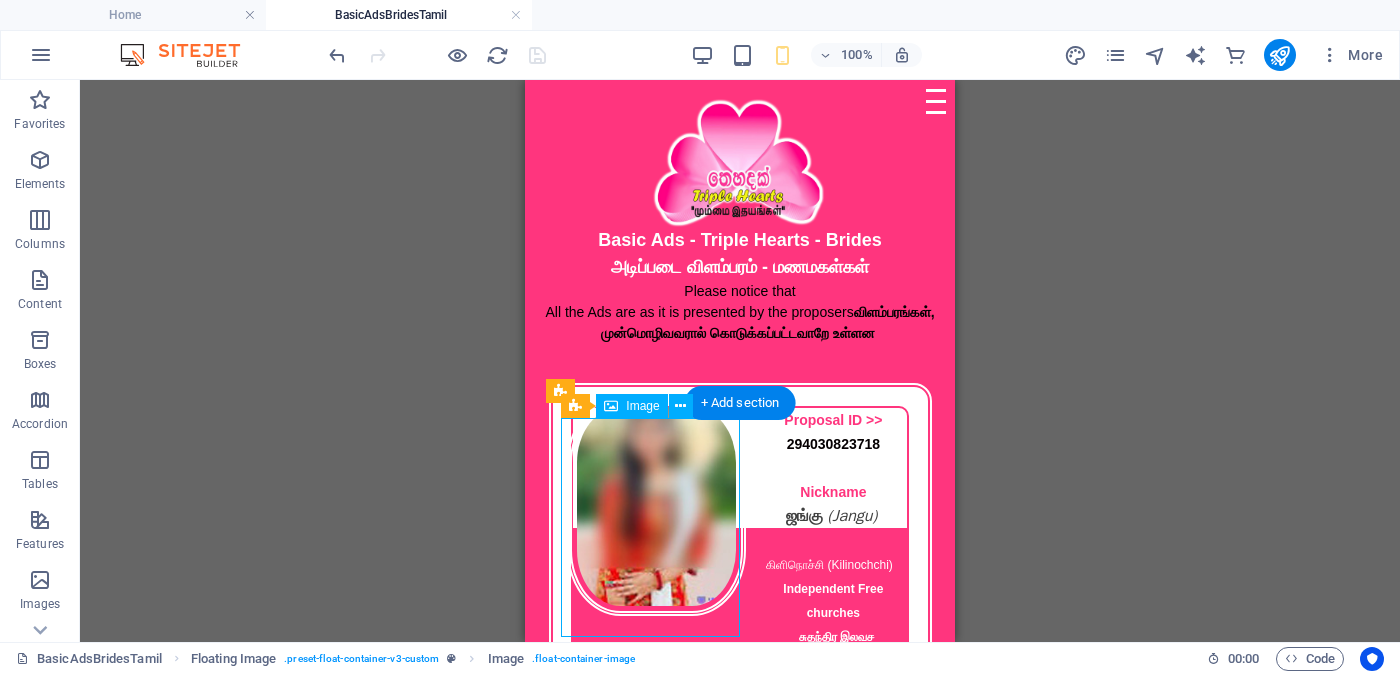 click at bounding box center (657, 506) 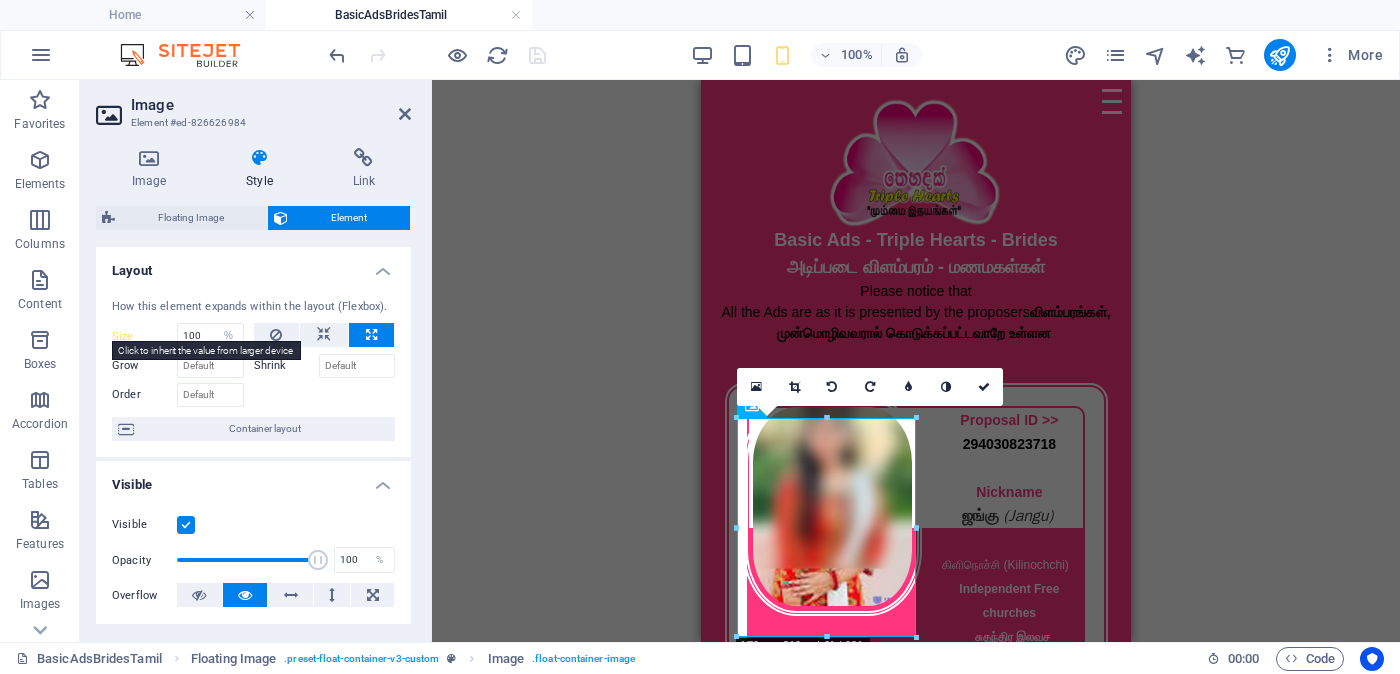 click on "Size" at bounding box center (144, 336) 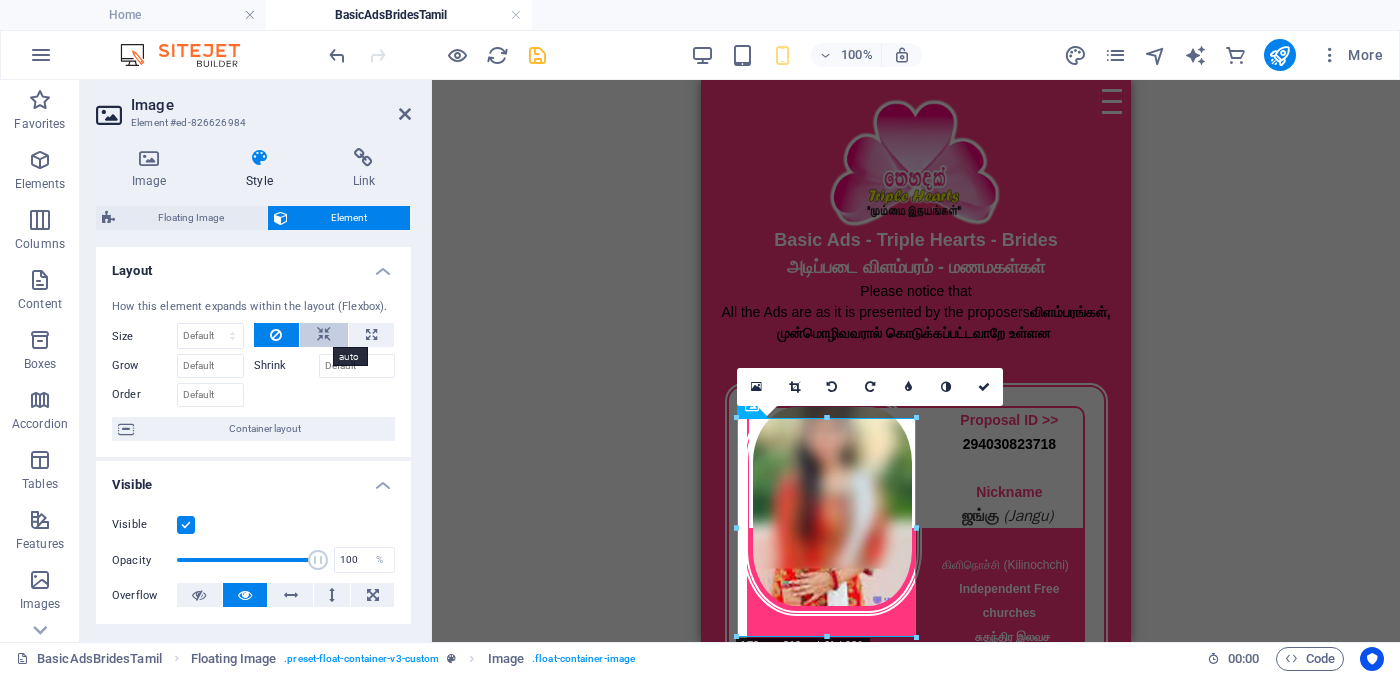 click at bounding box center (324, 335) 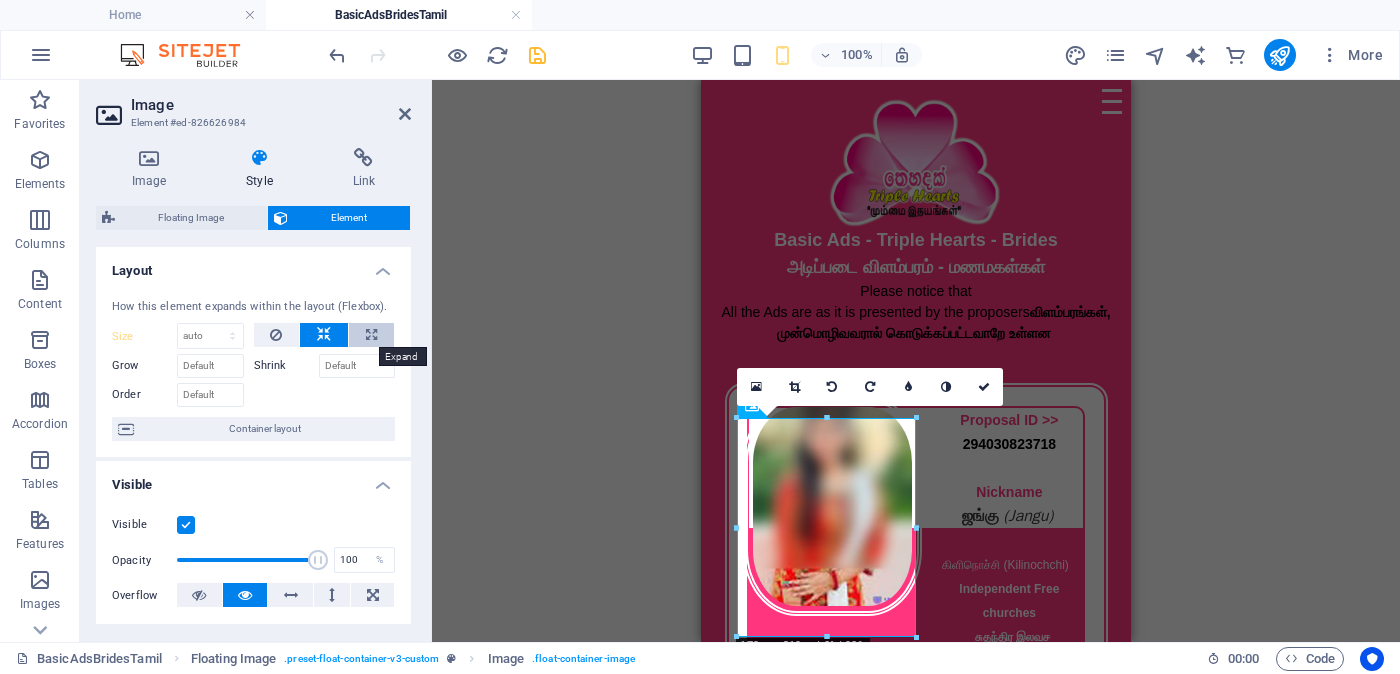 click at bounding box center [371, 335] 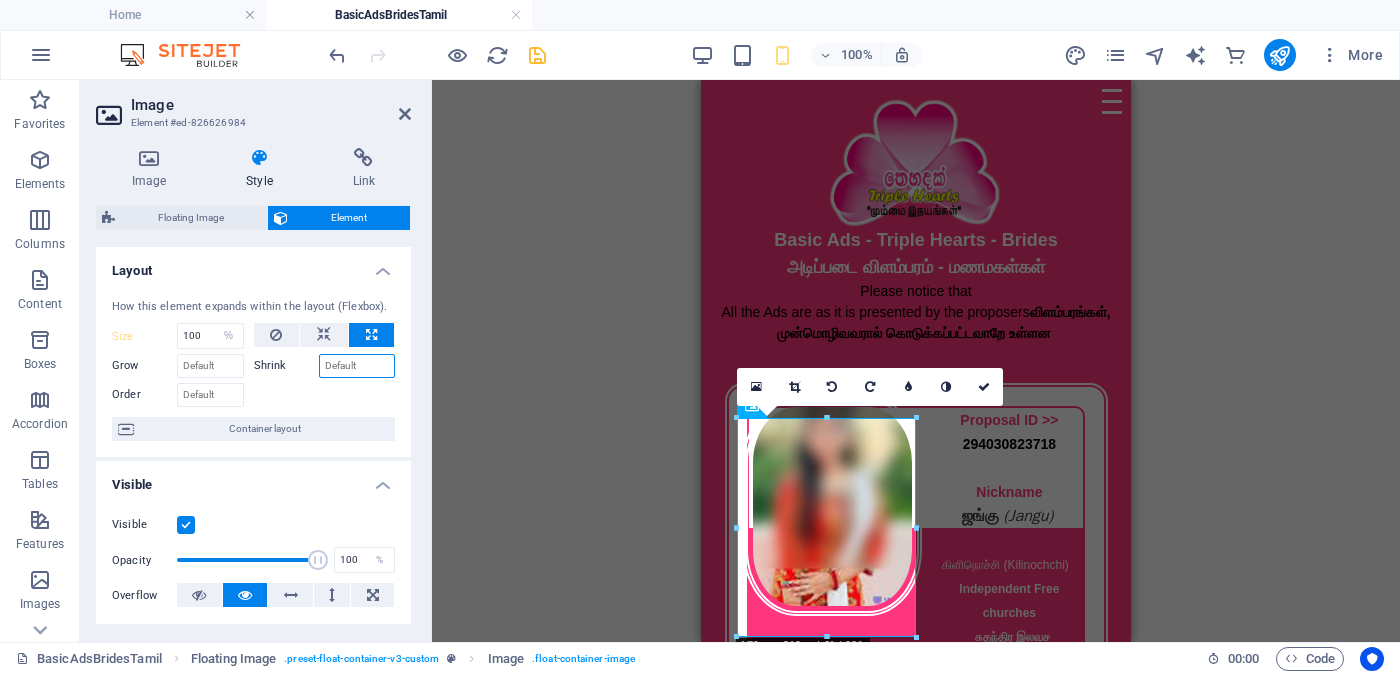 click on "Shrink" at bounding box center (357, 366) 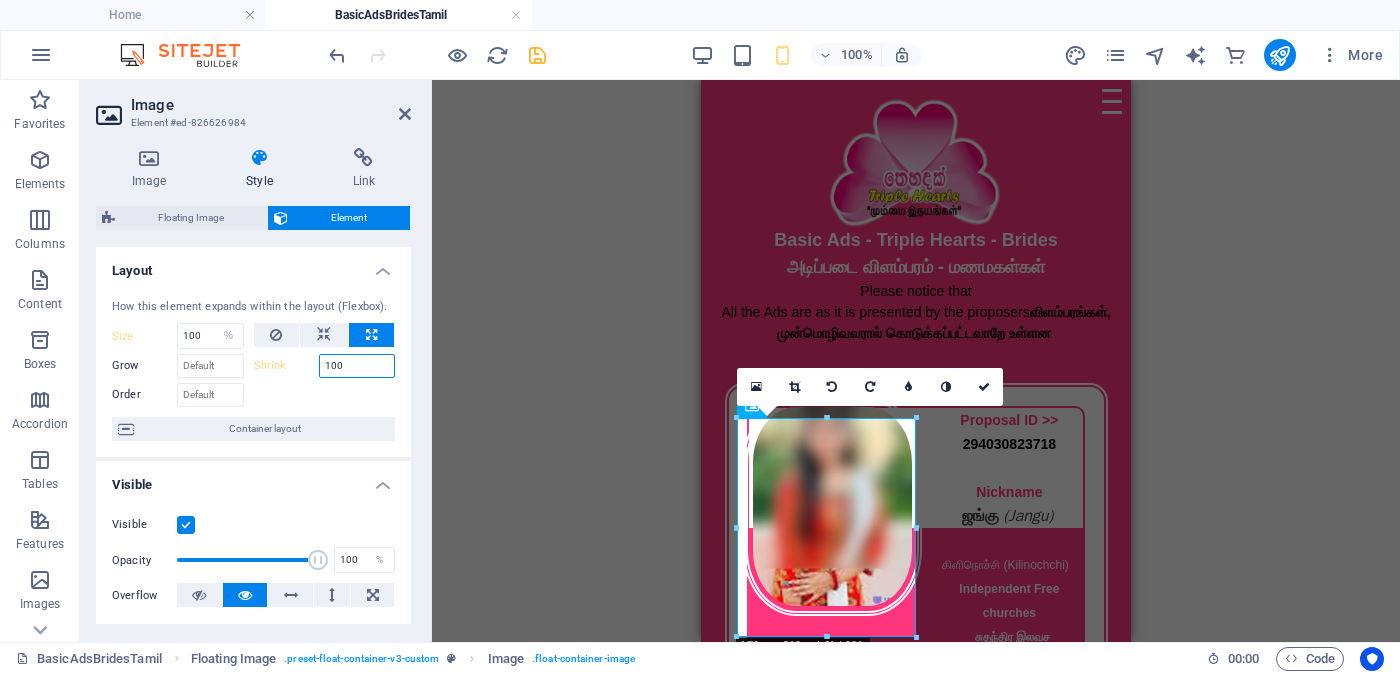 type on "100" 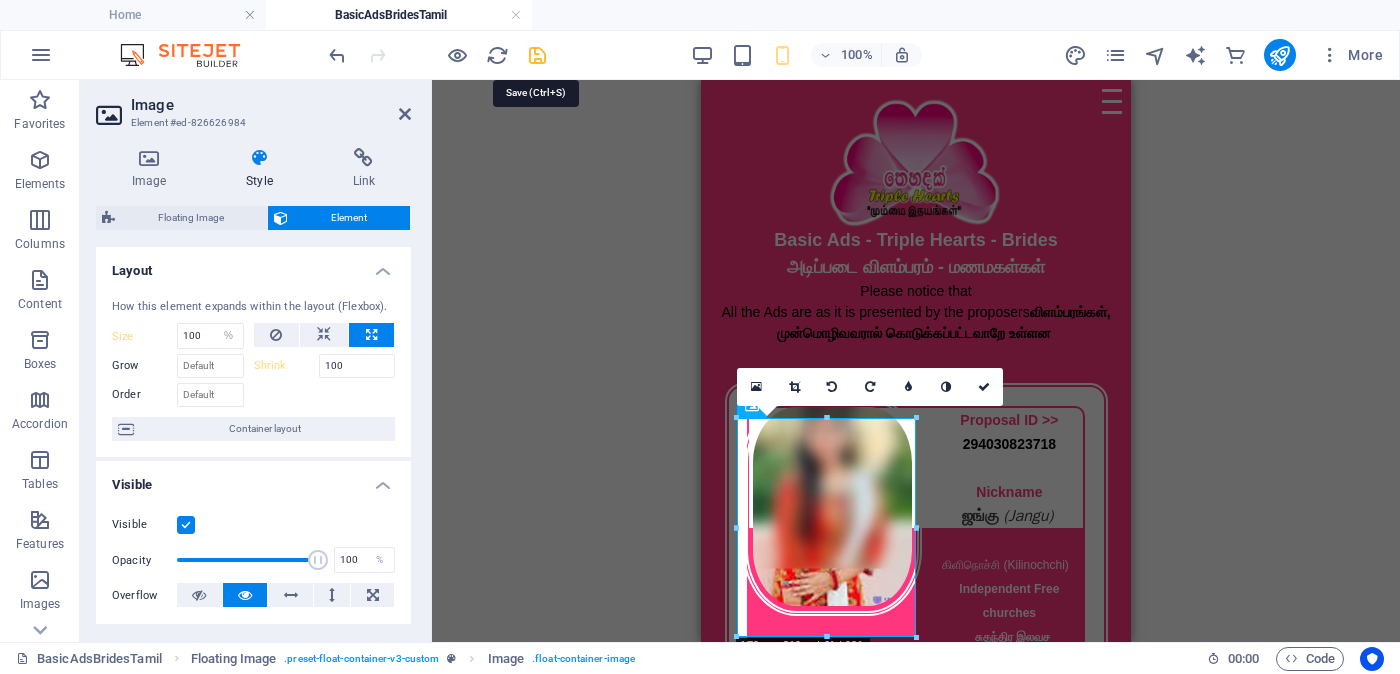 click at bounding box center [537, 55] 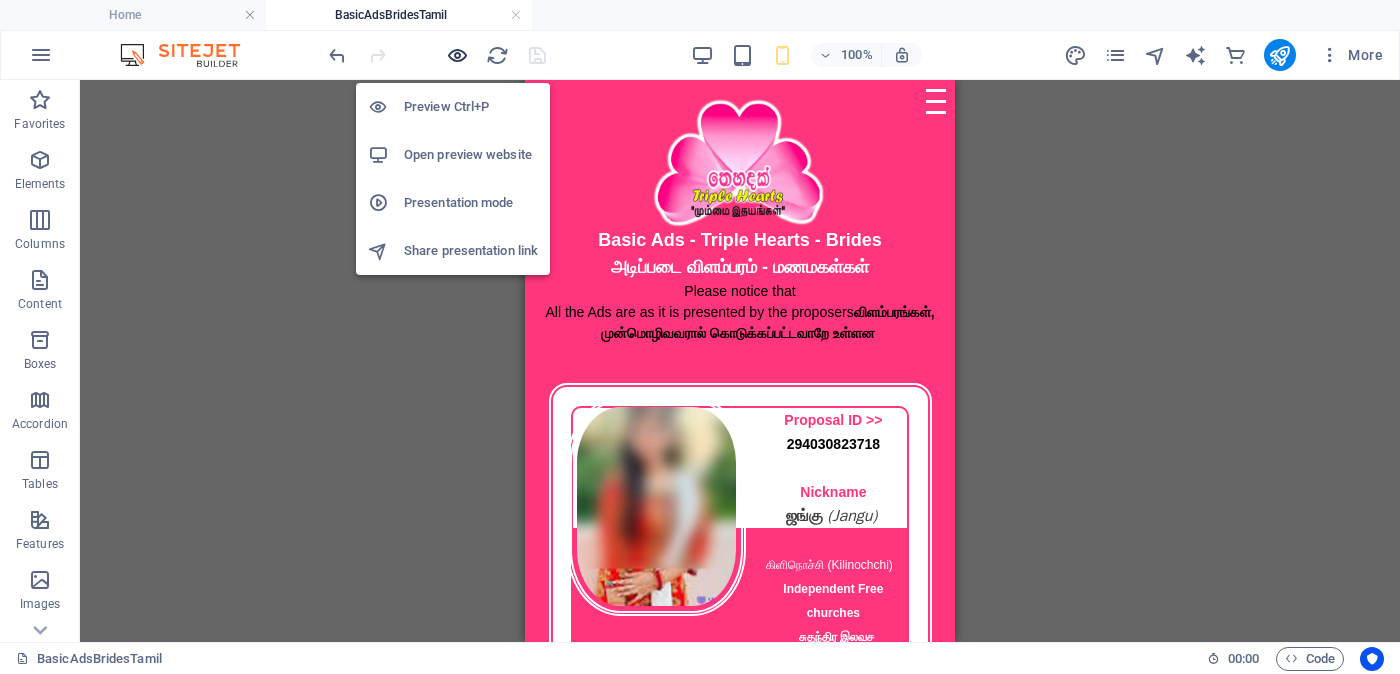 click at bounding box center (457, 55) 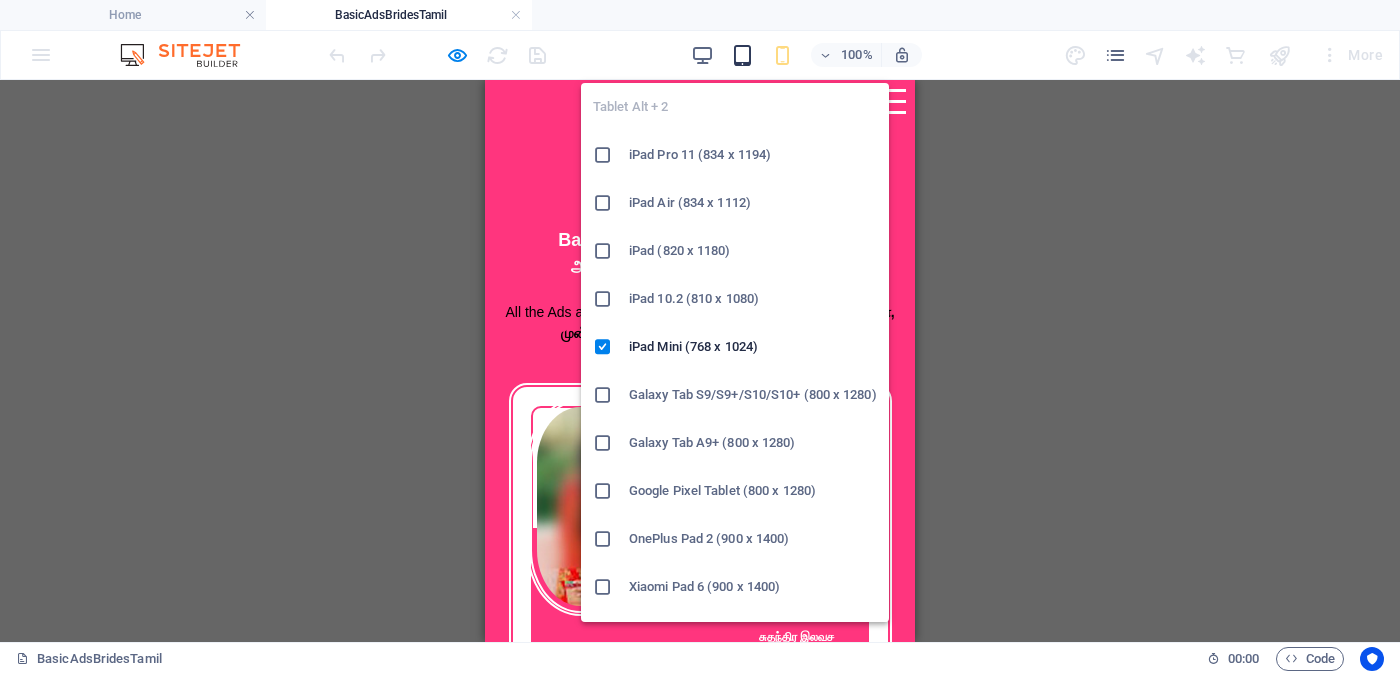 click at bounding box center (742, 55) 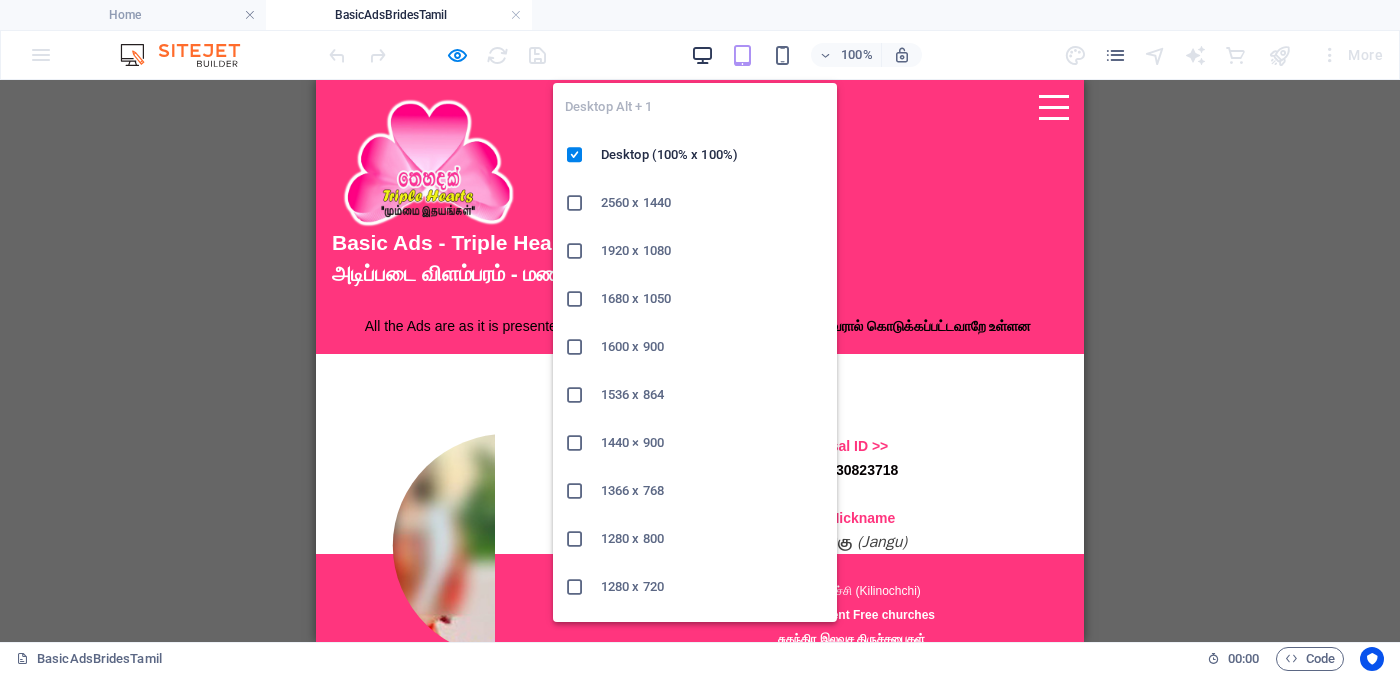 click at bounding box center [702, 55] 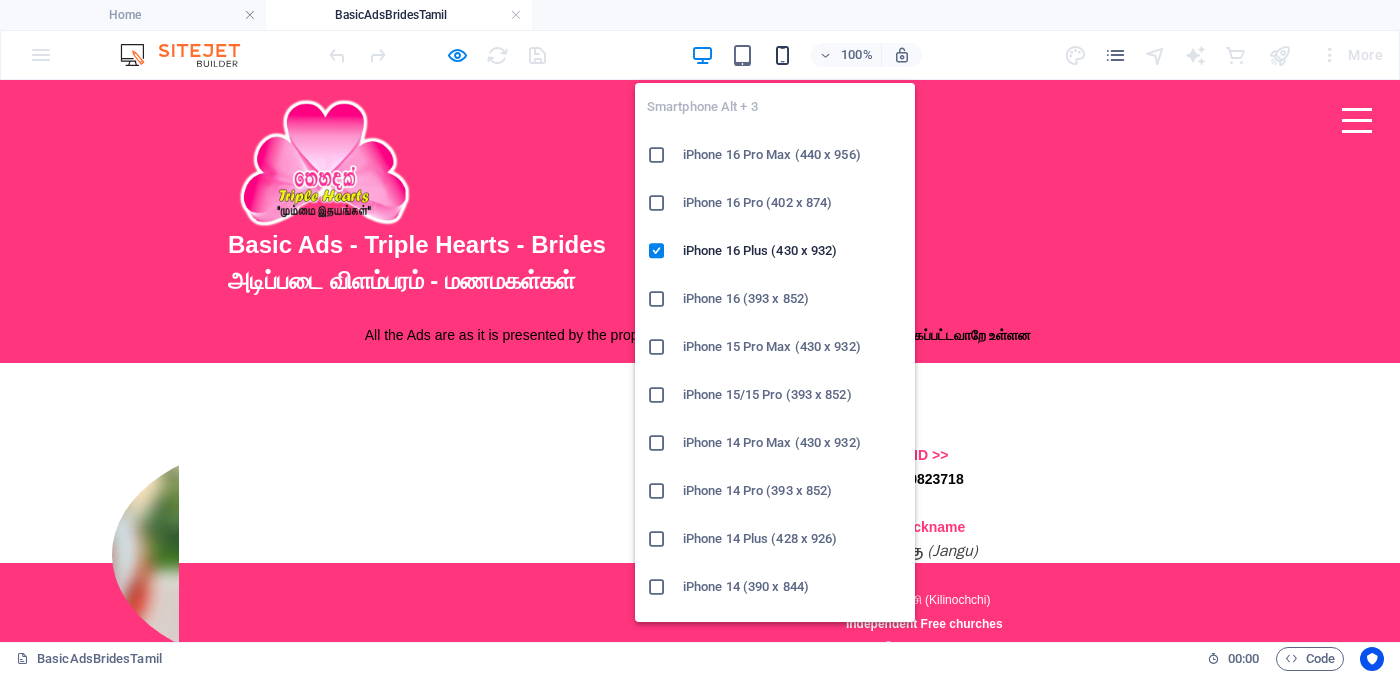 click at bounding box center (782, 55) 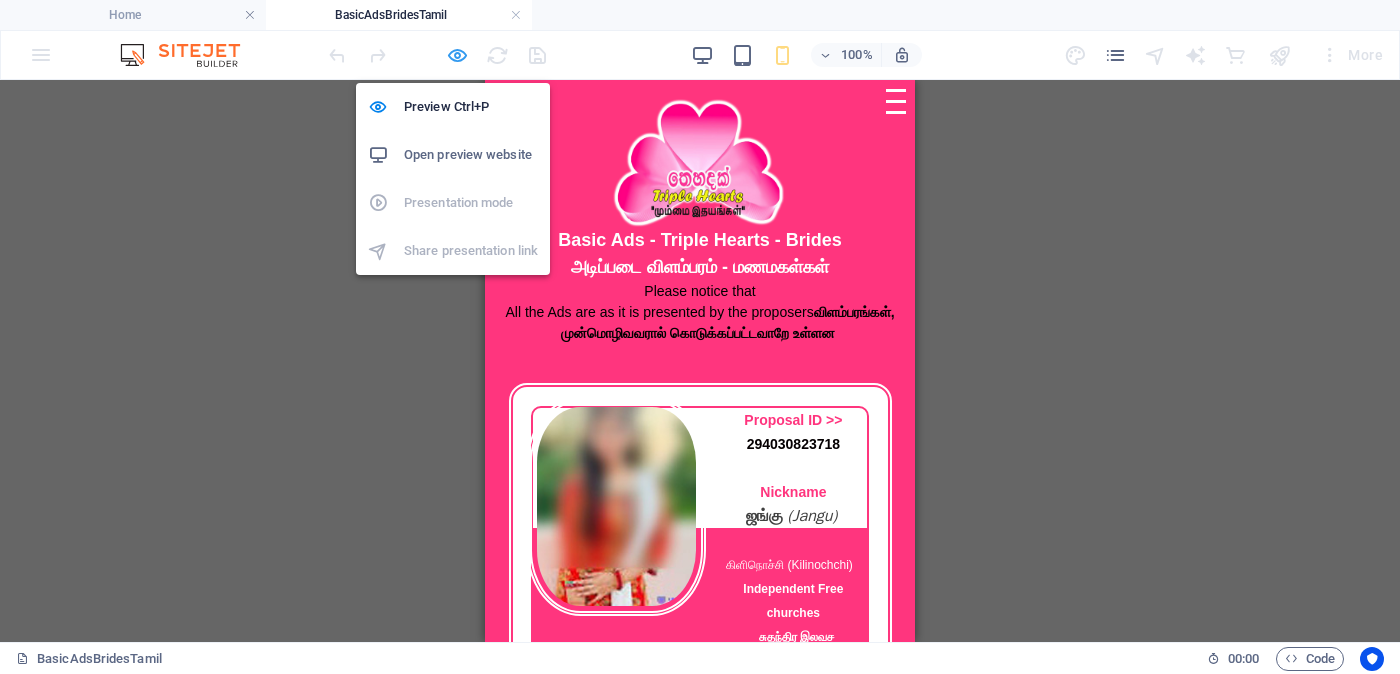 click at bounding box center (457, 55) 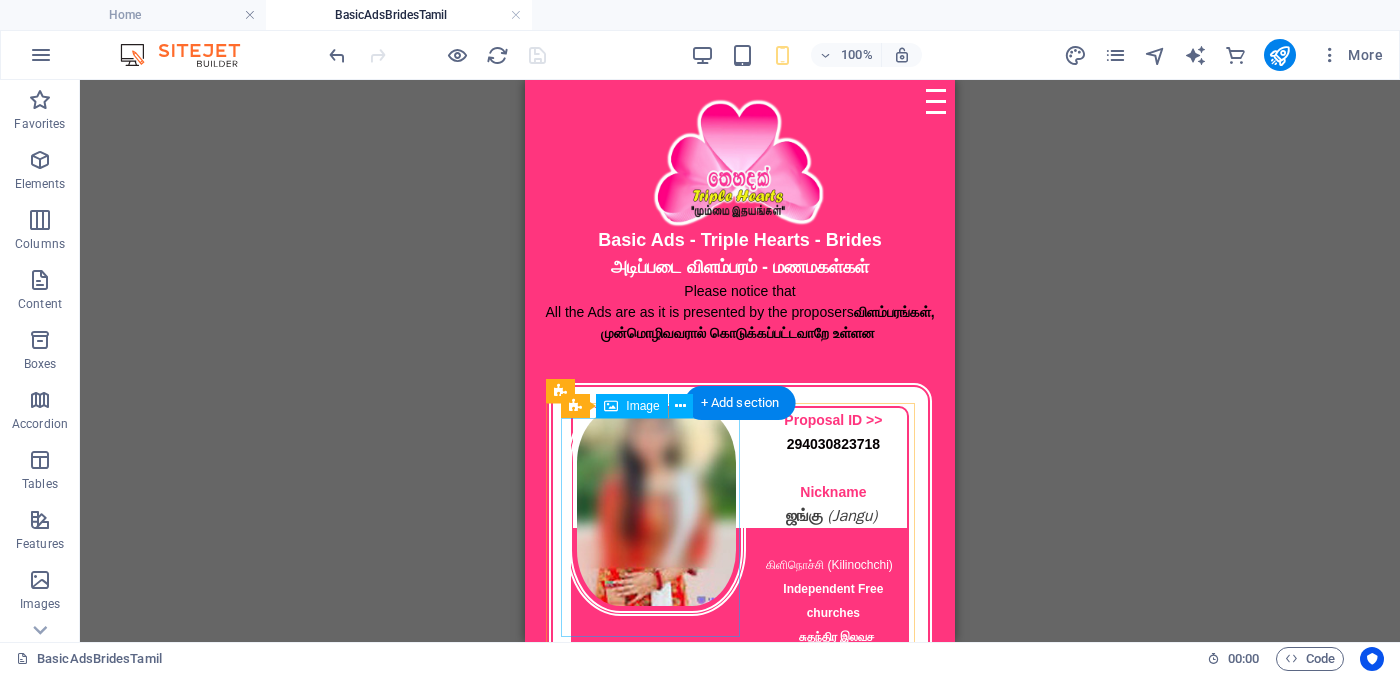click at bounding box center [657, 506] 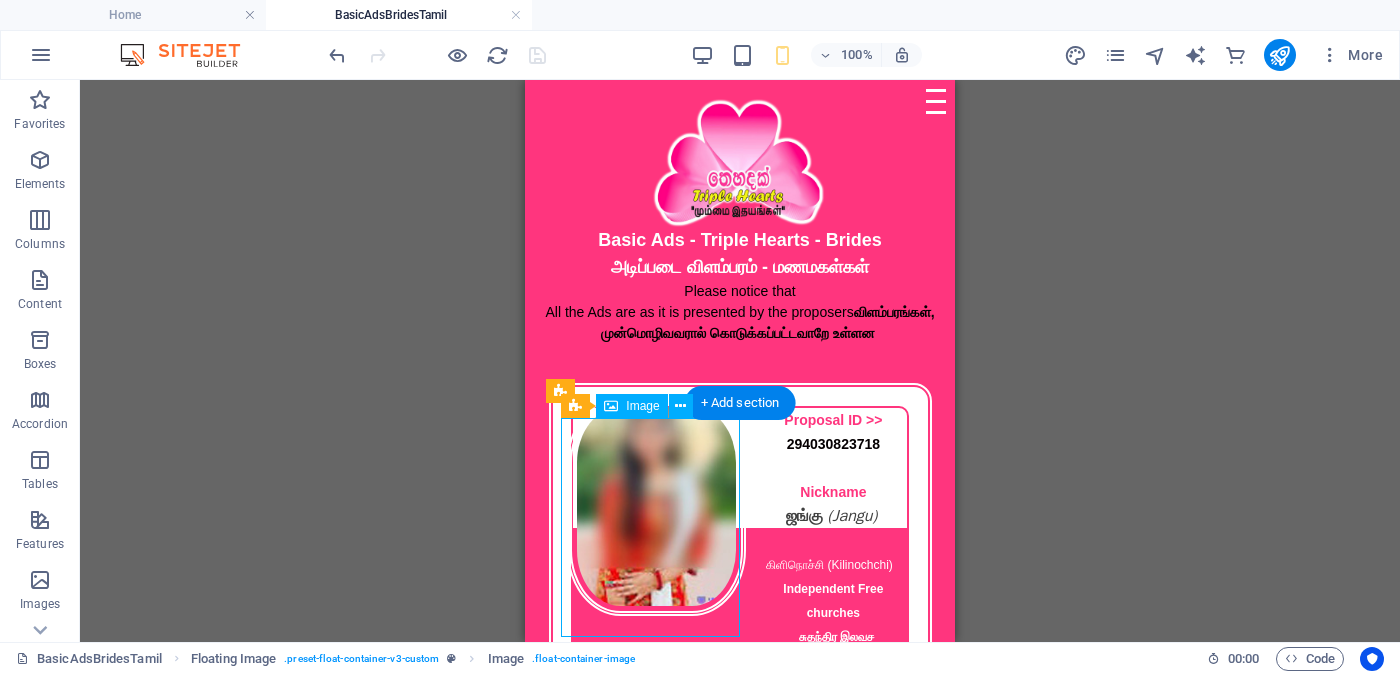 click at bounding box center [657, 506] 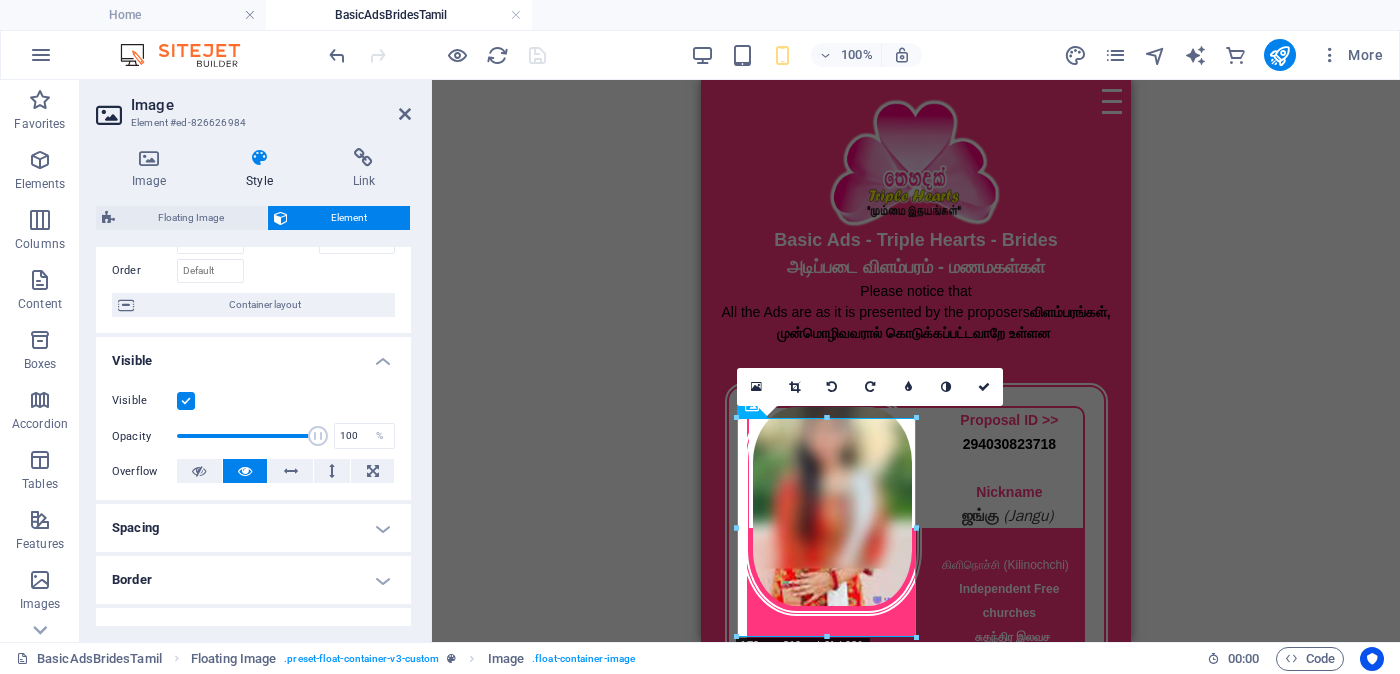 scroll, scrollTop: 375, scrollLeft: 0, axis: vertical 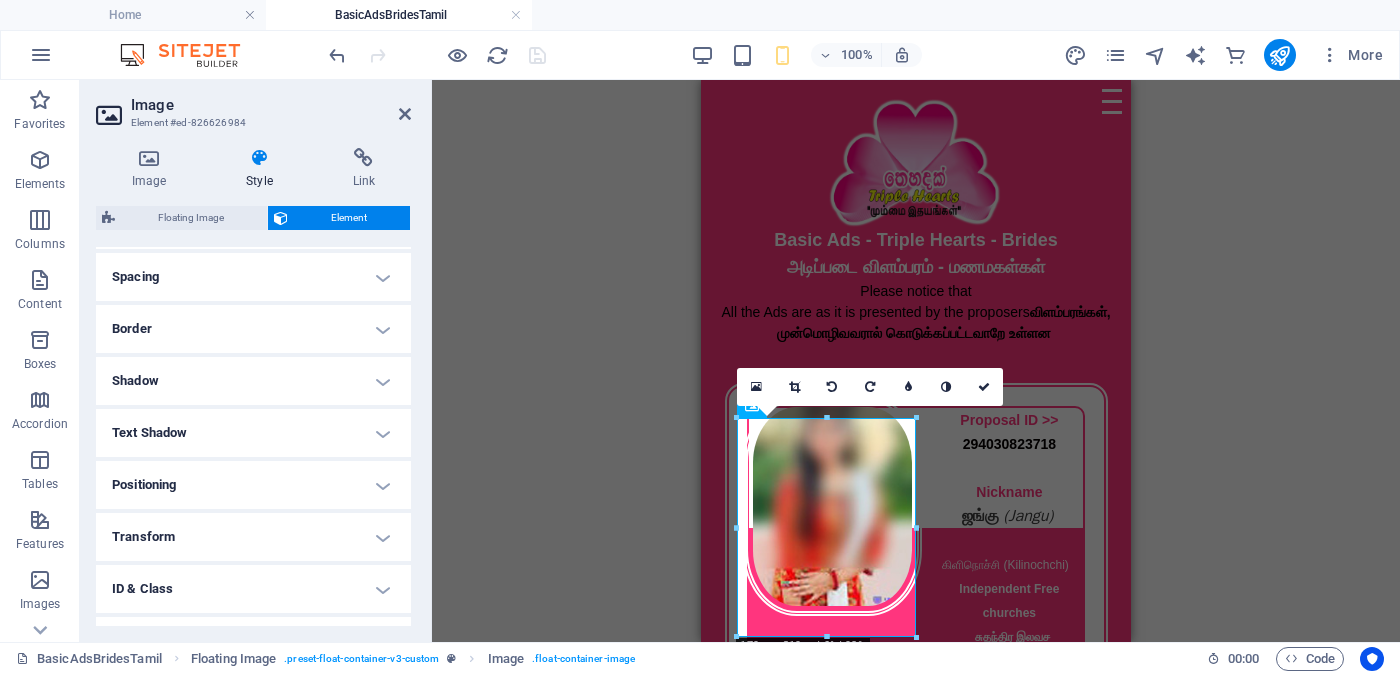 click on "Positioning" at bounding box center (253, 485) 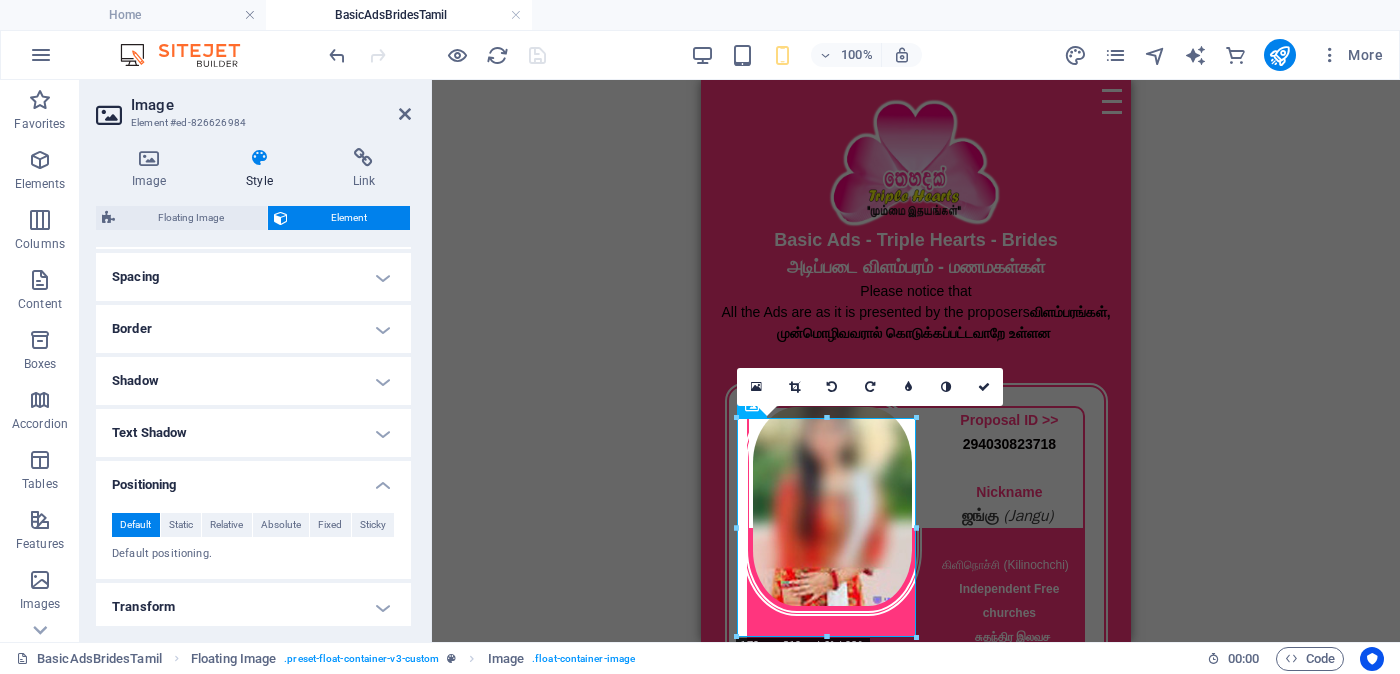 scroll, scrollTop: 499, scrollLeft: 0, axis: vertical 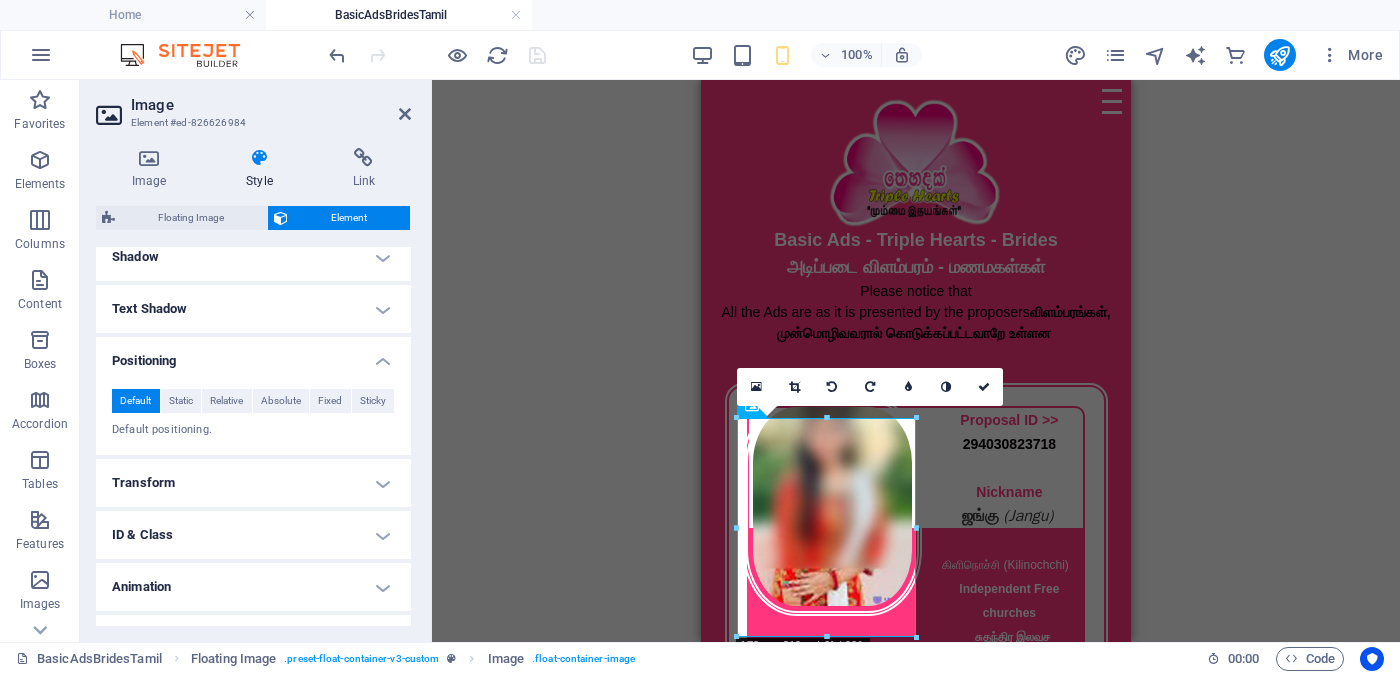 click on "Default positioning." at bounding box center [253, 430] 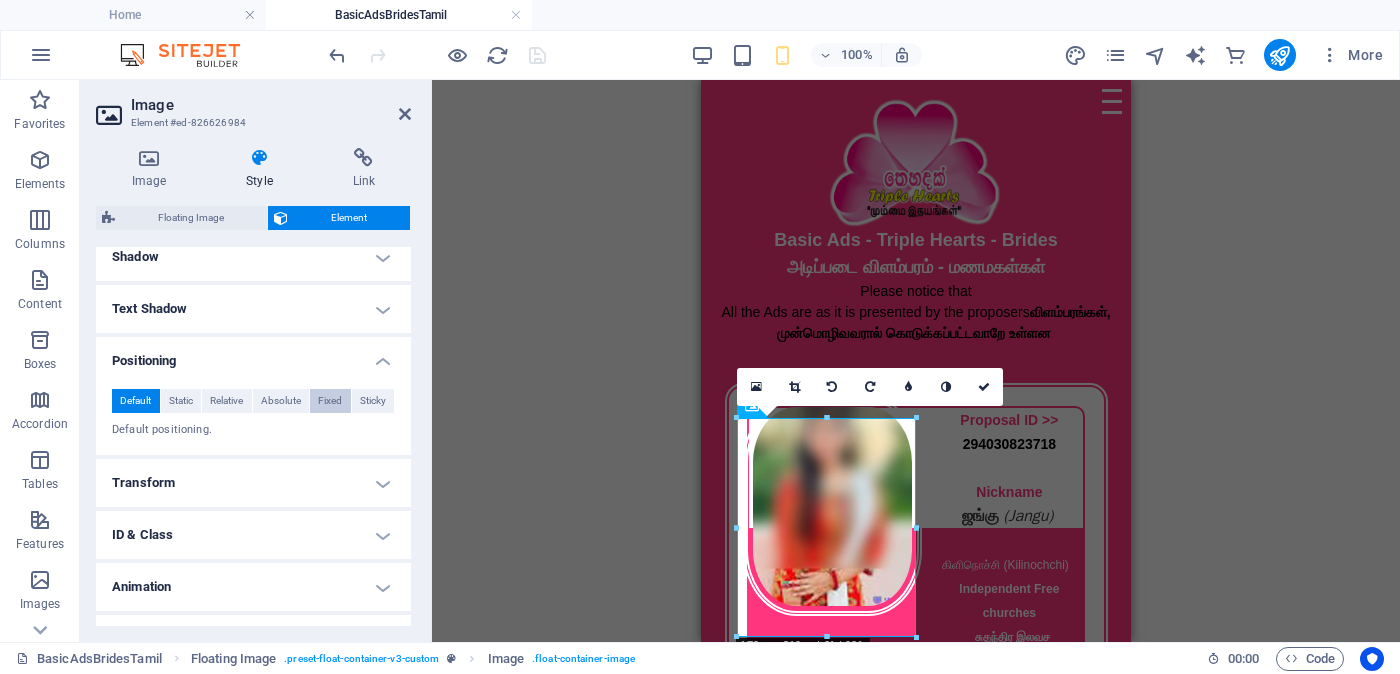 click on "Fixed" at bounding box center [330, 401] 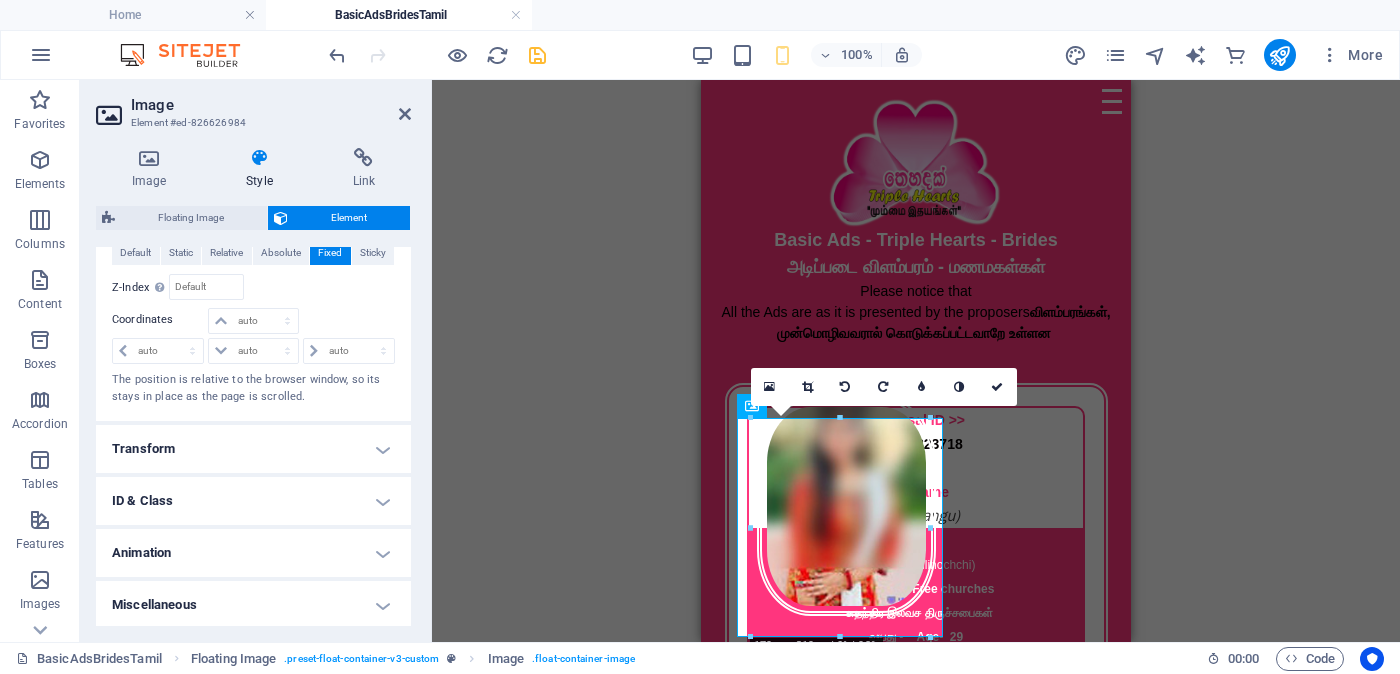 scroll, scrollTop: 398, scrollLeft: 0, axis: vertical 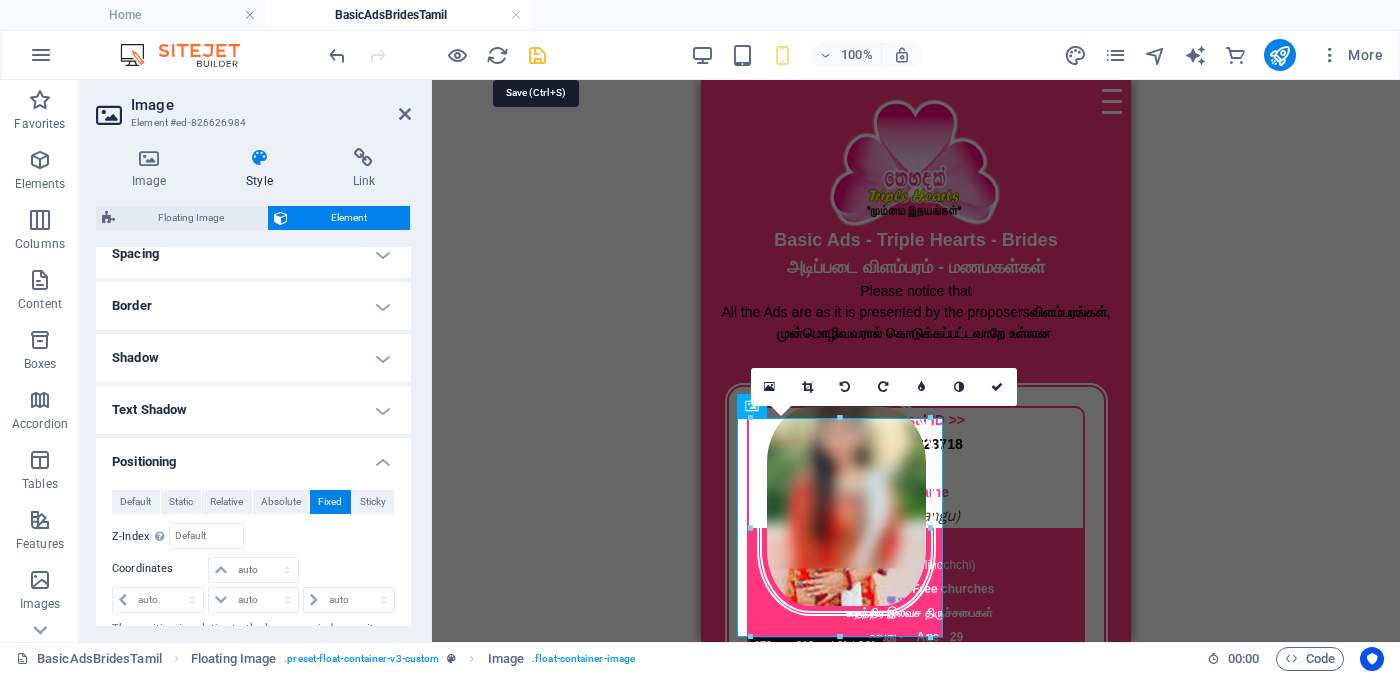 click at bounding box center [537, 55] 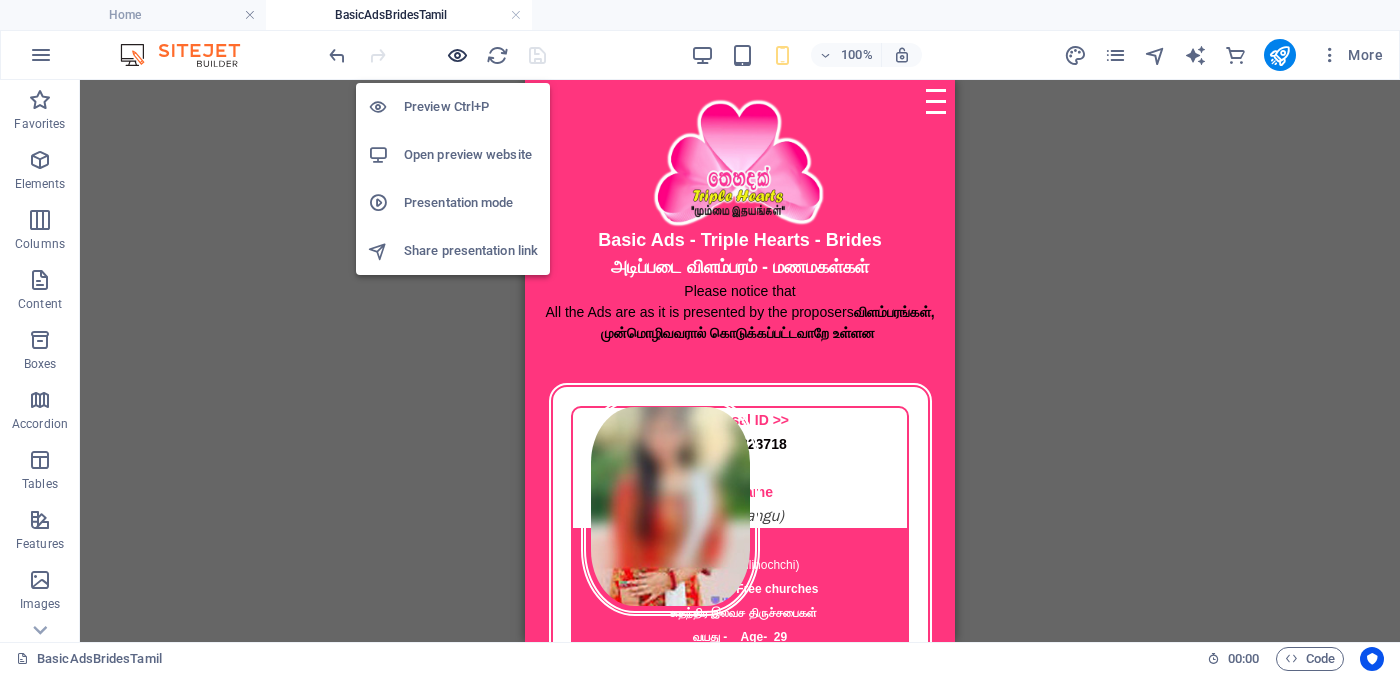 click at bounding box center [457, 55] 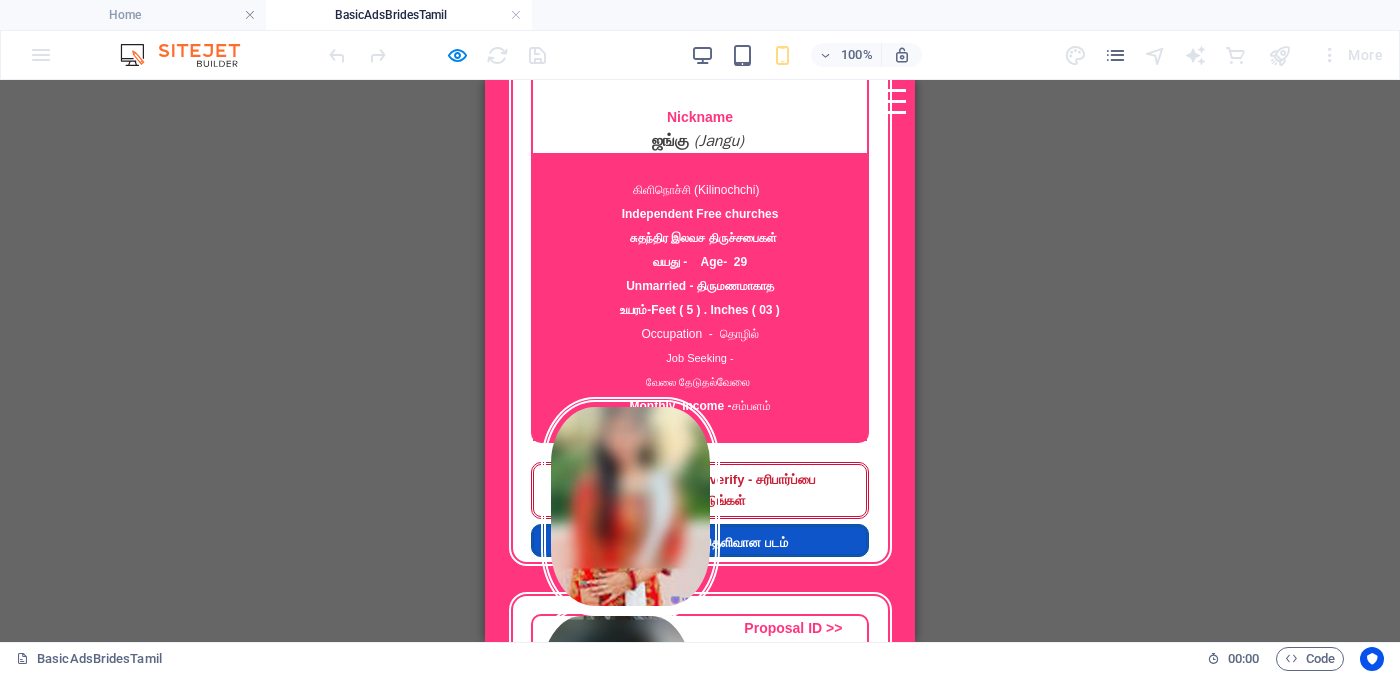 scroll, scrollTop: 0, scrollLeft: 0, axis: both 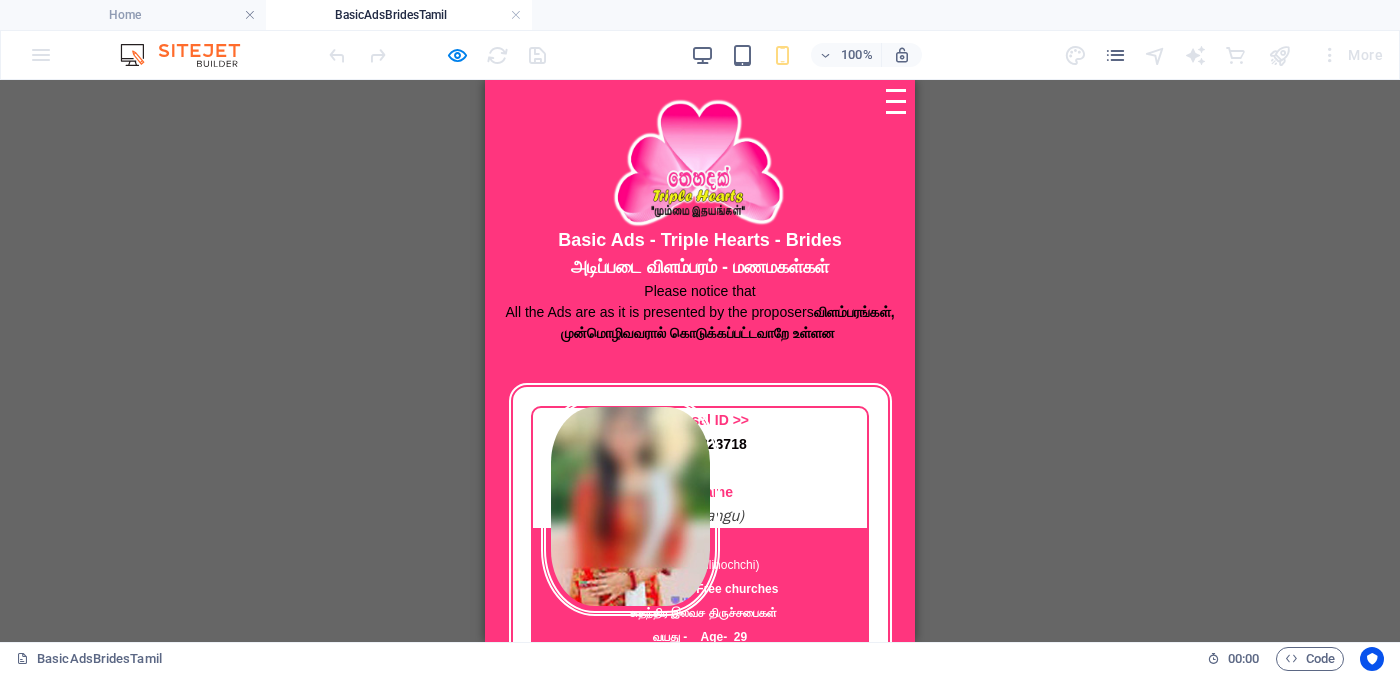 click at bounding box center (630, 506) 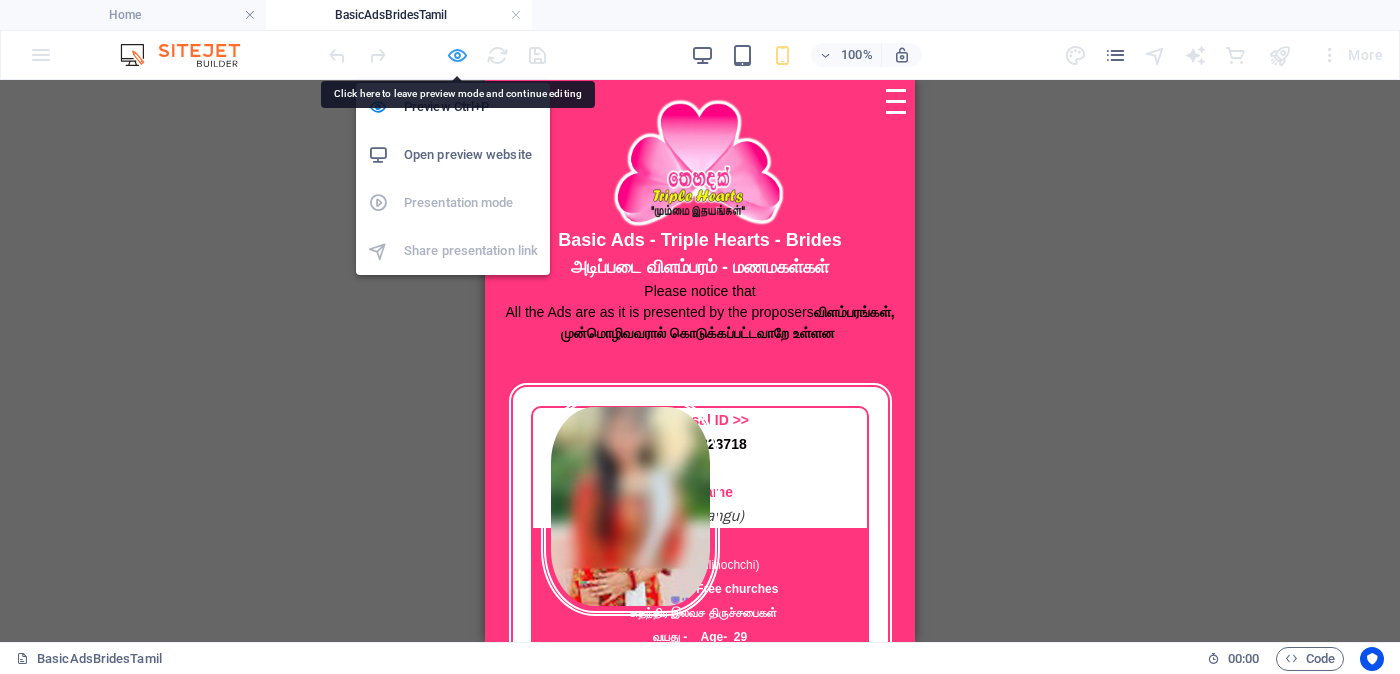 click at bounding box center [457, 55] 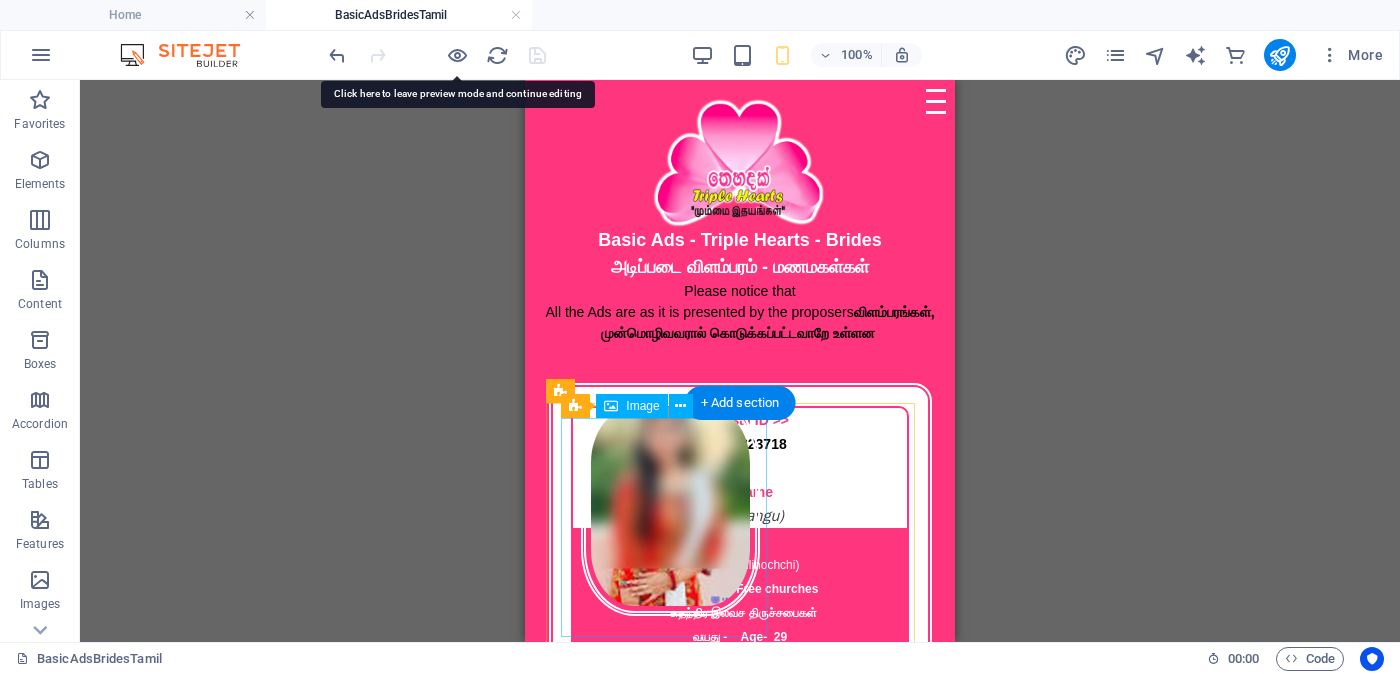 click at bounding box center [670, 506] 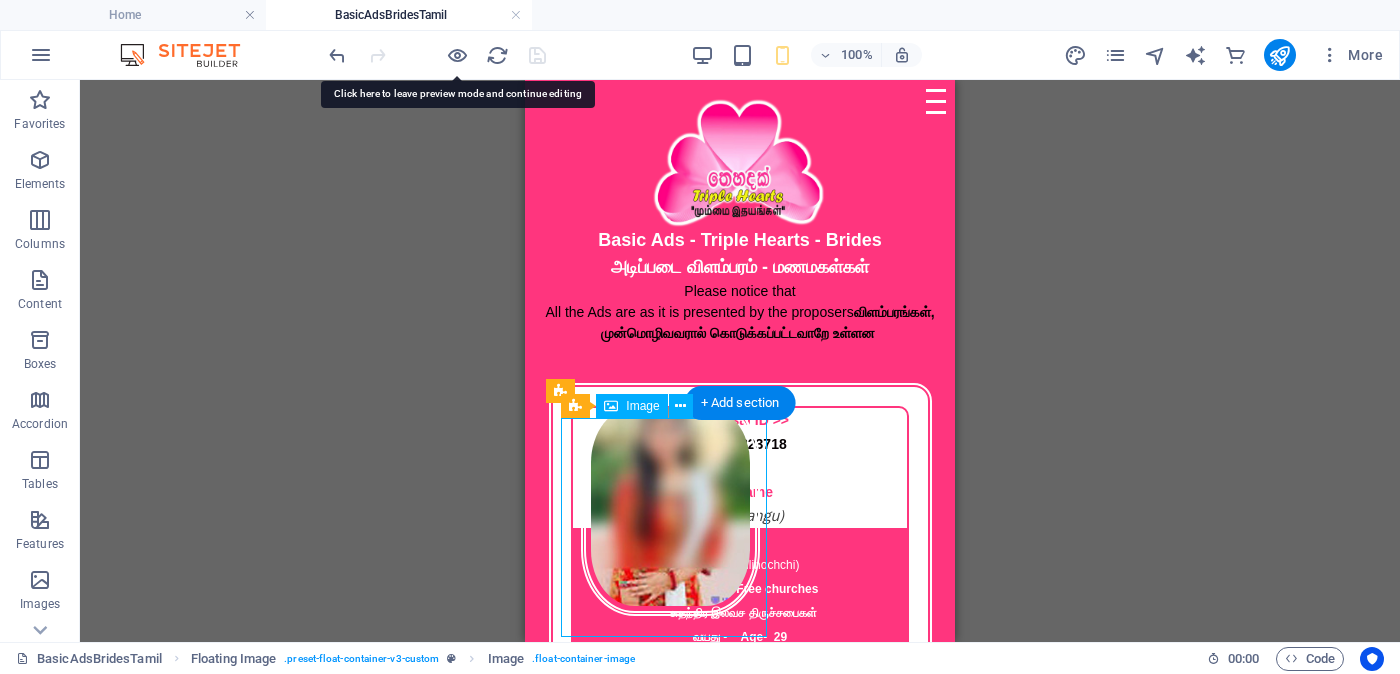 click at bounding box center (670, 506) 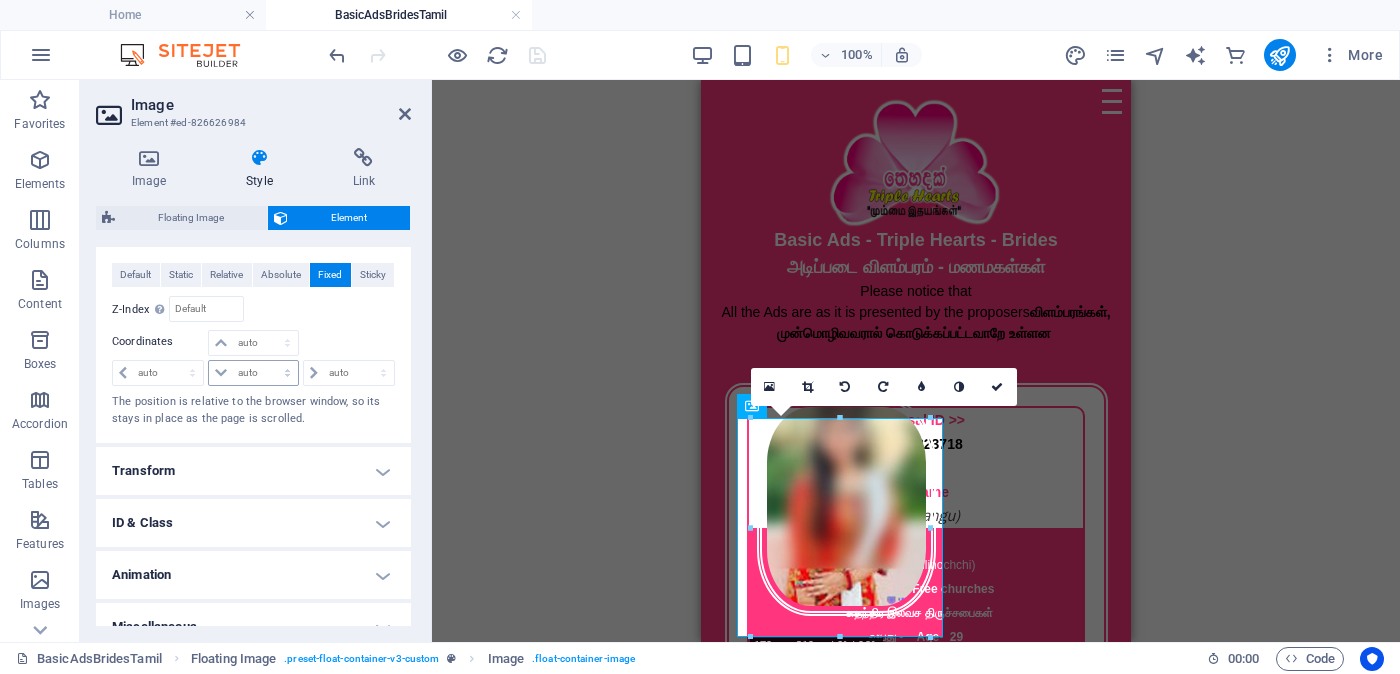 scroll, scrollTop: 499, scrollLeft: 0, axis: vertical 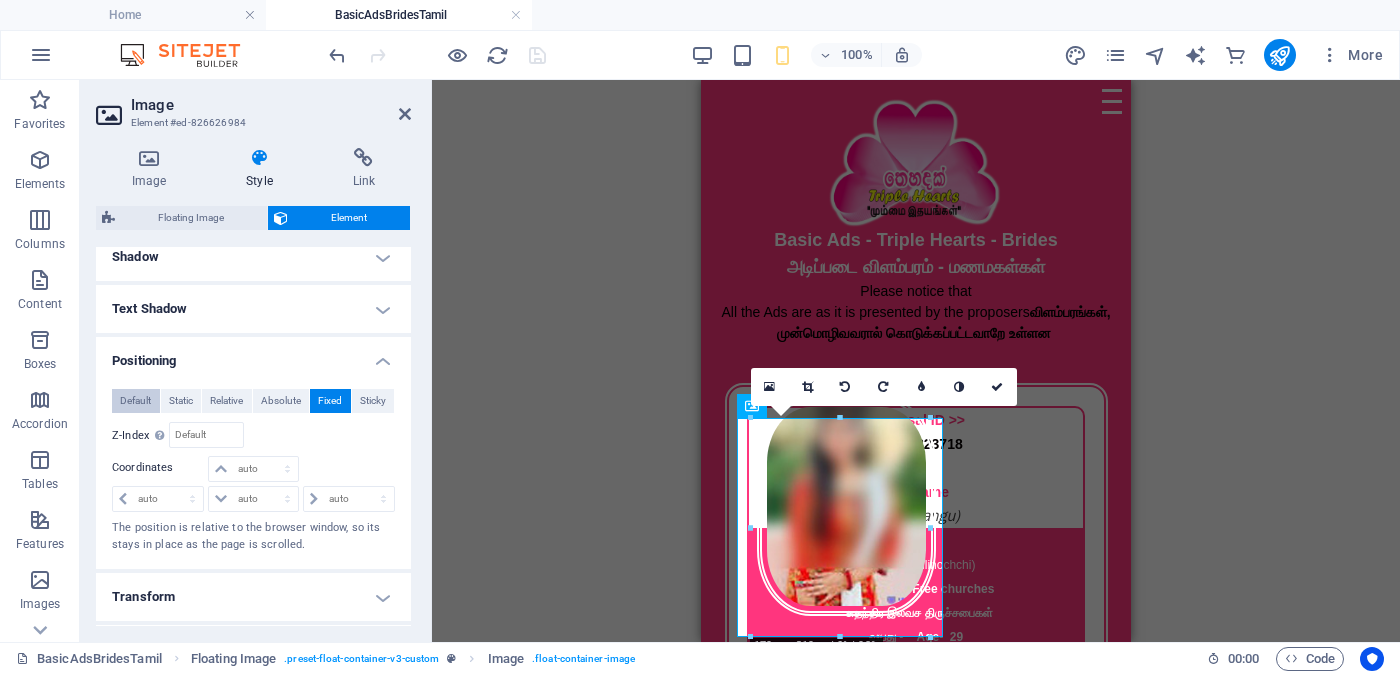 click on "Default" at bounding box center (135, 401) 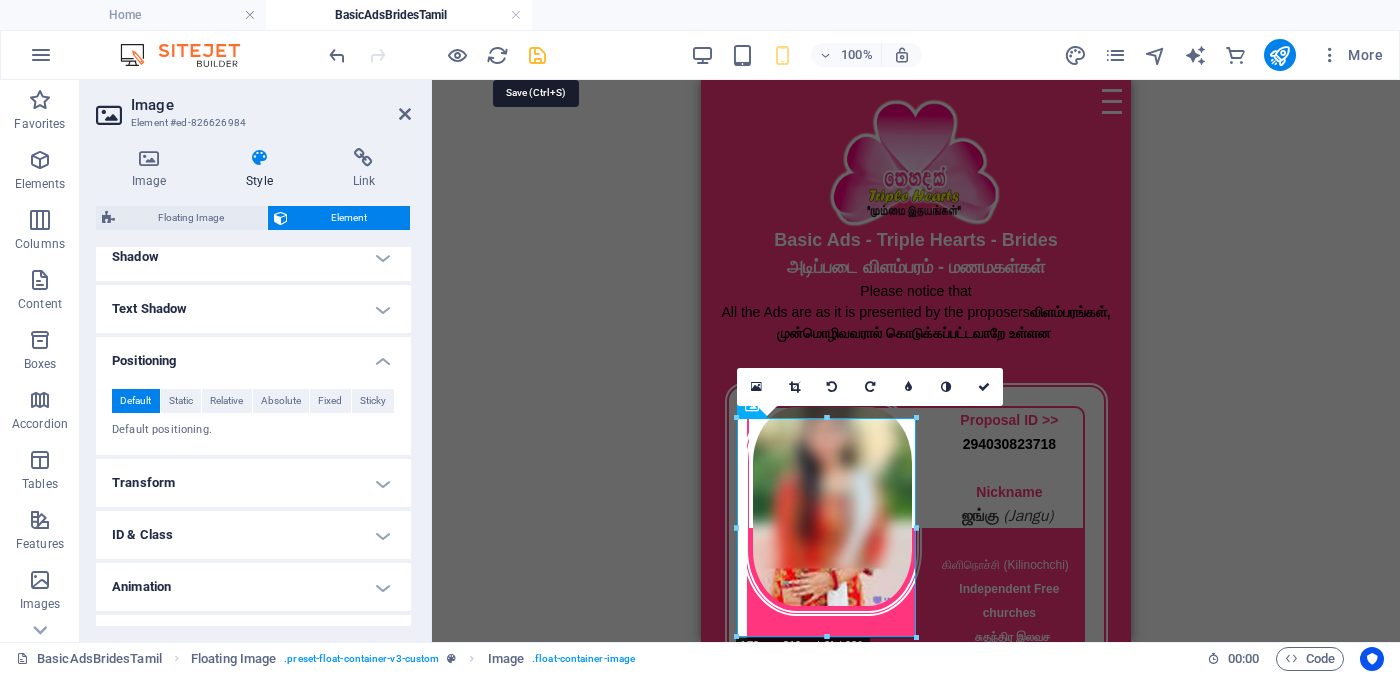 drag, startPoint x: 540, startPoint y: 55, endPoint x: 36, endPoint y: 56, distance: 504.001 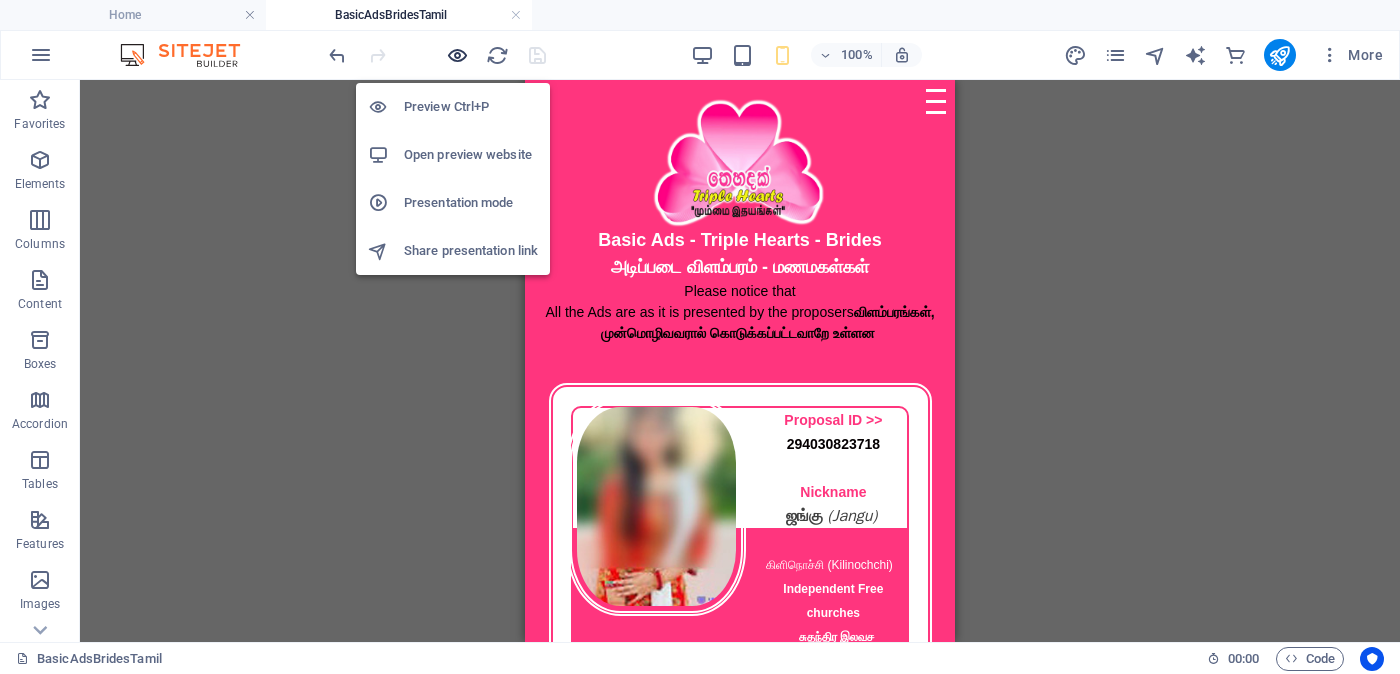 click at bounding box center [457, 55] 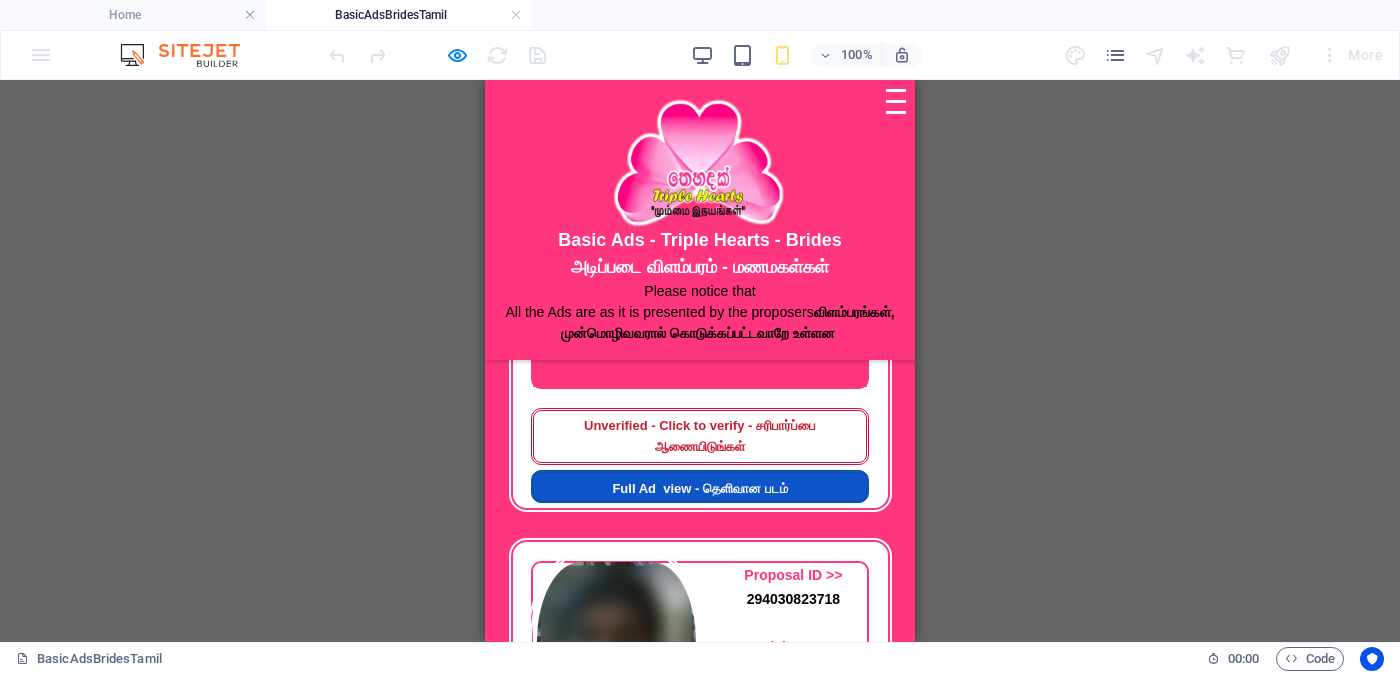 scroll, scrollTop: 0, scrollLeft: 0, axis: both 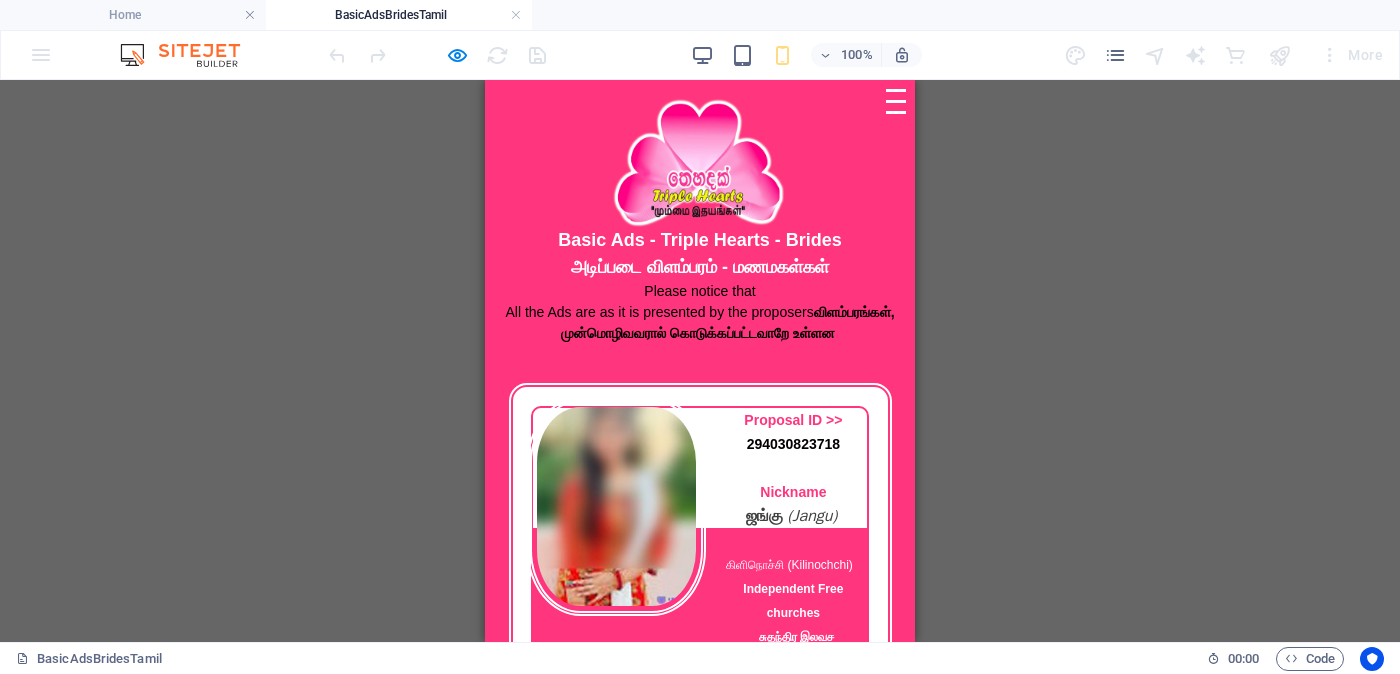 click at bounding box center (616, 506) 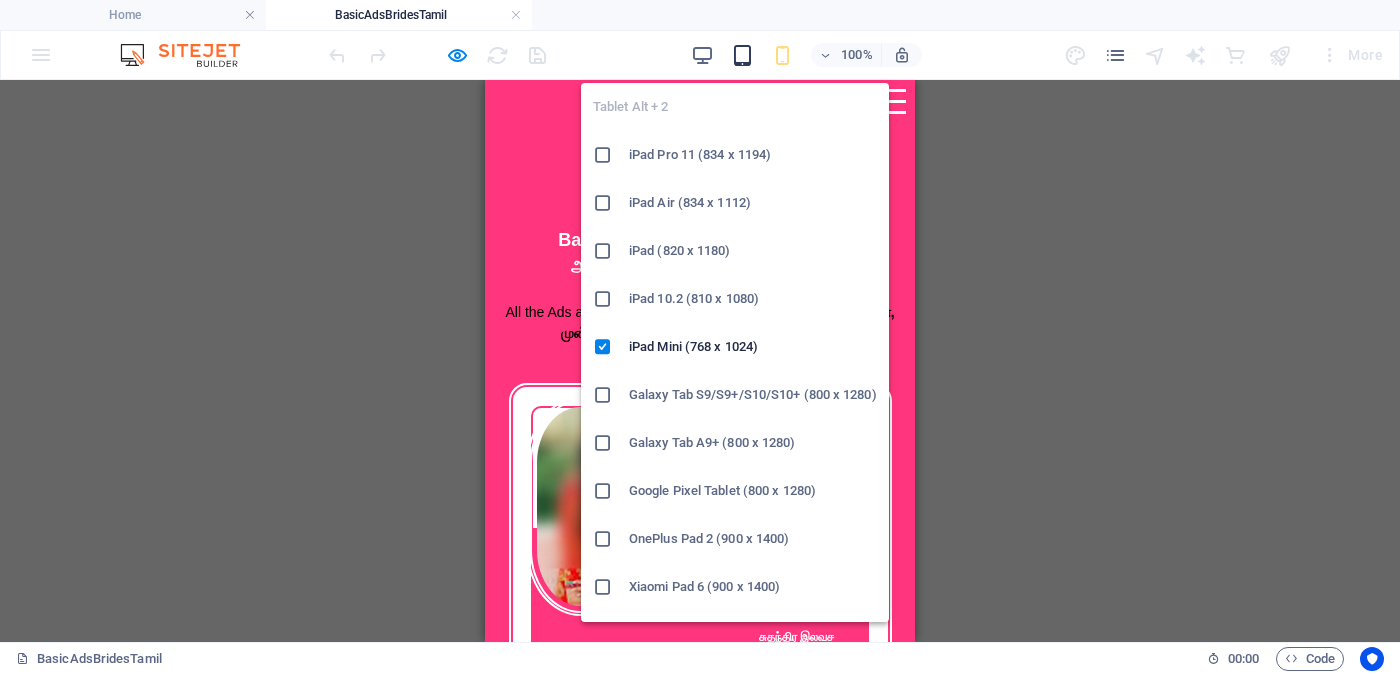 click at bounding box center [742, 55] 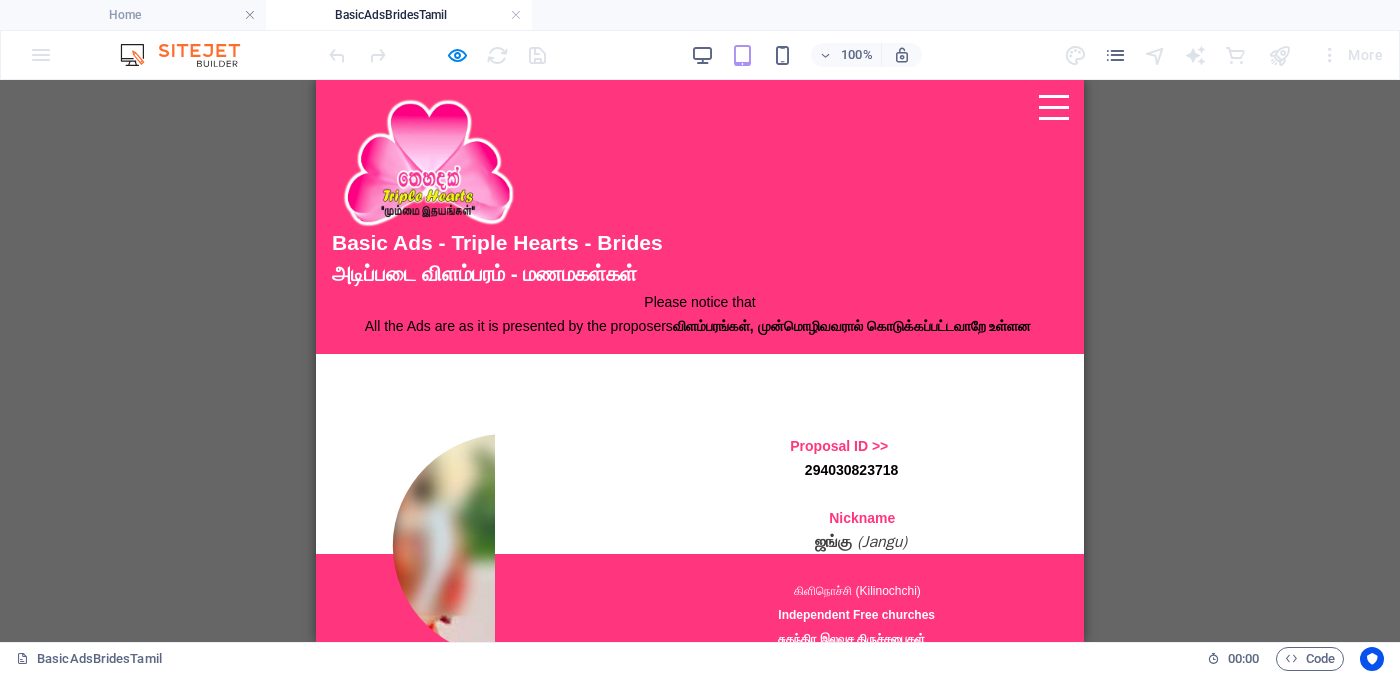 click on "100% More" at bounding box center [858, 55] 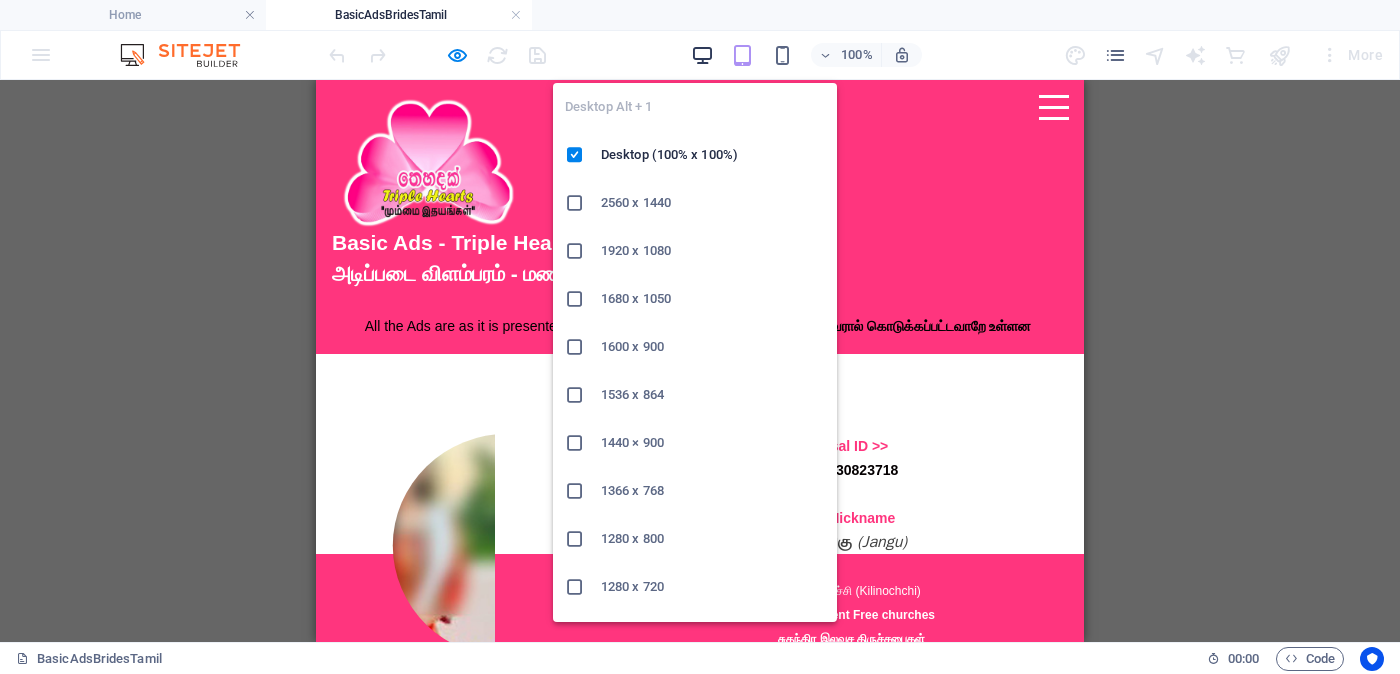 click at bounding box center [702, 55] 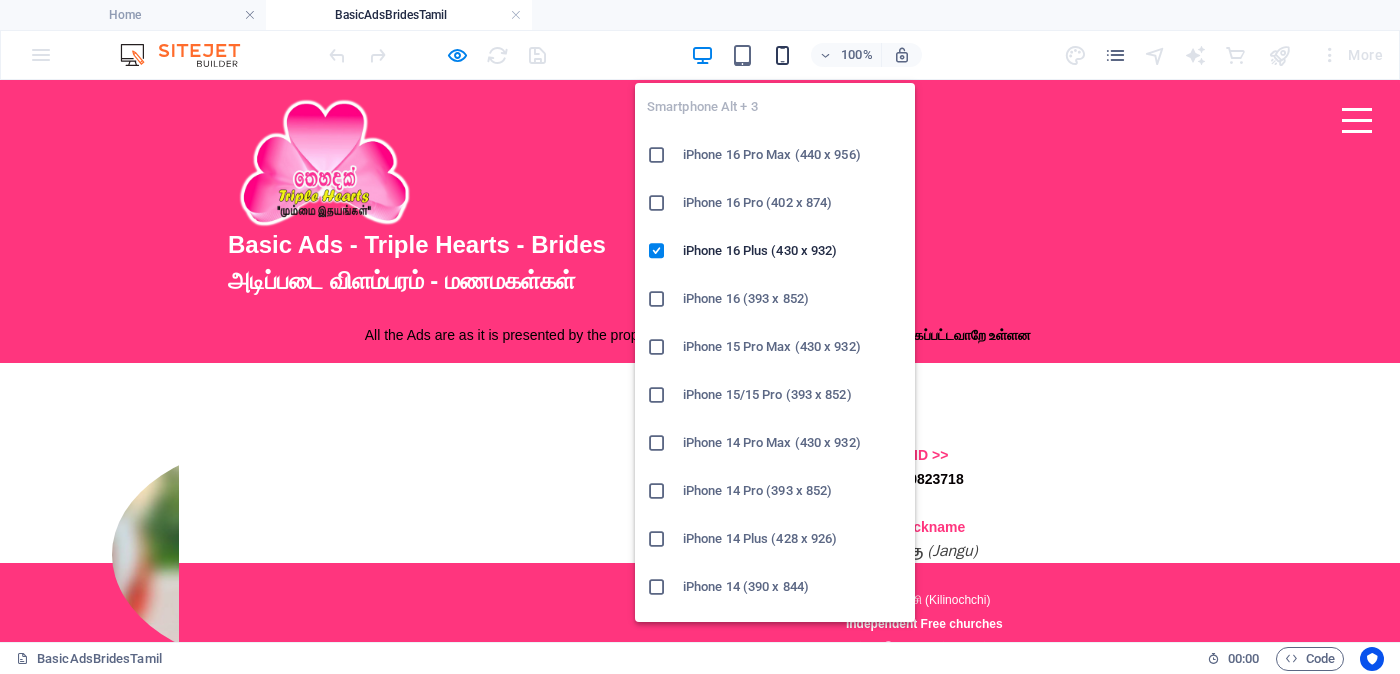 click at bounding box center (782, 55) 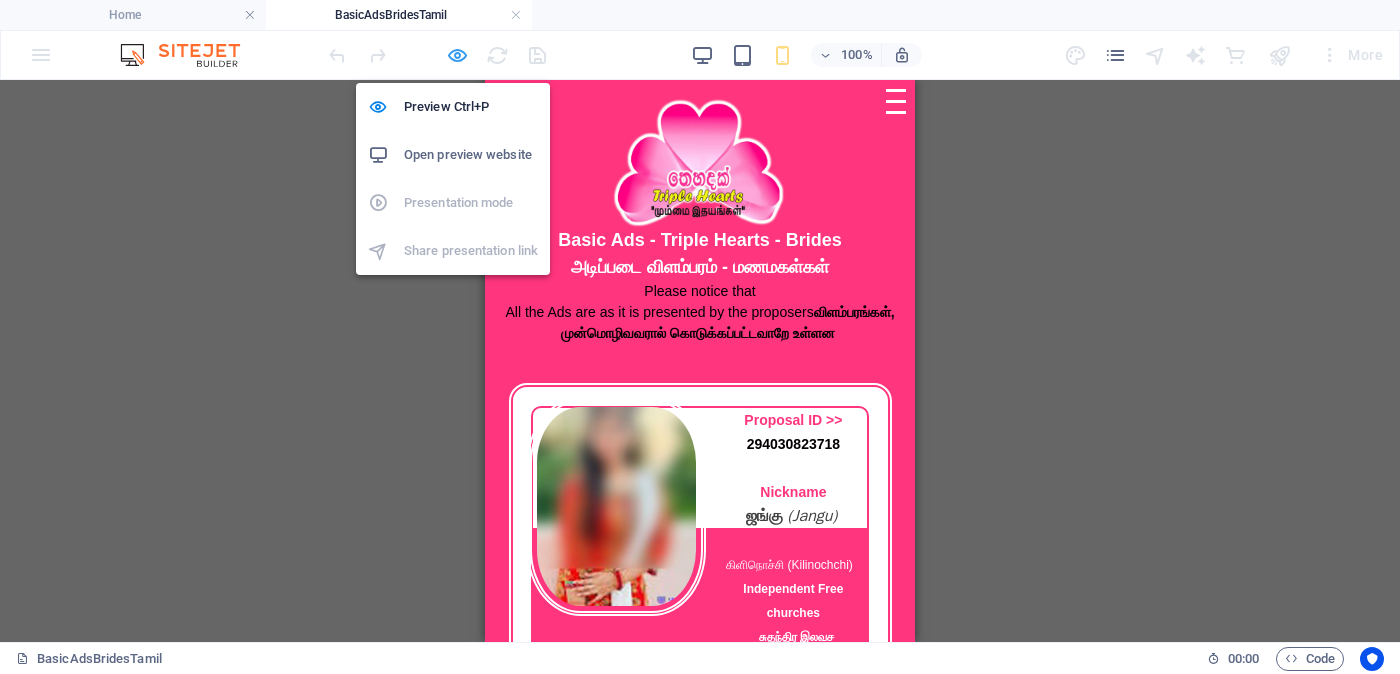 click at bounding box center (457, 55) 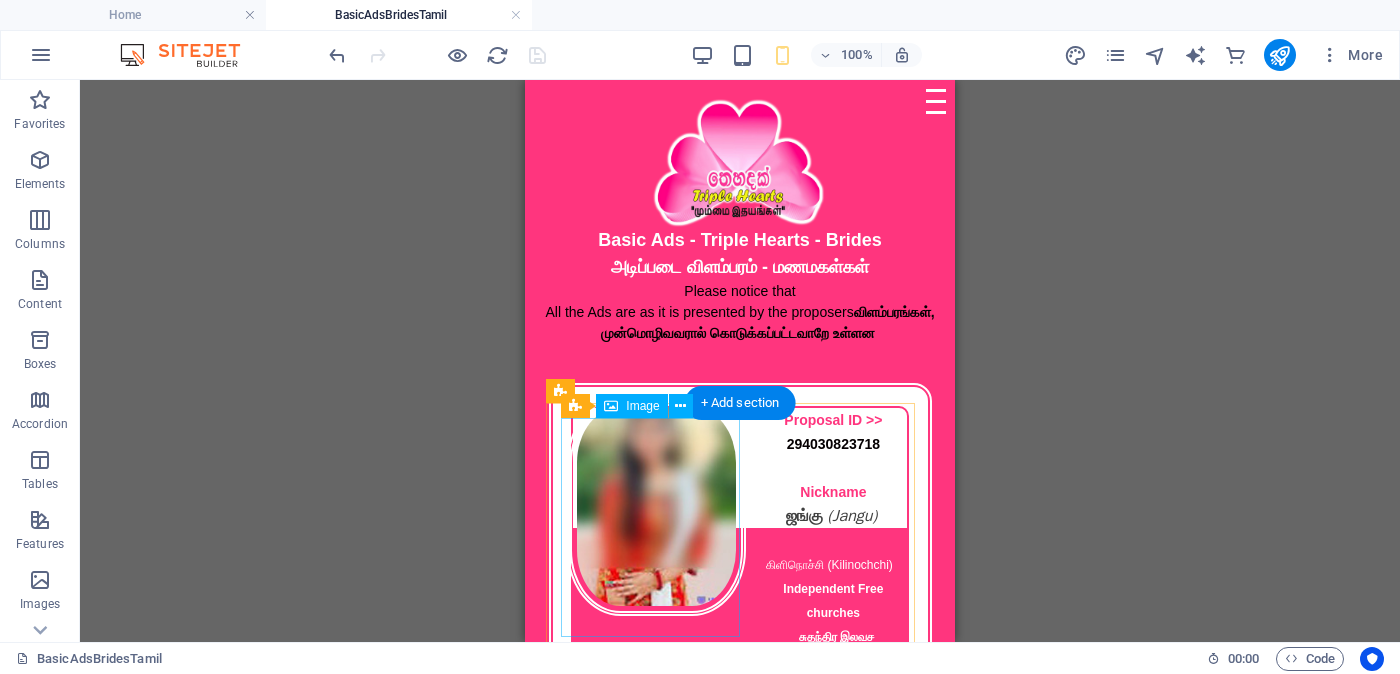 click at bounding box center (657, 506) 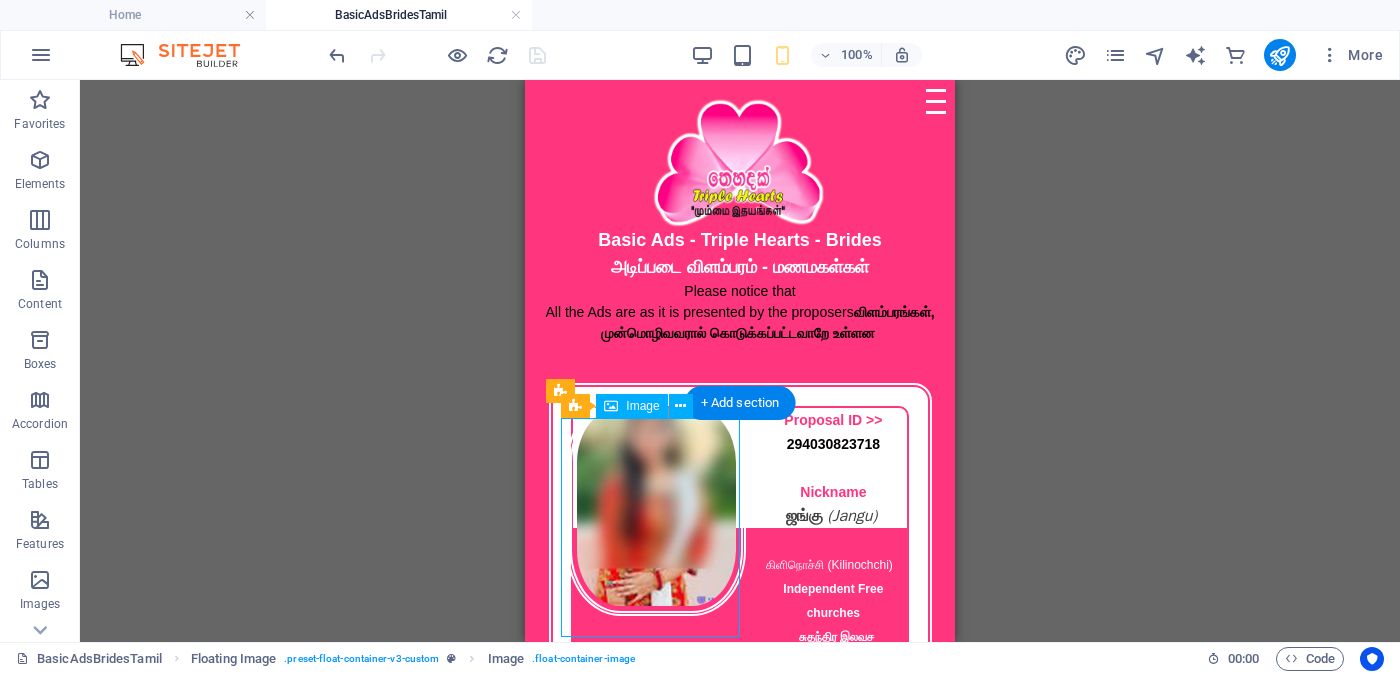 click at bounding box center [657, 506] 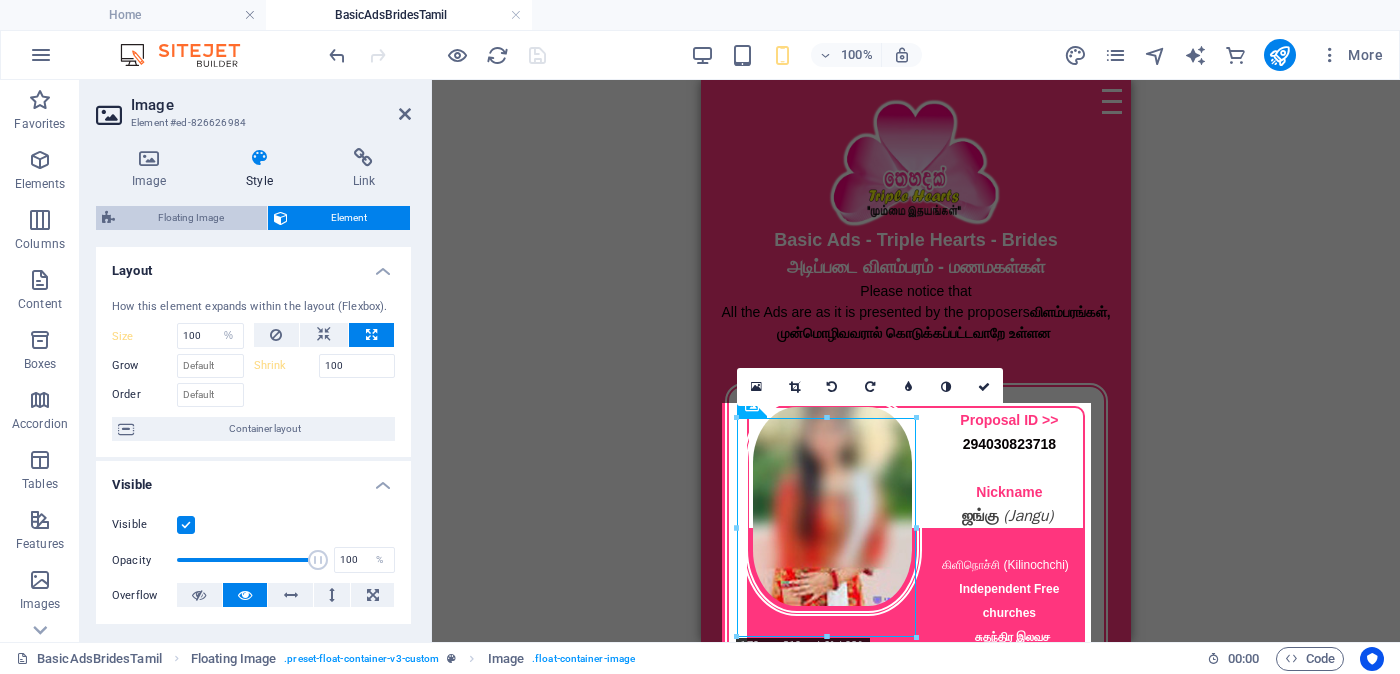 click on "Floating Image" at bounding box center [191, 218] 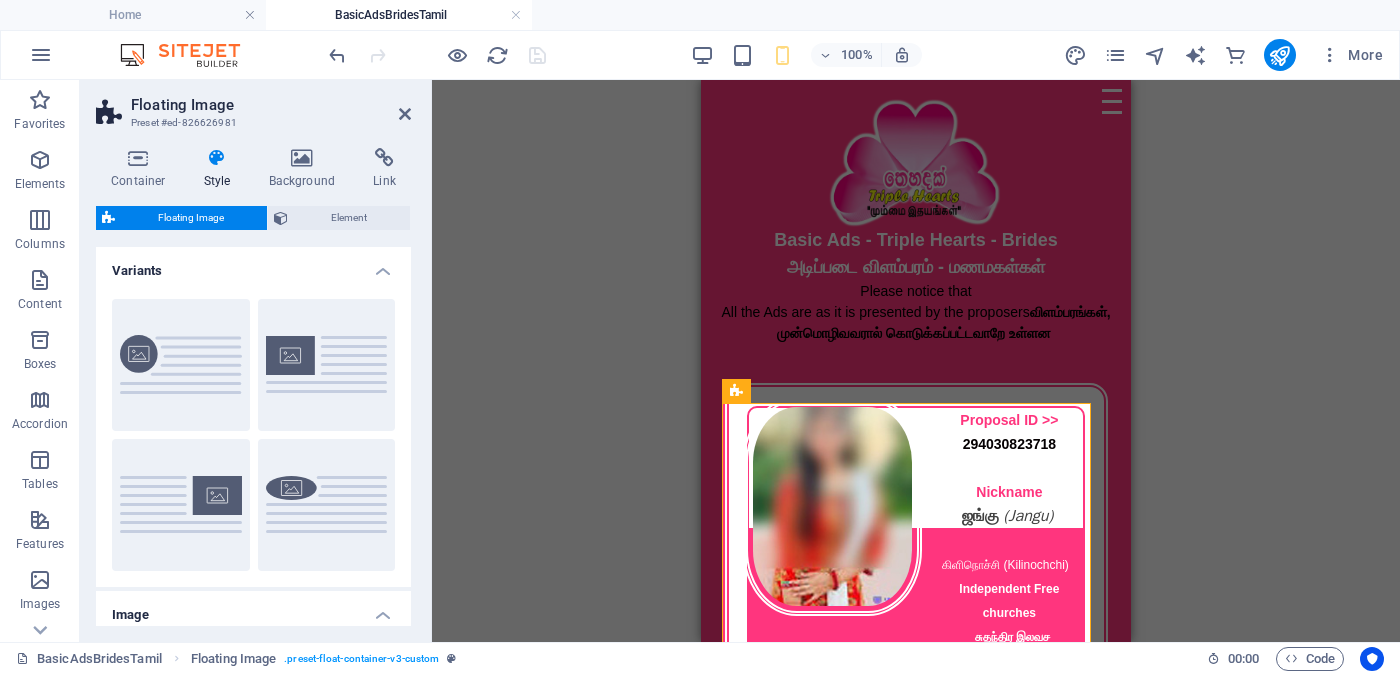 click on "Container Style Background Link Size Height Default px rem % vh vw Min. height None px rem % vh vw Width Default px rem % em vh vw Min. width None px rem % vh vw Content width Default Custom width Width 80 Default px rem % em vh vw Min. width 100 None px rem % vh vw Default padding Custom spacing Default content width and padding can be changed under Design. Edit design Layout (Flexbox) Alignment Determines the flex direction. Default Main axis Determine how elements should behave along the main axis inside this container (justify content). Default Side axis Control the vertical direction of the element inside of the container (align items). Default Wrap Default On Off Fill Controls the distances and direction of elements on the y-axis across several lines (align content). Default Accessibility ARIA helps assistive technologies (like screen readers) to understand the role, state, and behavior of web elements Role The ARIA role defines the purpose of an element.  None Alert Article Banner None" at bounding box center [253, 387] 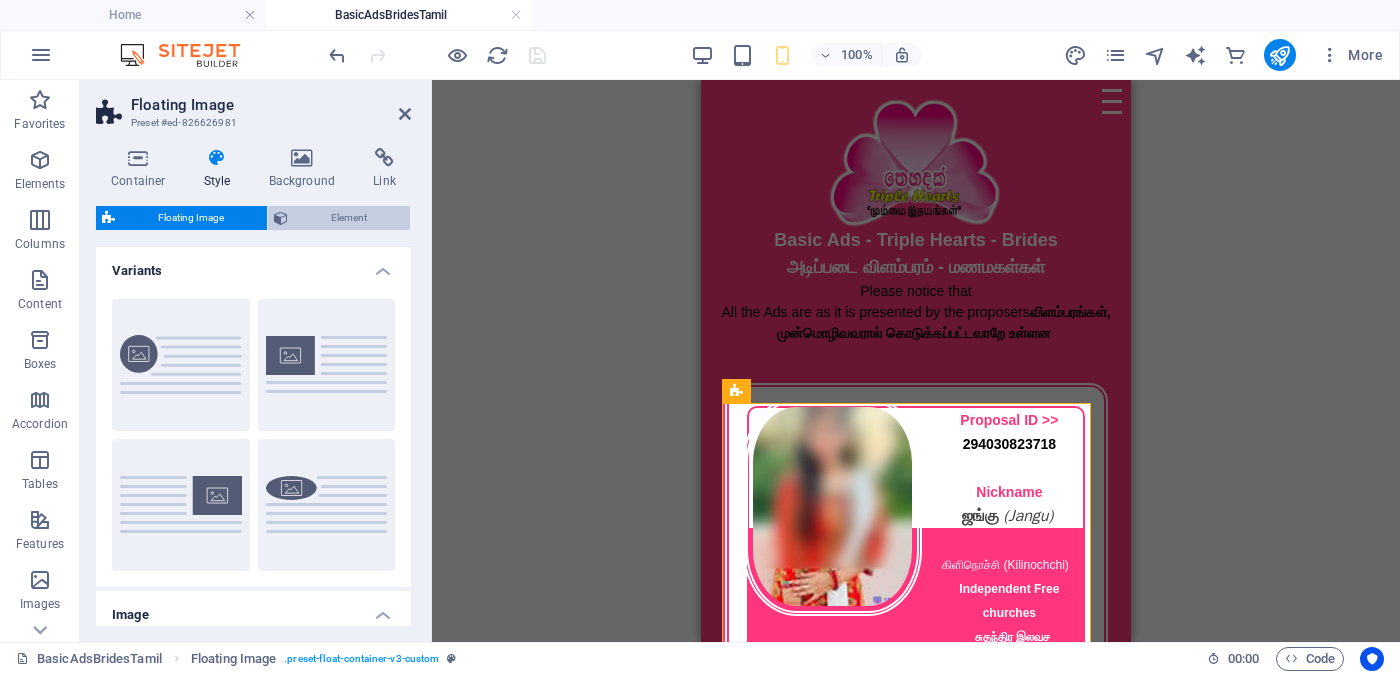 click on "Element" at bounding box center (349, 218) 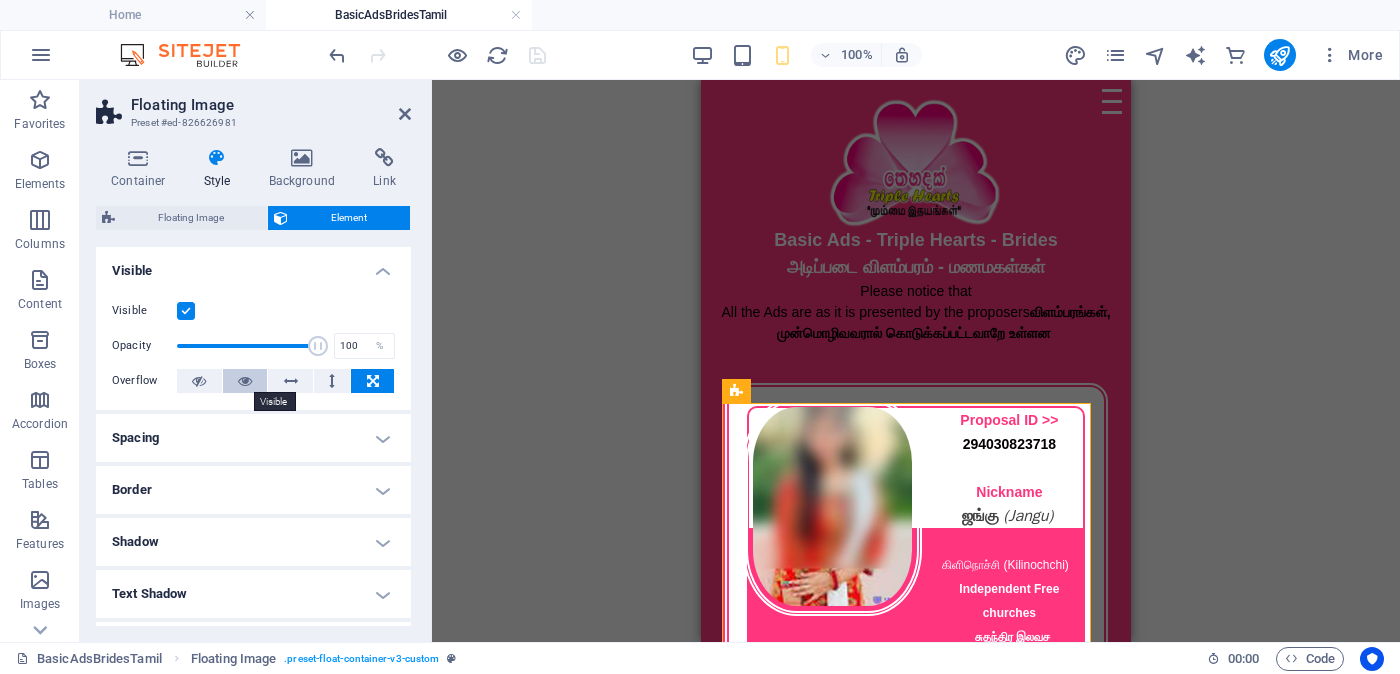 click at bounding box center (245, 381) 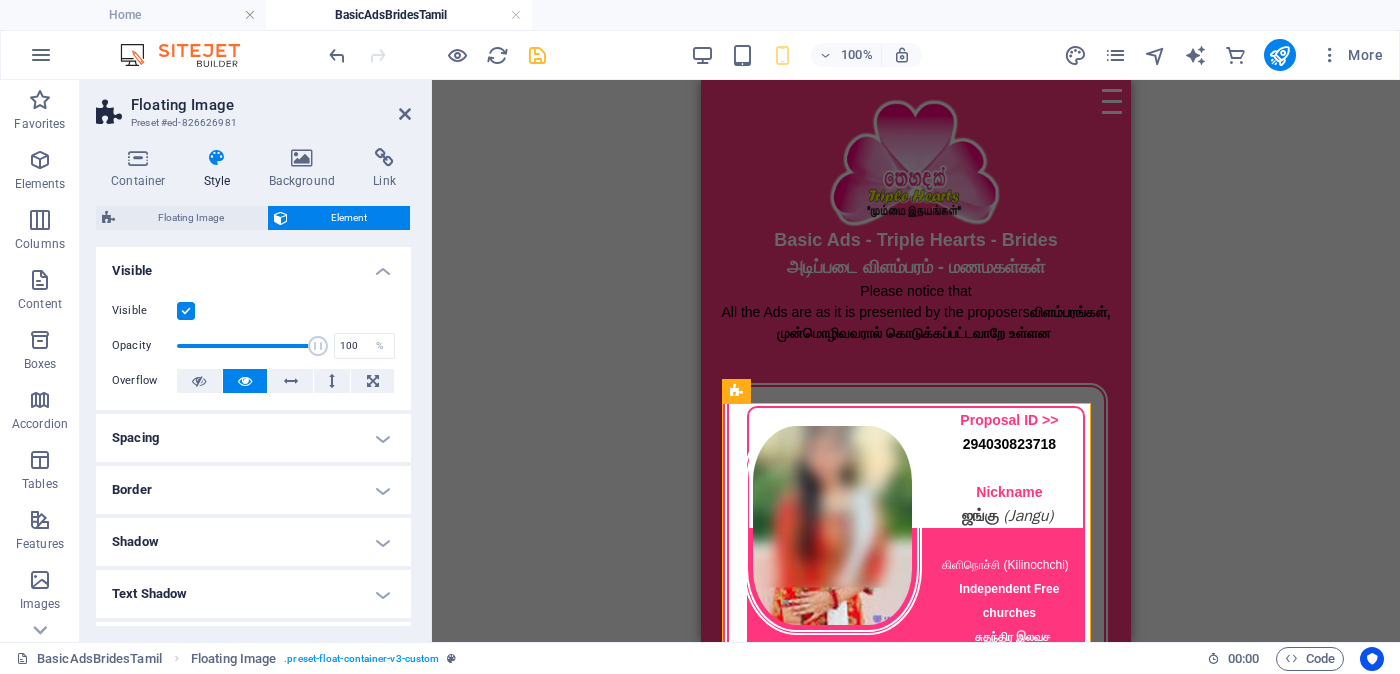 scroll, scrollTop: 124, scrollLeft: 0, axis: vertical 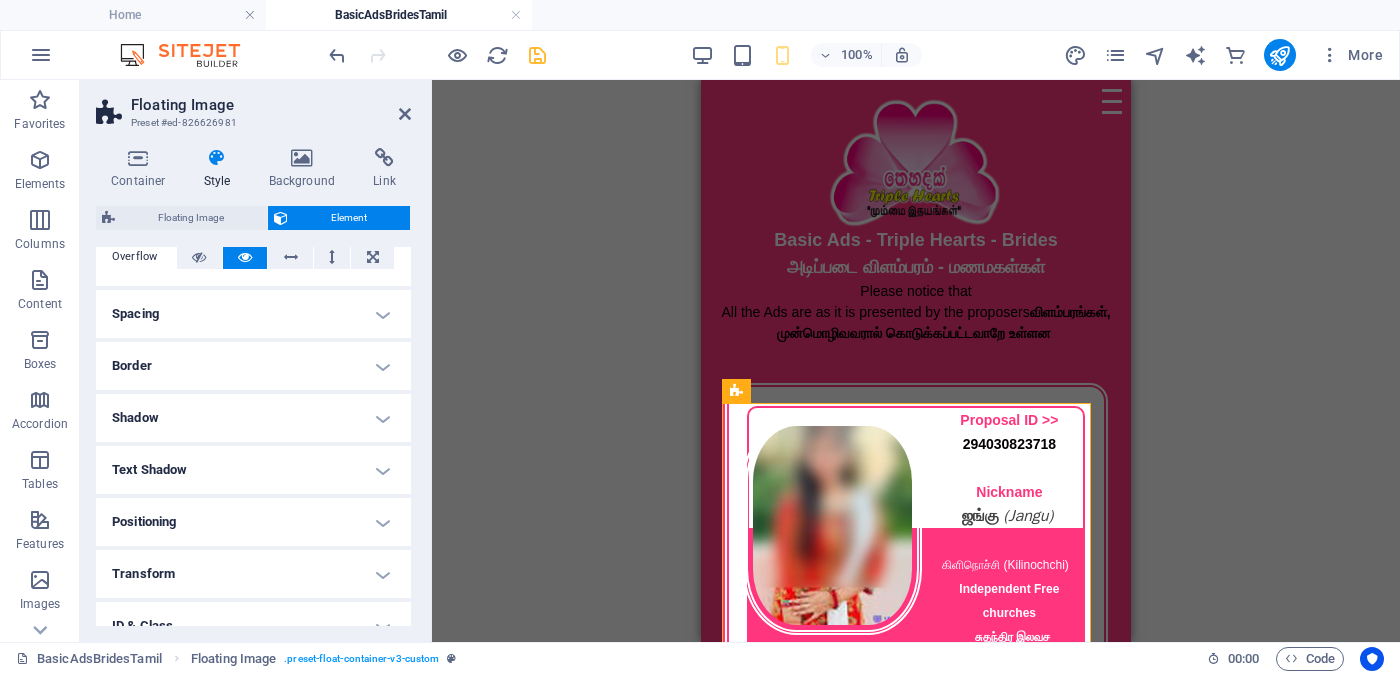 click on "Border" at bounding box center [253, 366] 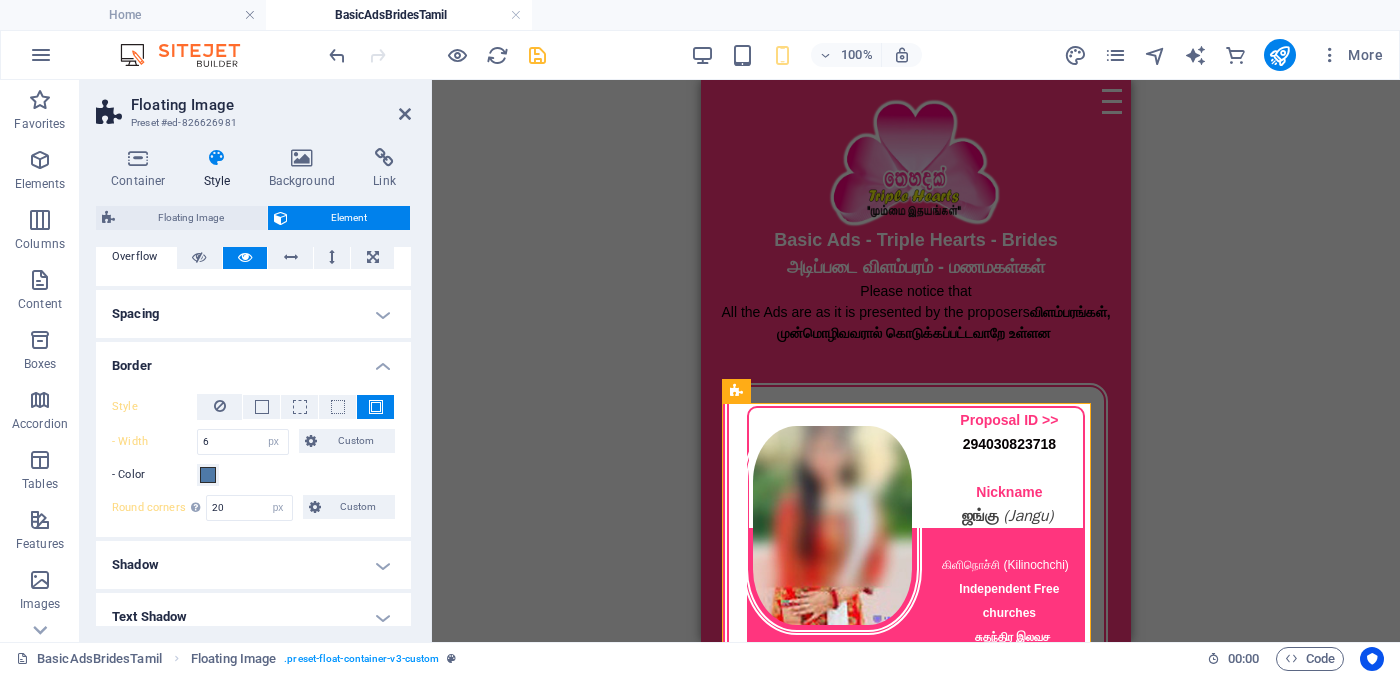 click on "Border" at bounding box center [253, 360] 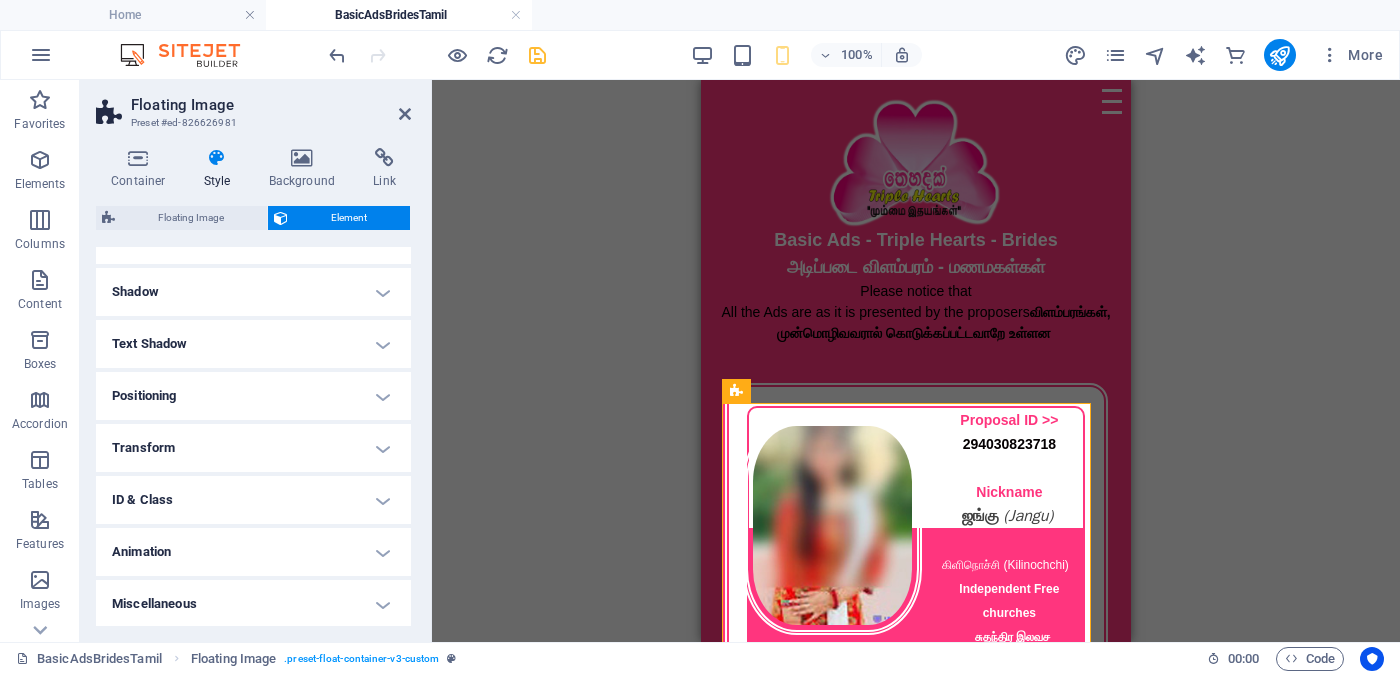 scroll, scrollTop: 0, scrollLeft: 0, axis: both 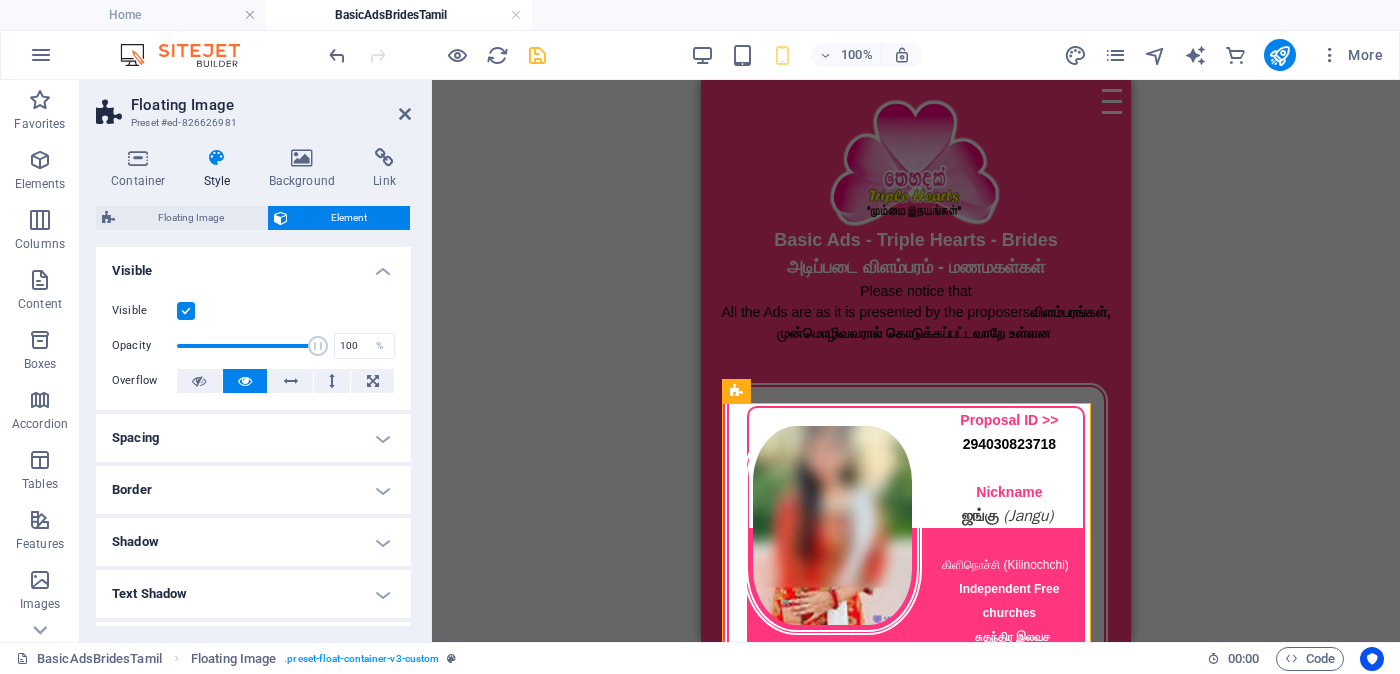 click on "Spacing" at bounding box center [253, 438] 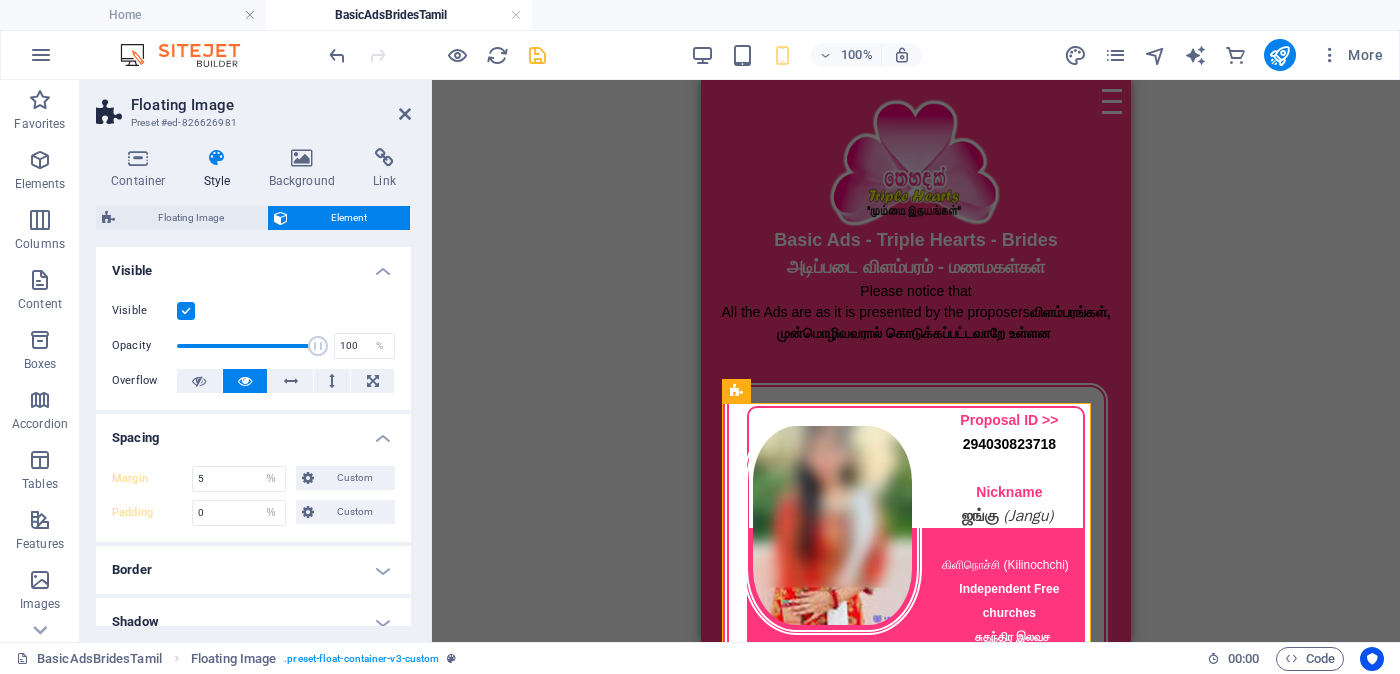 click on "Spacing" at bounding box center [253, 432] 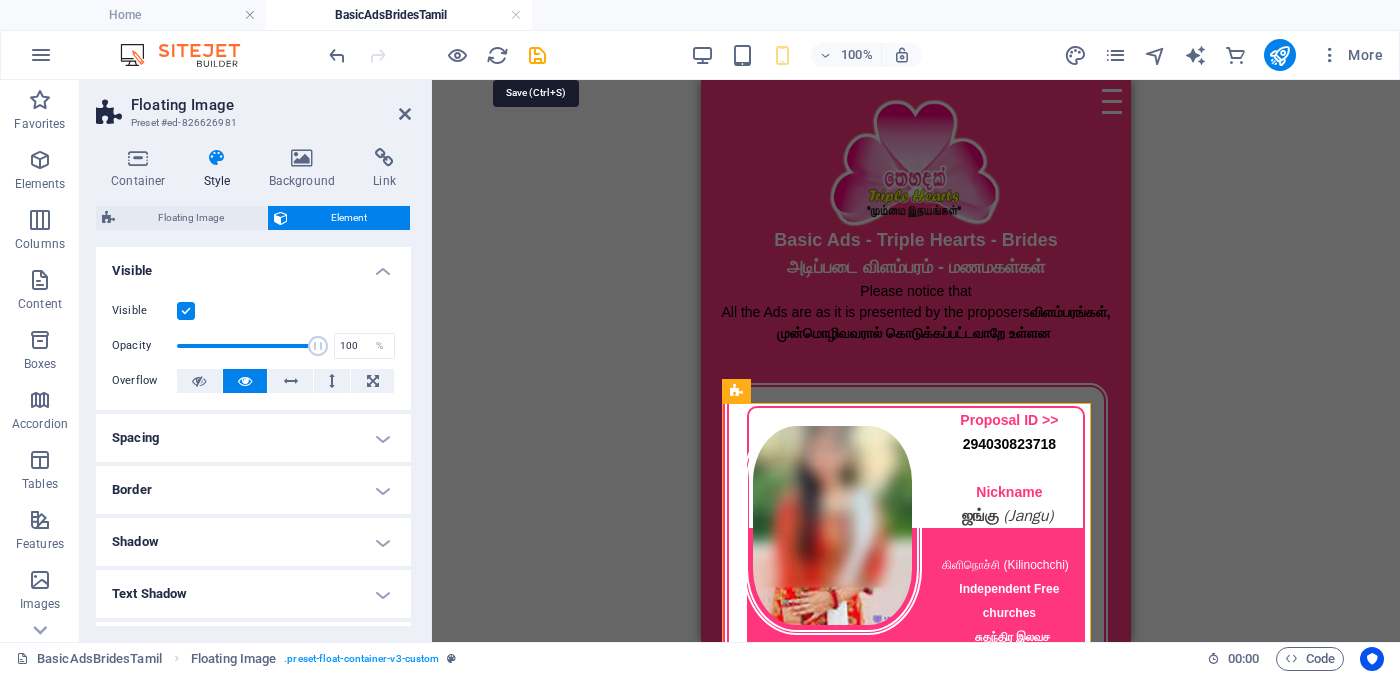 click at bounding box center (537, 55) 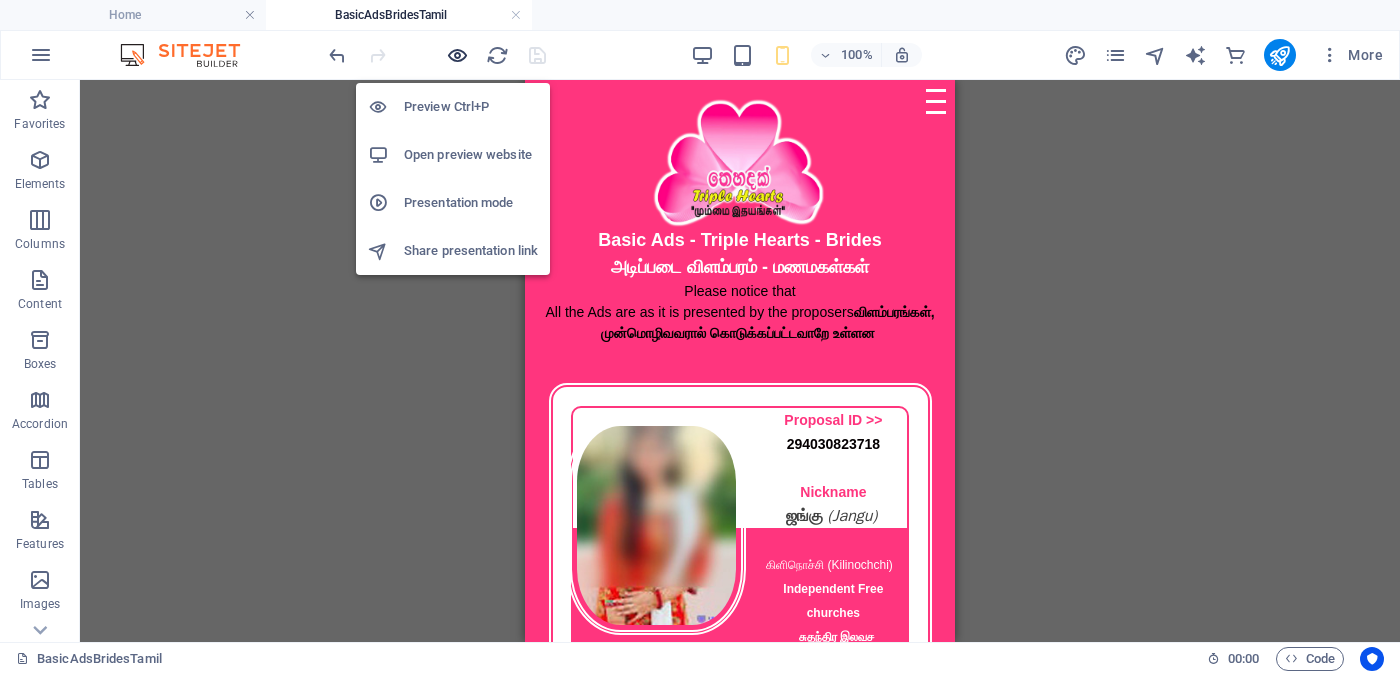 click at bounding box center (457, 55) 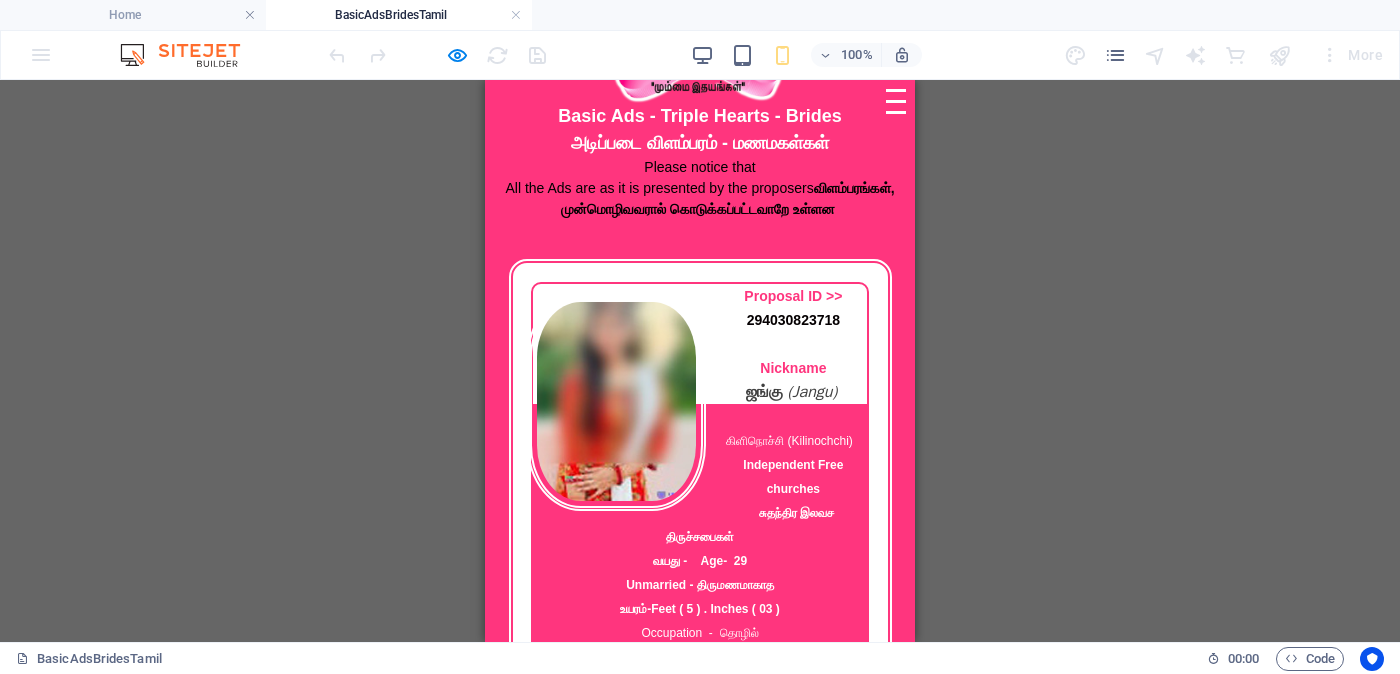 scroll, scrollTop: 0, scrollLeft: 0, axis: both 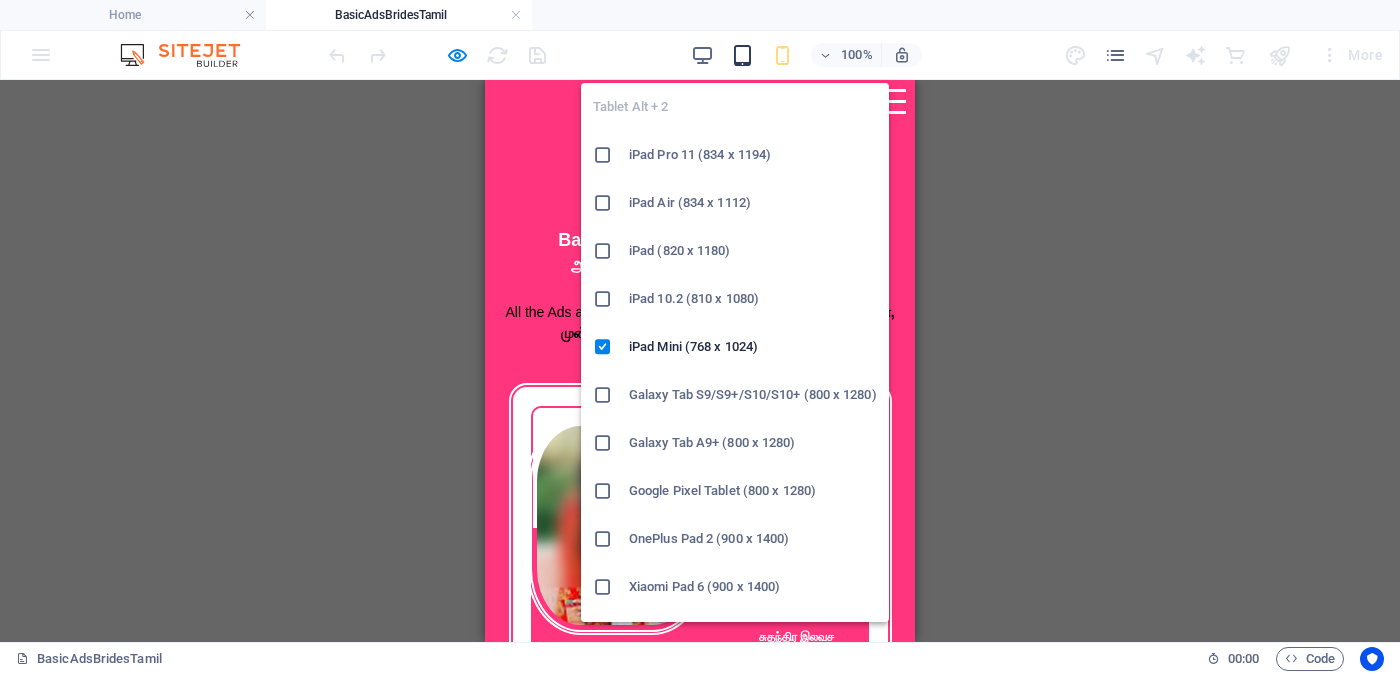 click at bounding box center (742, 55) 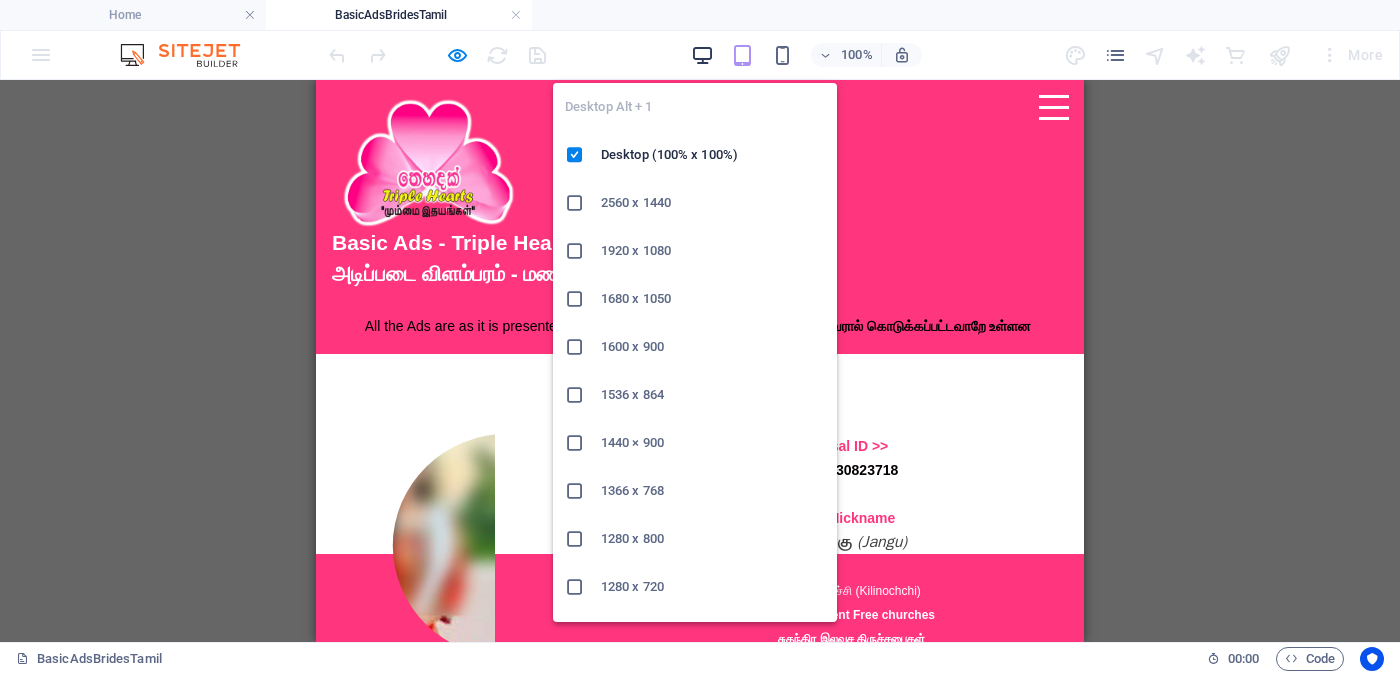 click at bounding box center (702, 55) 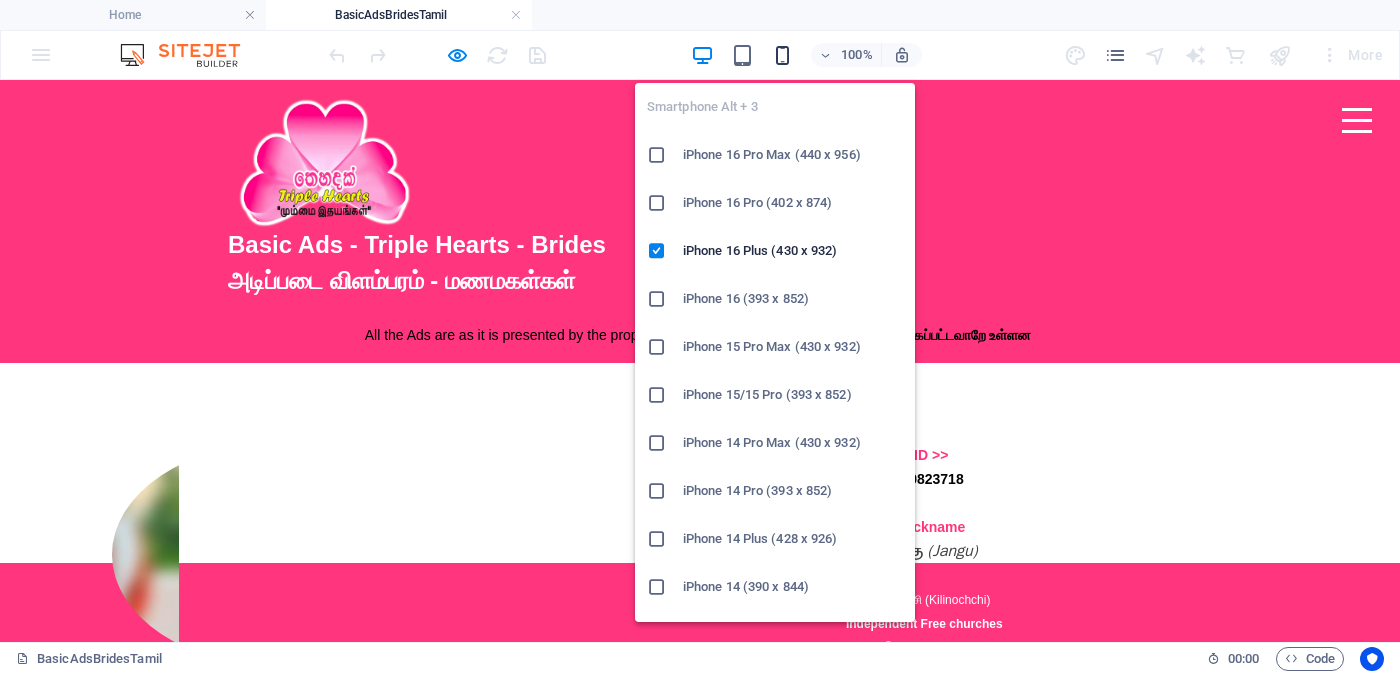 click at bounding box center (782, 55) 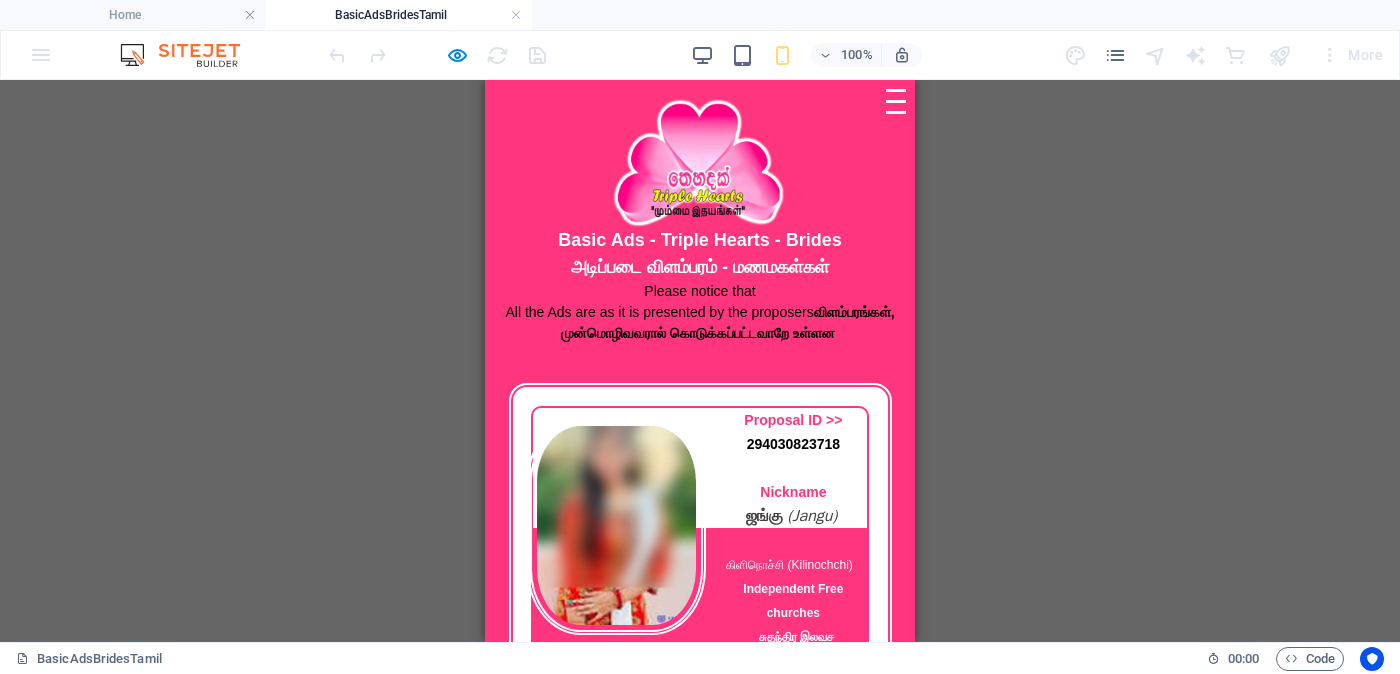 click at bounding box center [616, 525] 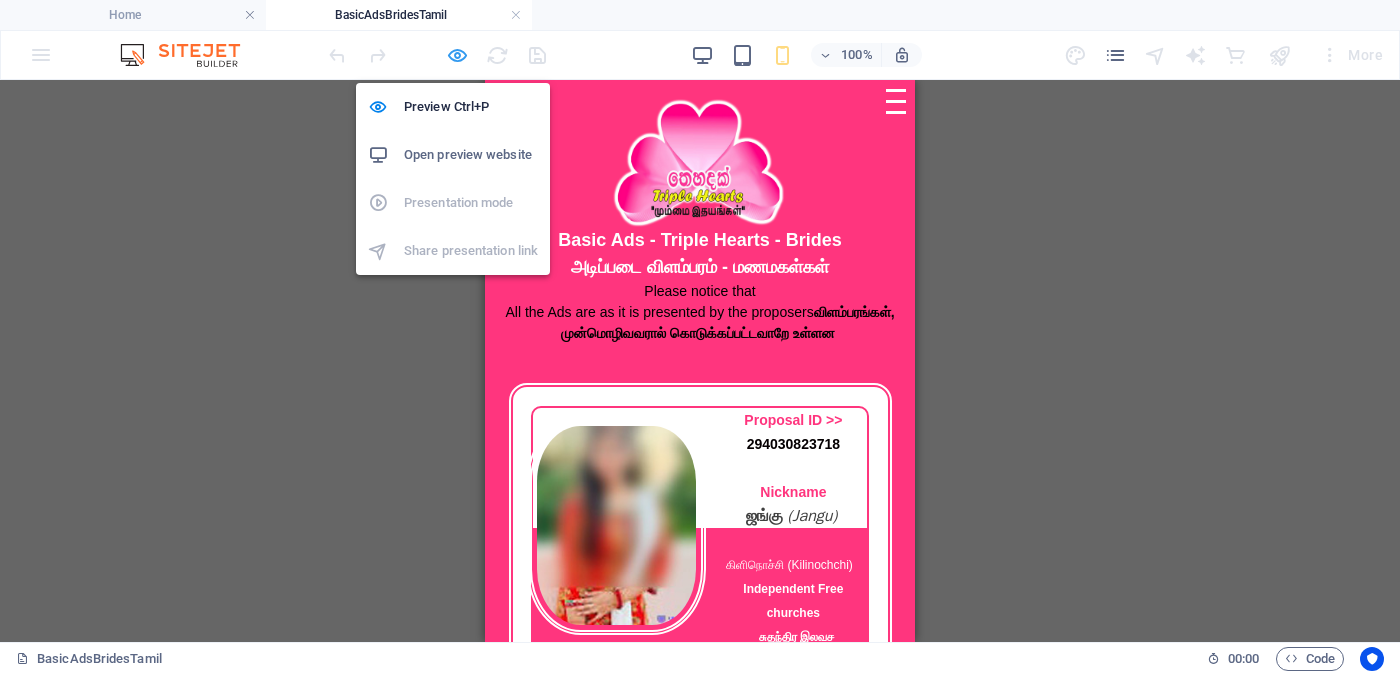 click at bounding box center [457, 55] 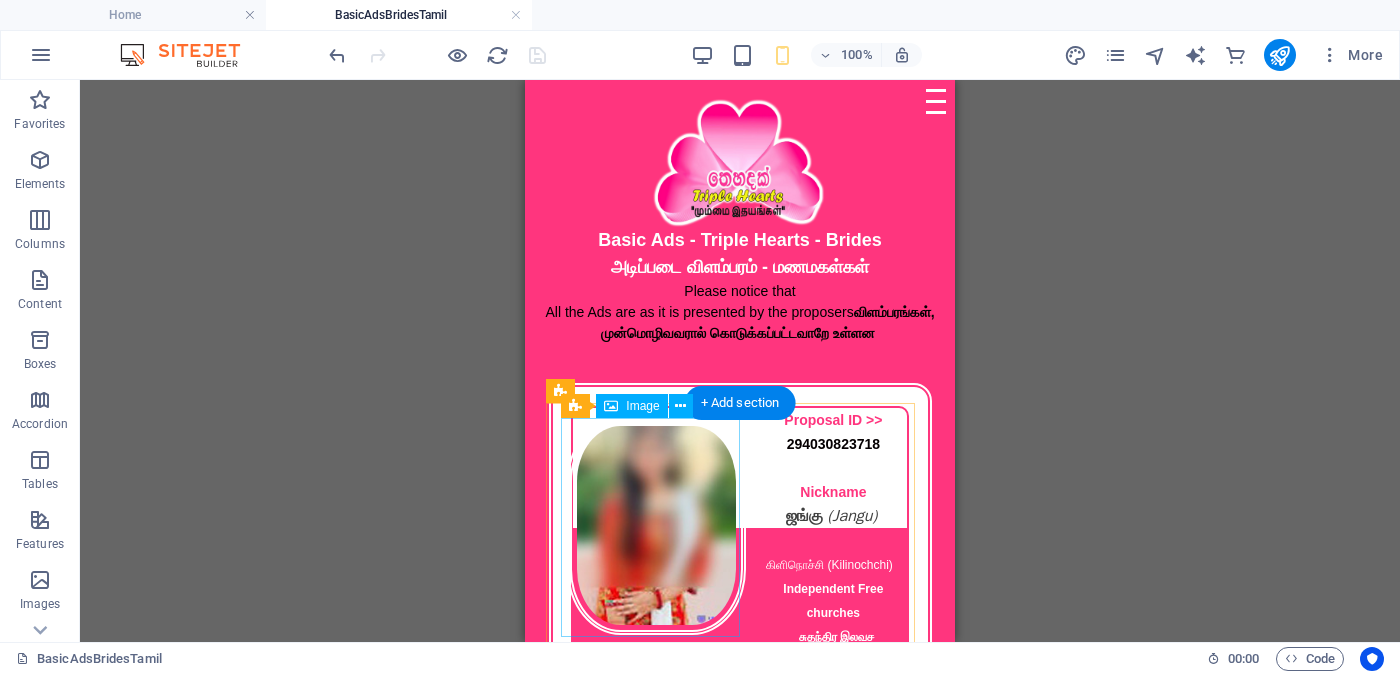 click at bounding box center (657, 525) 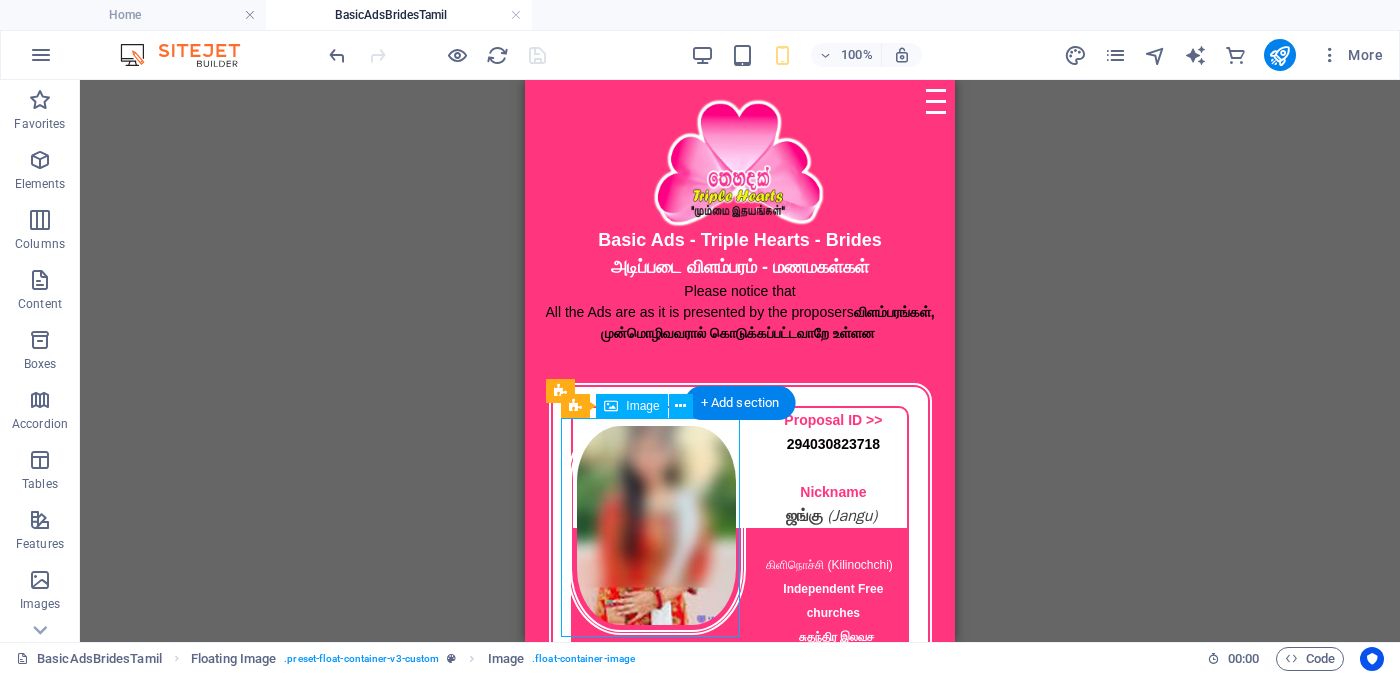 click at bounding box center (657, 525) 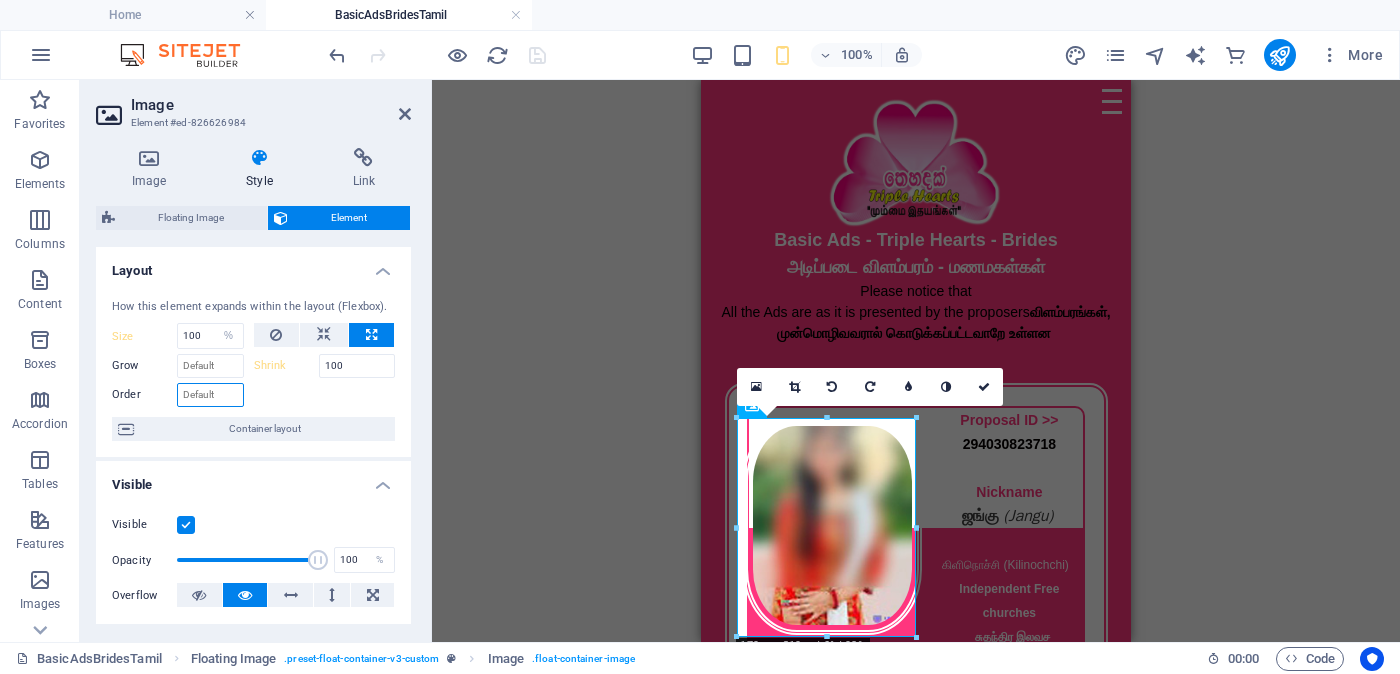 click on "Order" at bounding box center (210, 395) 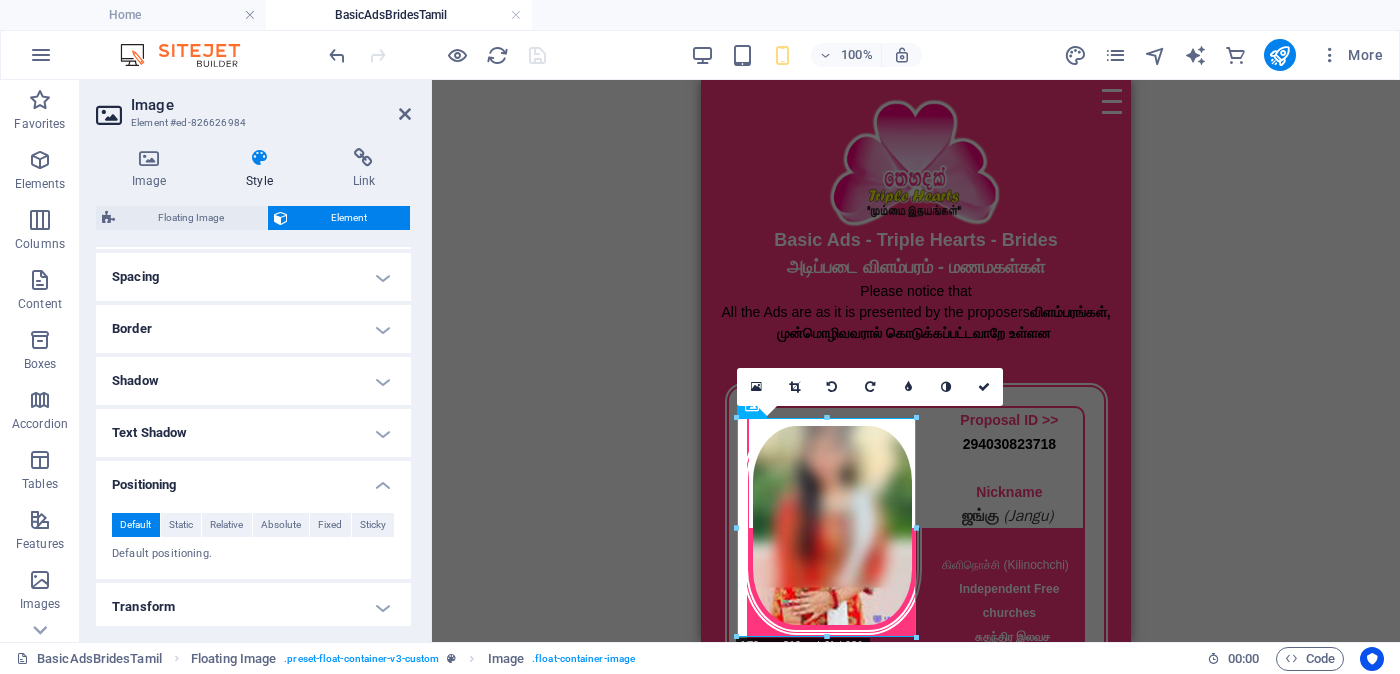 scroll, scrollTop: 499, scrollLeft: 0, axis: vertical 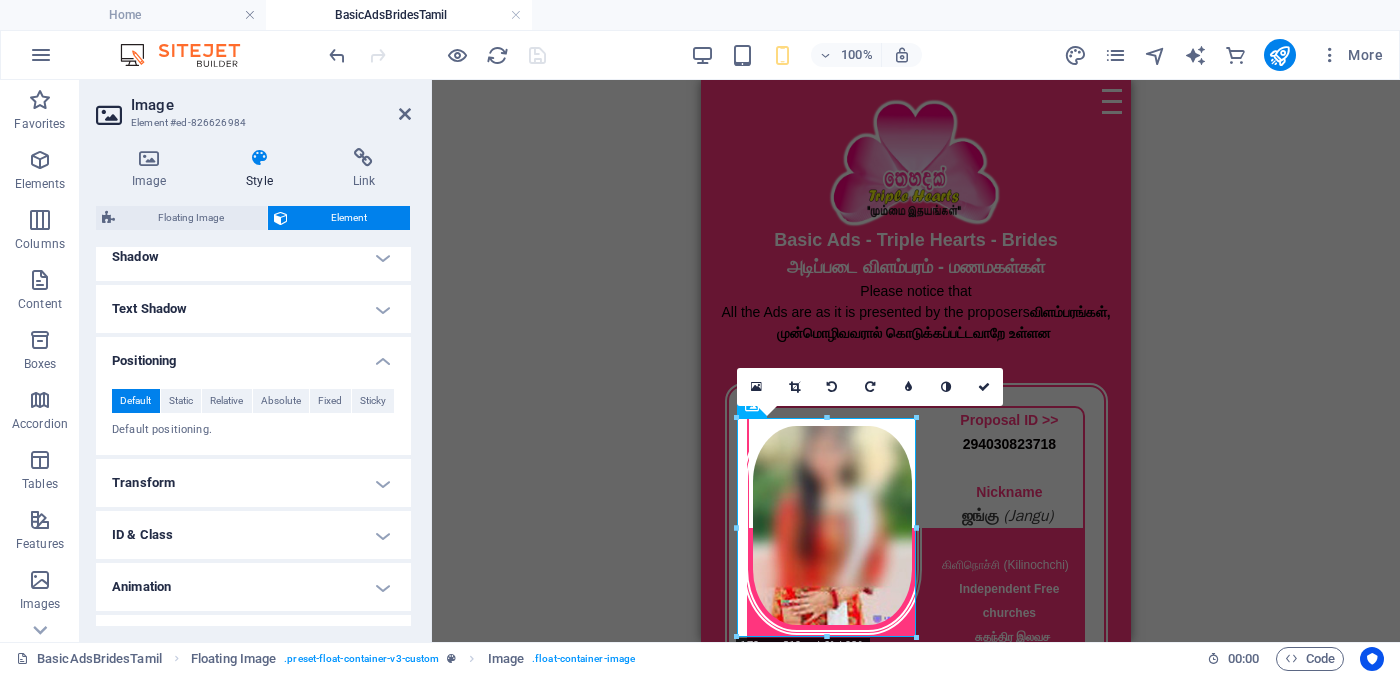 click on "ID & Class" at bounding box center [253, 535] 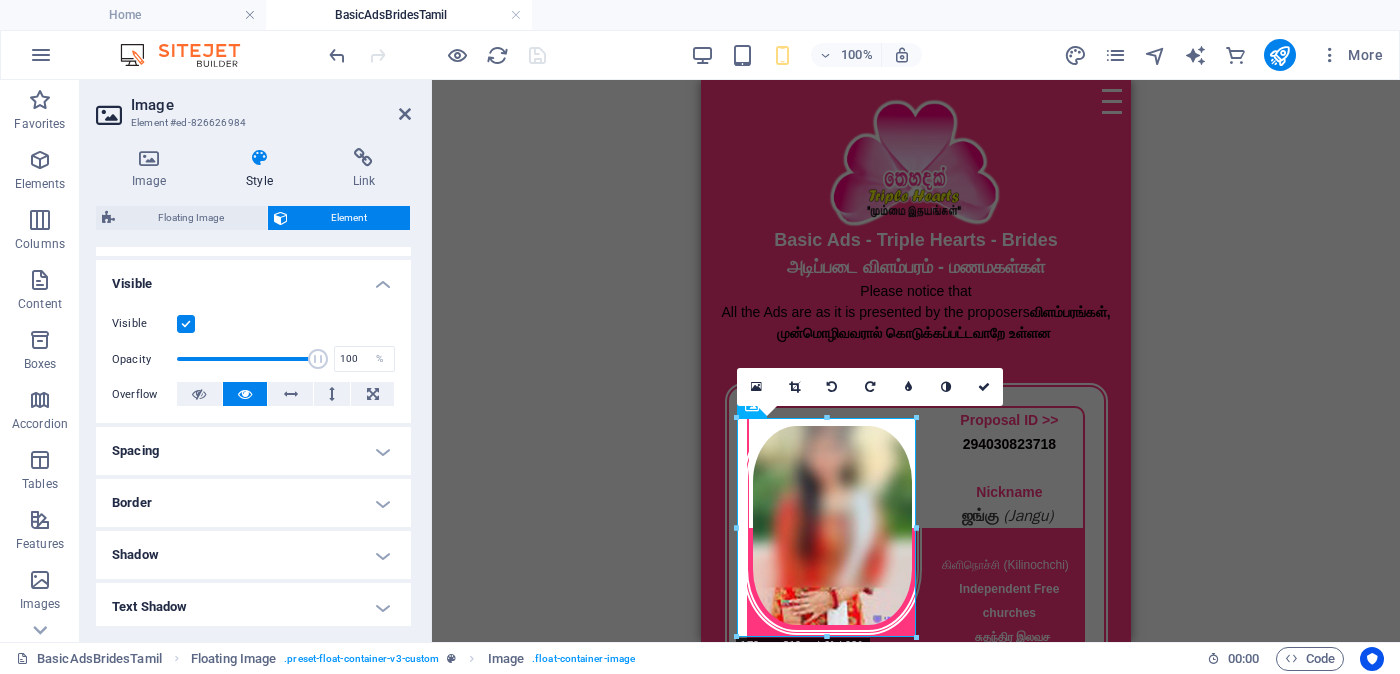 scroll, scrollTop: 0, scrollLeft: 0, axis: both 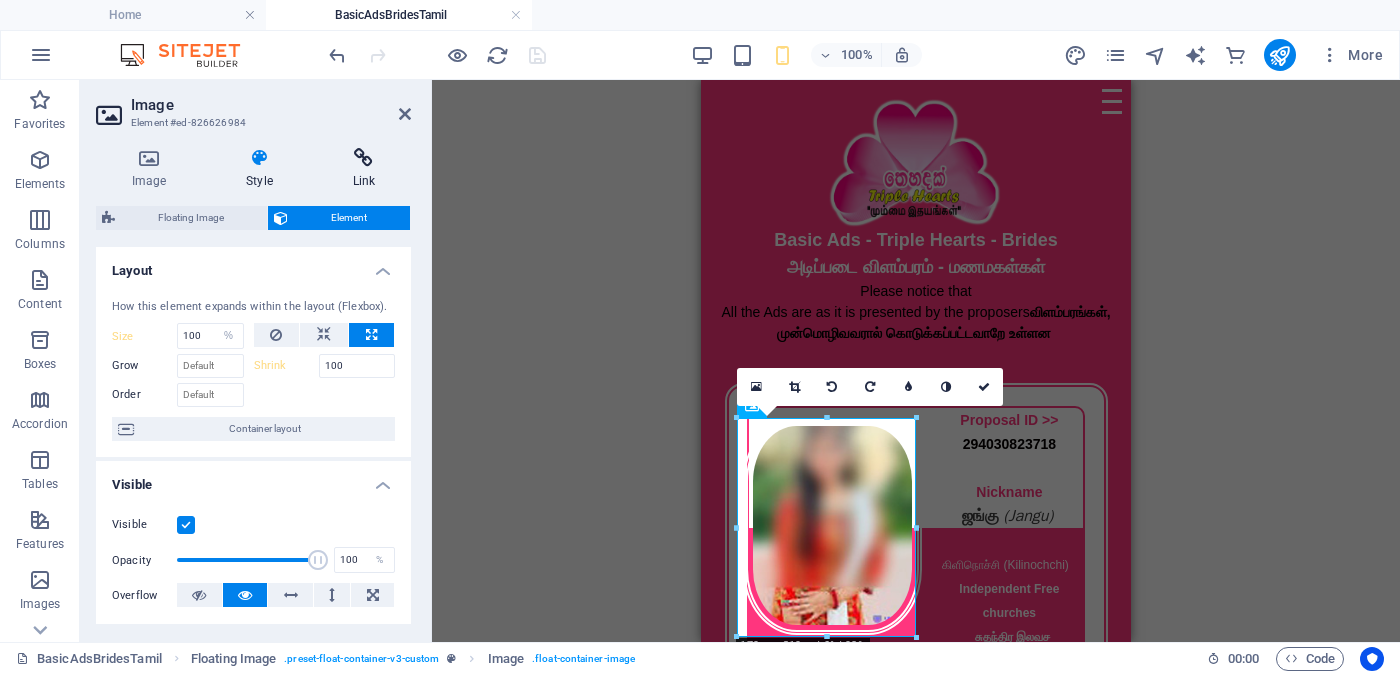 click on "Link" at bounding box center (364, 169) 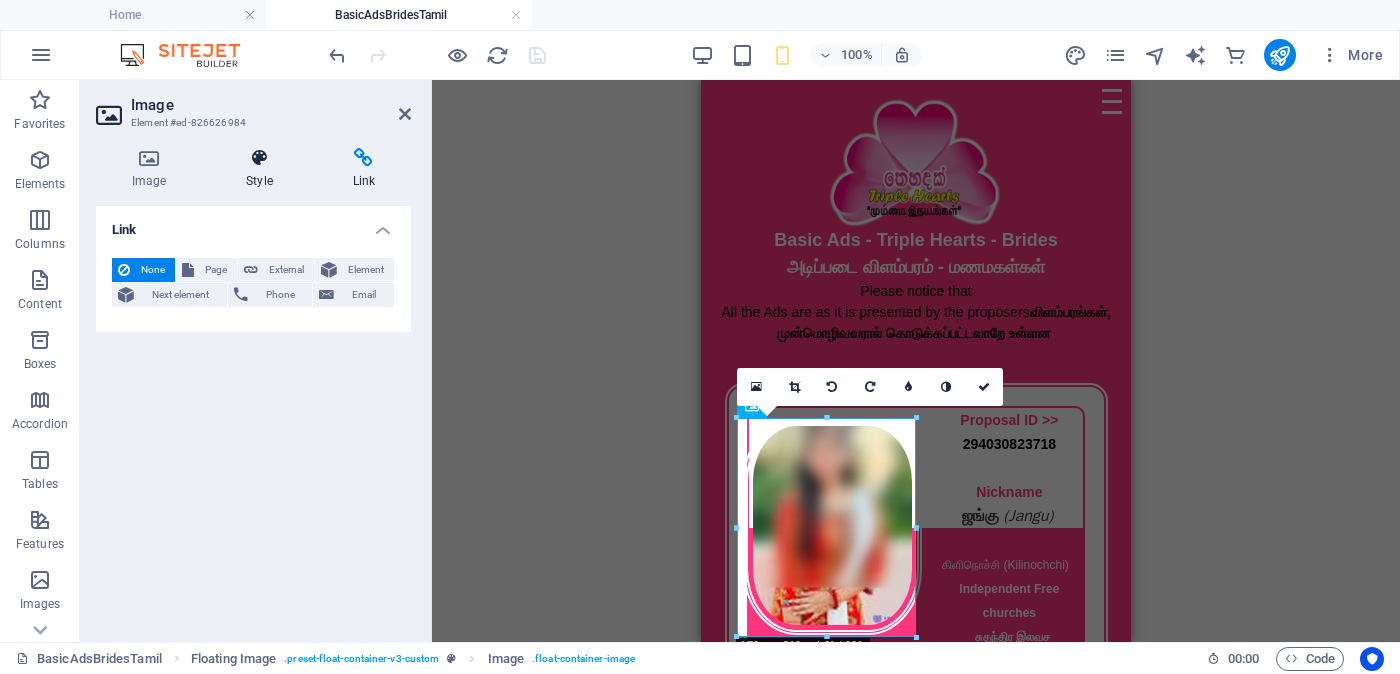 click on "Style" at bounding box center (263, 169) 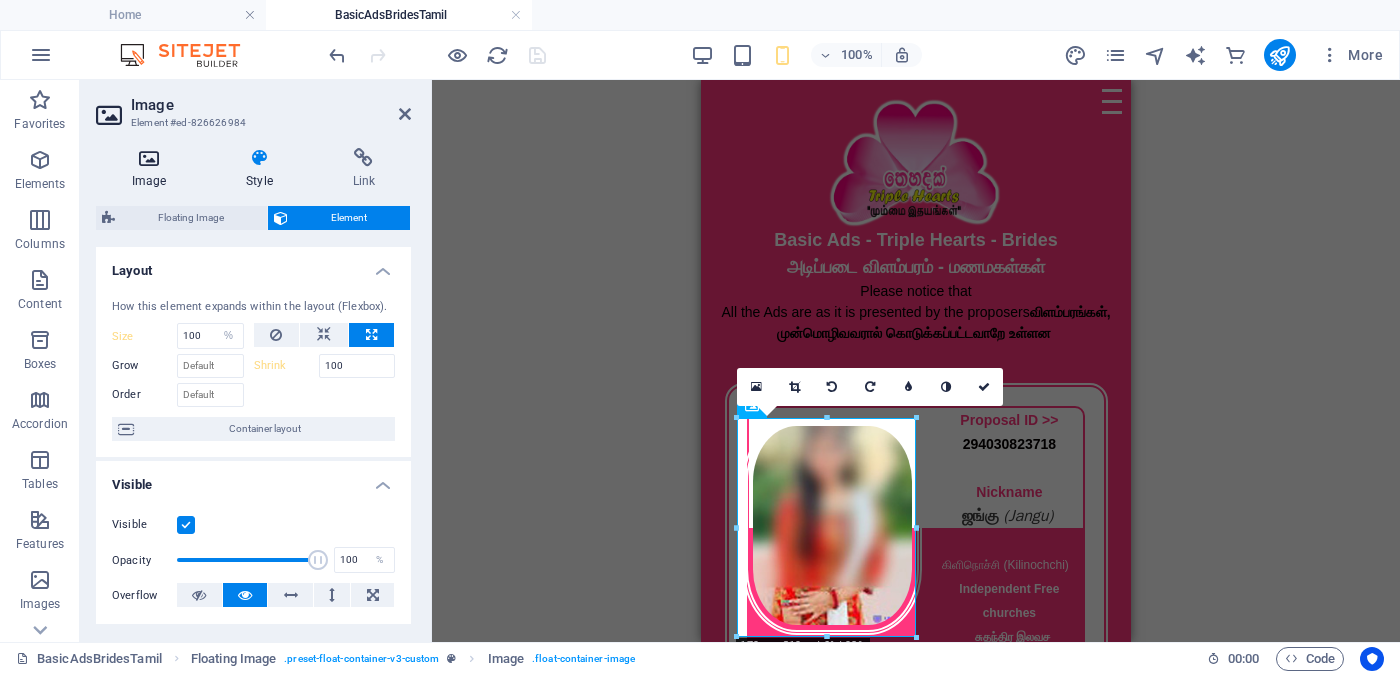 click on "Image" at bounding box center [153, 169] 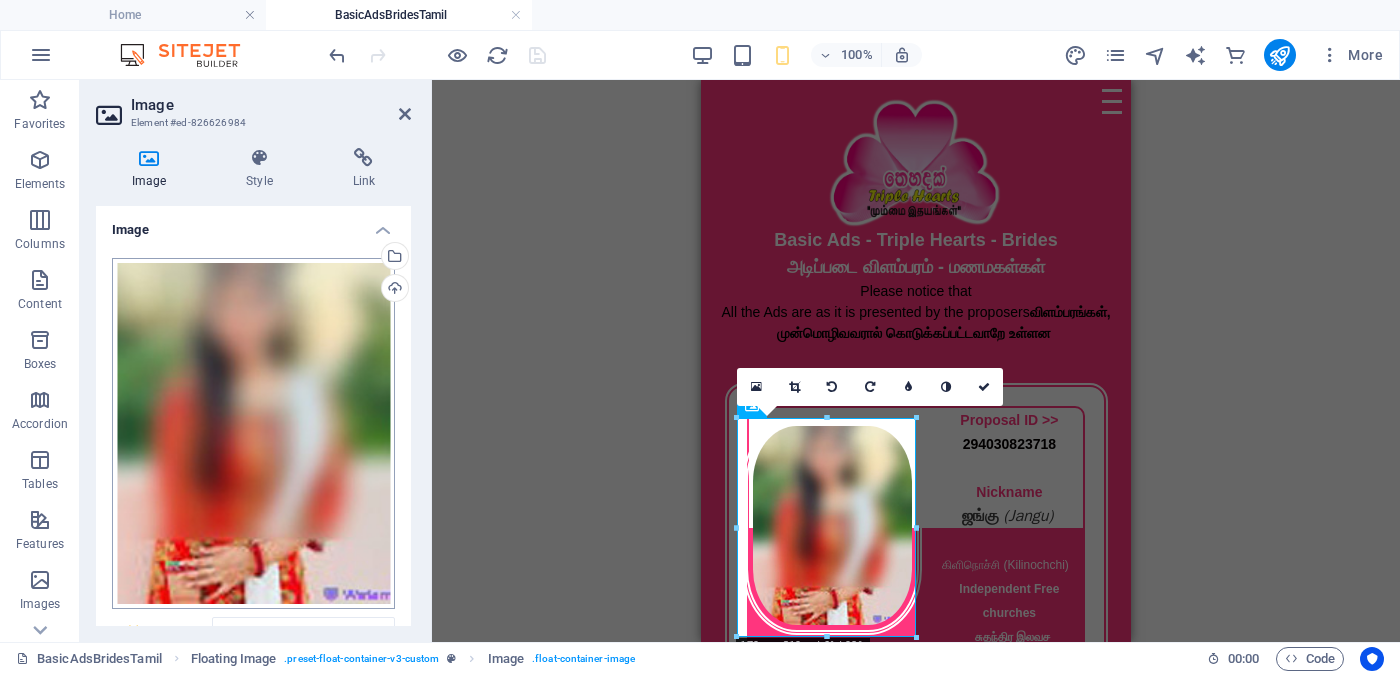 scroll, scrollTop: 237, scrollLeft: 0, axis: vertical 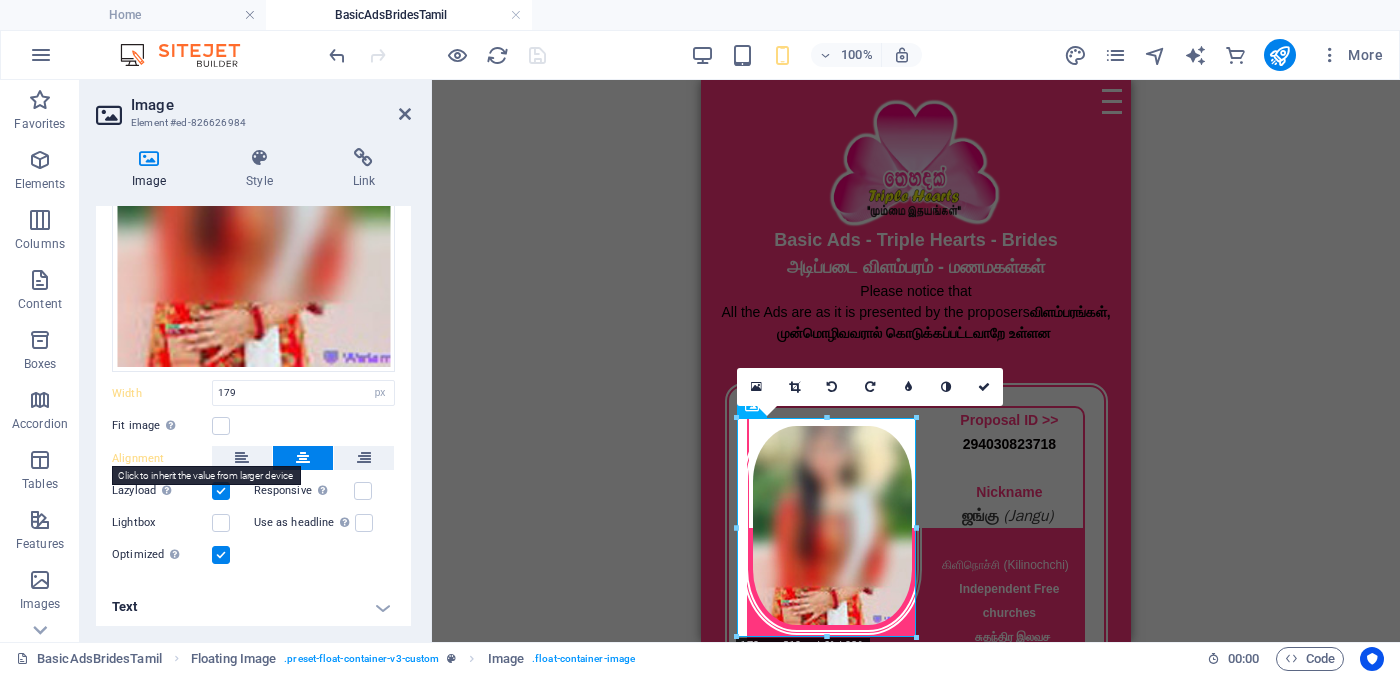 click on "Alignment" at bounding box center [162, 459] 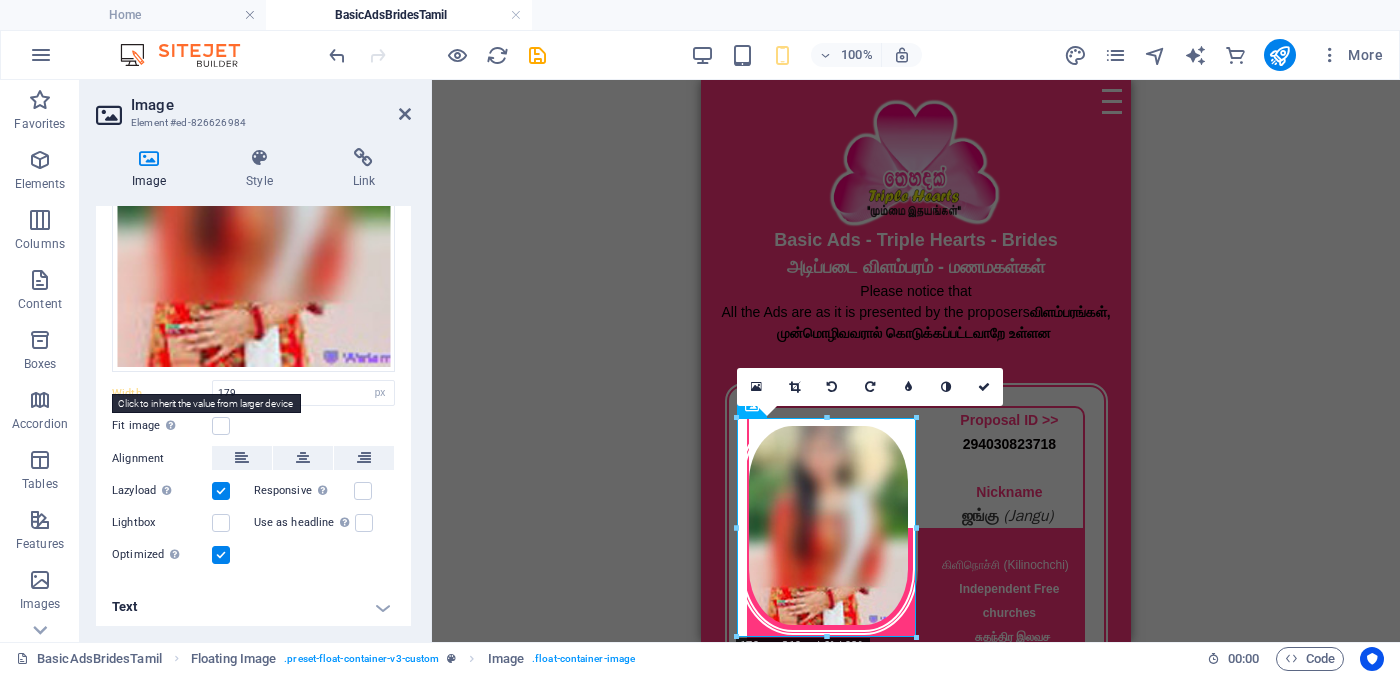 click on "Width" at bounding box center [162, 393] 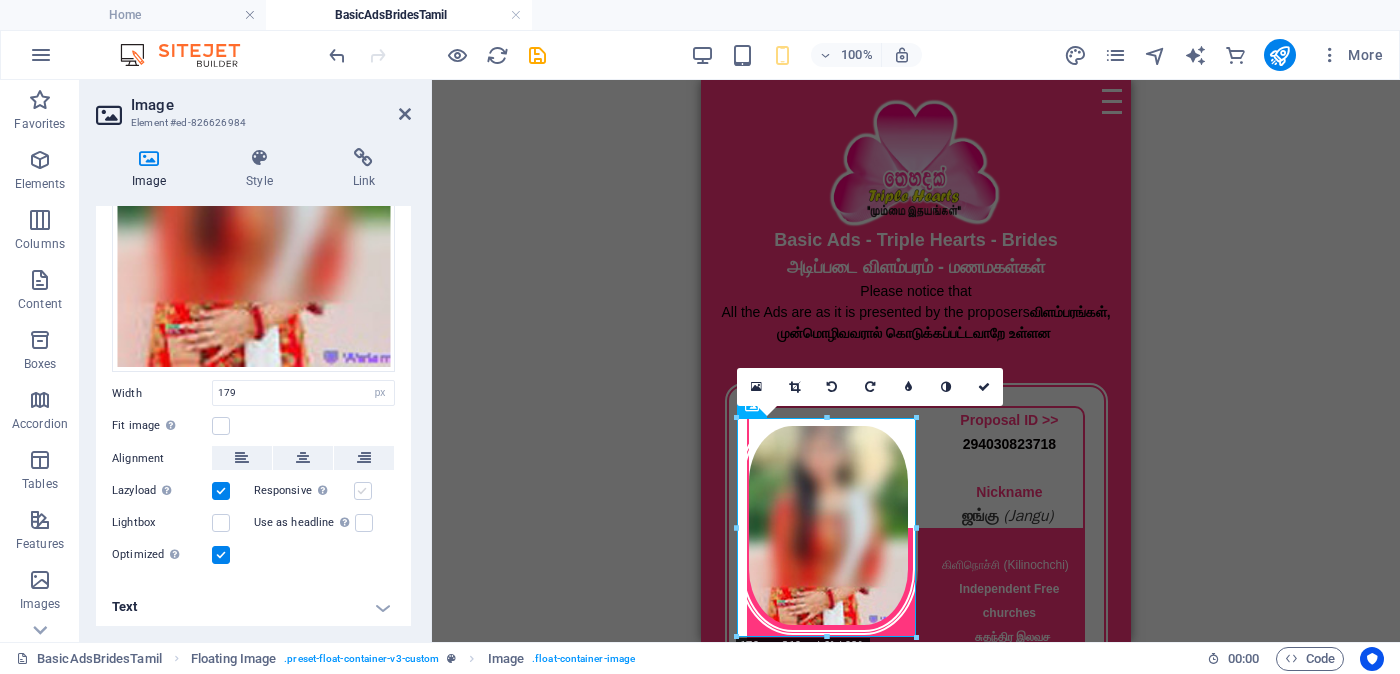 click at bounding box center [363, 491] 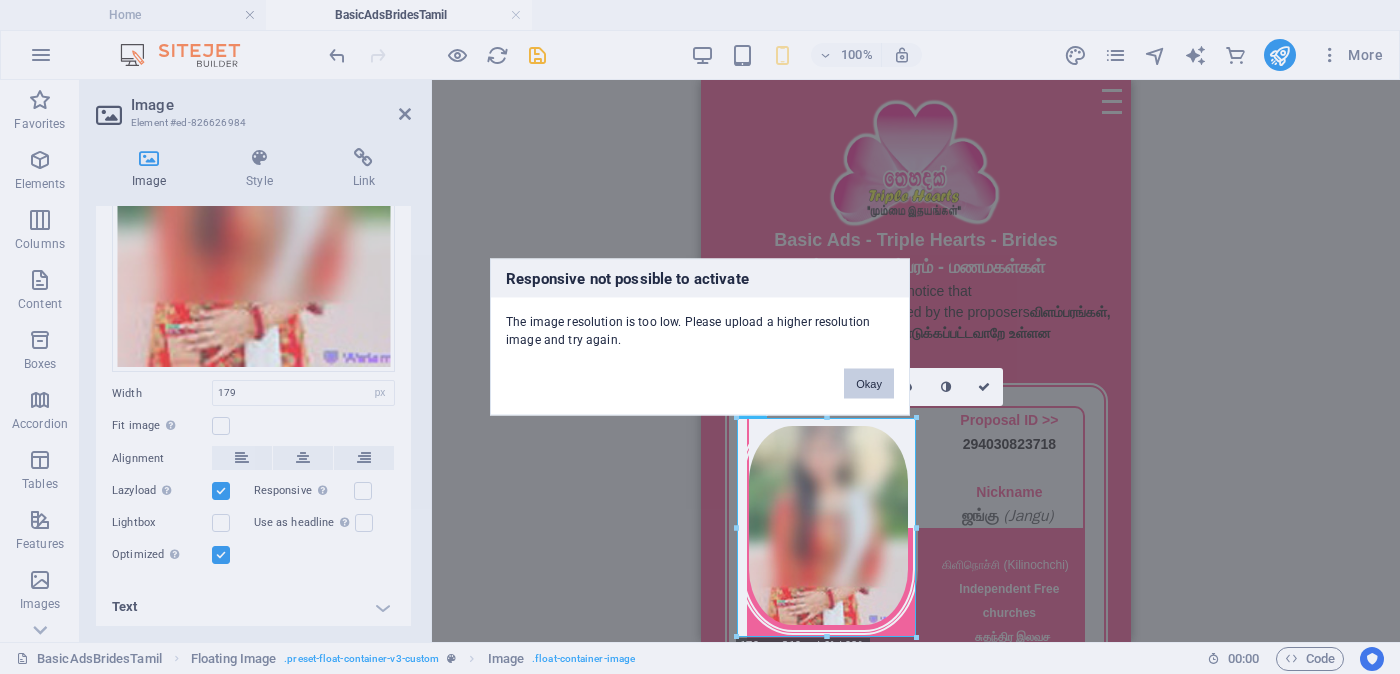 click on "Okay" at bounding box center [869, 384] 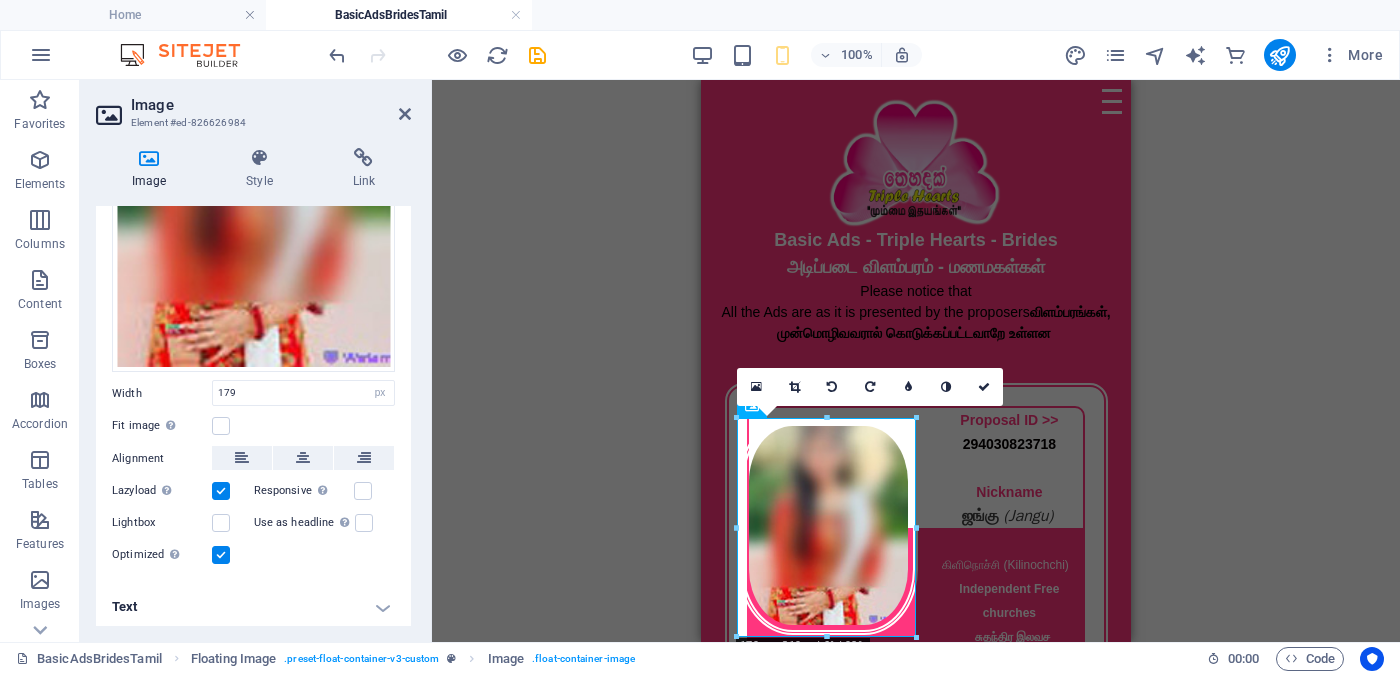 scroll, scrollTop: 0, scrollLeft: 0, axis: both 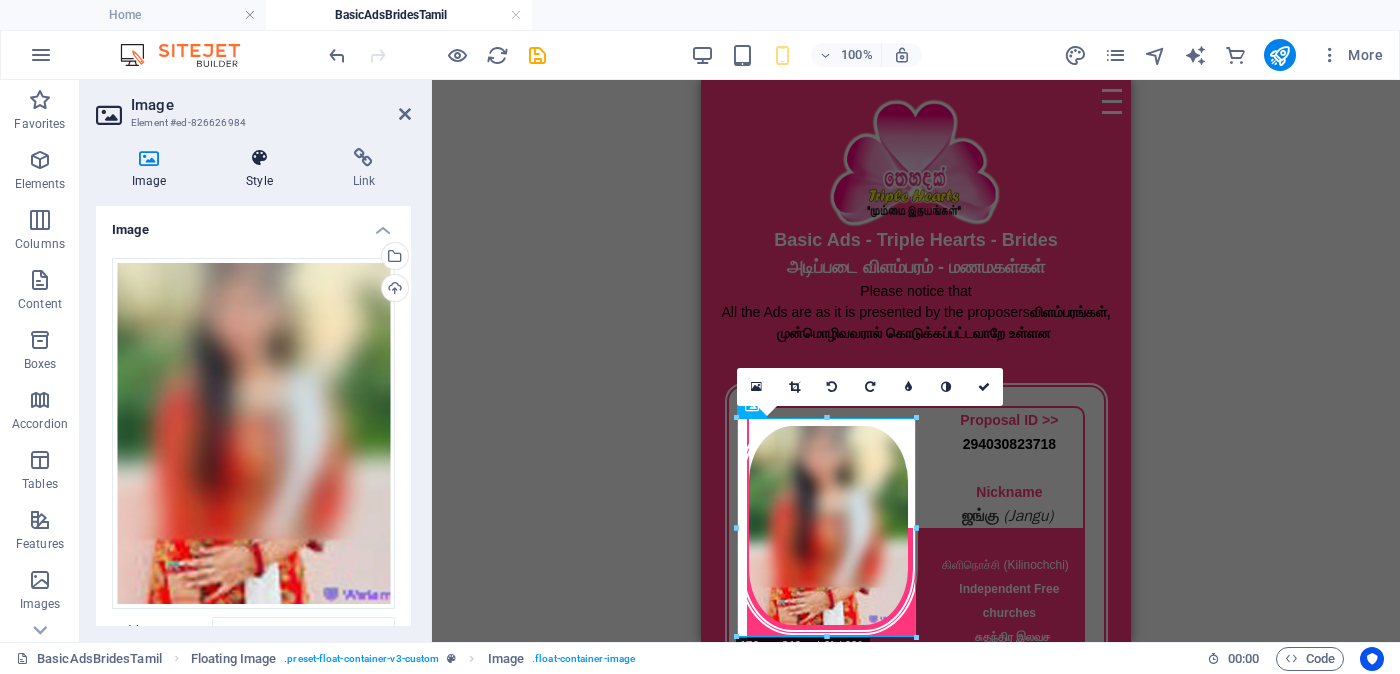 click at bounding box center [259, 158] 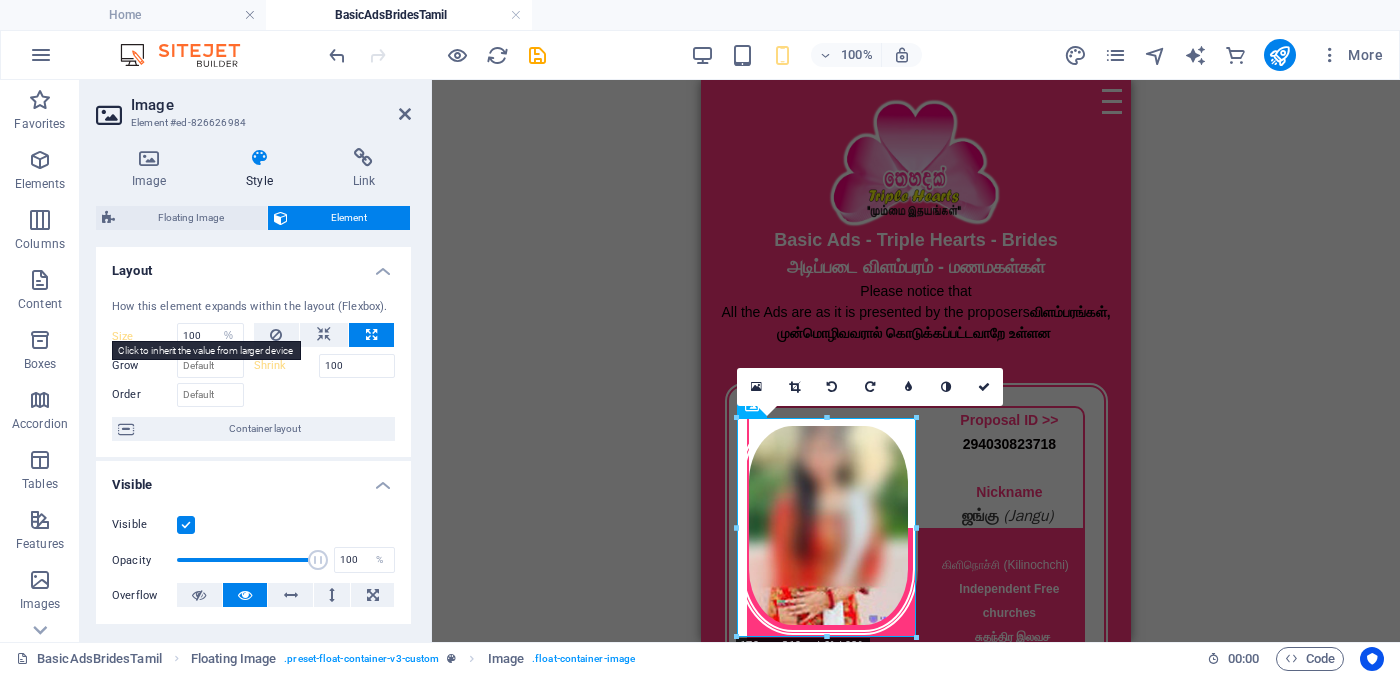 click on "Size" at bounding box center (144, 336) 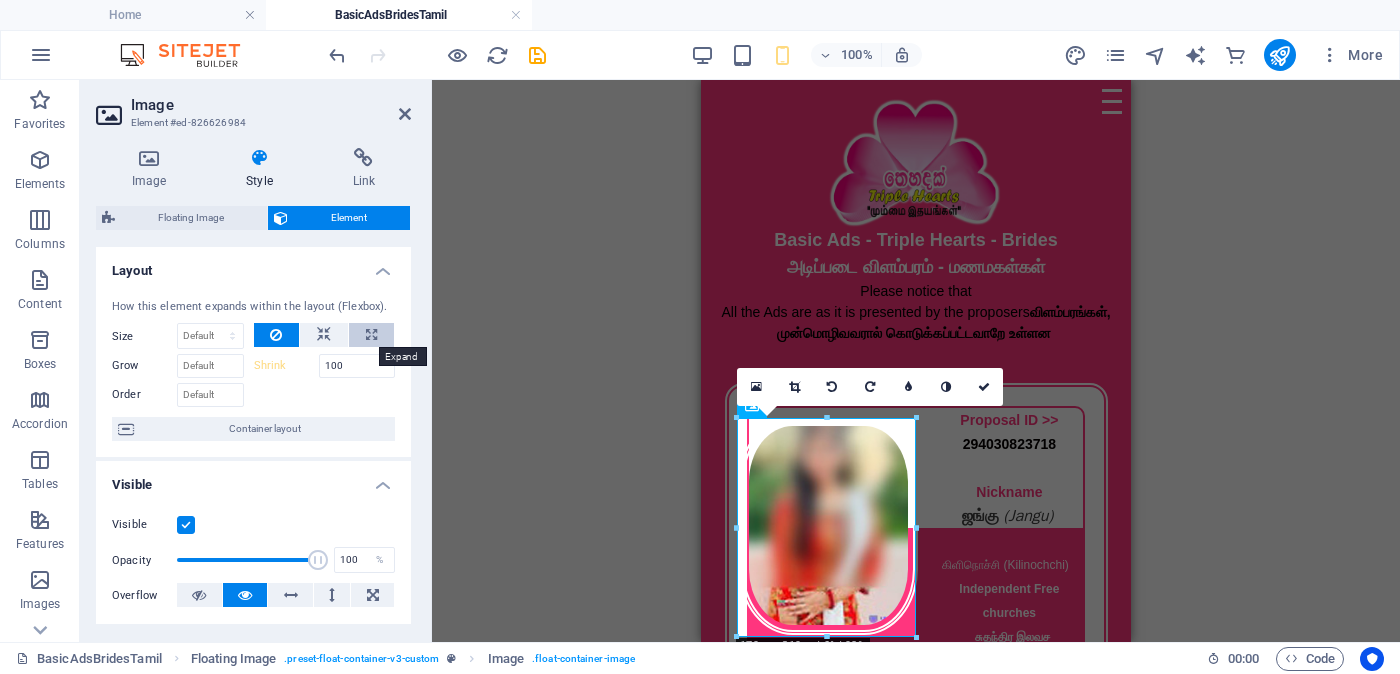 click at bounding box center [371, 335] 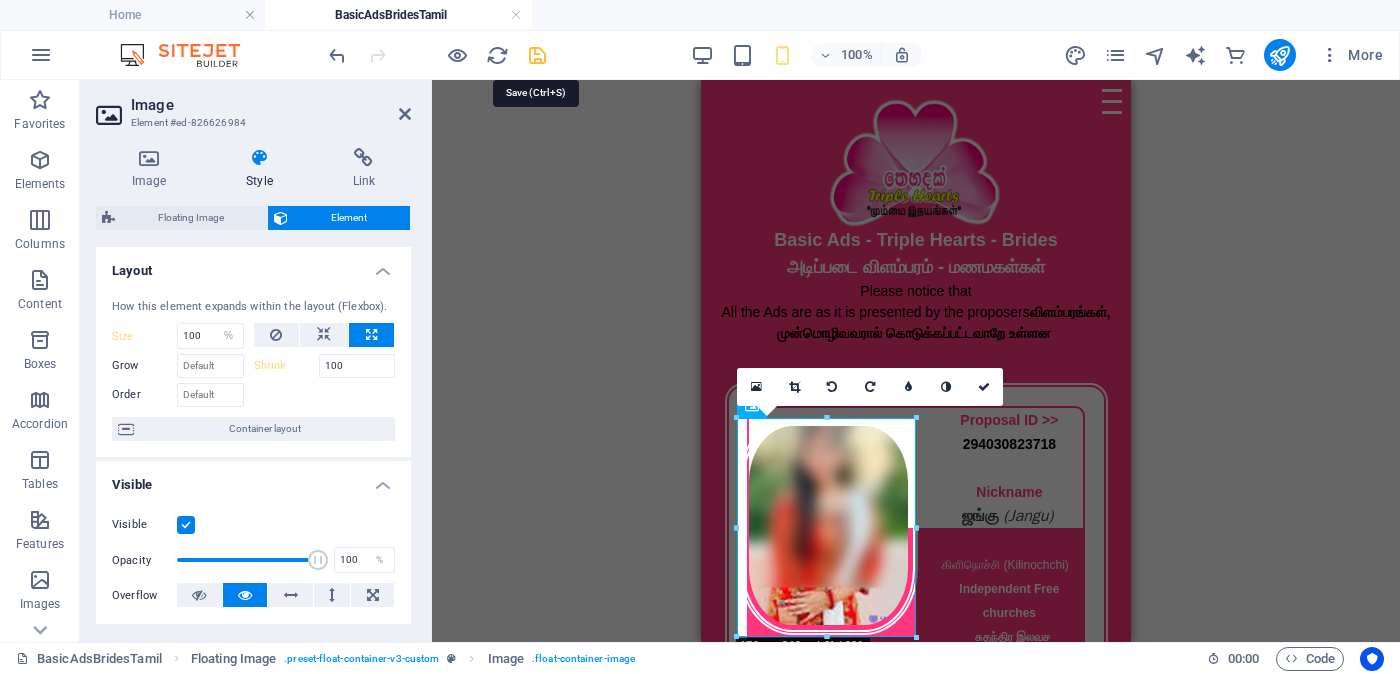 click at bounding box center (537, 55) 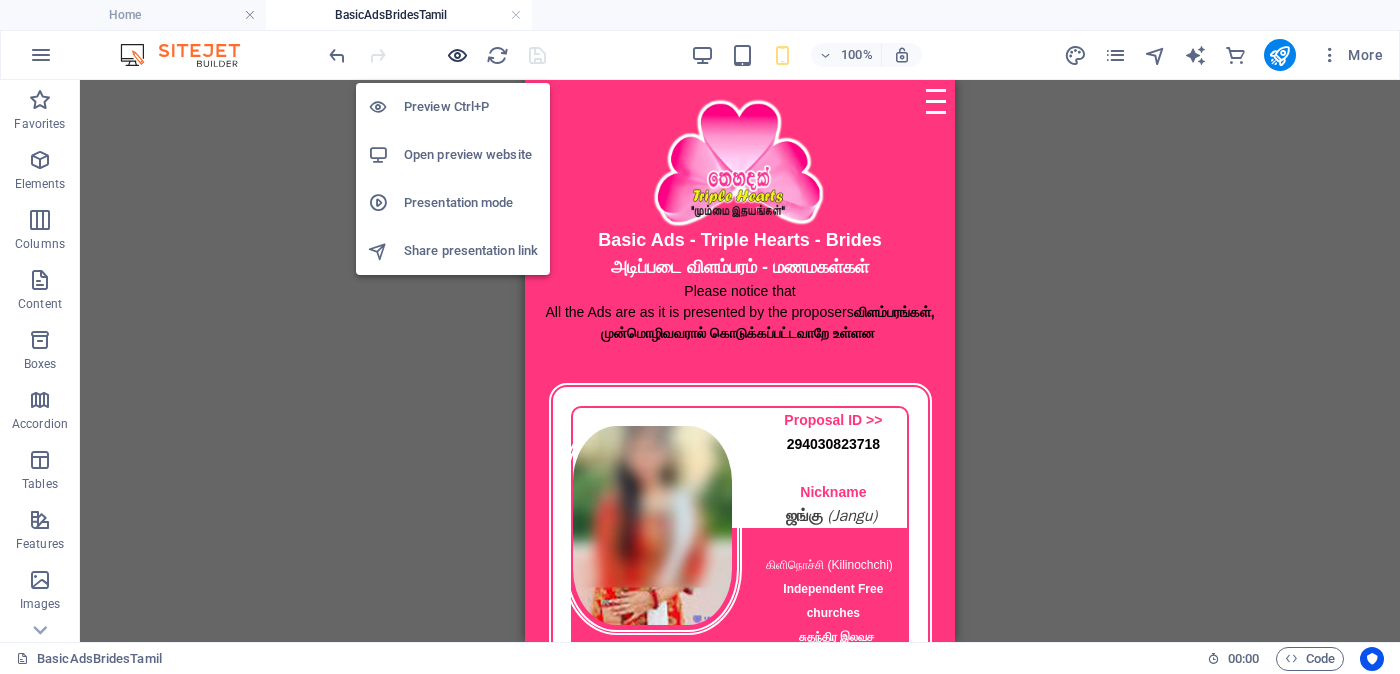 click at bounding box center (457, 55) 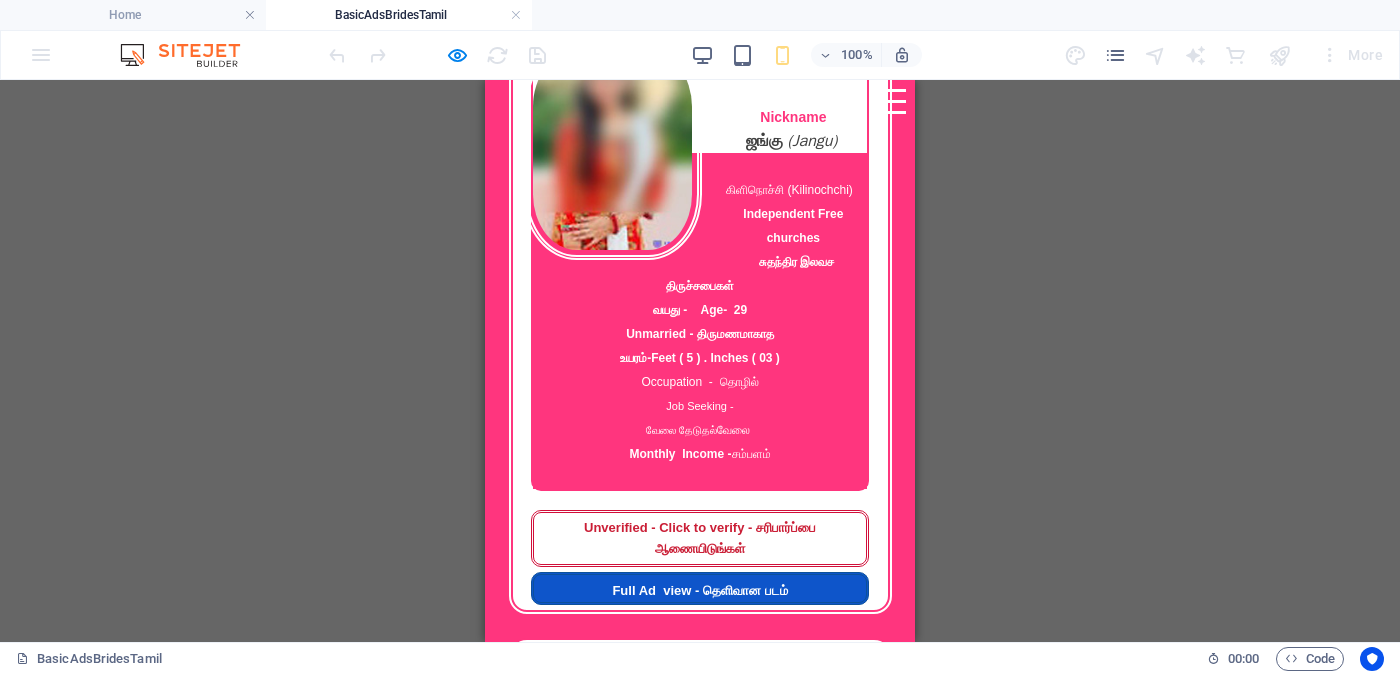 scroll, scrollTop: 124, scrollLeft: 0, axis: vertical 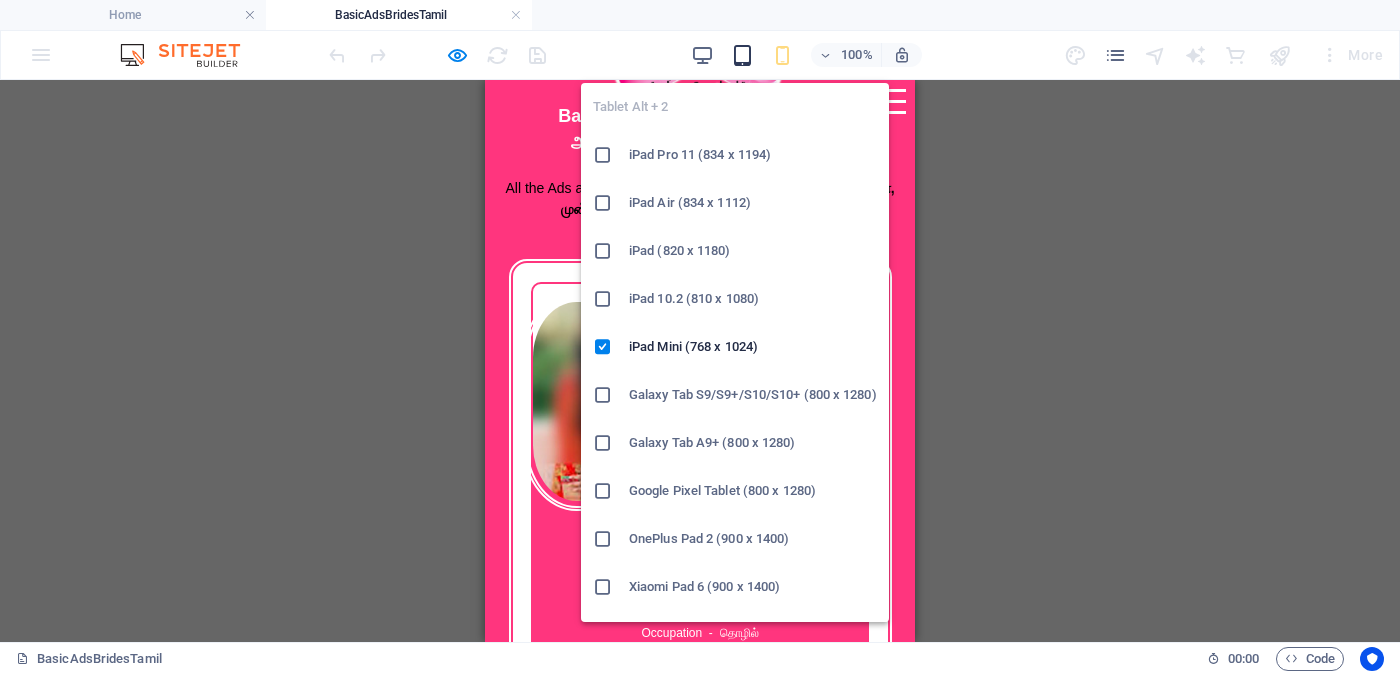 click at bounding box center (742, 55) 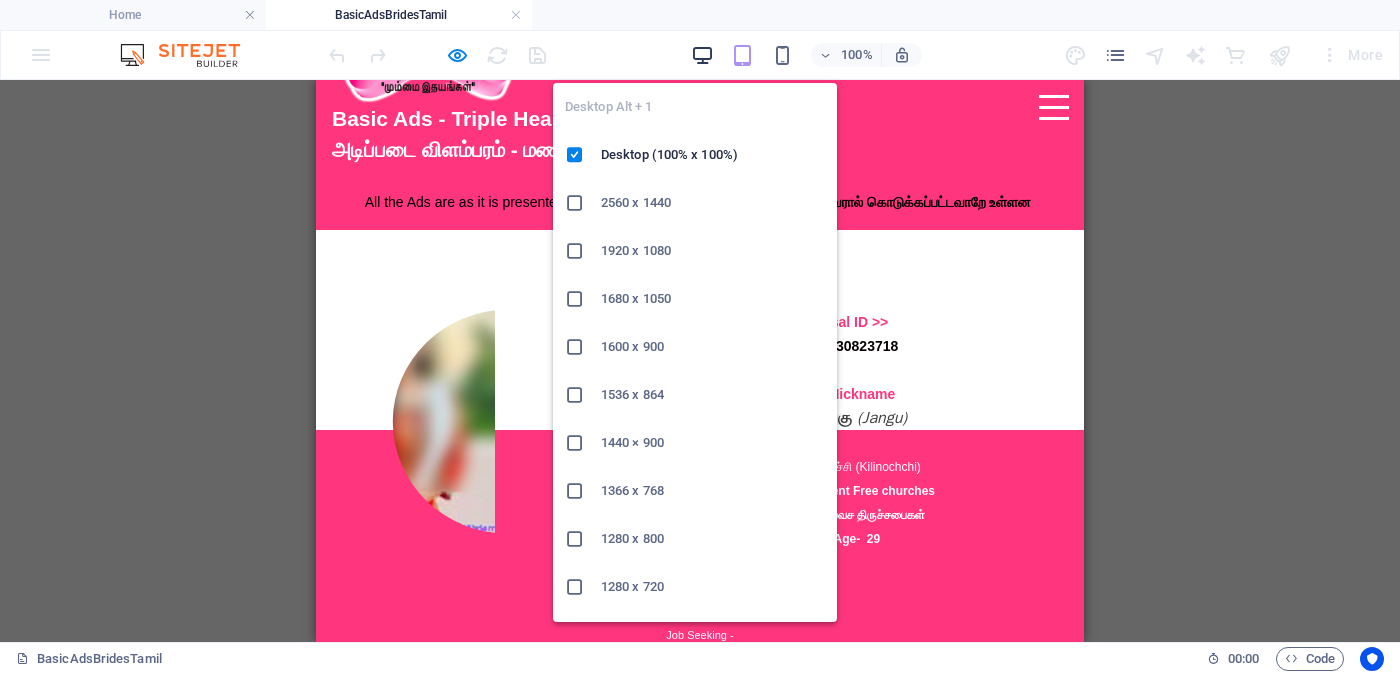 click at bounding box center [702, 55] 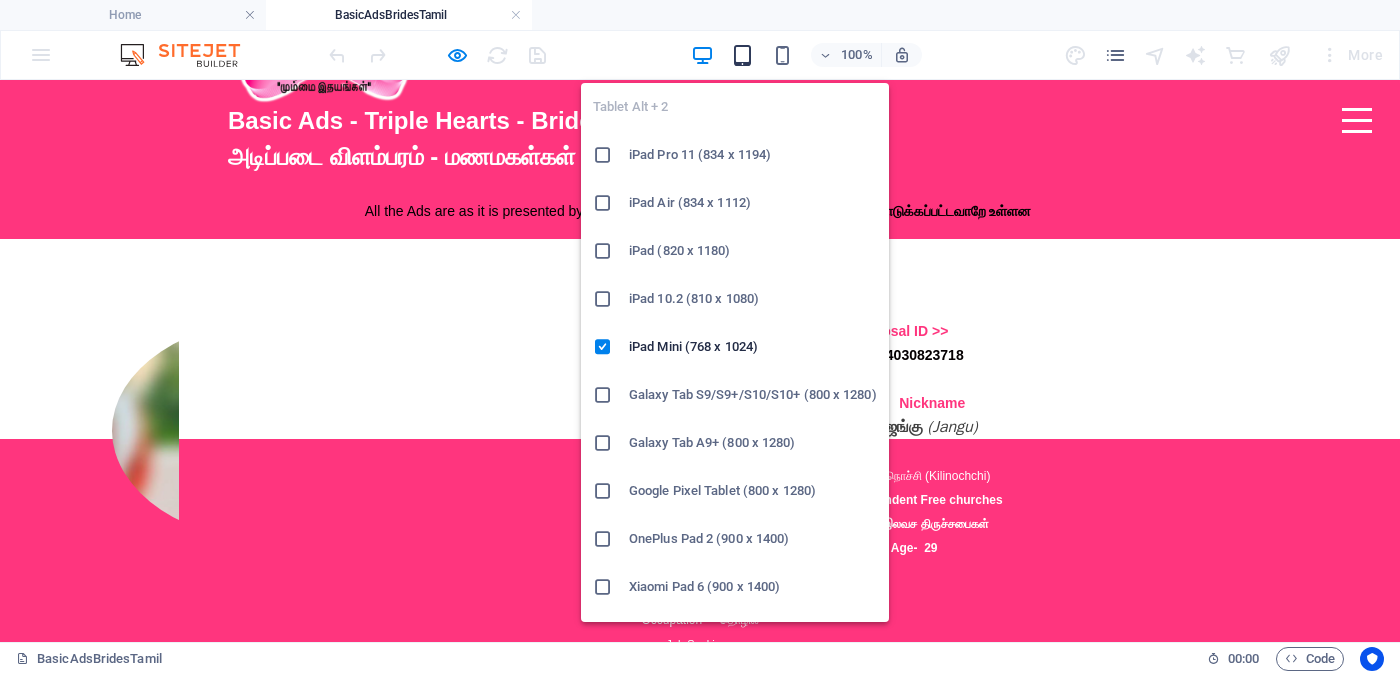click at bounding box center [742, 55] 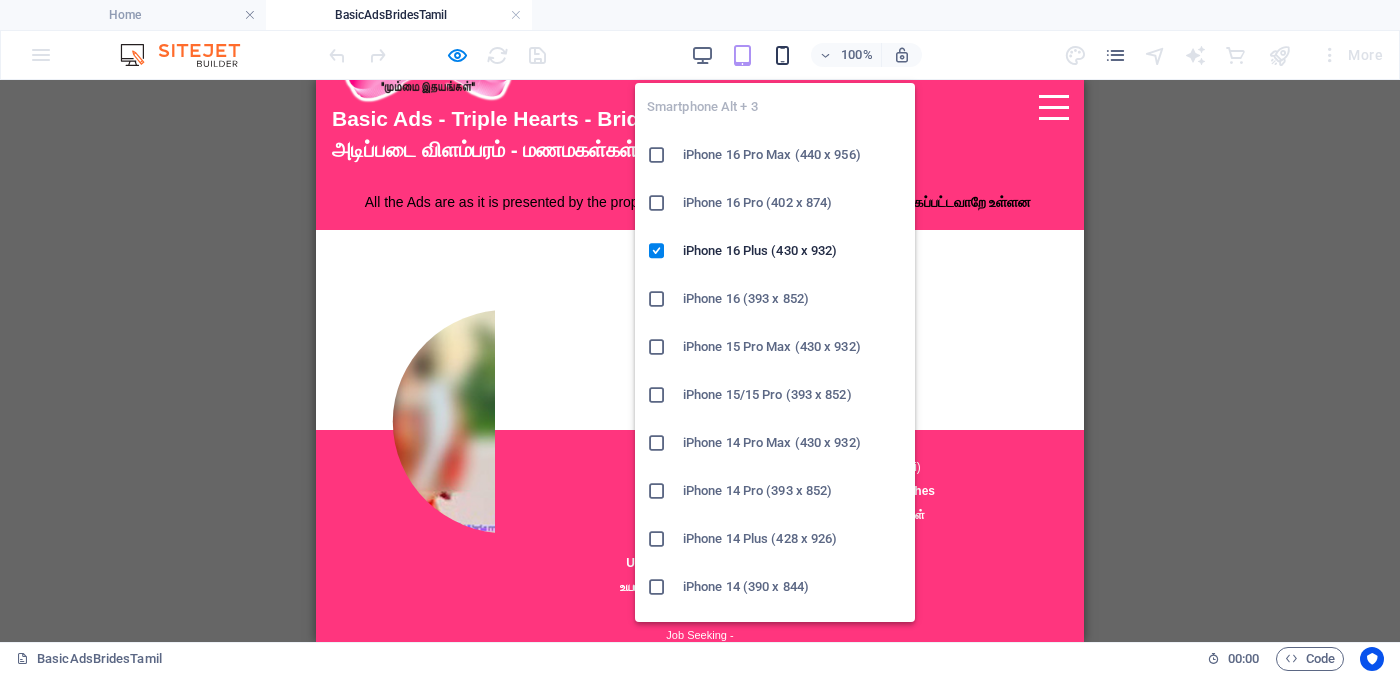 click at bounding box center [782, 55] 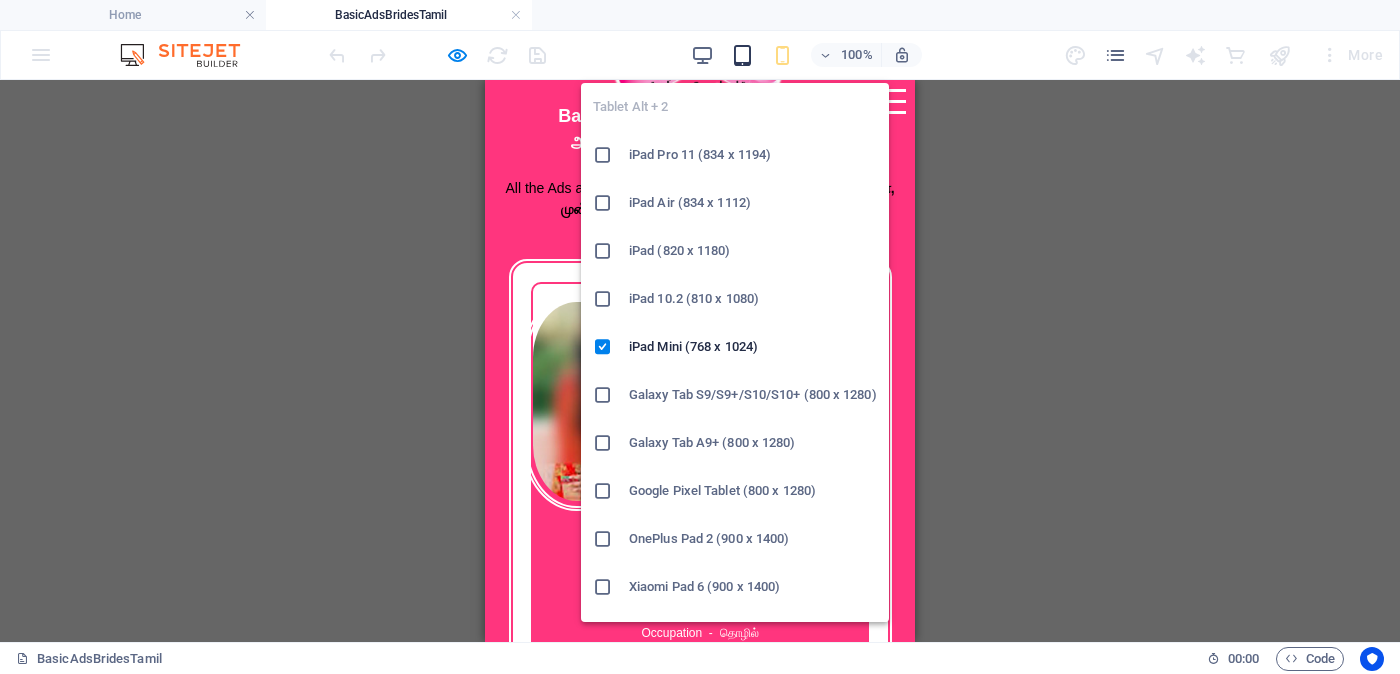 click at bounding box center (742, 55) 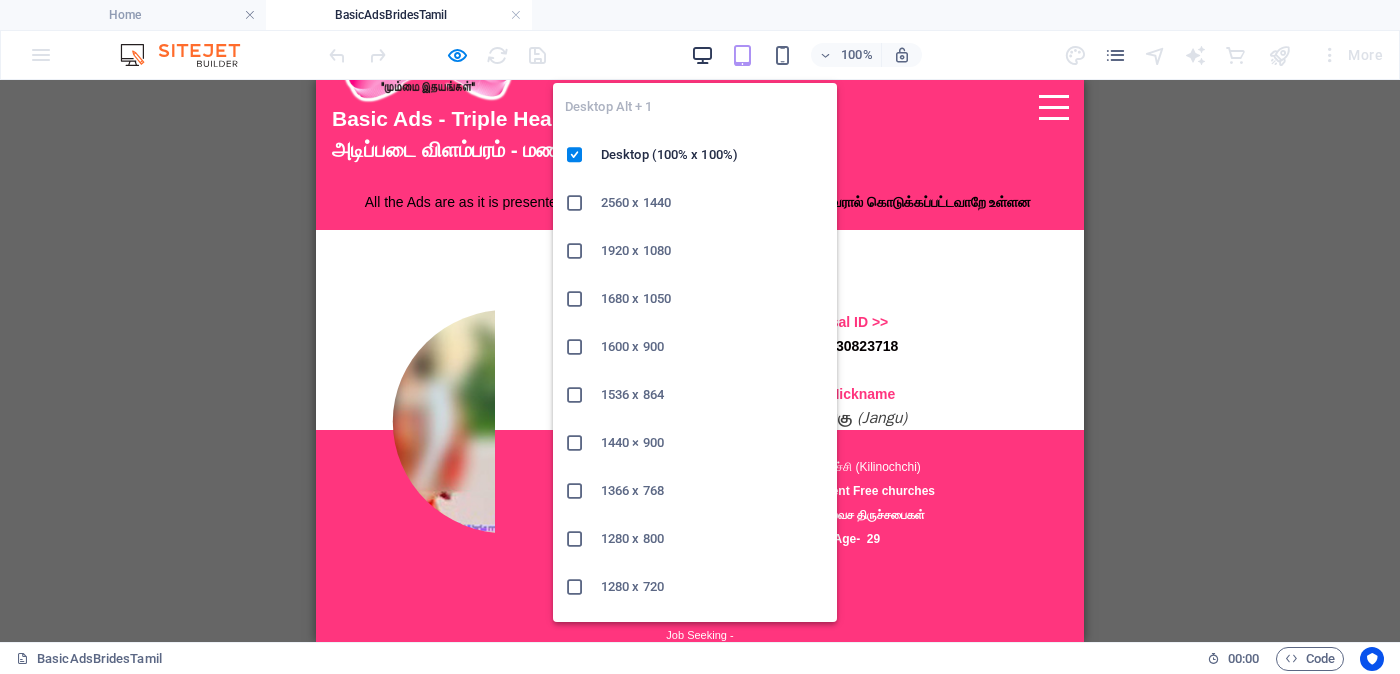 click at bounding box center (702, 55) 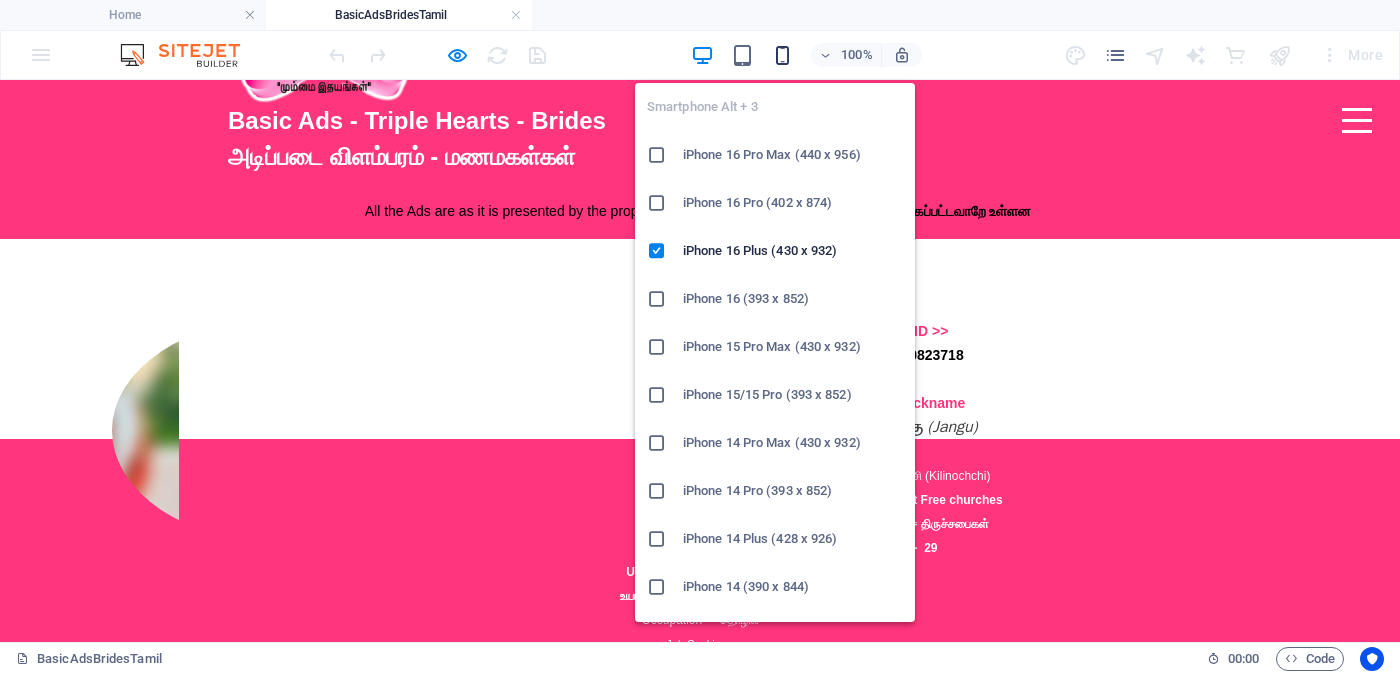 click at bounding box center [782, 55] 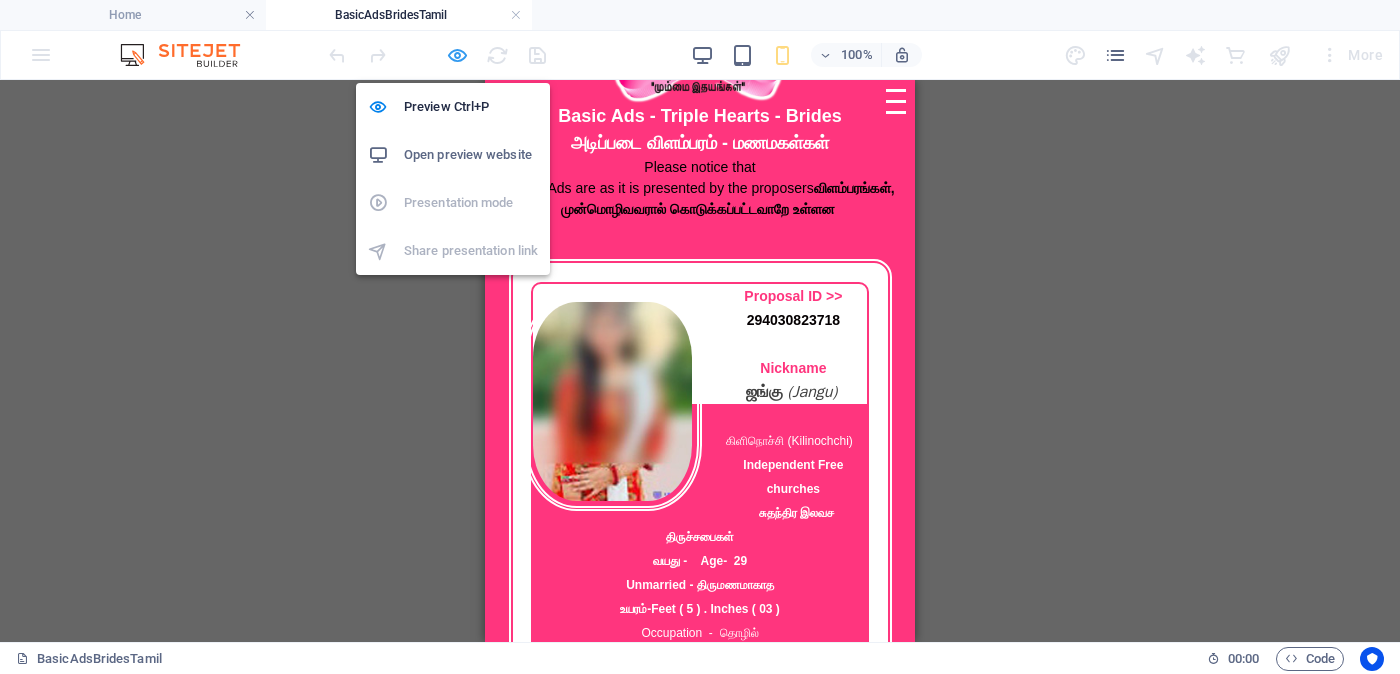 click at bounding box center (457, 55) 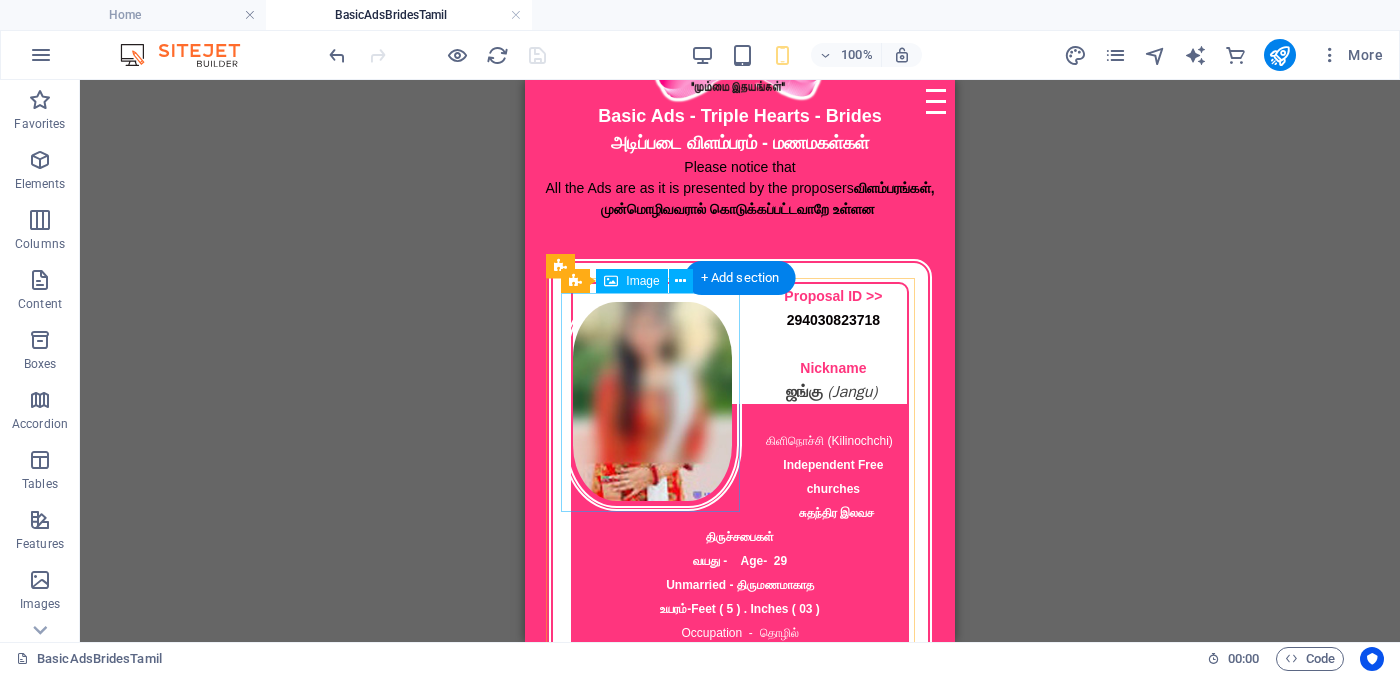 click at bounding box center [657, 401] 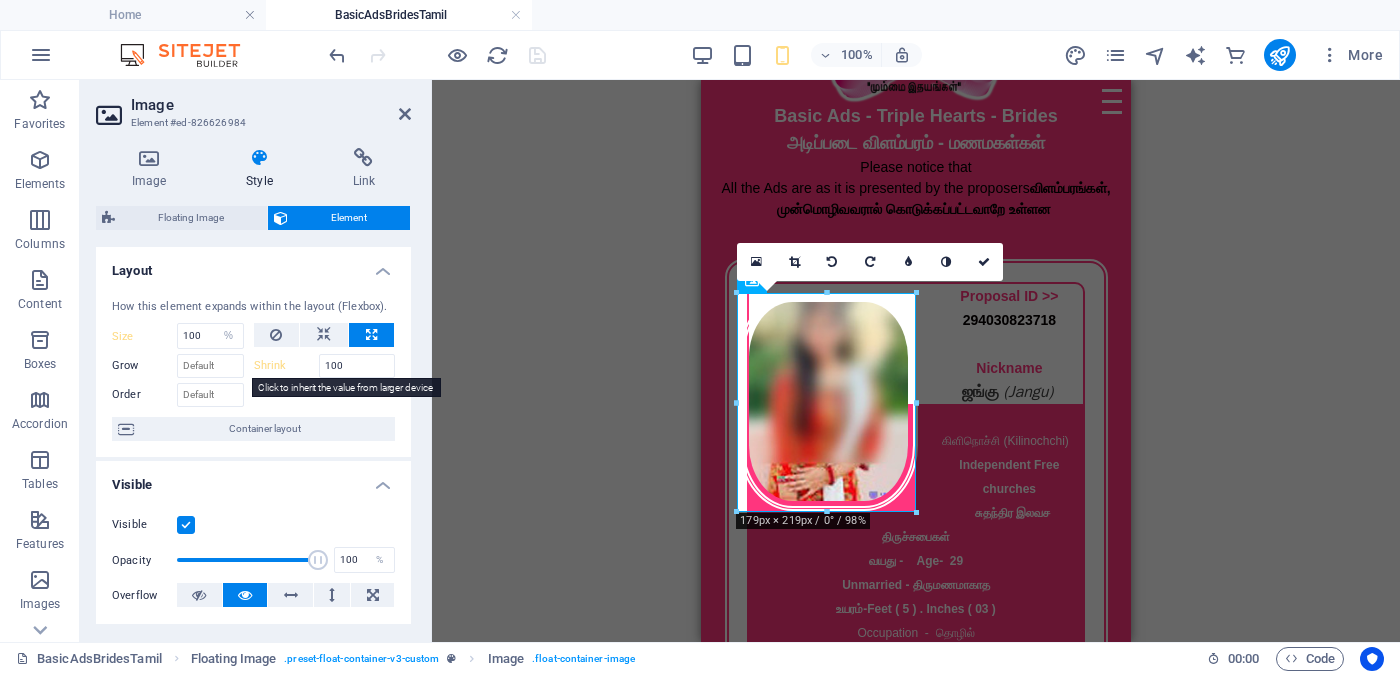click on "Shrink" at bounding box center [286, 366] 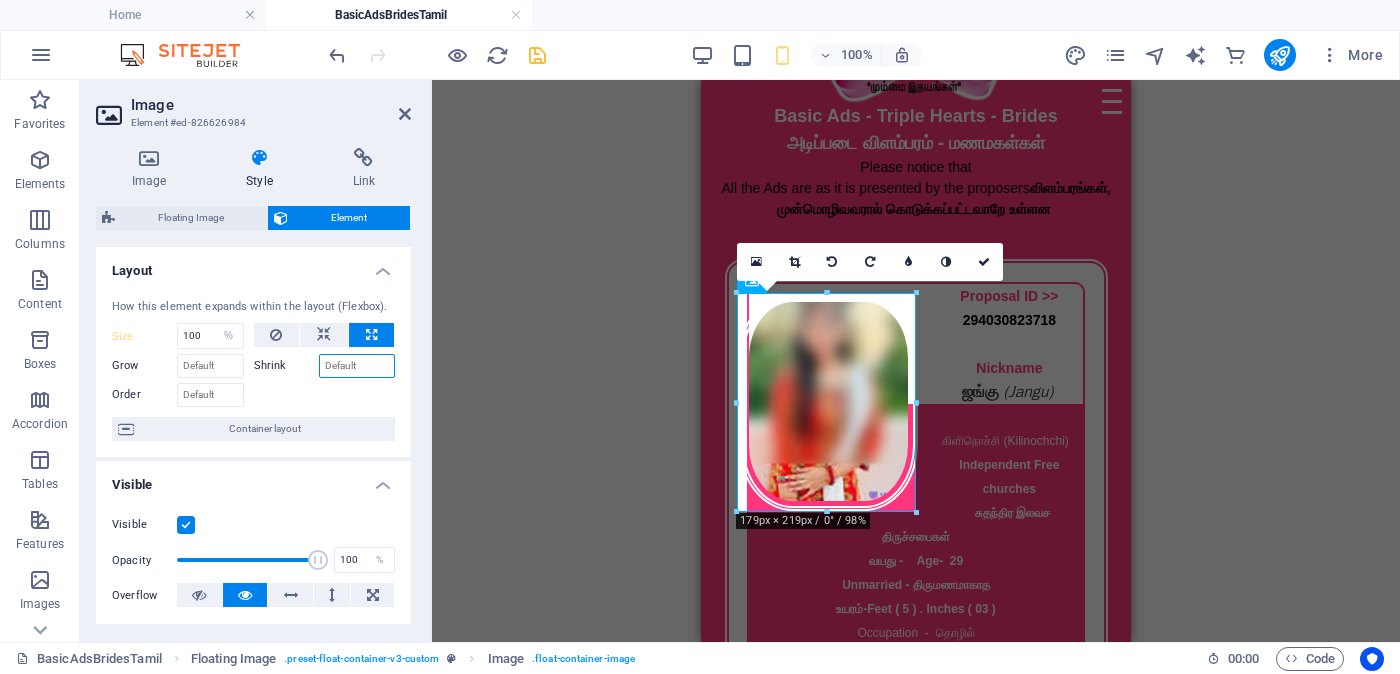 click on "Shrink" at bounding box center (357, 366) 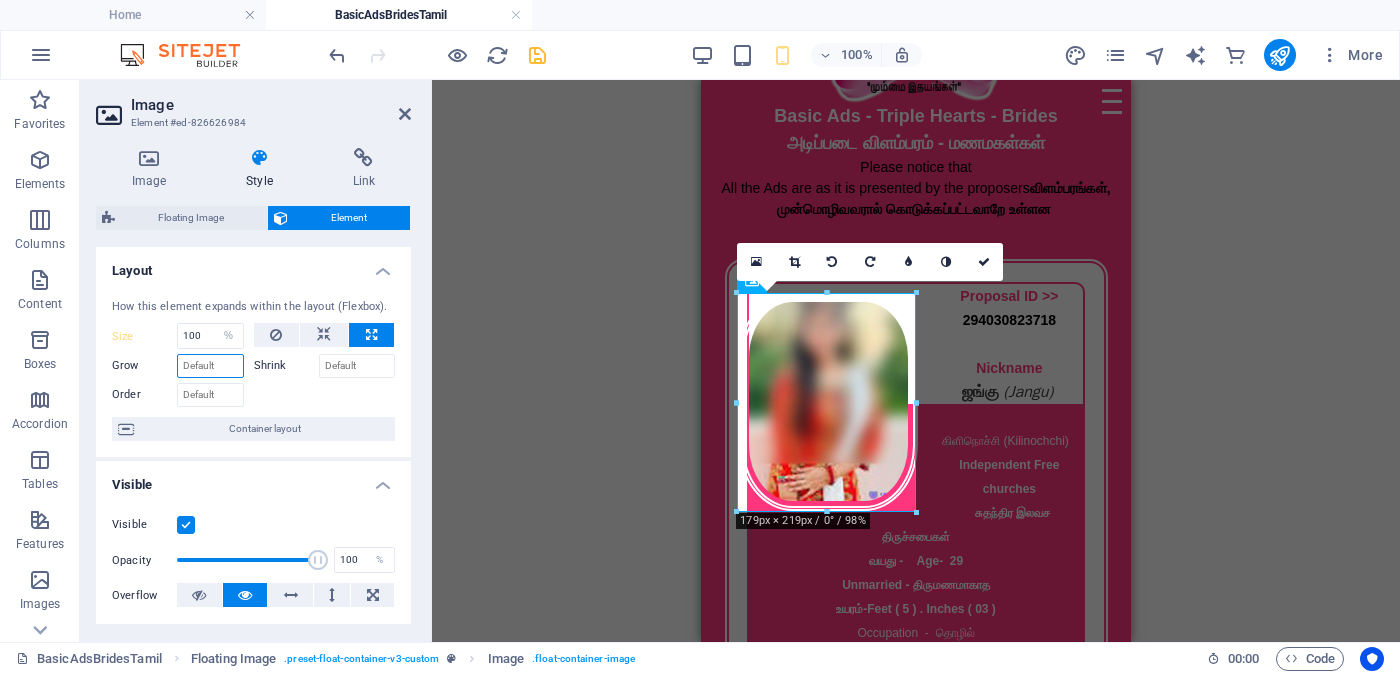click on "Grow" at bounding box center [210, 366] 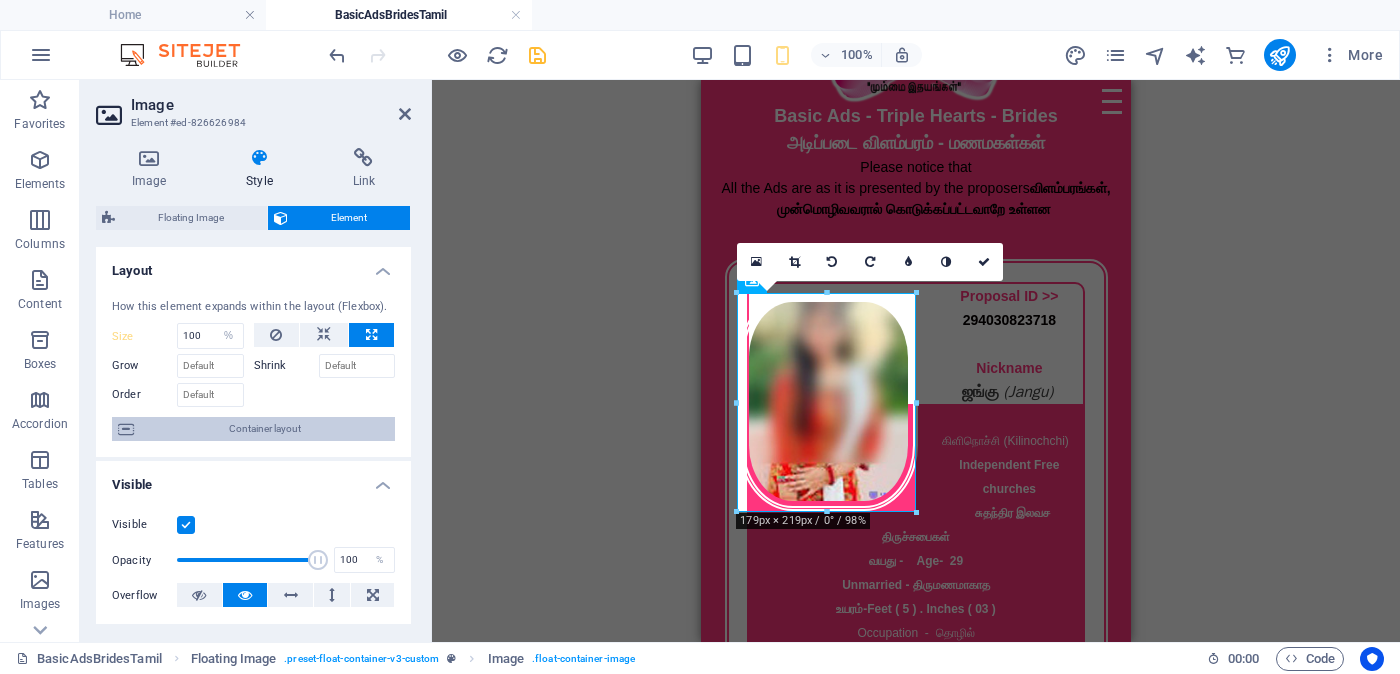 click on "Container layout" at bounding box center [264, 429] 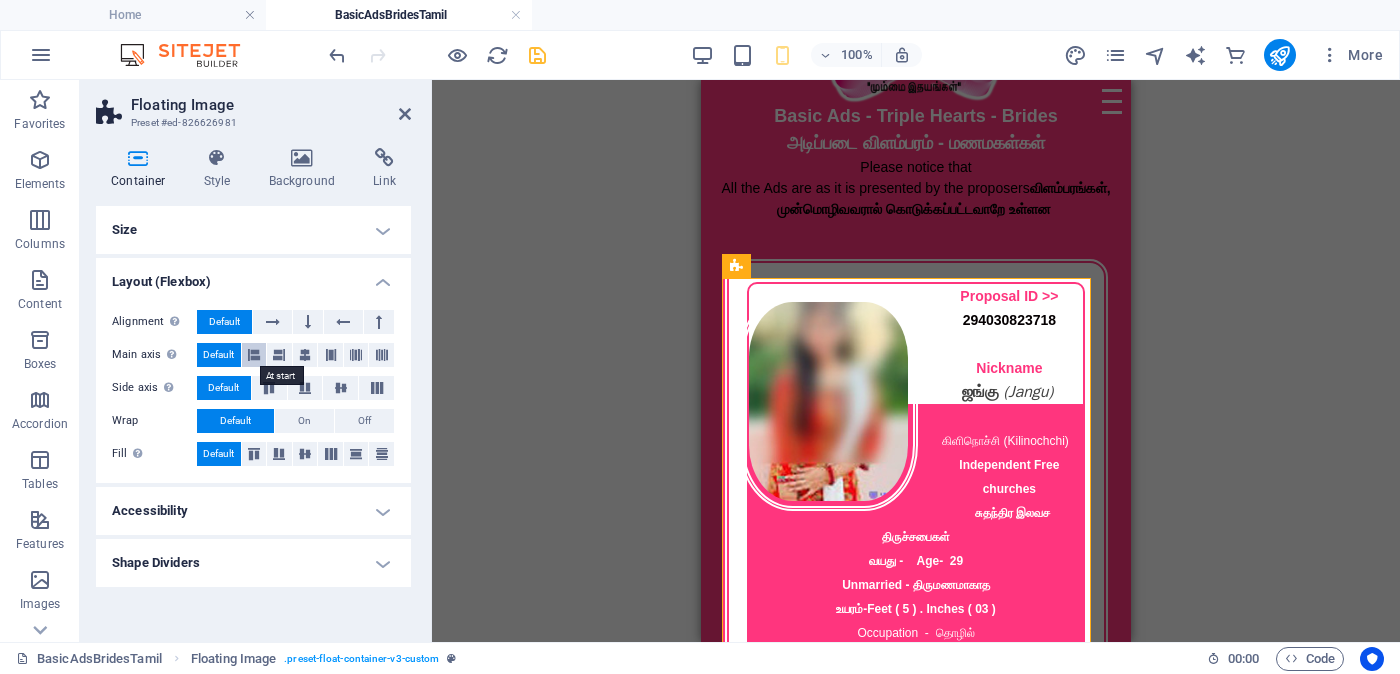 click at bounding box center [254, 355] 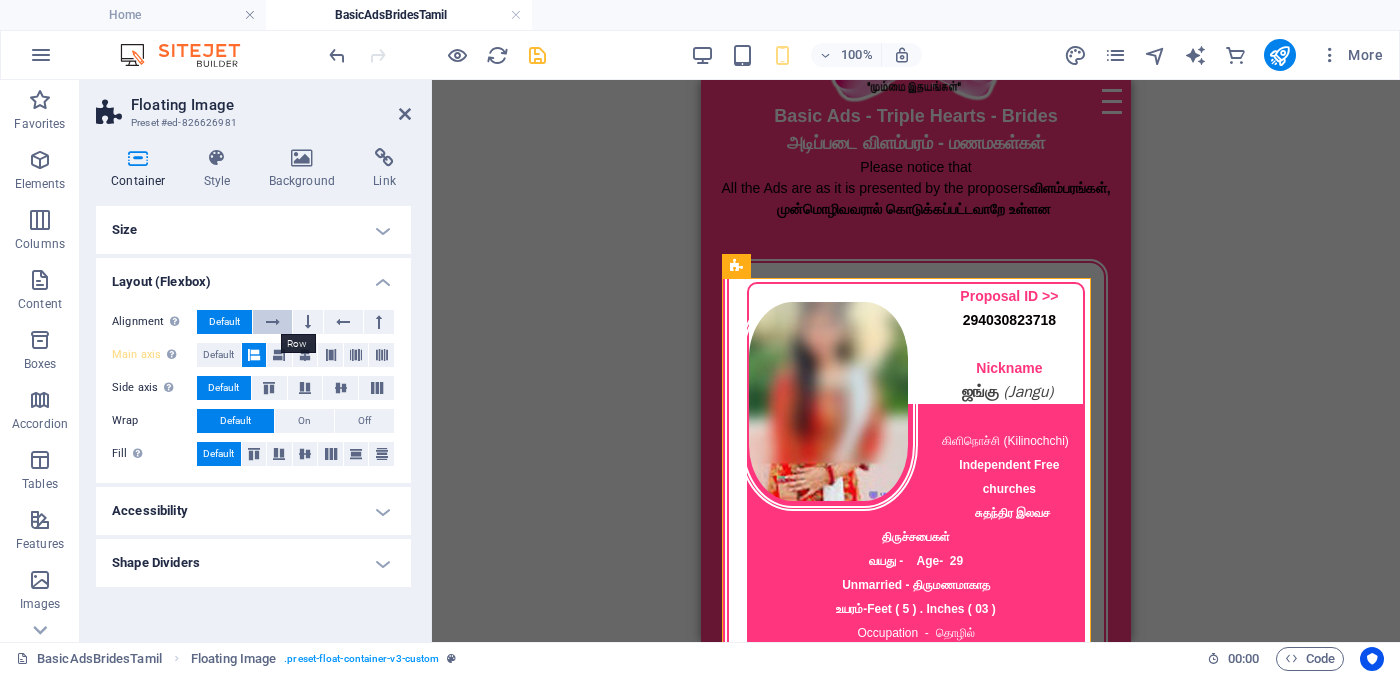 click at bounding box center (273, 322) 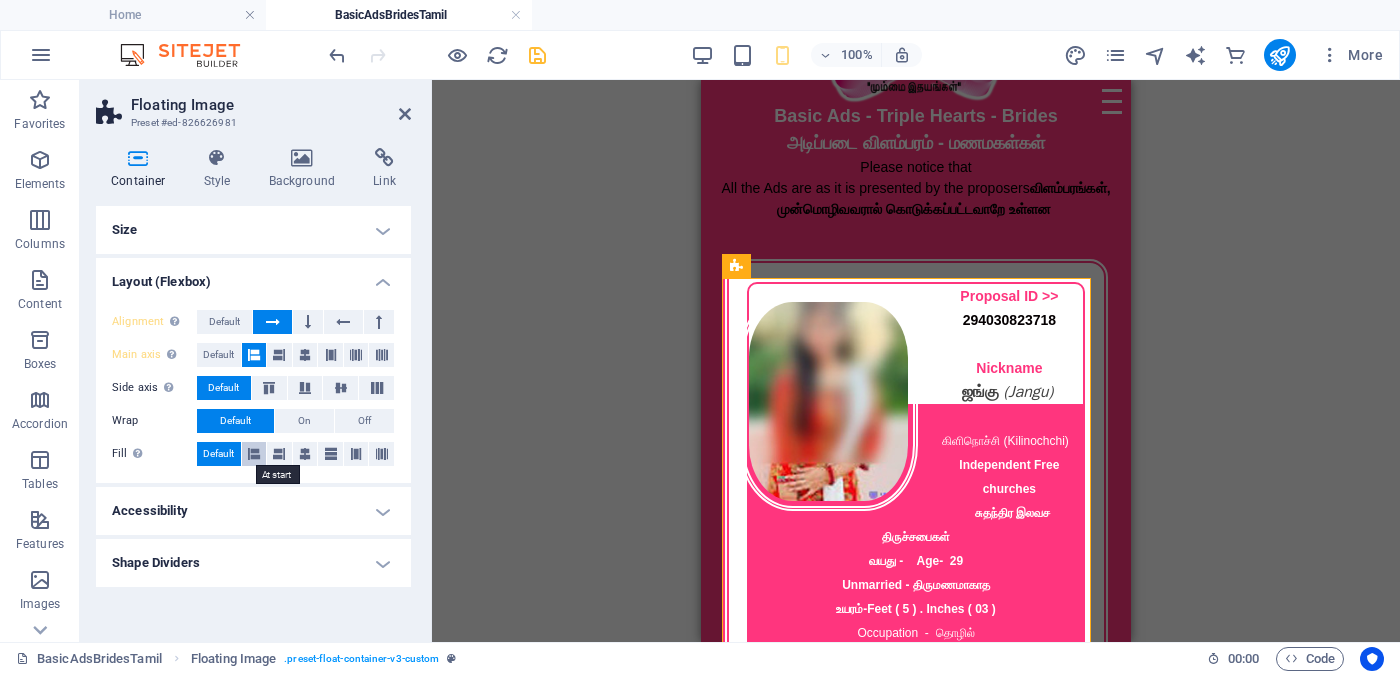 click at bounding box center [254, 454] 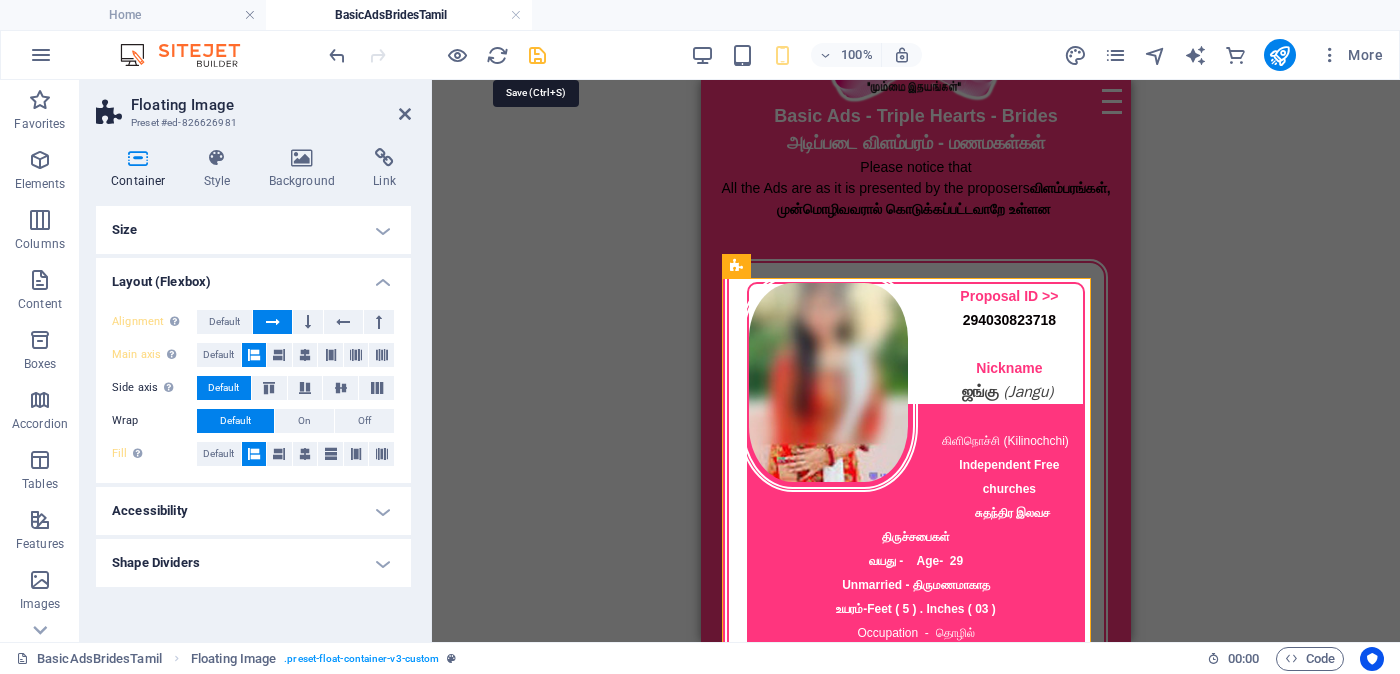 click at bounding box center [537, 55] 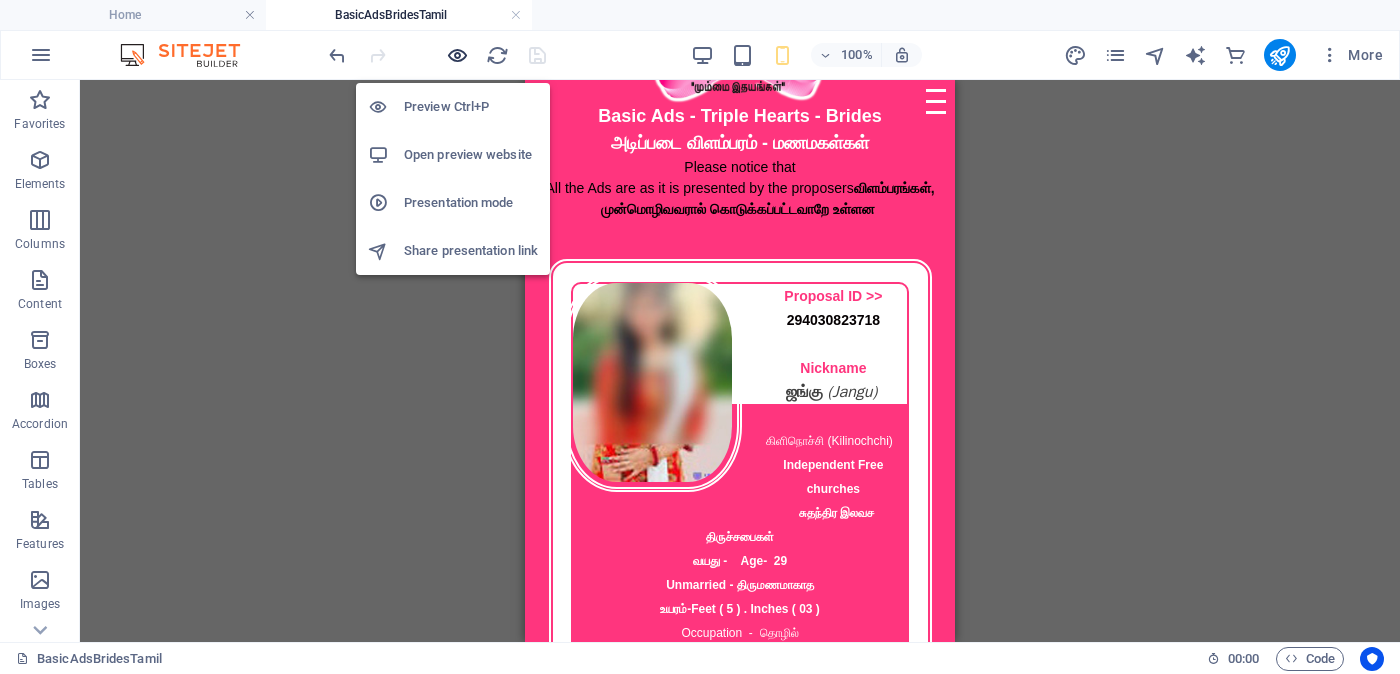 click at bounding box center (457, 55) 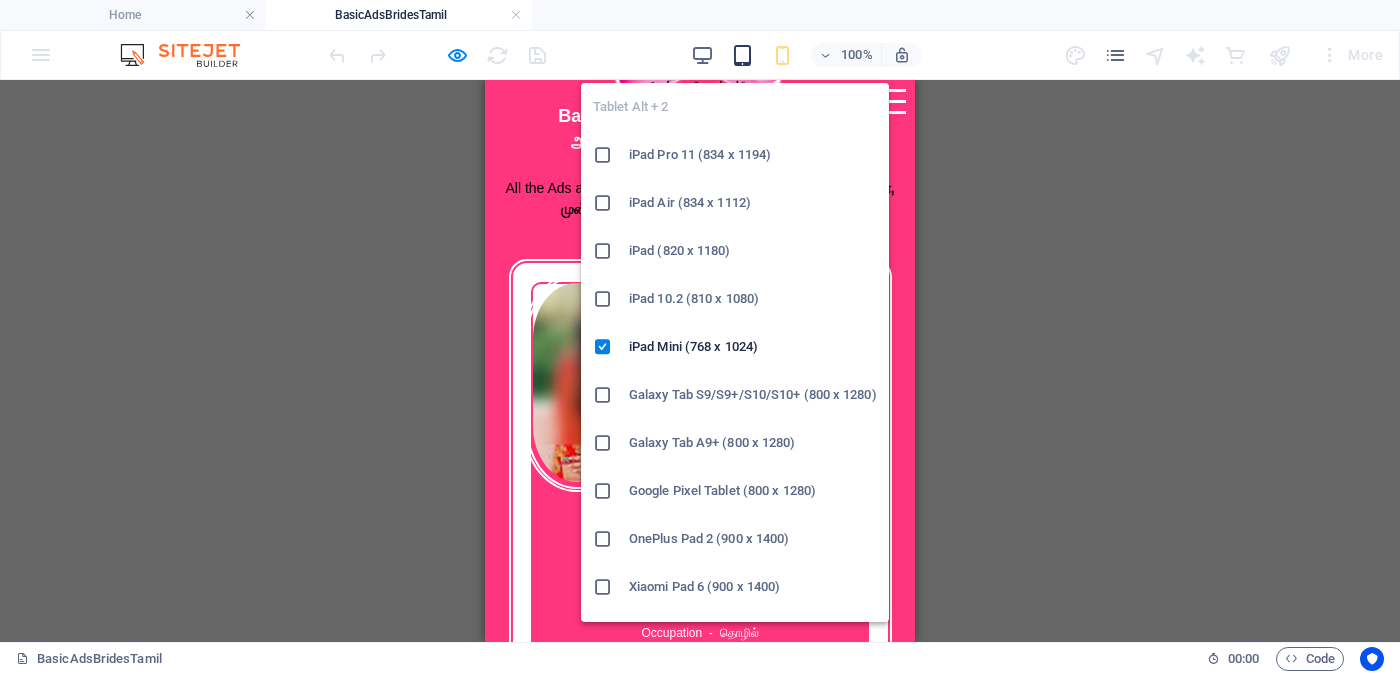 click at bounding box center [742, 55] 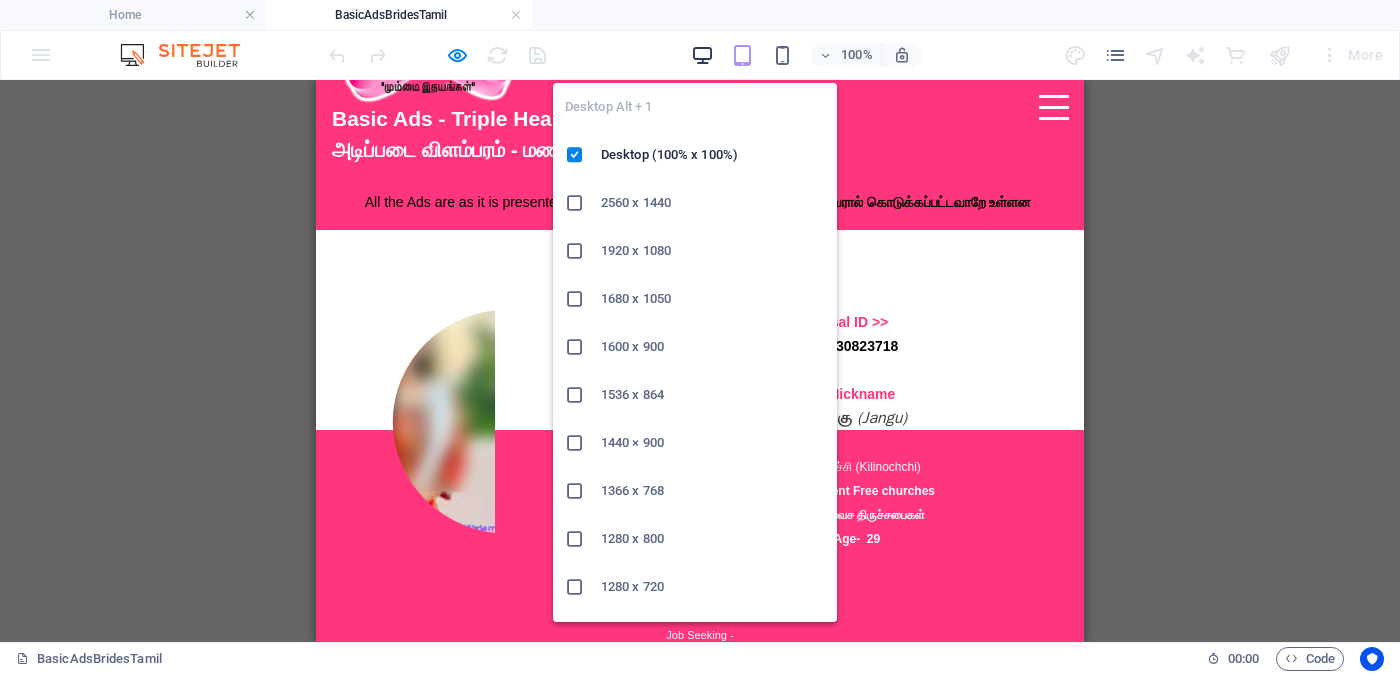 click at bounding box center (702, 55) 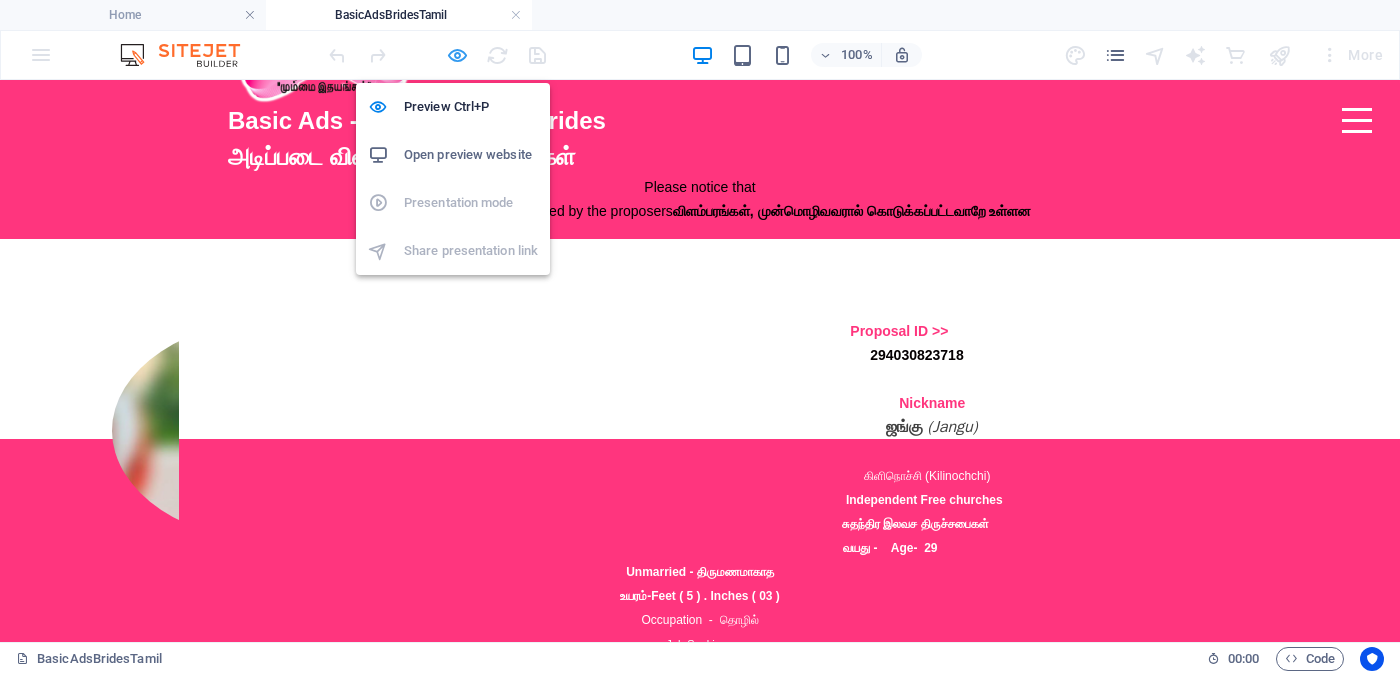 click at bounding box center [457, 55] 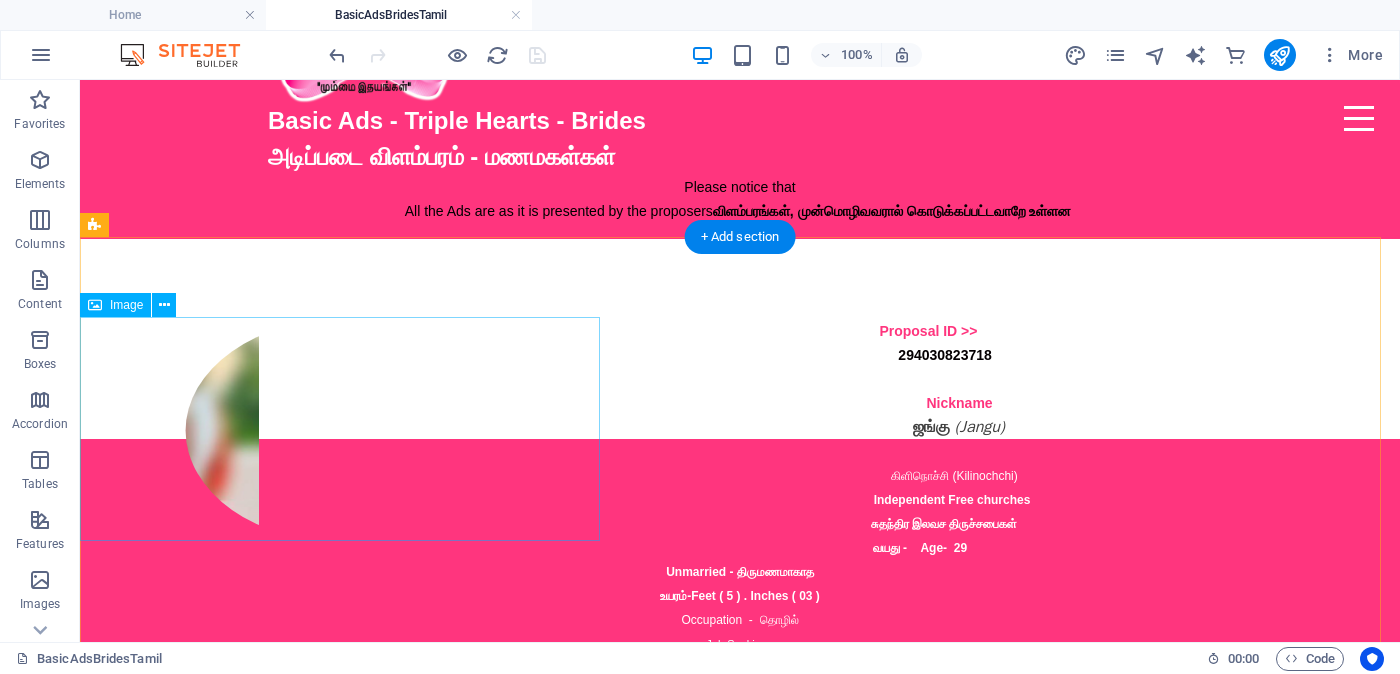 click at bounding box center [344, 431] 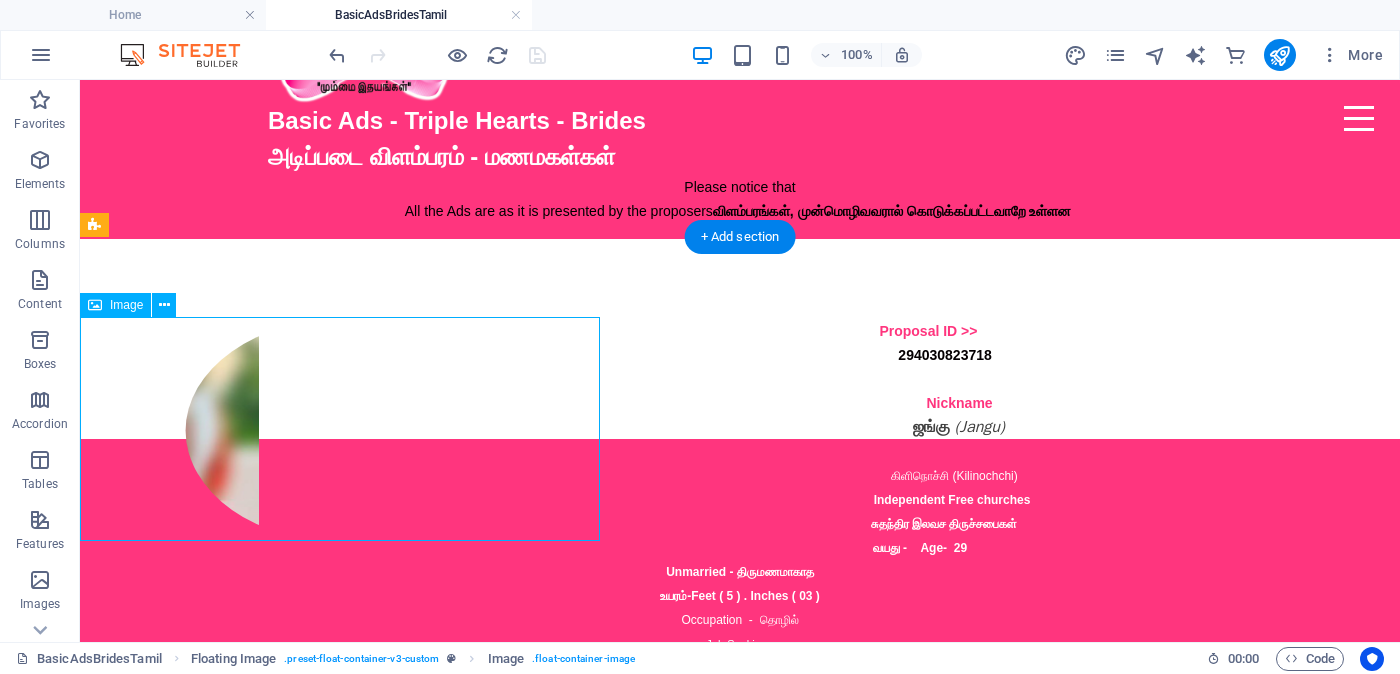 click at bounding box center (344, 431) 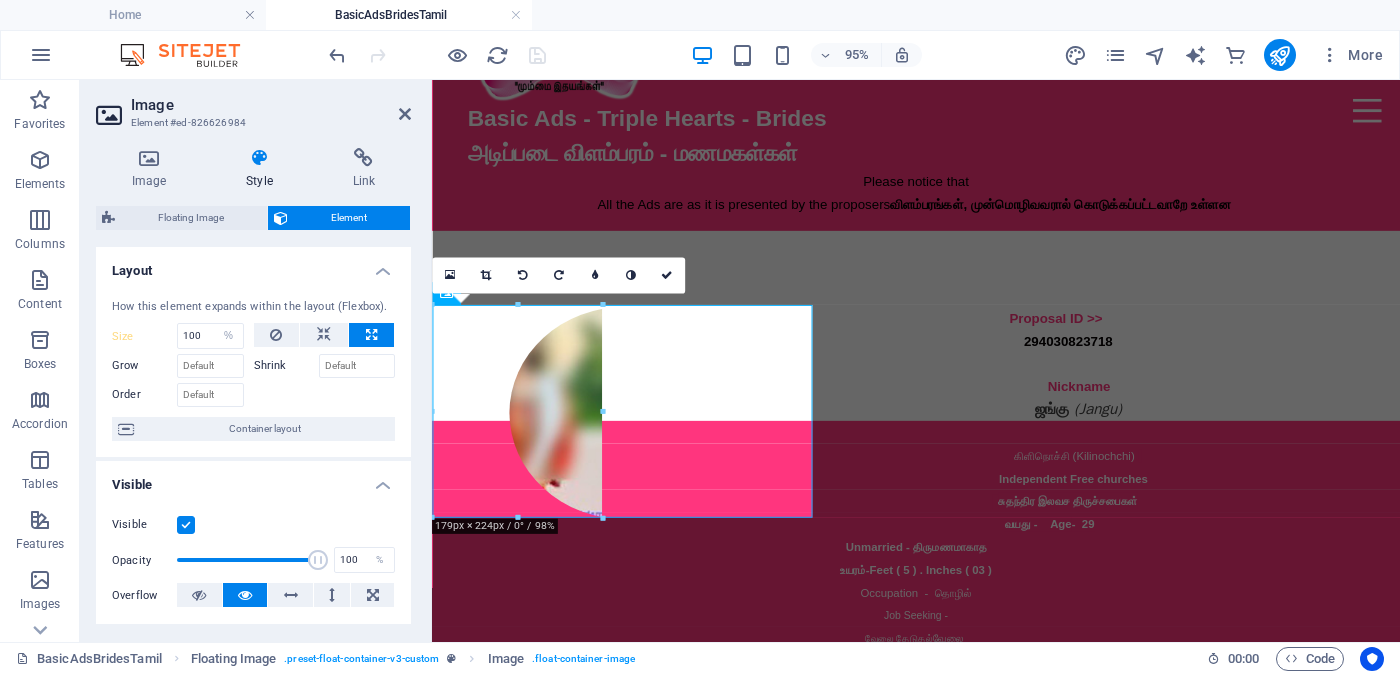 type 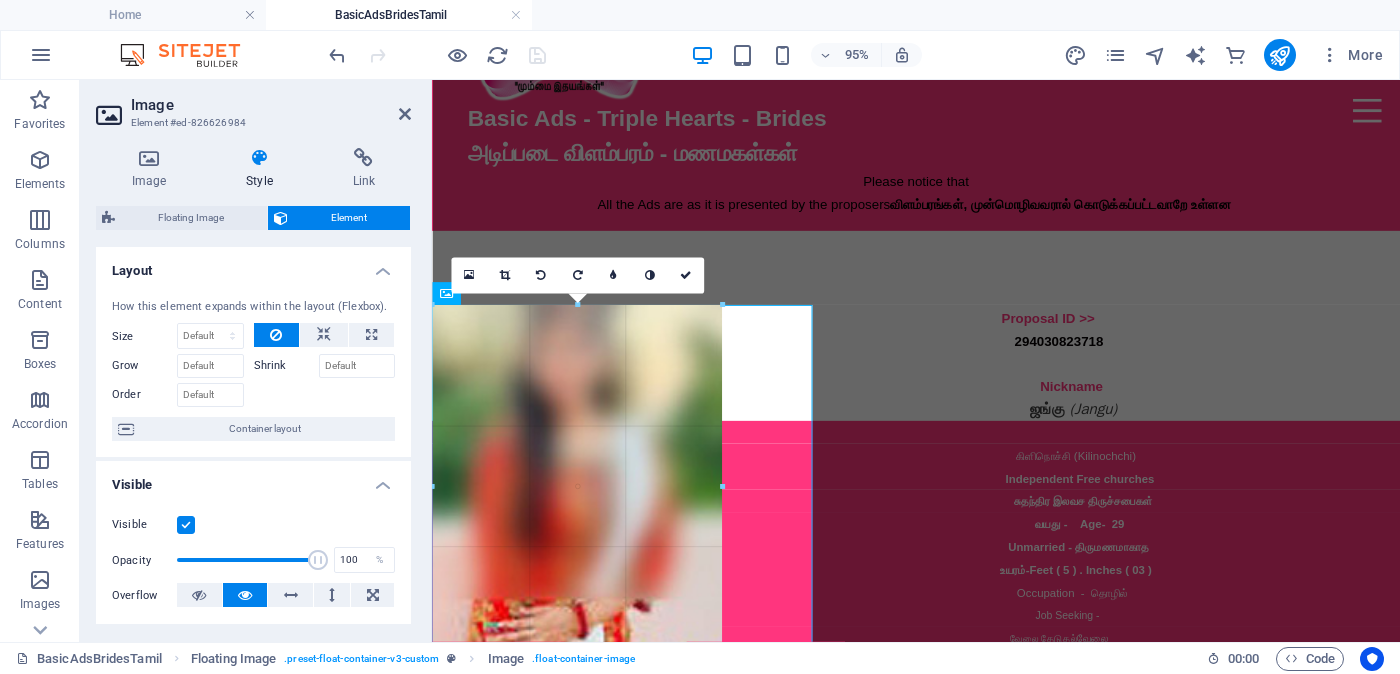 drag, startPoint x: 601, startPoint y: 516, endPoint x: 311, endPoint y: 472, distance: 293.31894 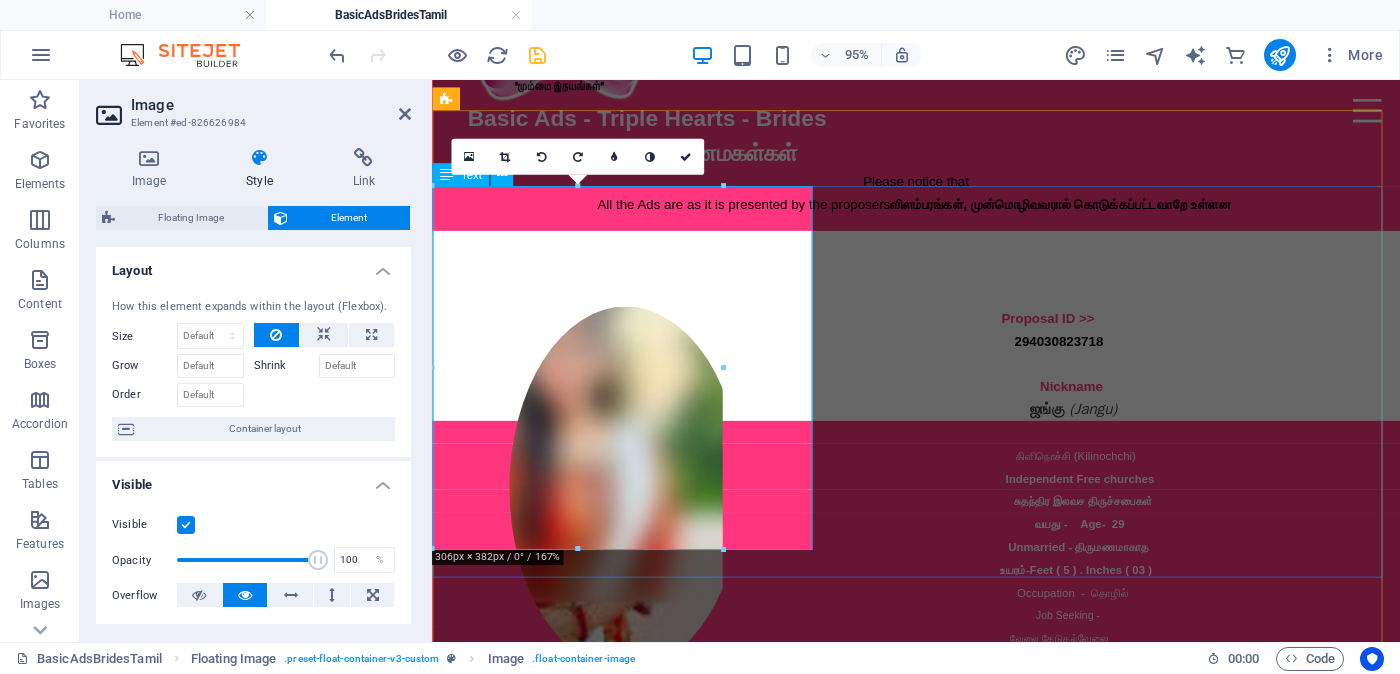 scroll, scrollTop: 249, scrollLeft: 0, axis: vertical 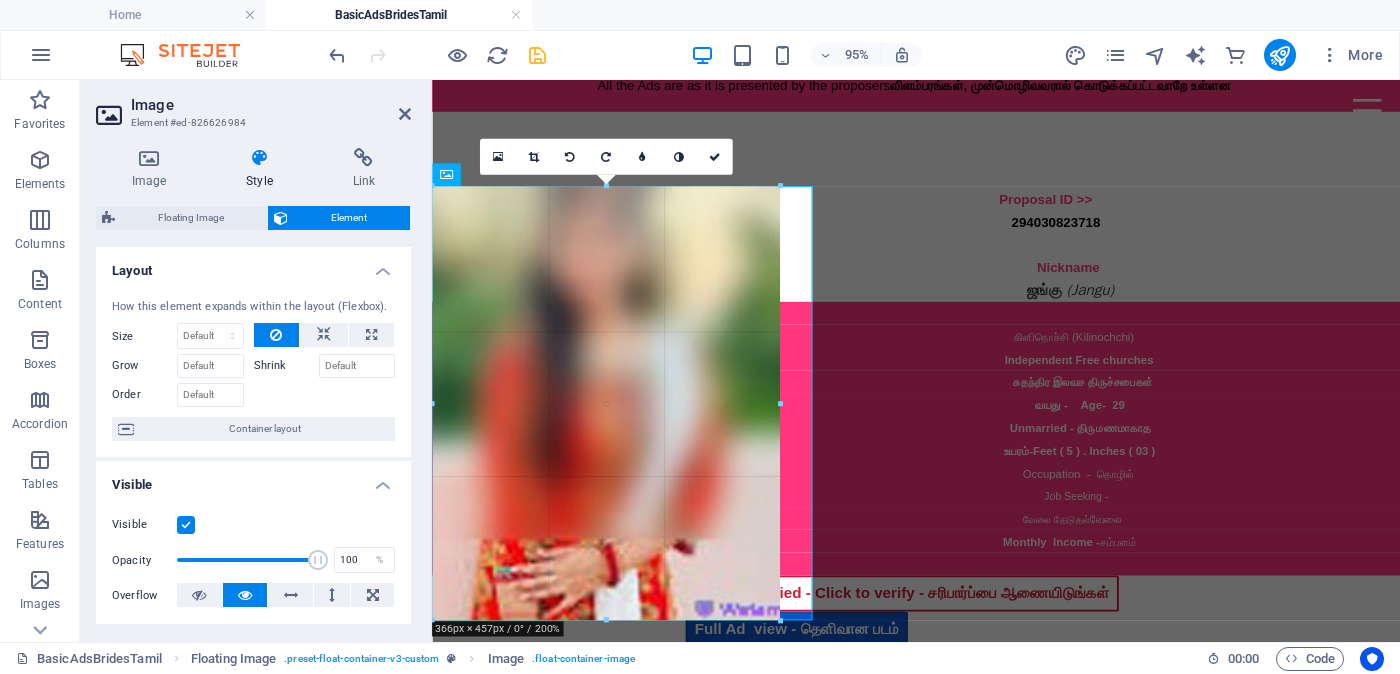 drag, startPoint x: 723, startPoint y: 545, endPoint x: 497, endPoint y: 363, distance: 290.17236 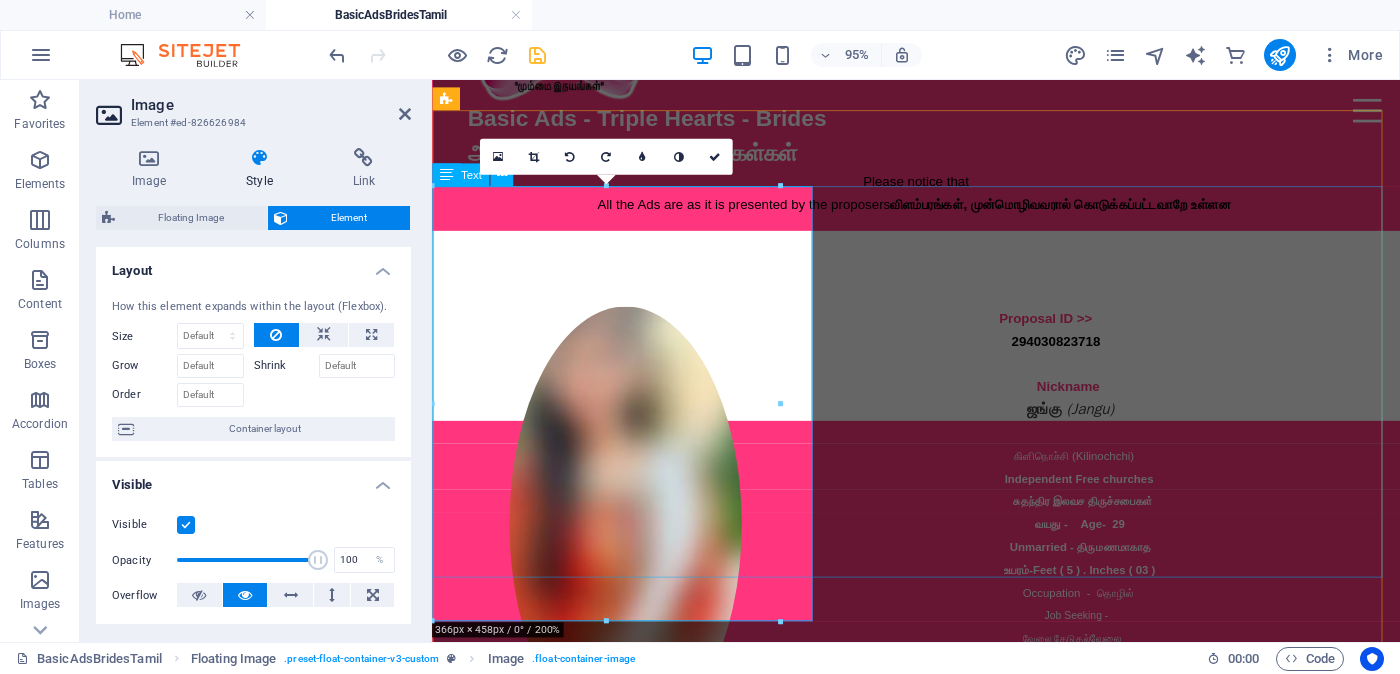 scroll, scrollTop: 375, scrollLeft: 0, axis: vertical 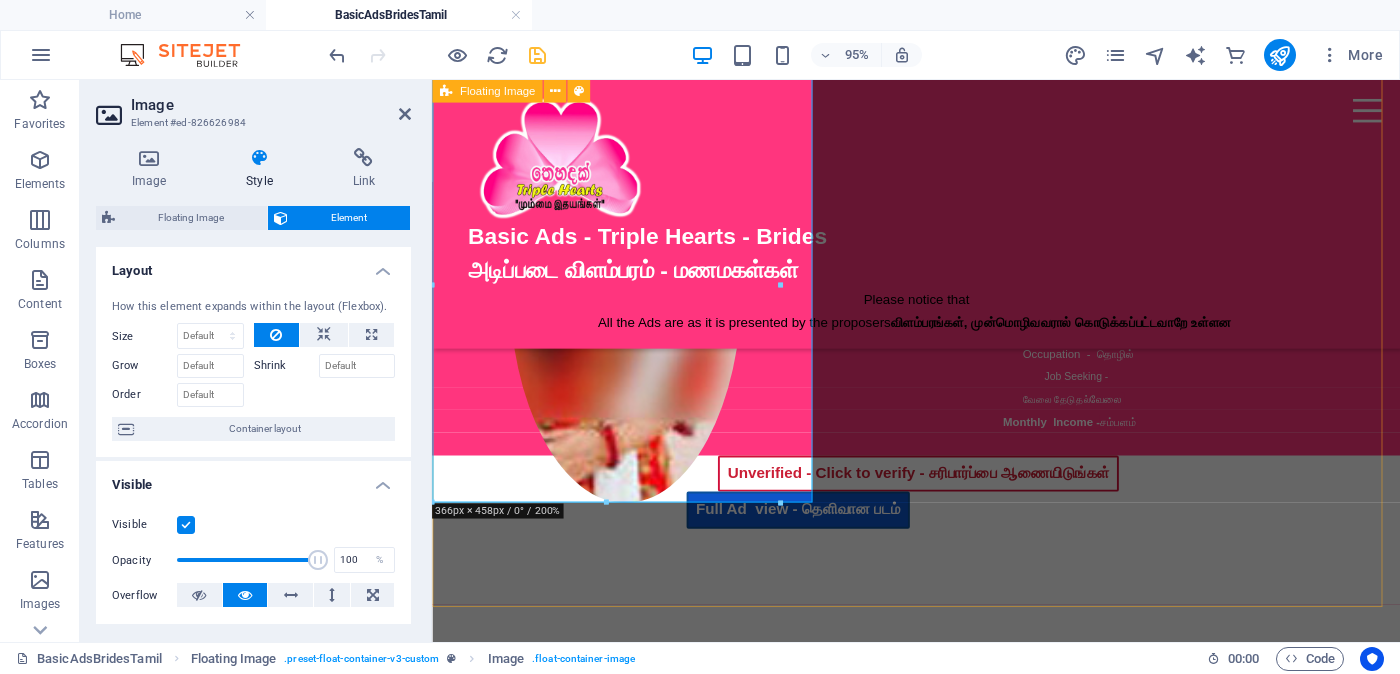 drag, startPoint x: 1213, startPoint y: 581, endPoint x: 864, endPoint y: 571, distance: 349.14325 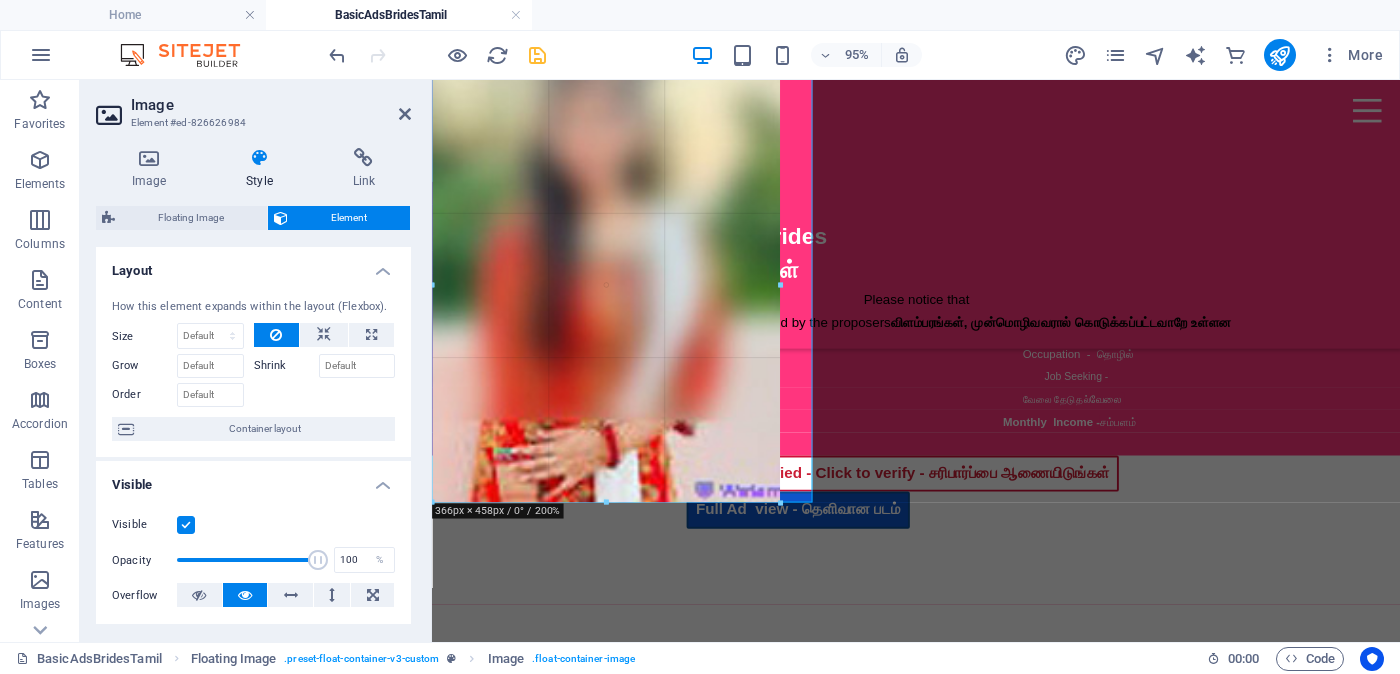 drag, startPoint x: 784, startPoint y: 506, endPoint x: 872, endPoint y: 562, distance: 104.307236 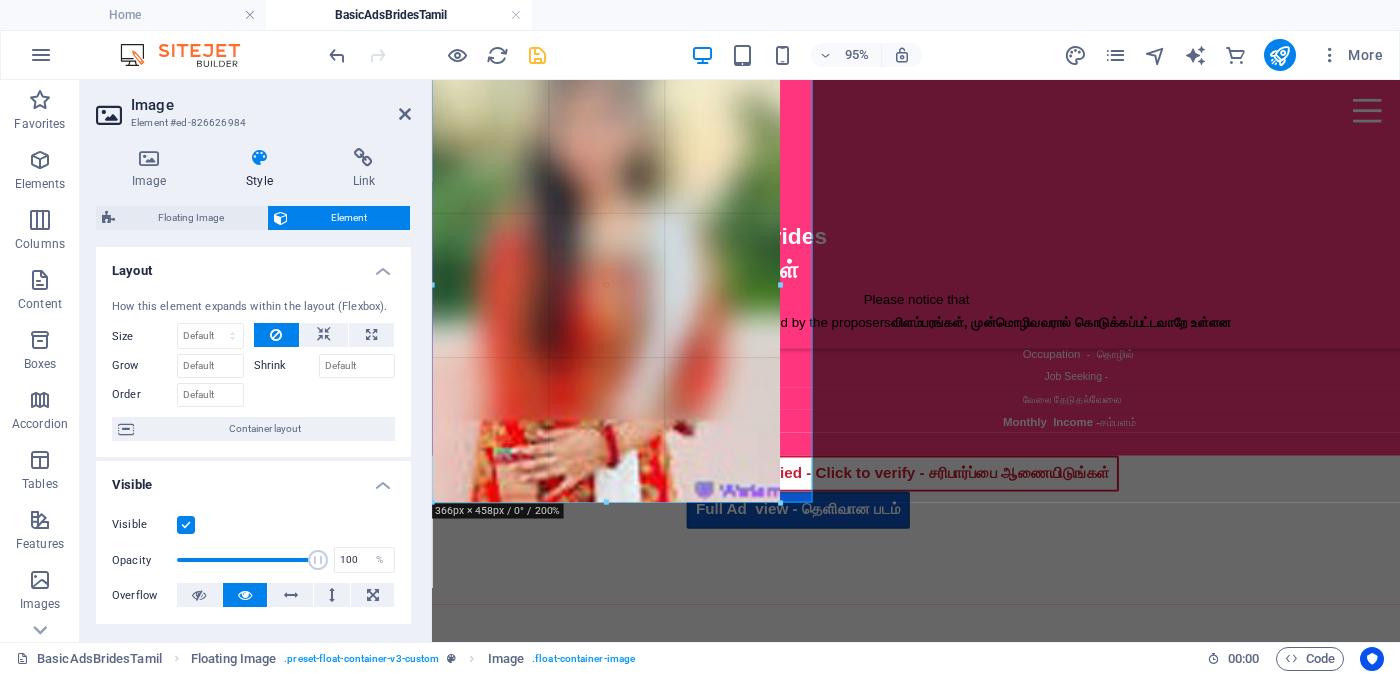 click on "Drag here to replace the existing content. Press “Ctrl” if you want to create a new element.
H4   Menu Bar Hamburger   Text   Floating Image   Text   Floating Image   Image   Floating Image   Button   Text   Button   Text   Button   Text   Floating Image   Button   HTML   Container   Container   Menu Bar Hamburger   Container   Container   Menu Bar Hamburger   Container   Floating Image   Floating Image   Text   Image   Image 180 170 160 150 140 130 120 110 100 90 80 70 60 50 40 30 20 10 0 -10 -20 -30 -40 -50 -60 -70 -80 -90 -100 -110 -120 -130 -140 -150 -160 -170 366px × 458px / 0° / 200% 16:10 16:9 4:3 1:1 1:2 0   Button   Button" at bounding box center (916, 183) 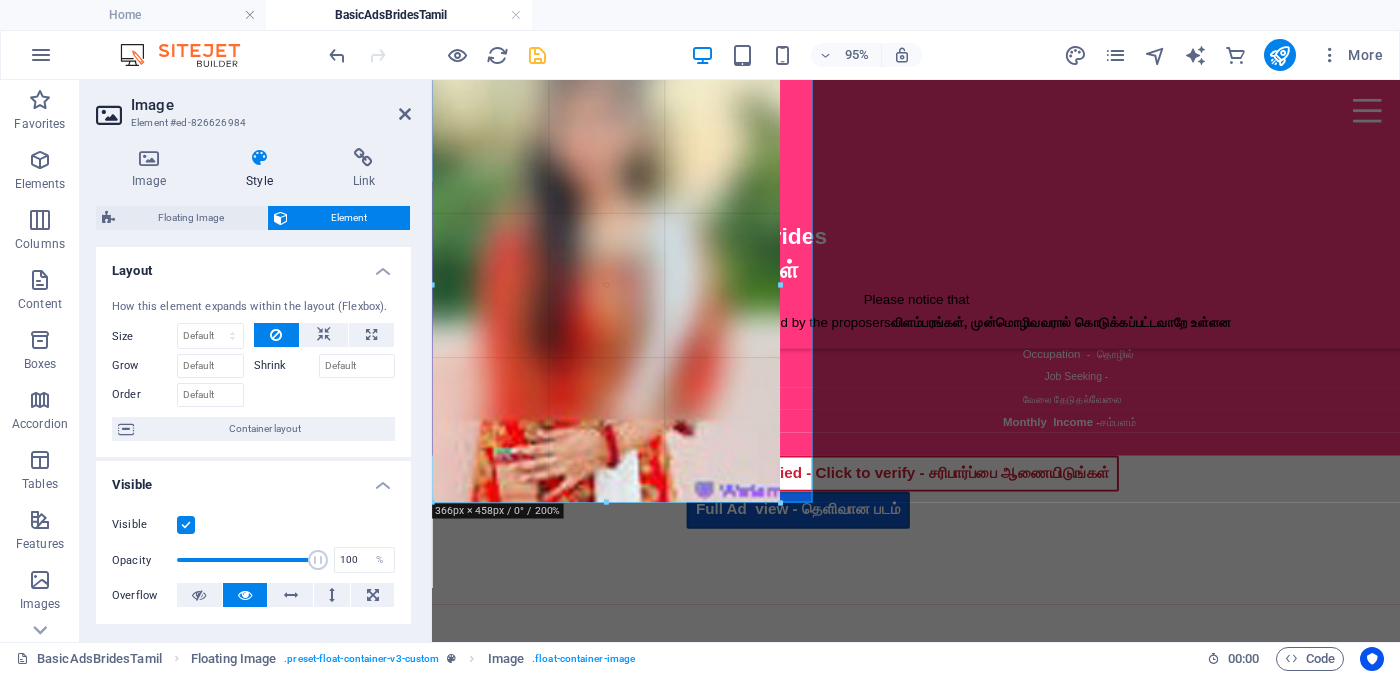 drag, startPoint x: 783, startPoint y: 504, endPoint x: 419, endPoint y: 486, distance: 364.4448 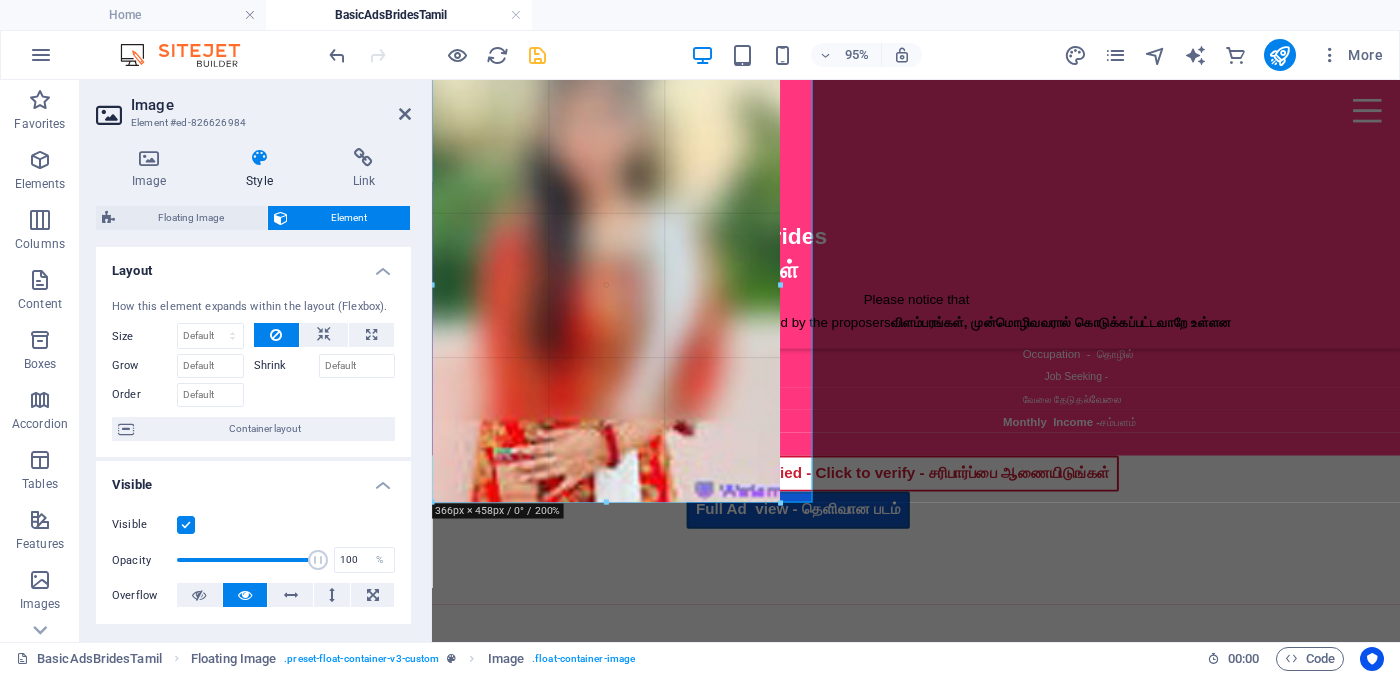 click on "Drag here to replace the existing content. Press “Ctrl” if you want to create a new element.
H4   Menu Bar Hamburger   Text   Floating Image   Text   Floating Image   Image   Floating Image   Button   Text   Button   Text   Button   Text   Floating Image   Button   HTML   Container   Container   Menu Bar Hamburger   Container   Container   Menu Bar Hamburger   Container   Floating Image   Floating Image   Text   Image   Image 180 170 160 150 140 130 120 110 100 90 80 70 60 50 40 30 20 10 0 -10 -20 -30 -40 -50 -60 -70 -80 -90 -100 -110 -120 -130 -140 -150 -160 -170 366px × 458px / 0° / 200% 16:10 16:9 4:3 1:1 1:2 0   Button   Button" at bounding box center [916, 183] 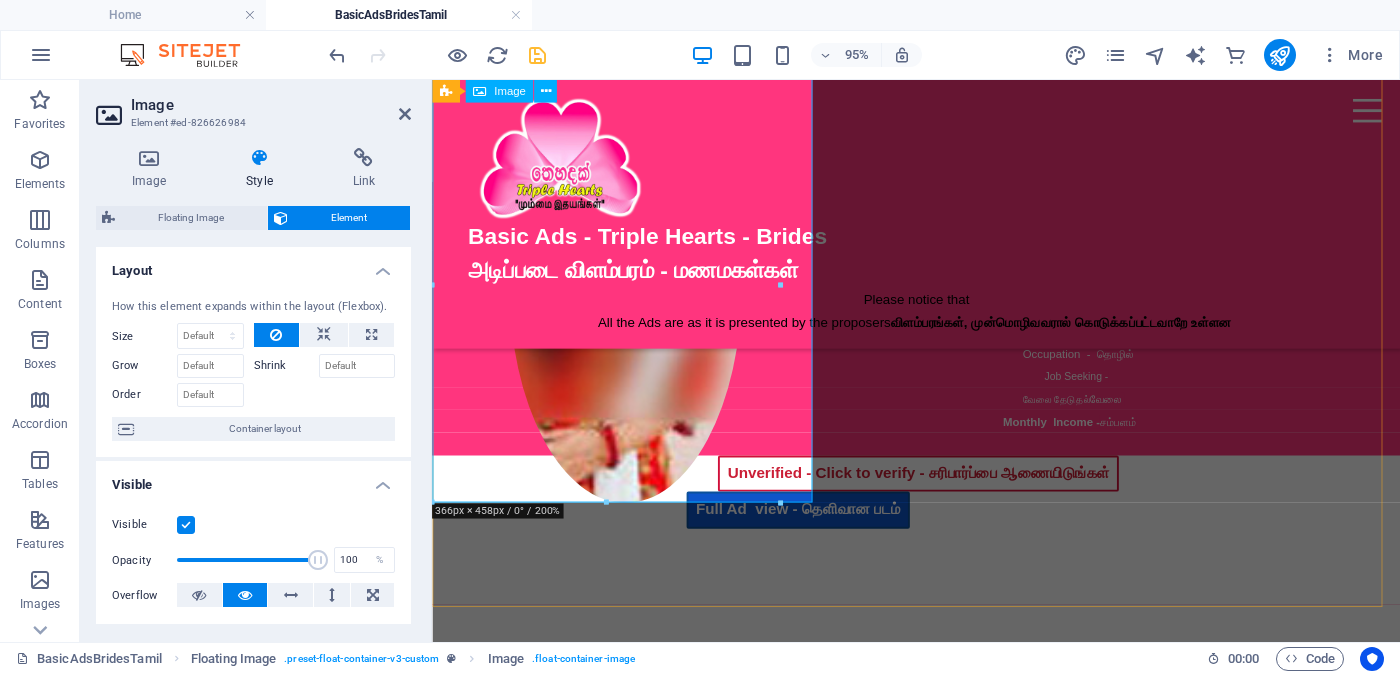 click at bounding box center [636, 296] 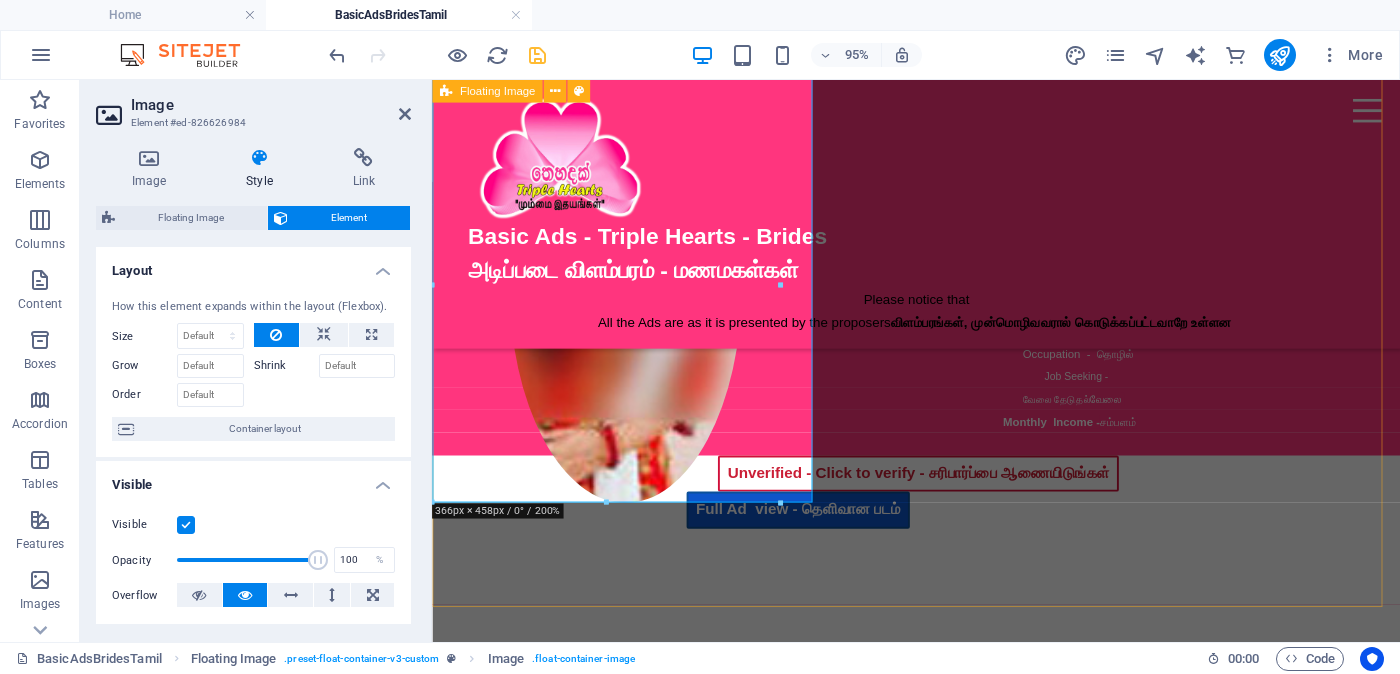drag, startPoint x: 1209, startPoint y: 582, endPoint x: 895, endPoint y: 618, distance: 316.05695 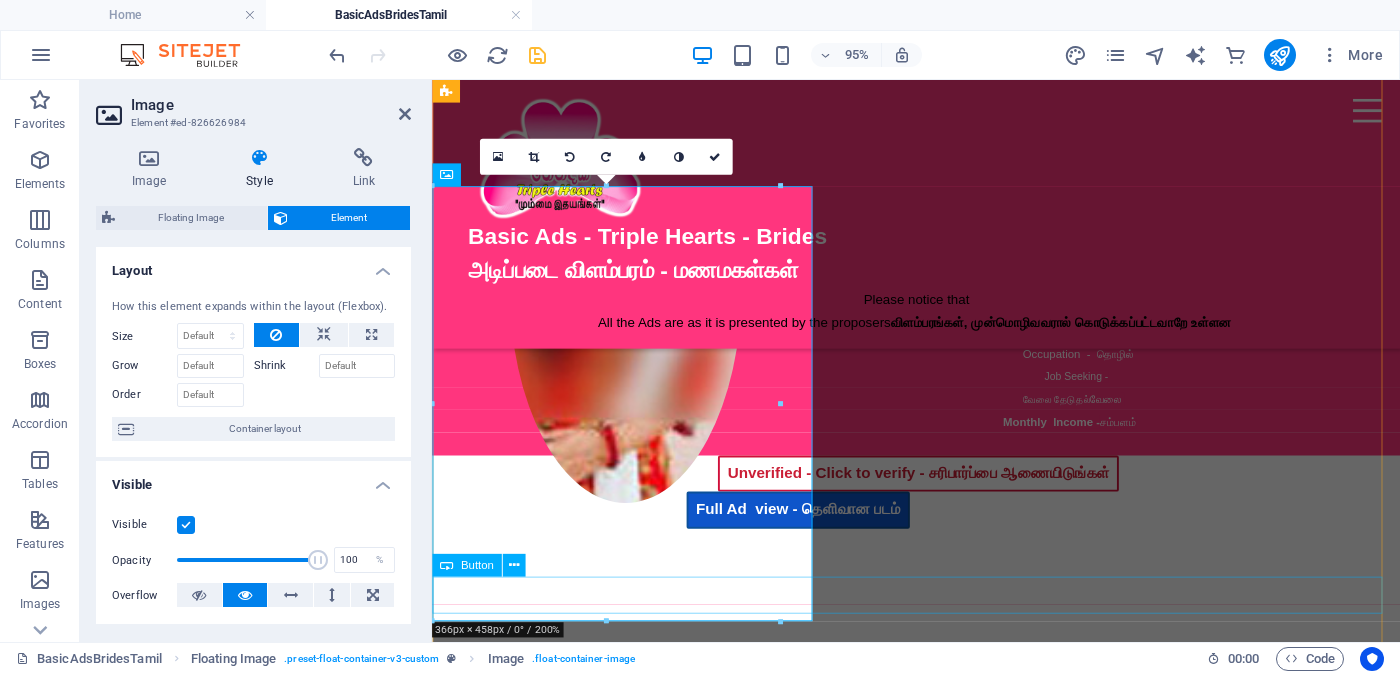 scroll, scrollTop: 249, scrollLeft: 0, axis: vertical 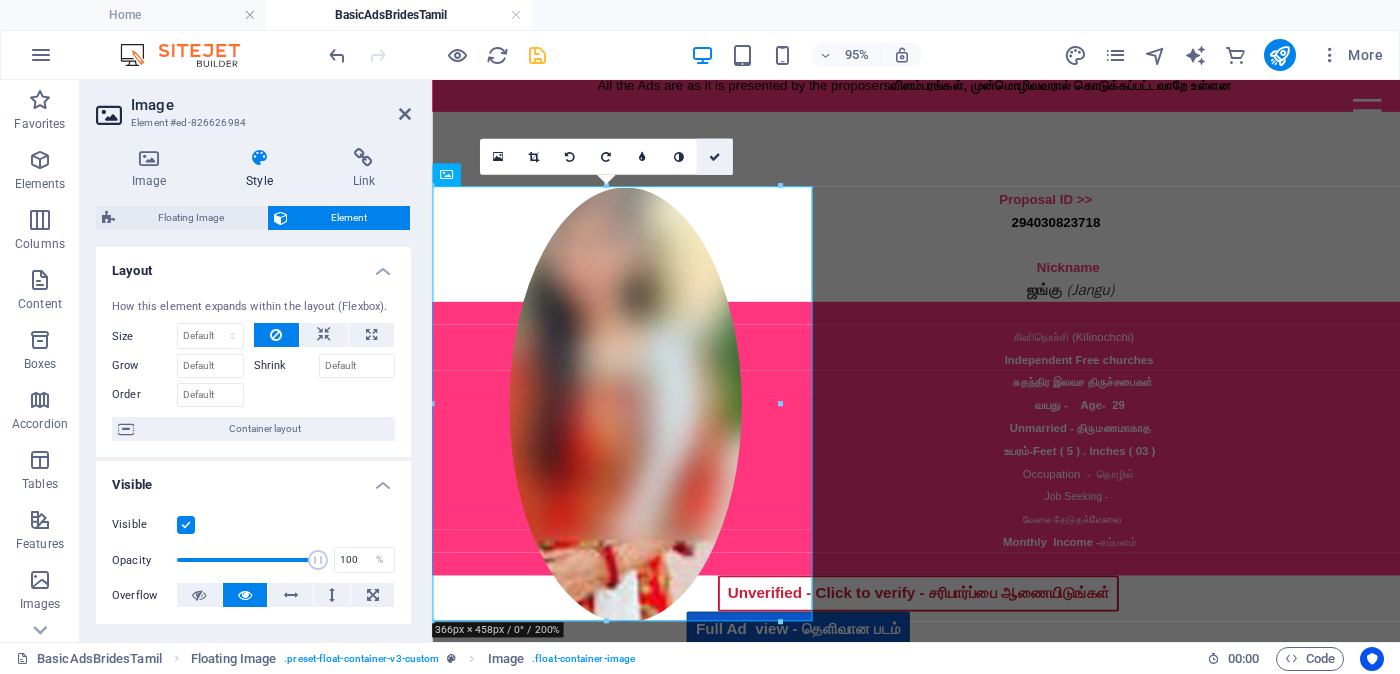 click at bounding box center (714, 157) 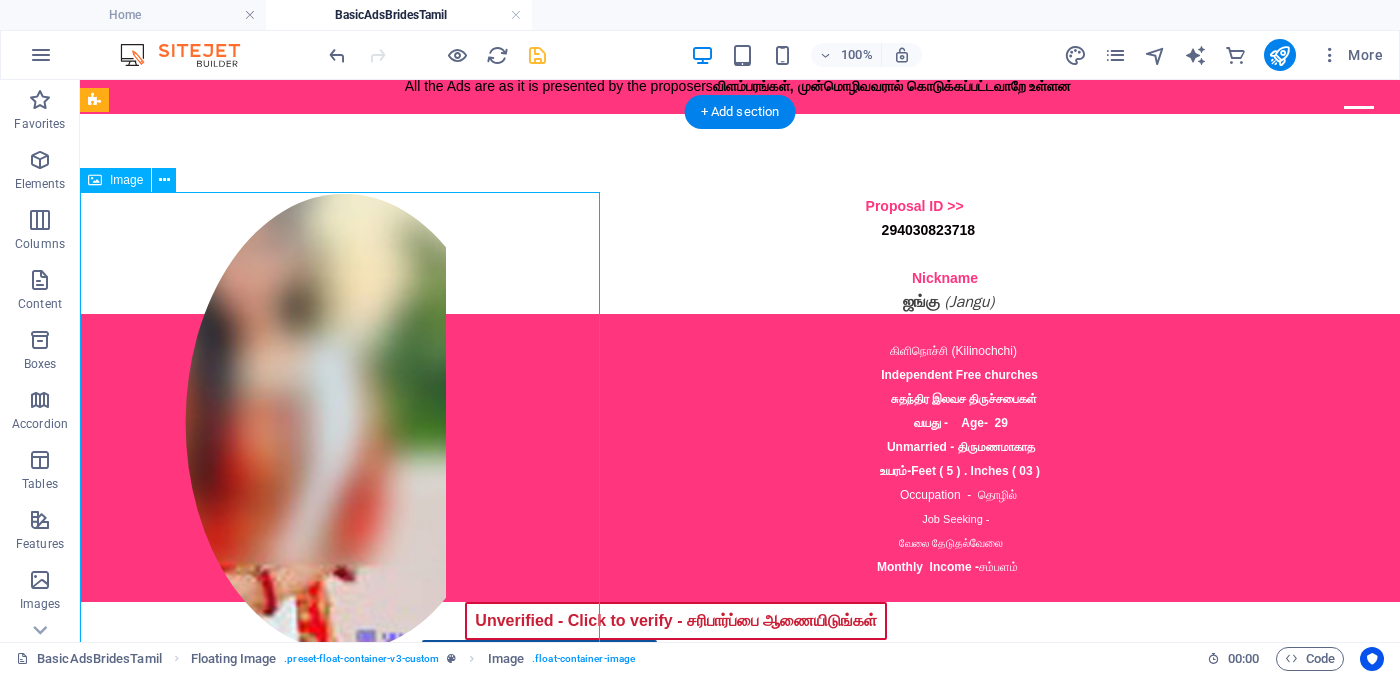 drag, startPoint x: 369, startPoint y: 385, endPoint x: 413, endPoint y: 385, distance: 44 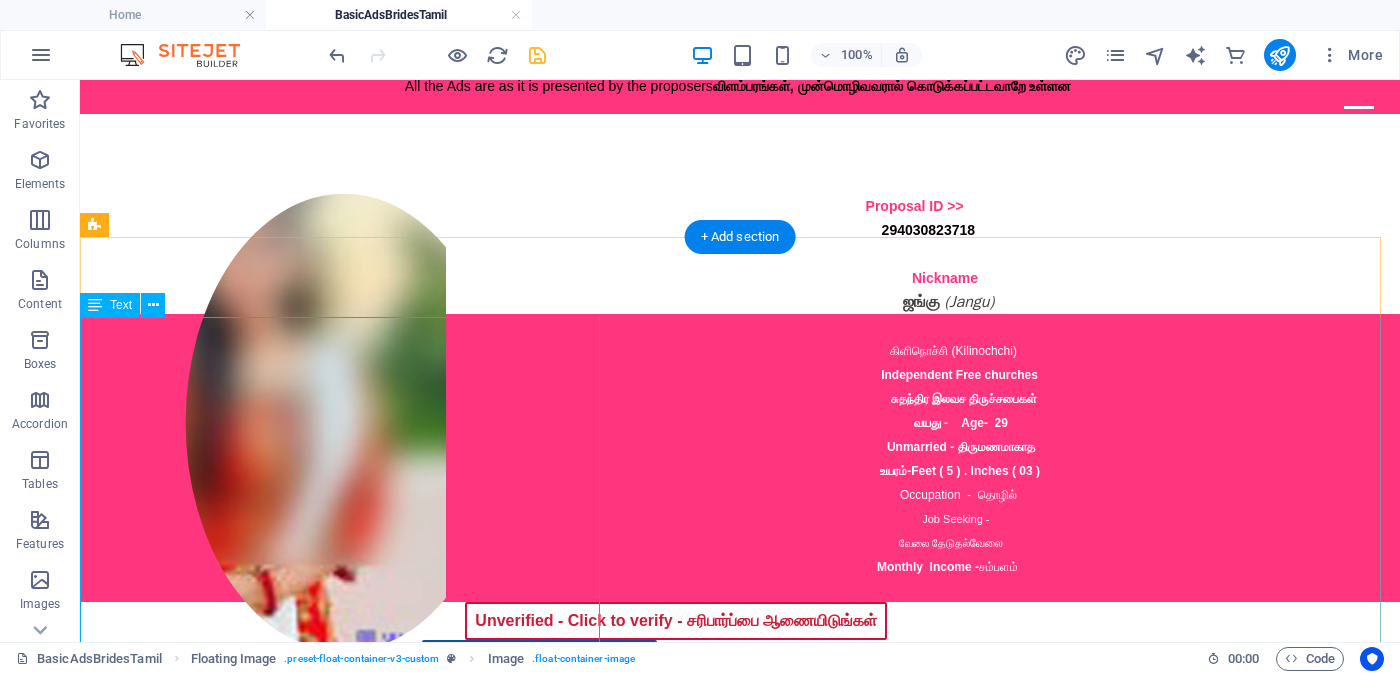 scroll, scrollTop: 124, scrollLeft: 0, axis: vertical 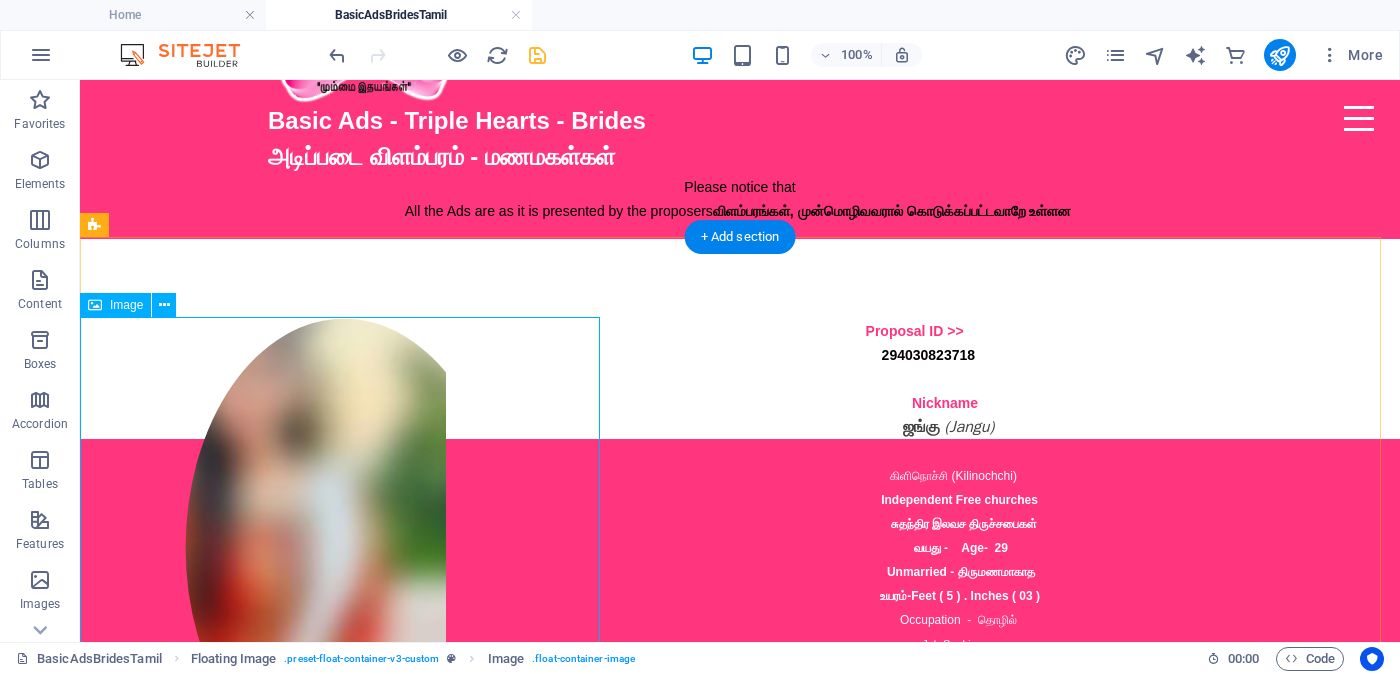 click at bounding box center [344, 548] 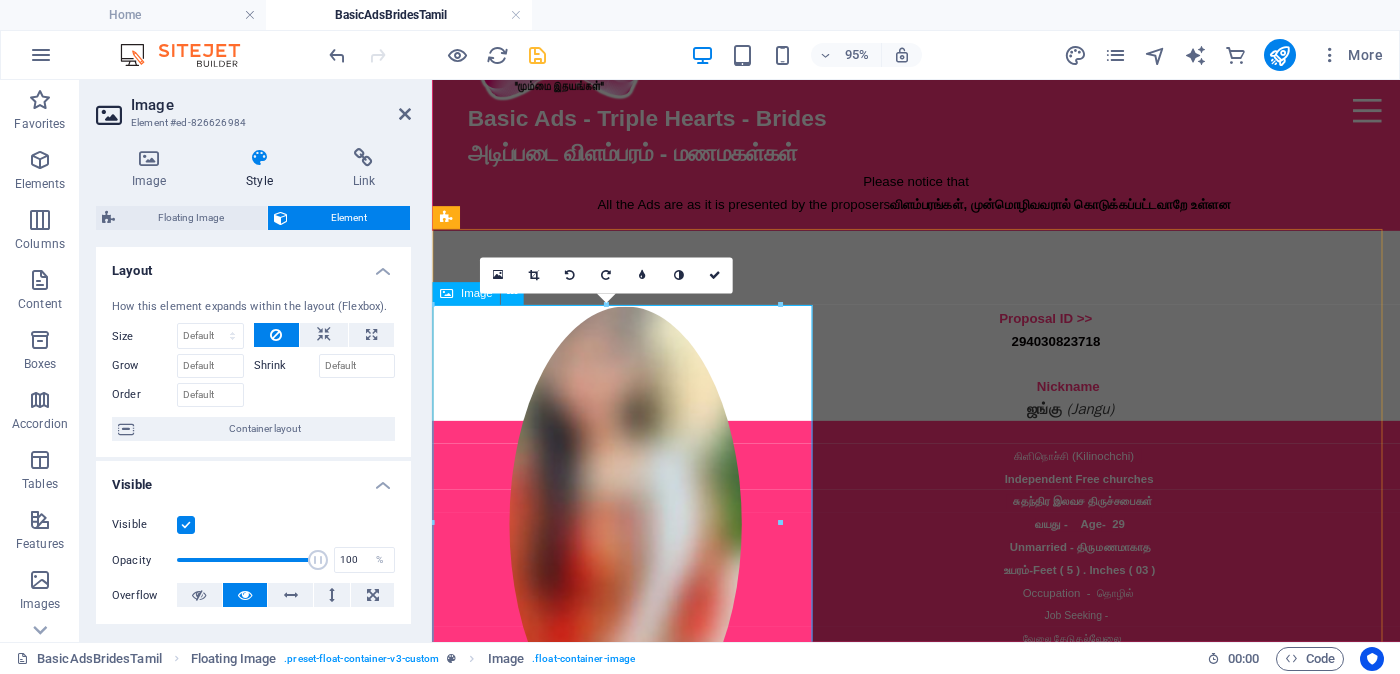 click at bounding box center (636, 548) 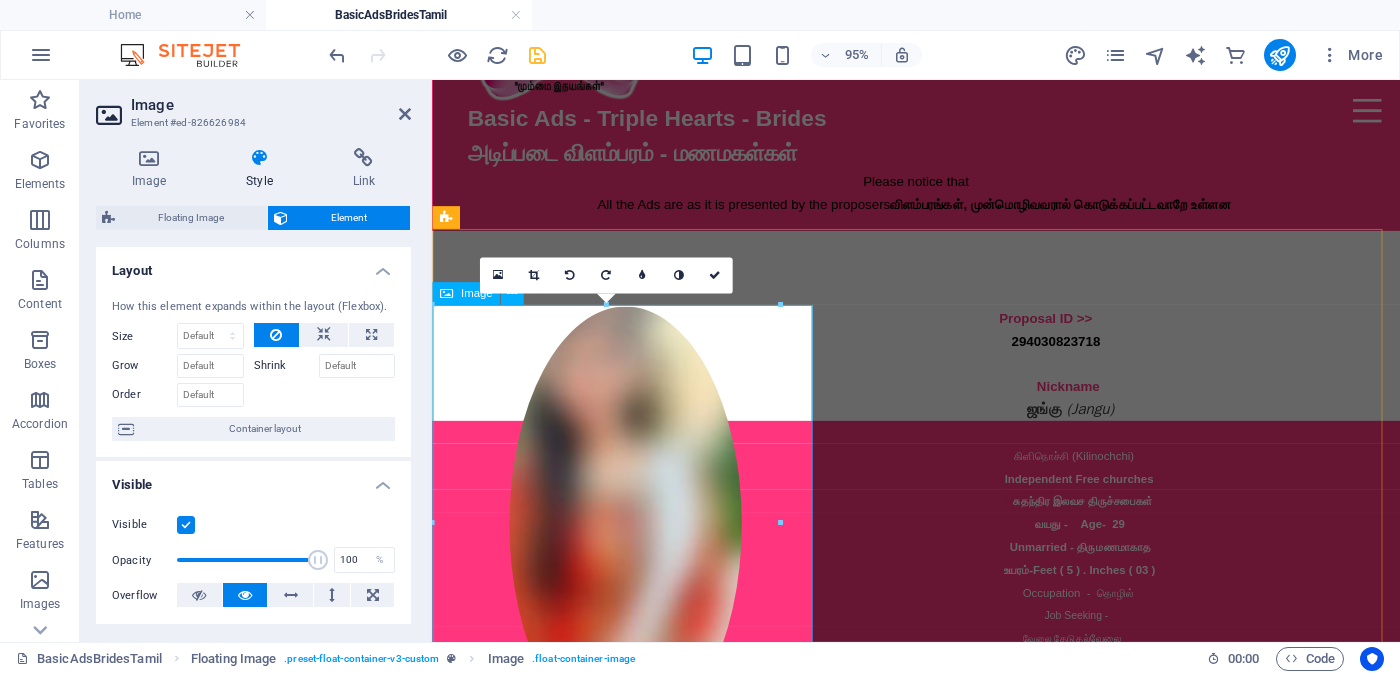 click at bounding box center [636, 548] 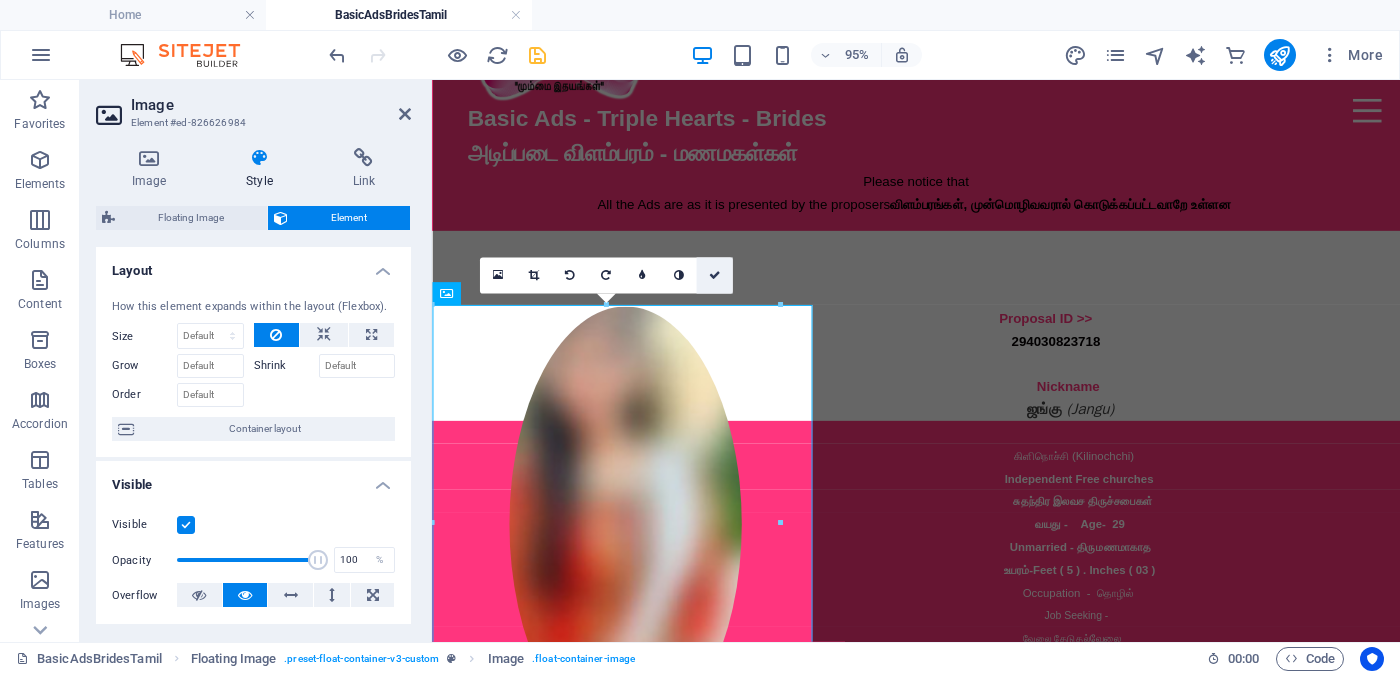 click at bounding box center [714, 275] 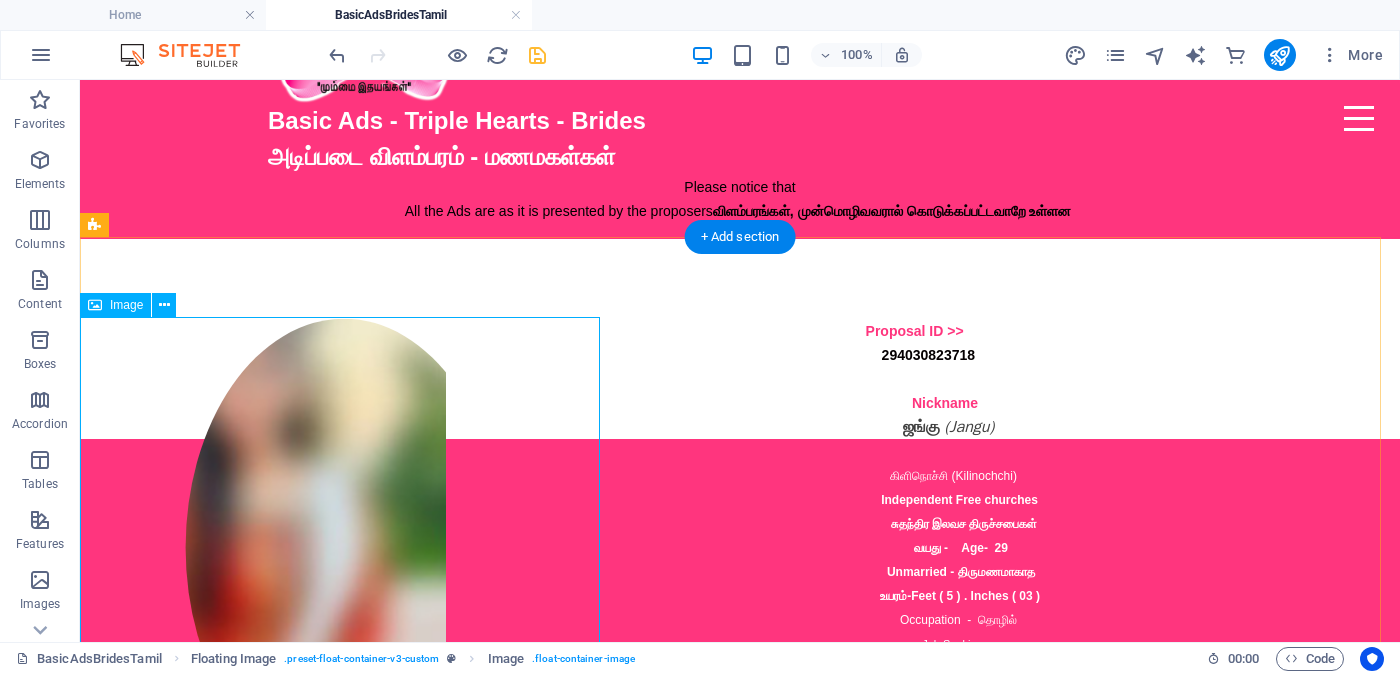 click at bounding box center [344, 548] 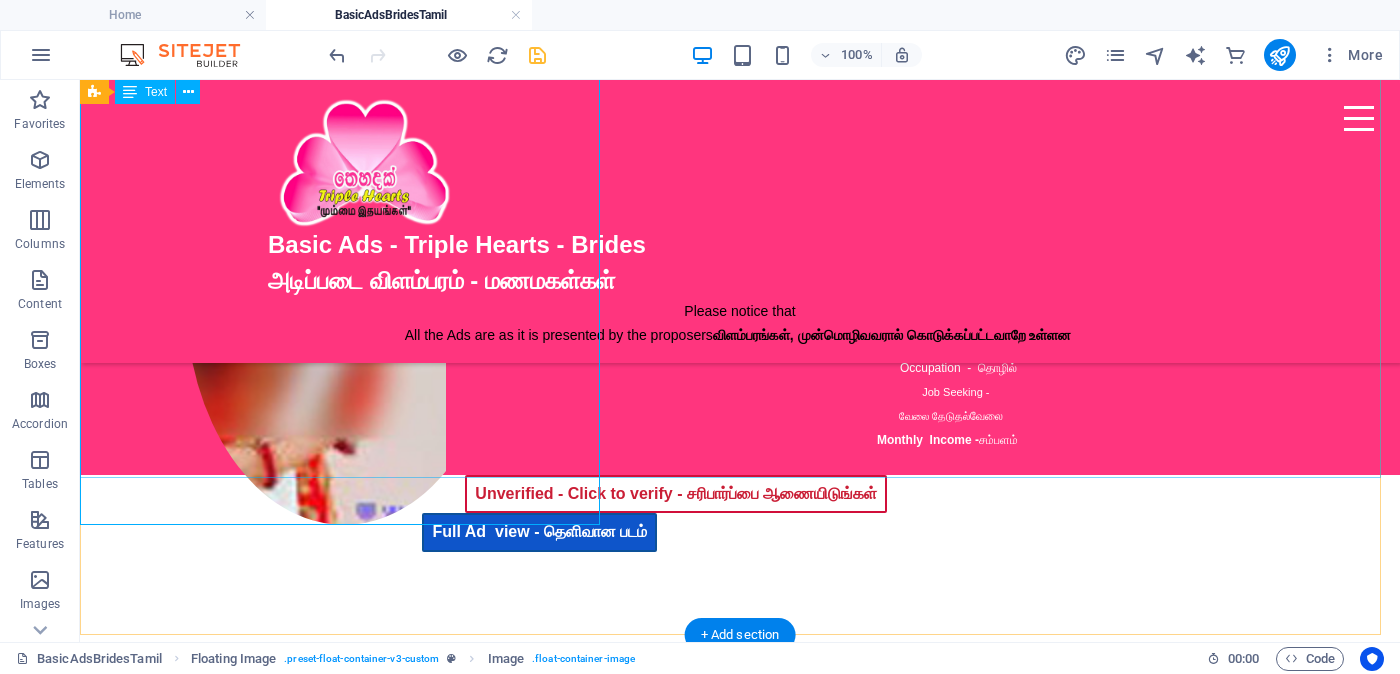 scroll, scrollTop: 124, scrollLeft: 0, axis: vertical 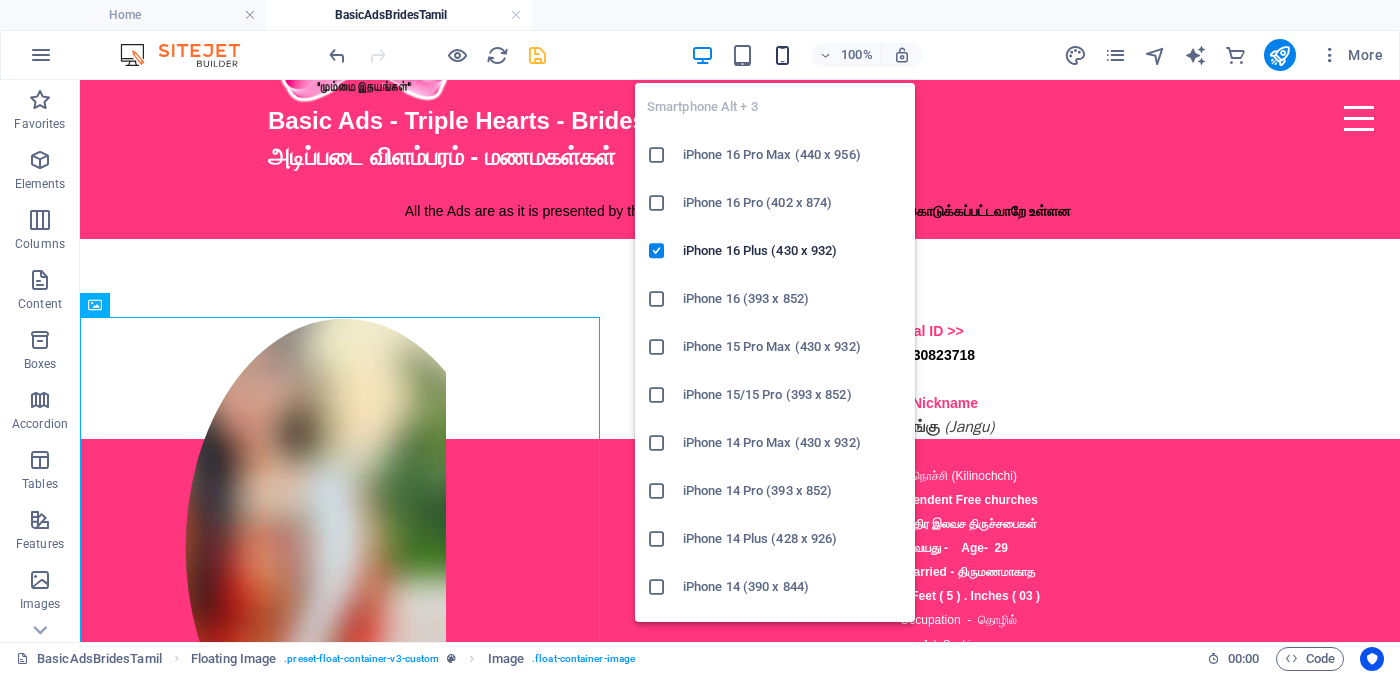 click at bounding box center (782, 55) 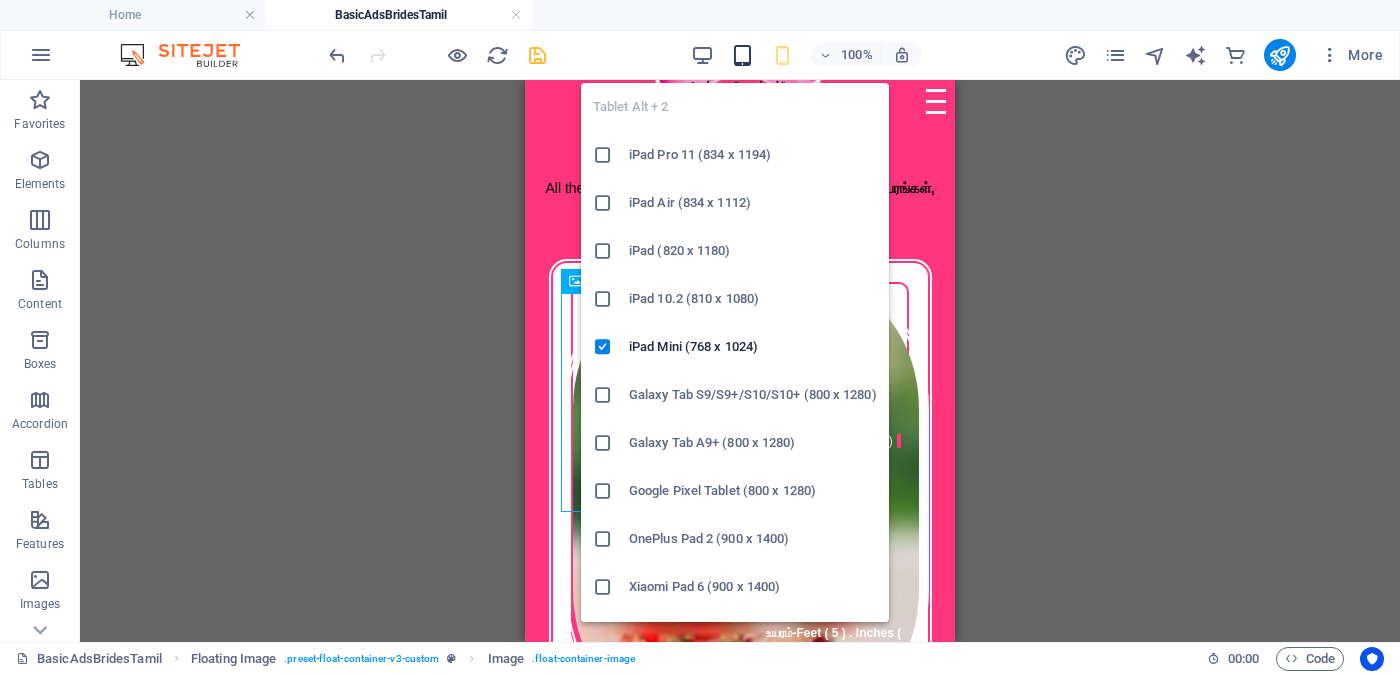 click at bounding box center [742, 55] 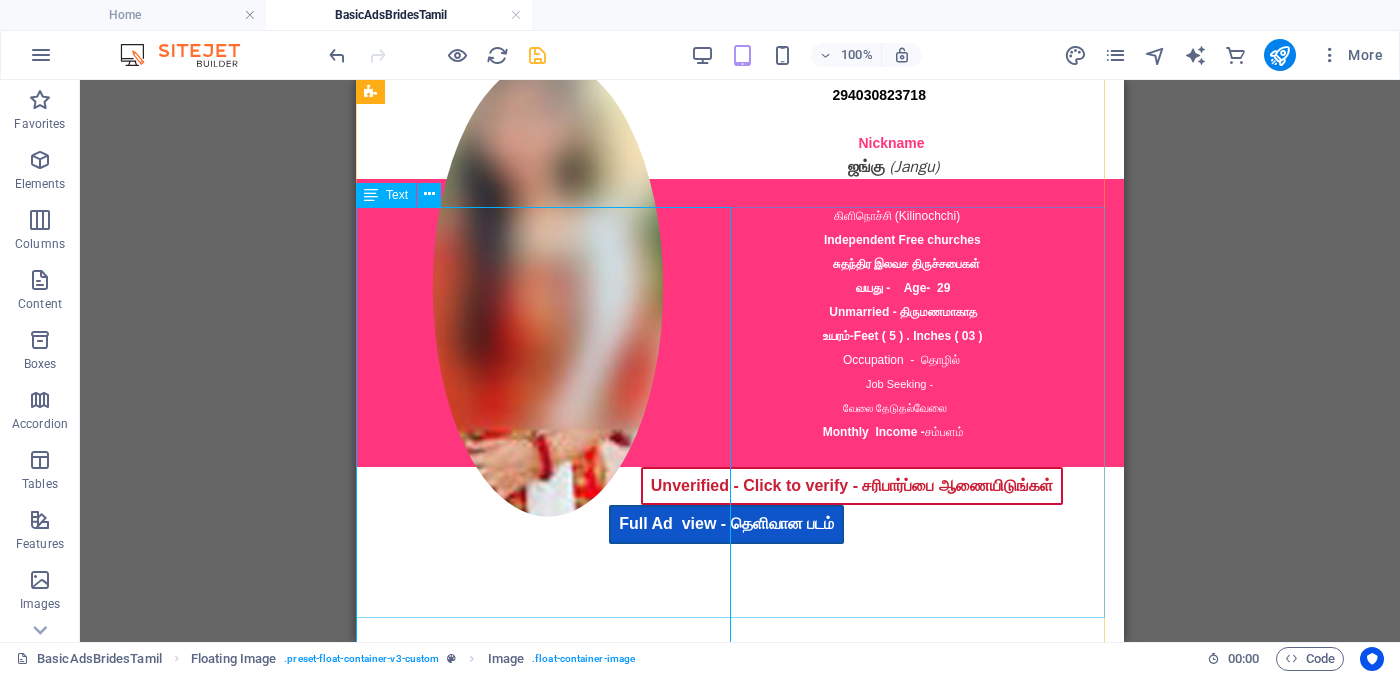 scroll, scrollTop: 124, scrollLeft: 0, axis: vertical 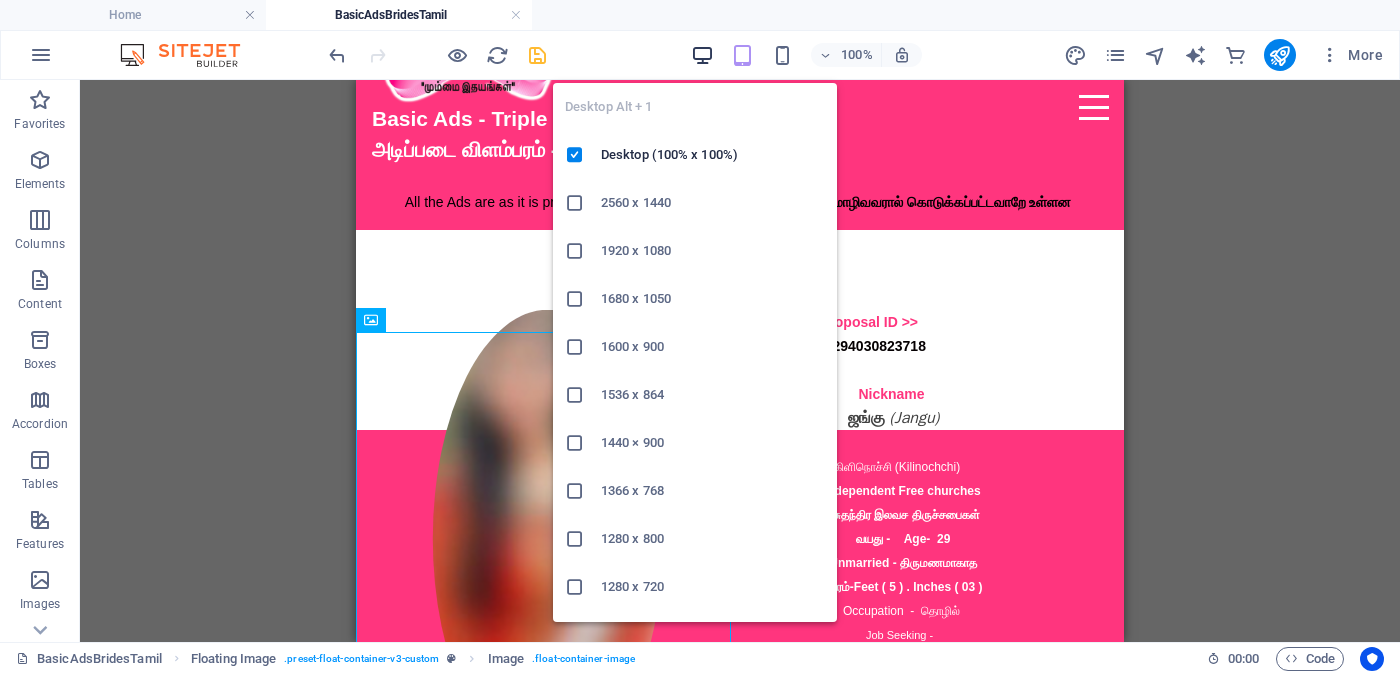 click at bounding box center [702, 55] 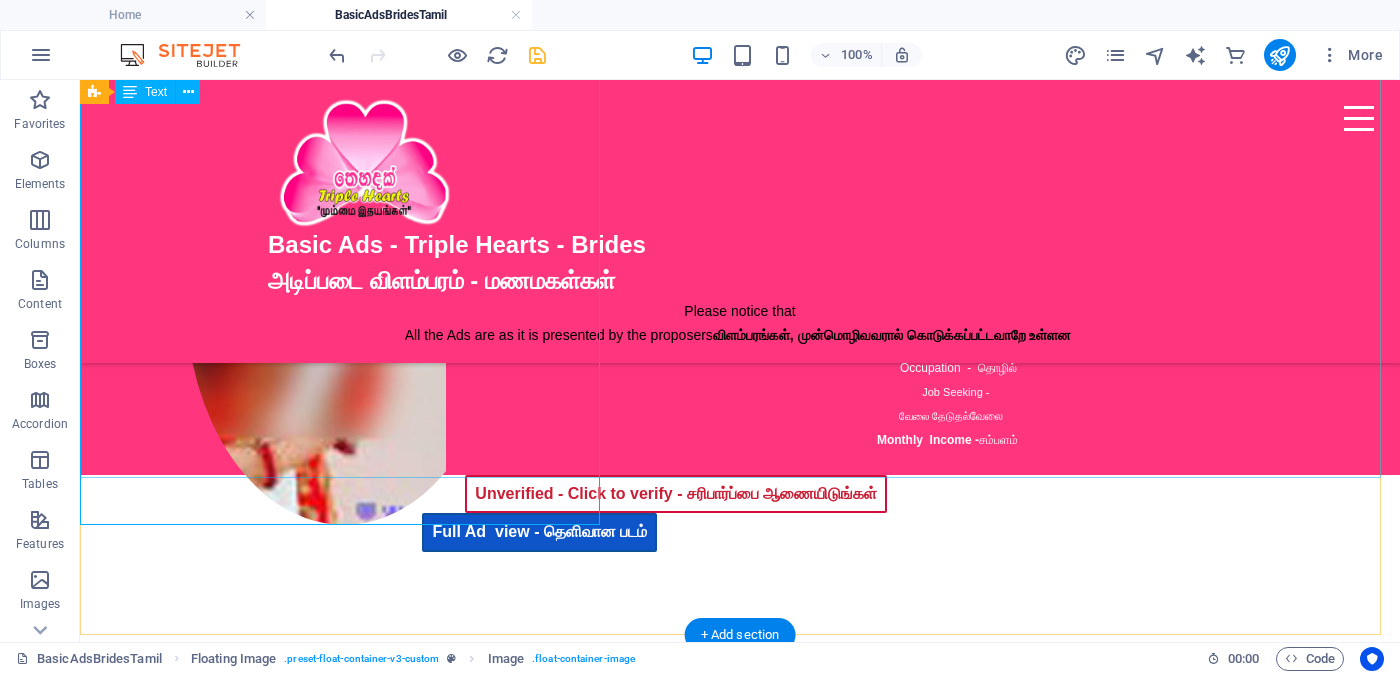 scroll, scrollTop: 124, scrollLeft: 0, axis: vertical 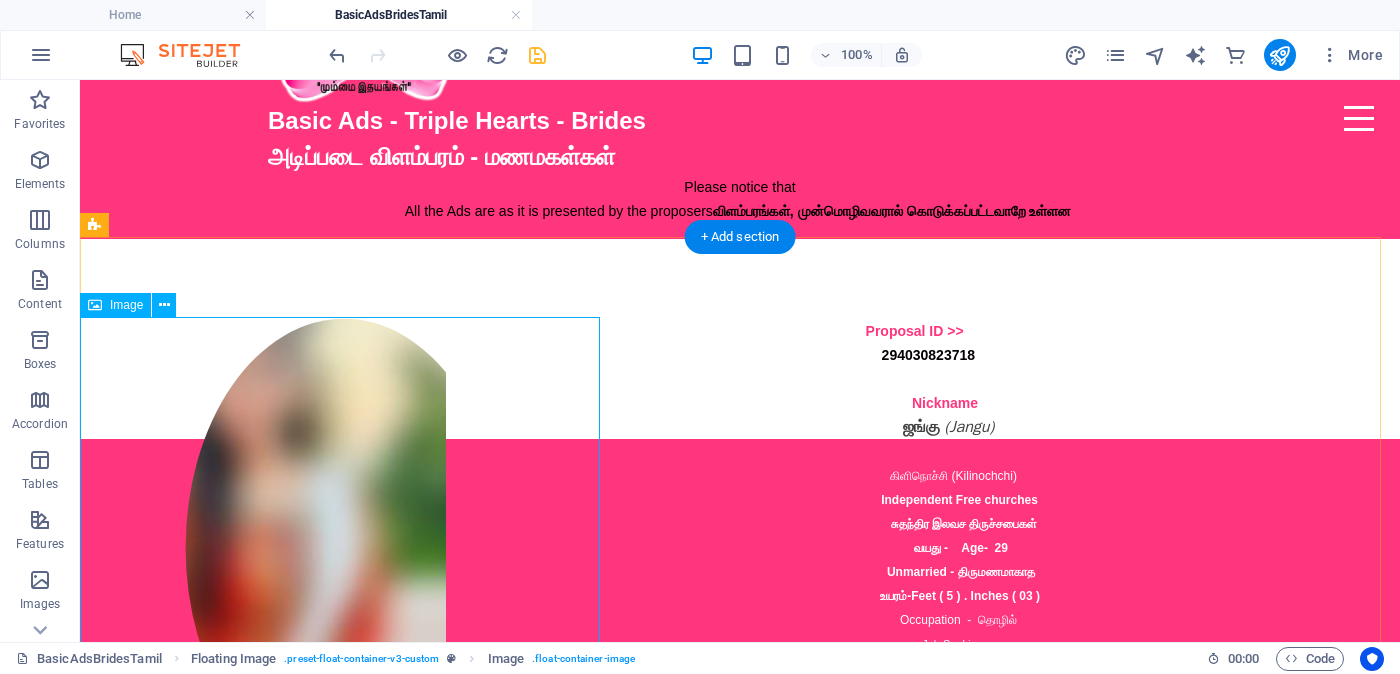 click at bounding box center (344, 548) 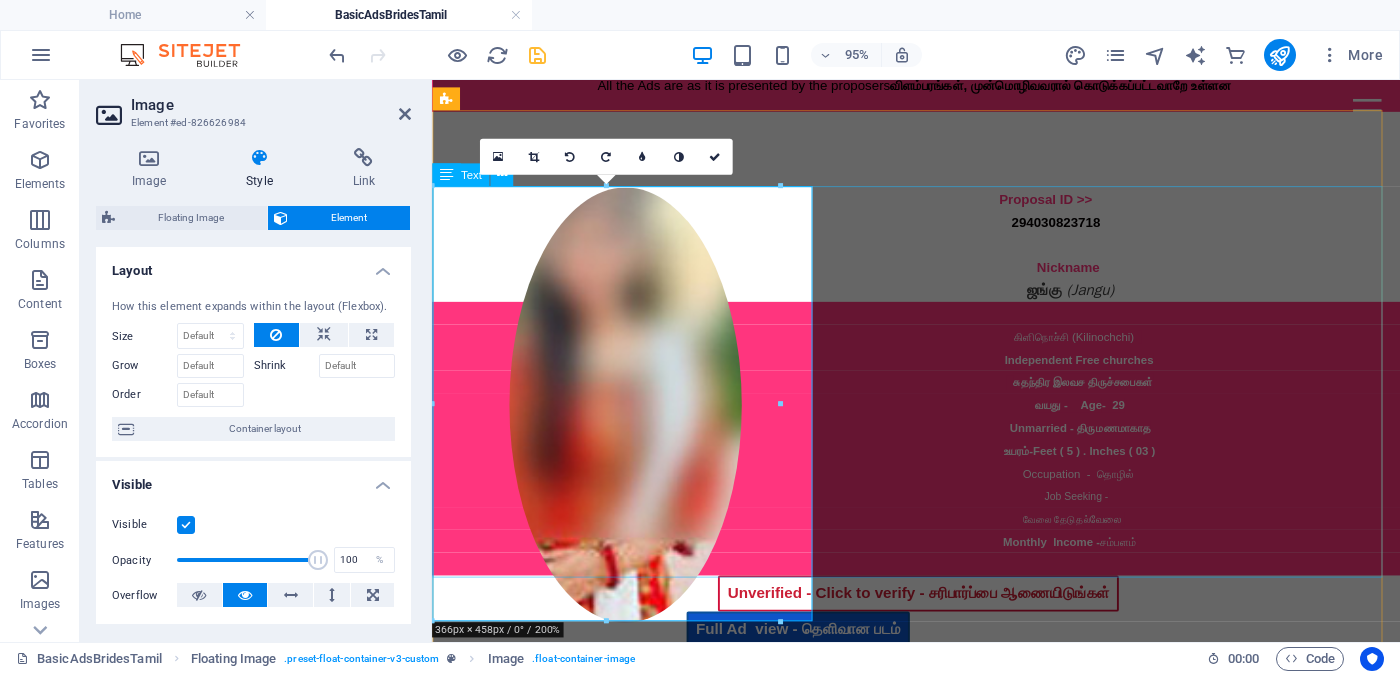 scroll, scrollTop: 375, scrollLeft: 0, axis: vertical 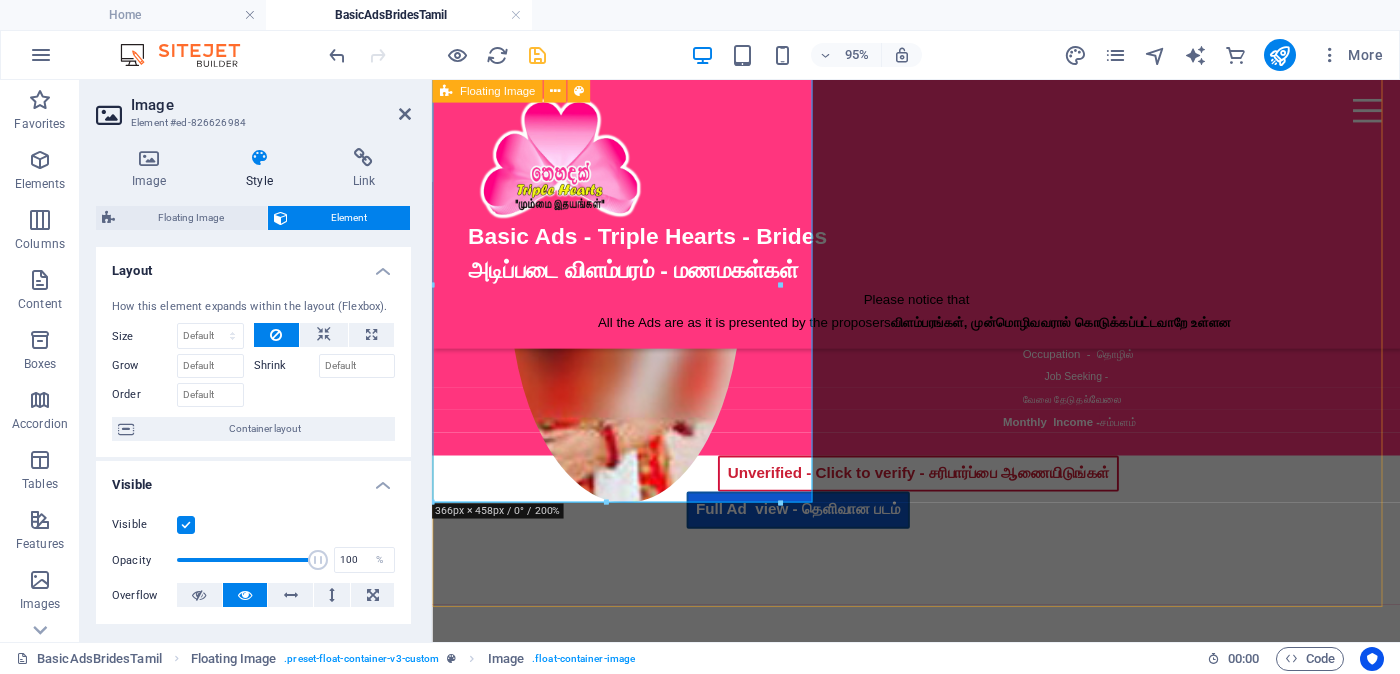 drag, startPoint x: 808, startPoint y: 533, endPoint x: 907, endPoint y: 591, distance: 114.73883 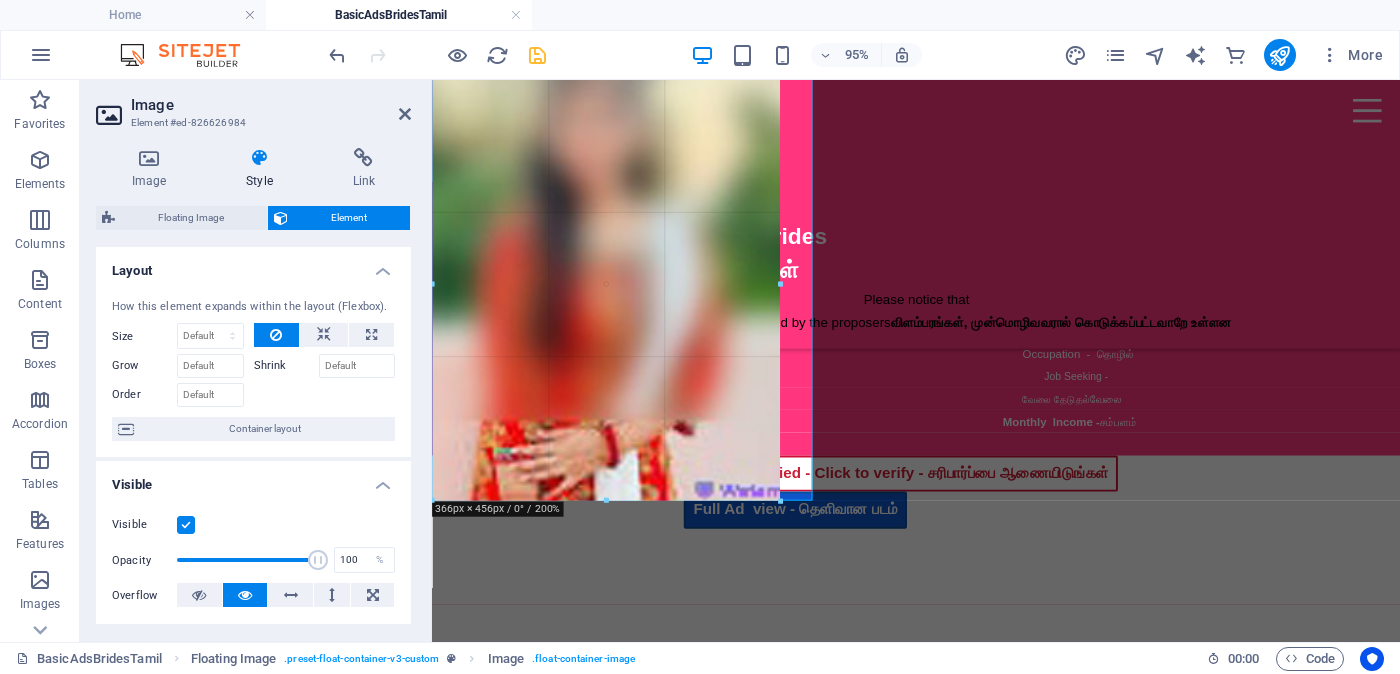 click at bounding box center (907, 361) 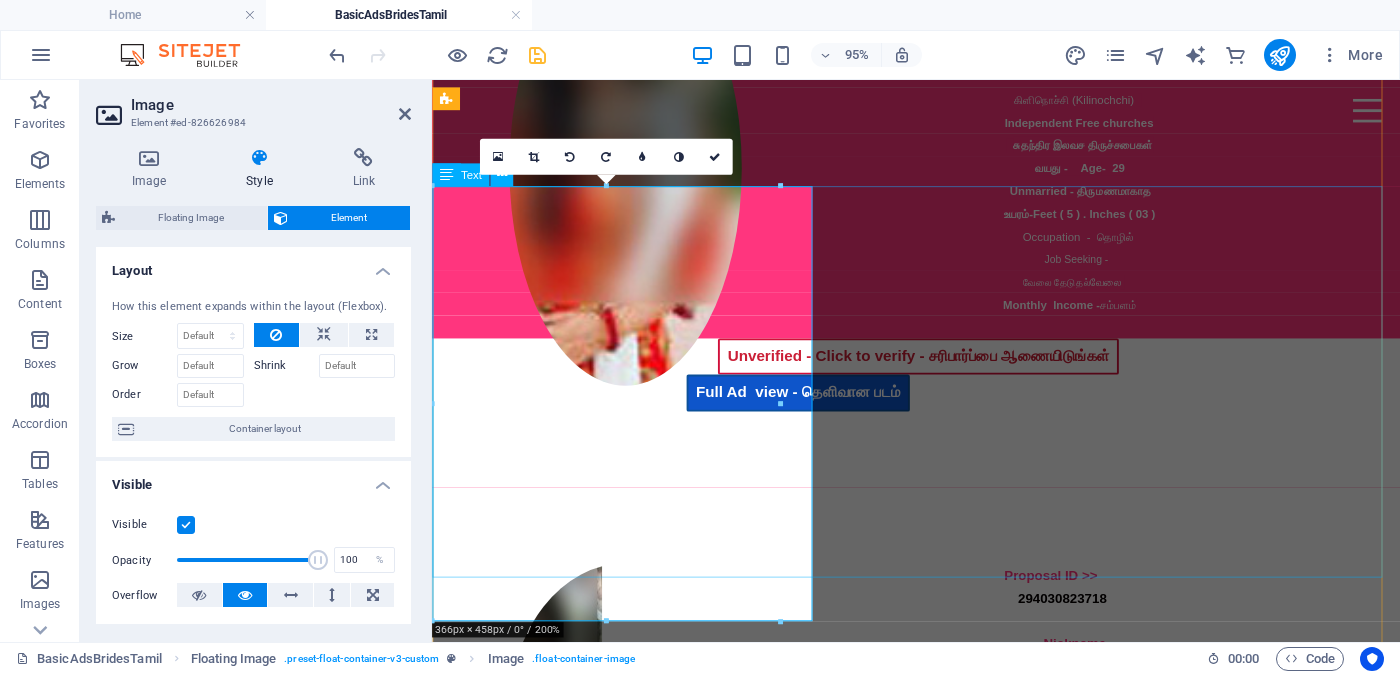 scroll, scrollTop: 249, scrollLeft: 0, axis: vertical 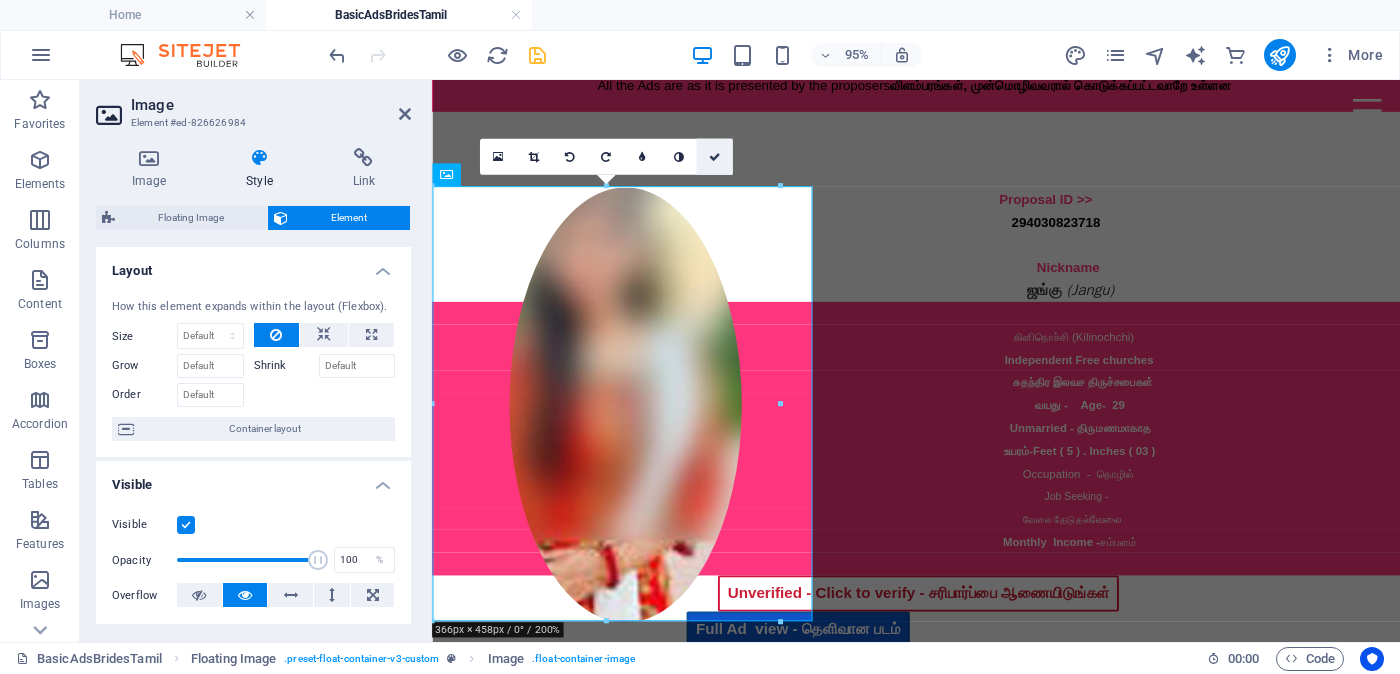 click at bounding box center [714, 156] 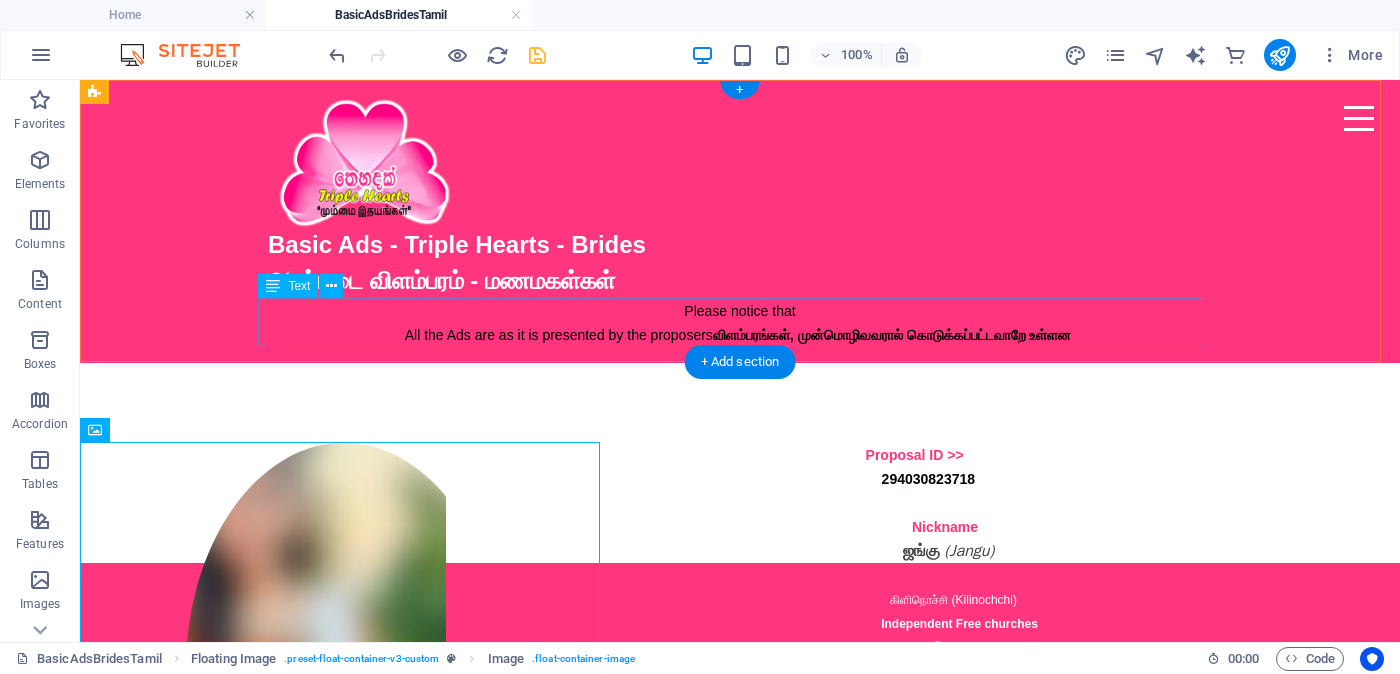 scroll, scrollTop: 249, scrollLeft: 0, axis: vertical 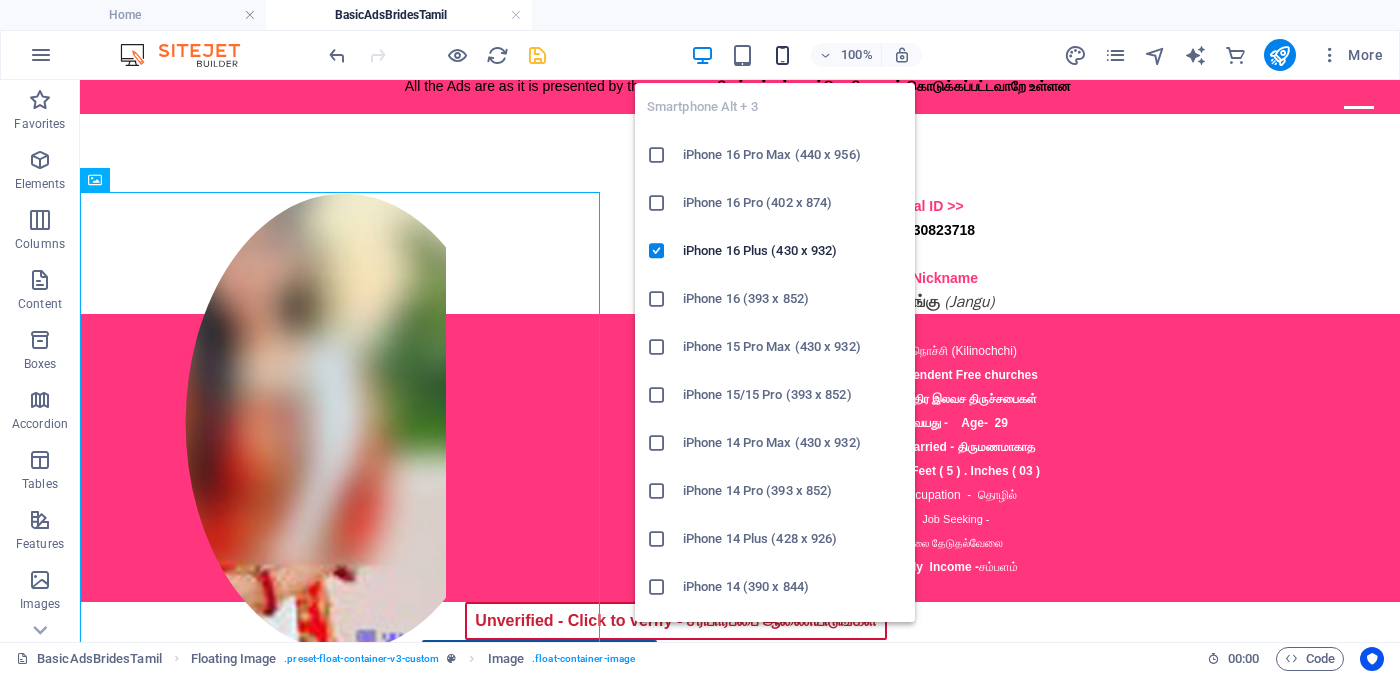 click at bounding box center [782, 55] 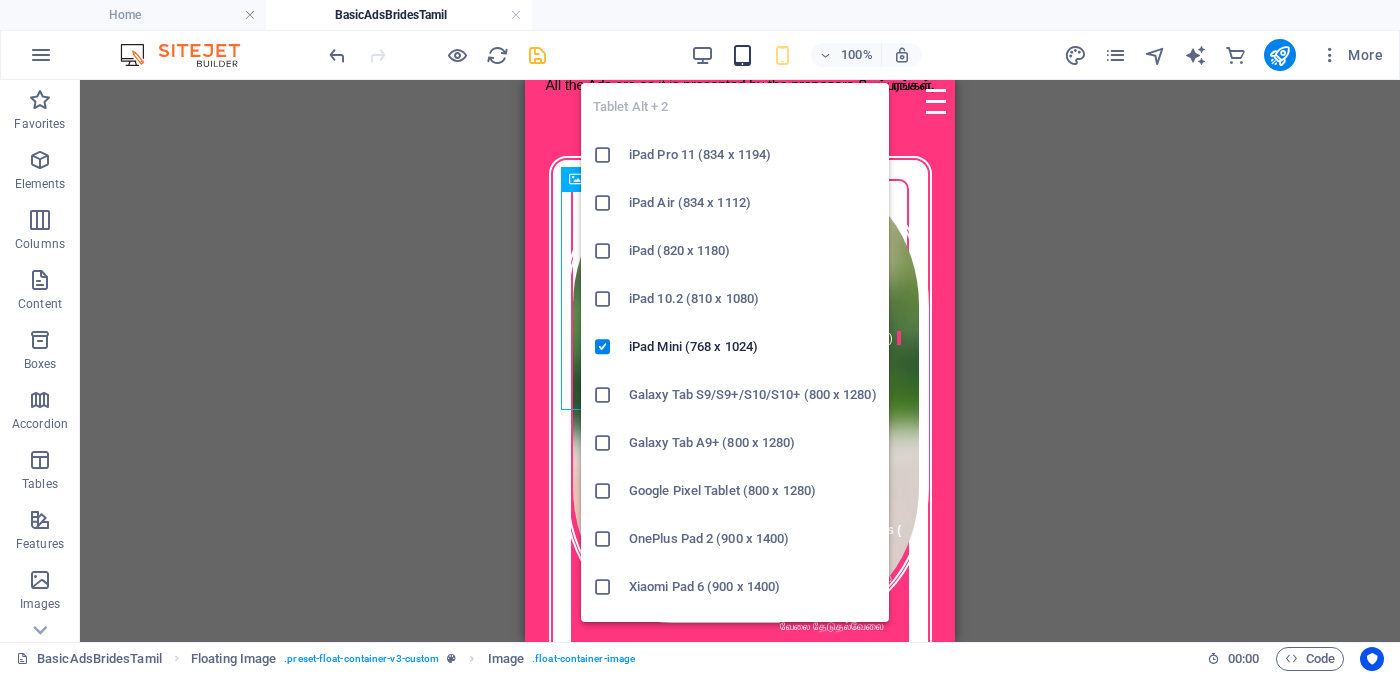 click at bounding box center [742, 55] 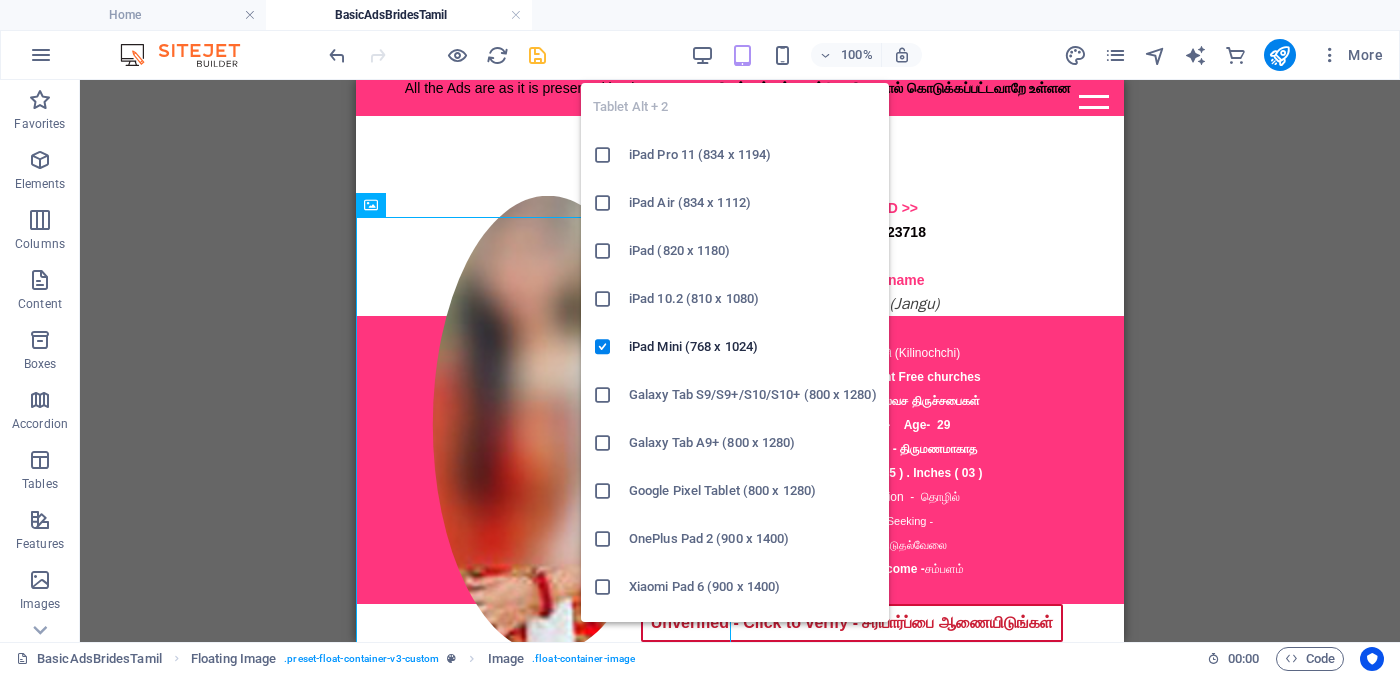 scroll, scrollTop: 240, scrollLeft: 0, axis: vertical 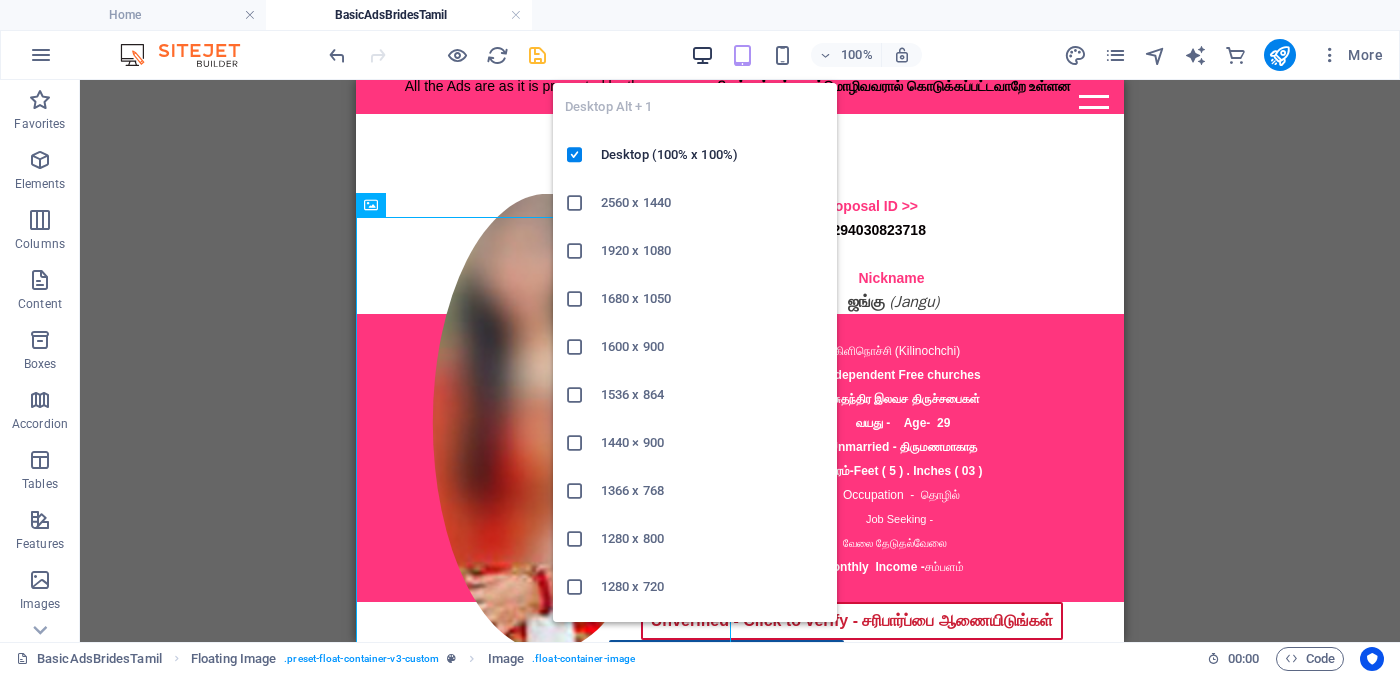 click at bounding box center [702, 55] 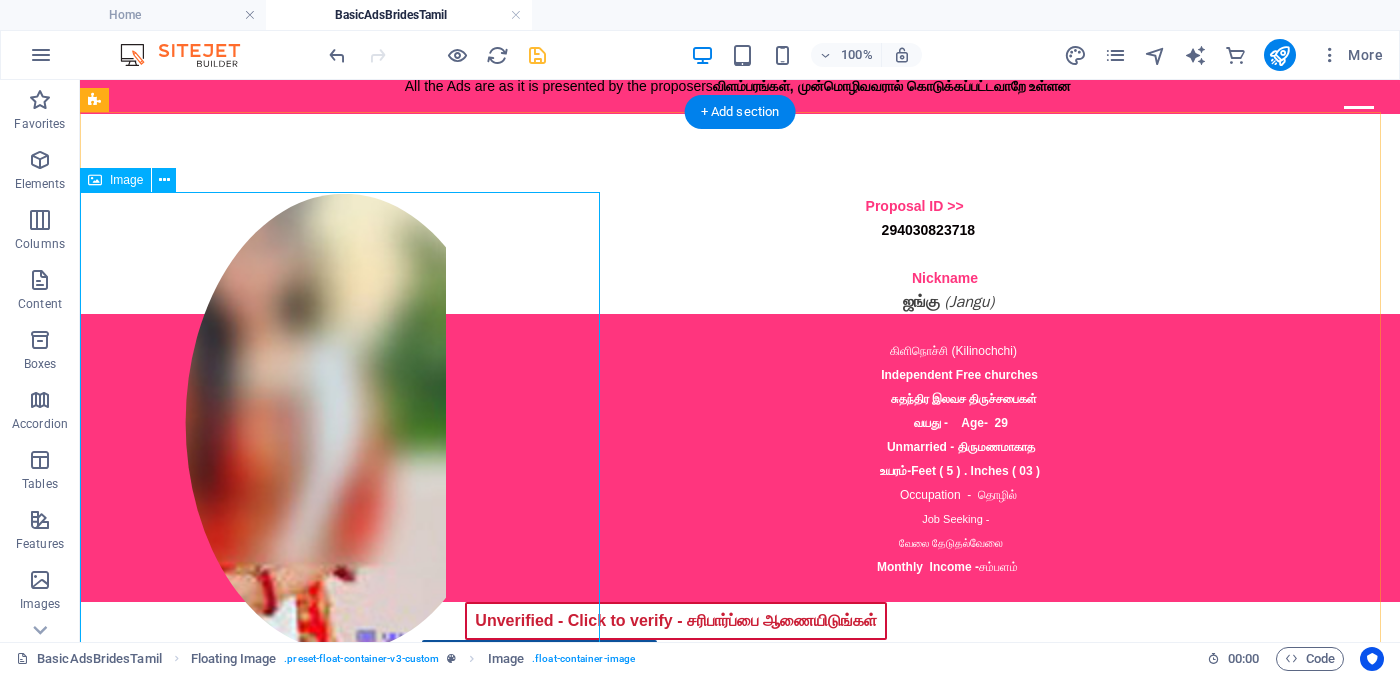 click at bounding box center (344, 423) 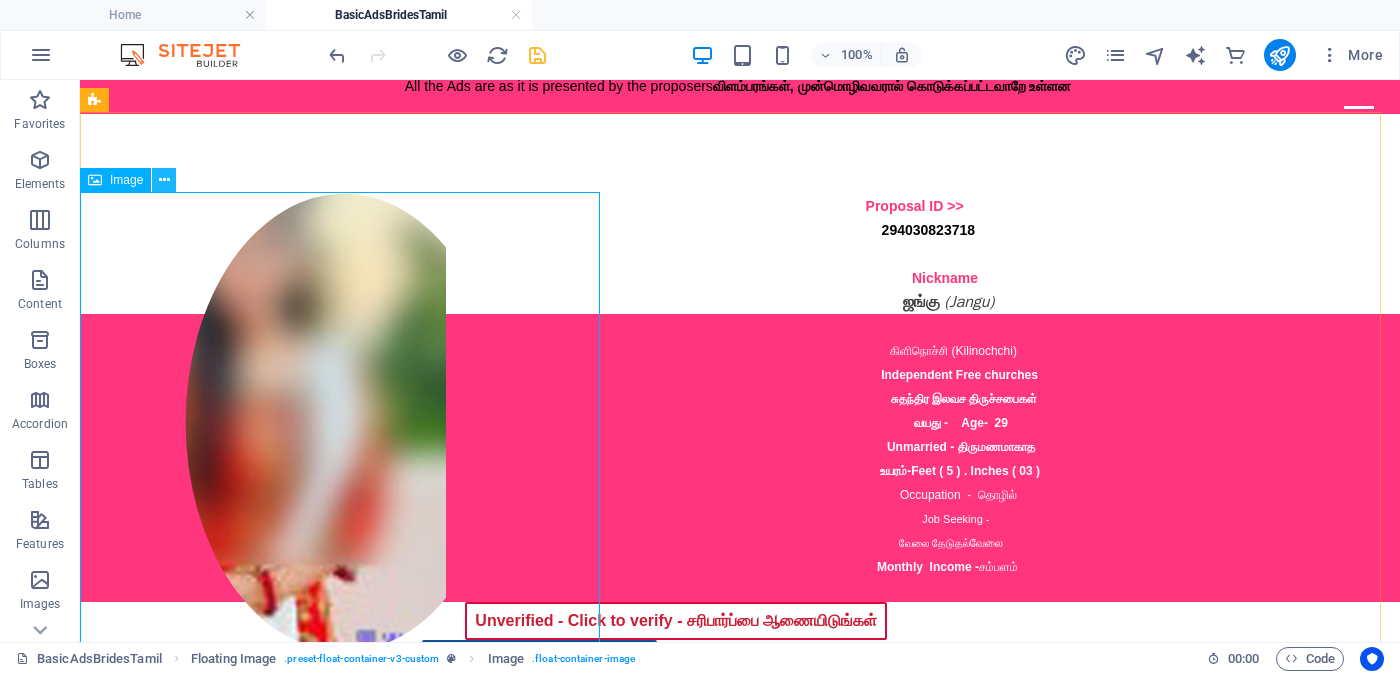 click at bounding box center (164, 180) 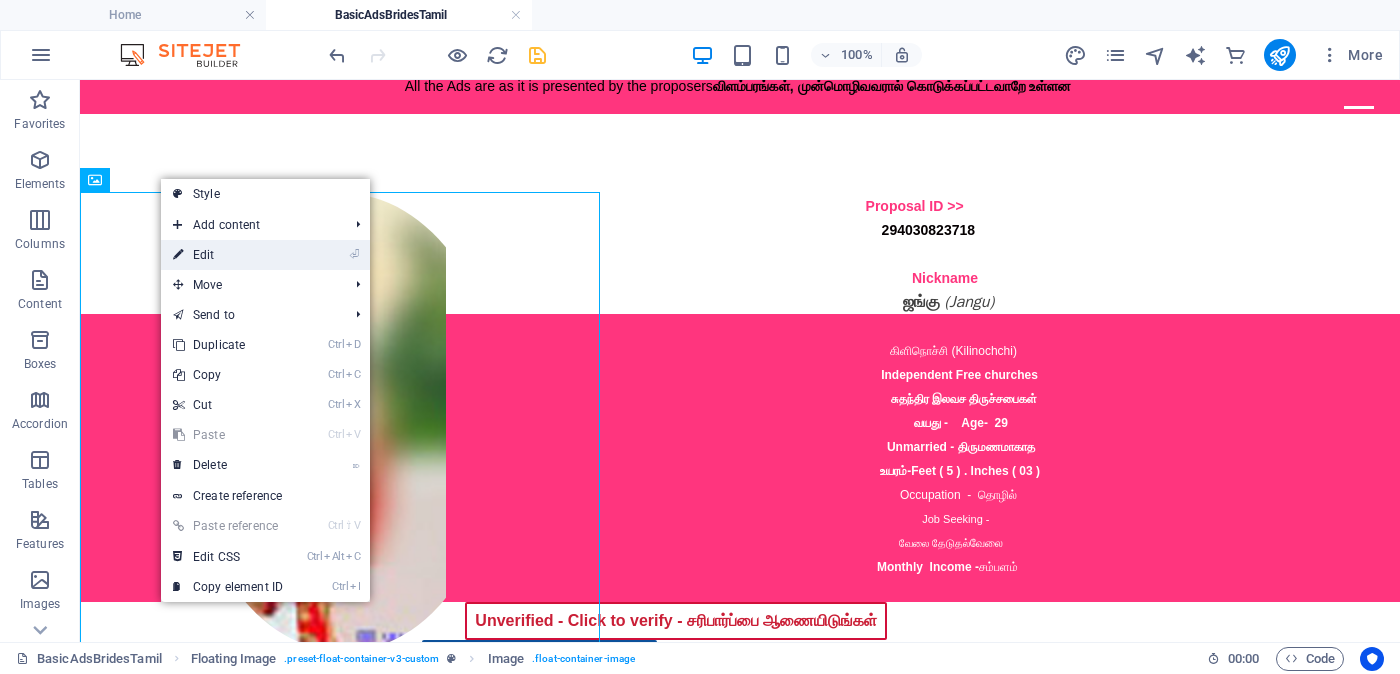 click on "⏎  Edit" at bounding box center (228, 255) 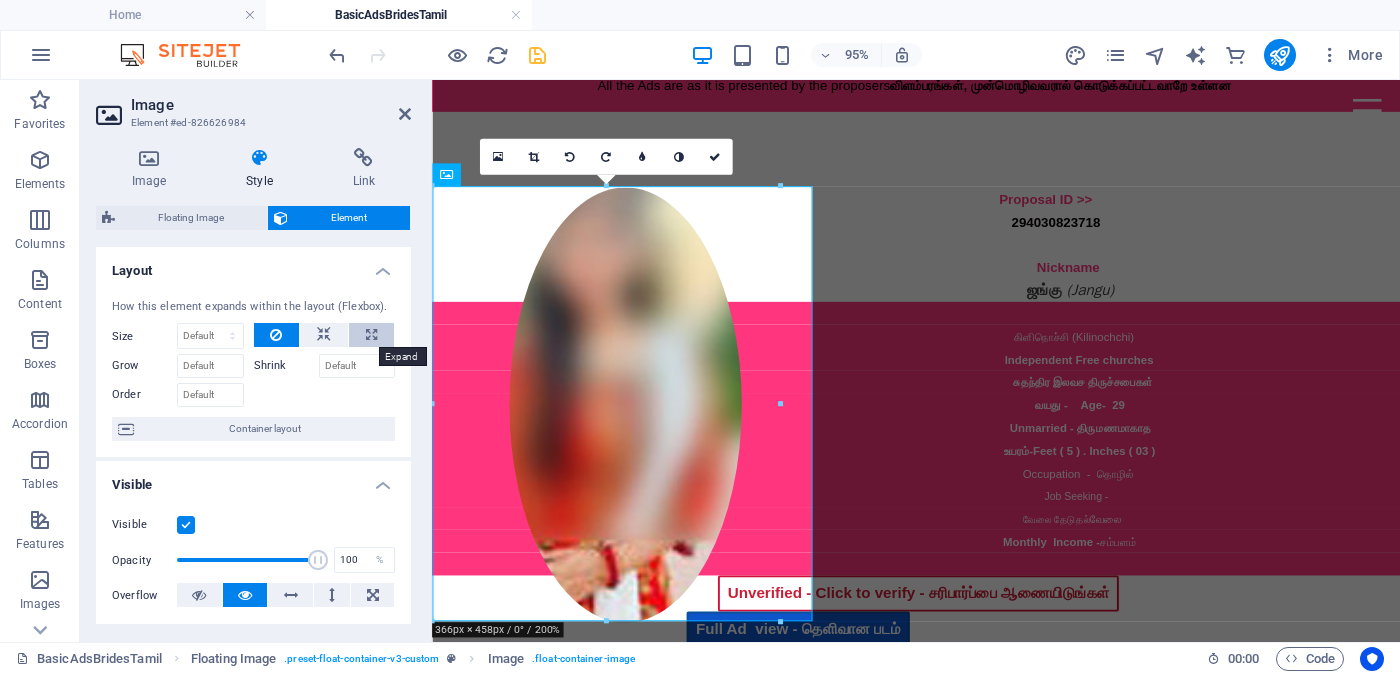 click at bounding box center [371, 335] 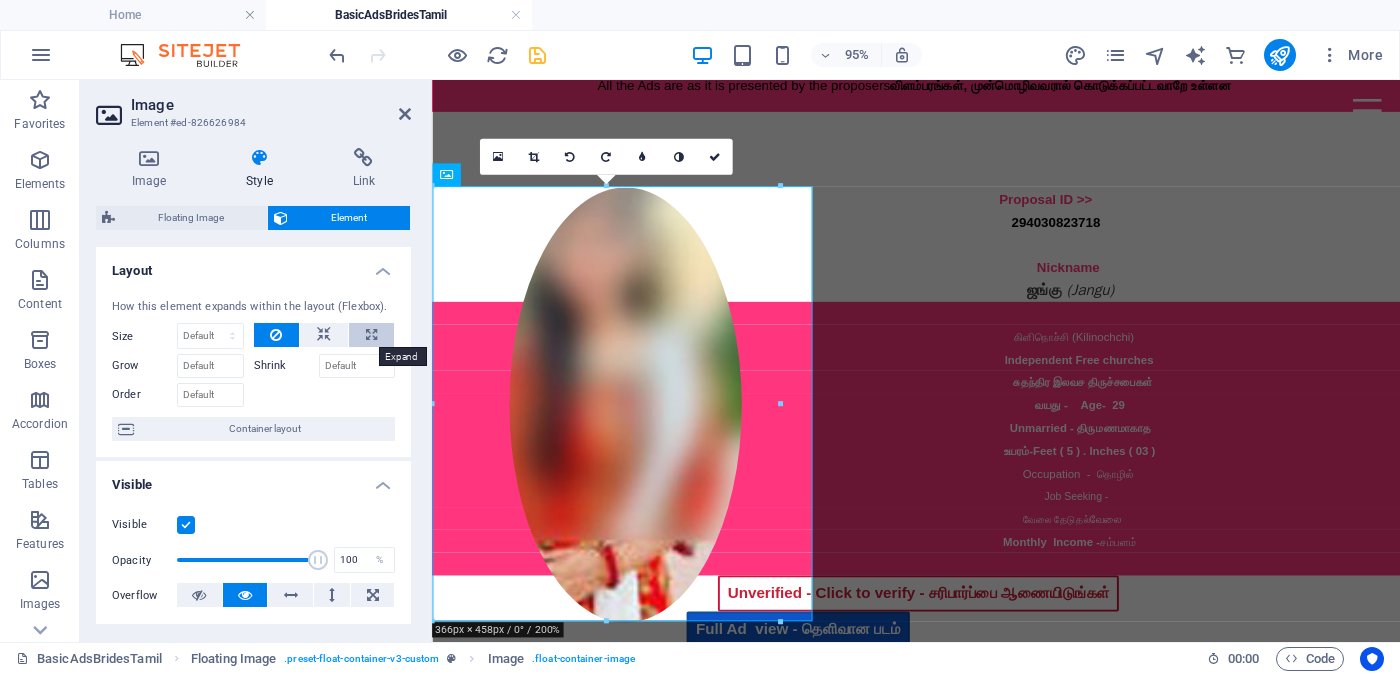type on "100" 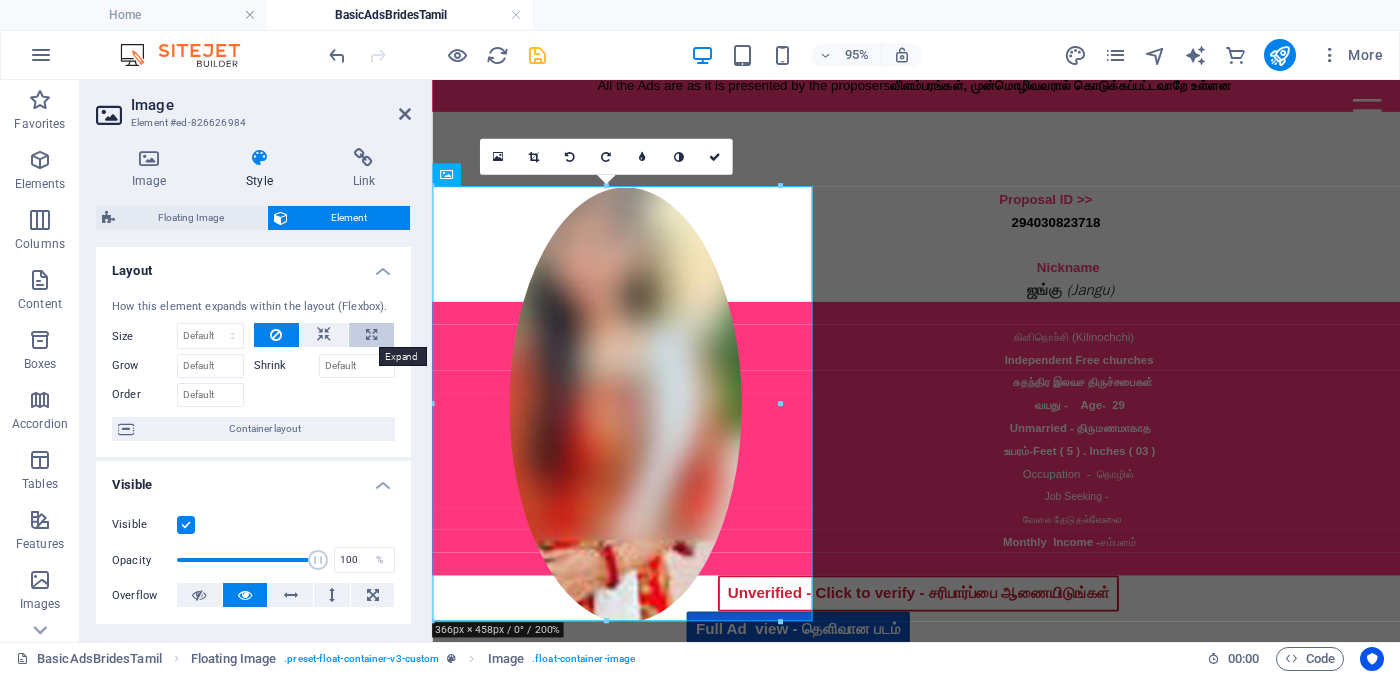 select on "%" 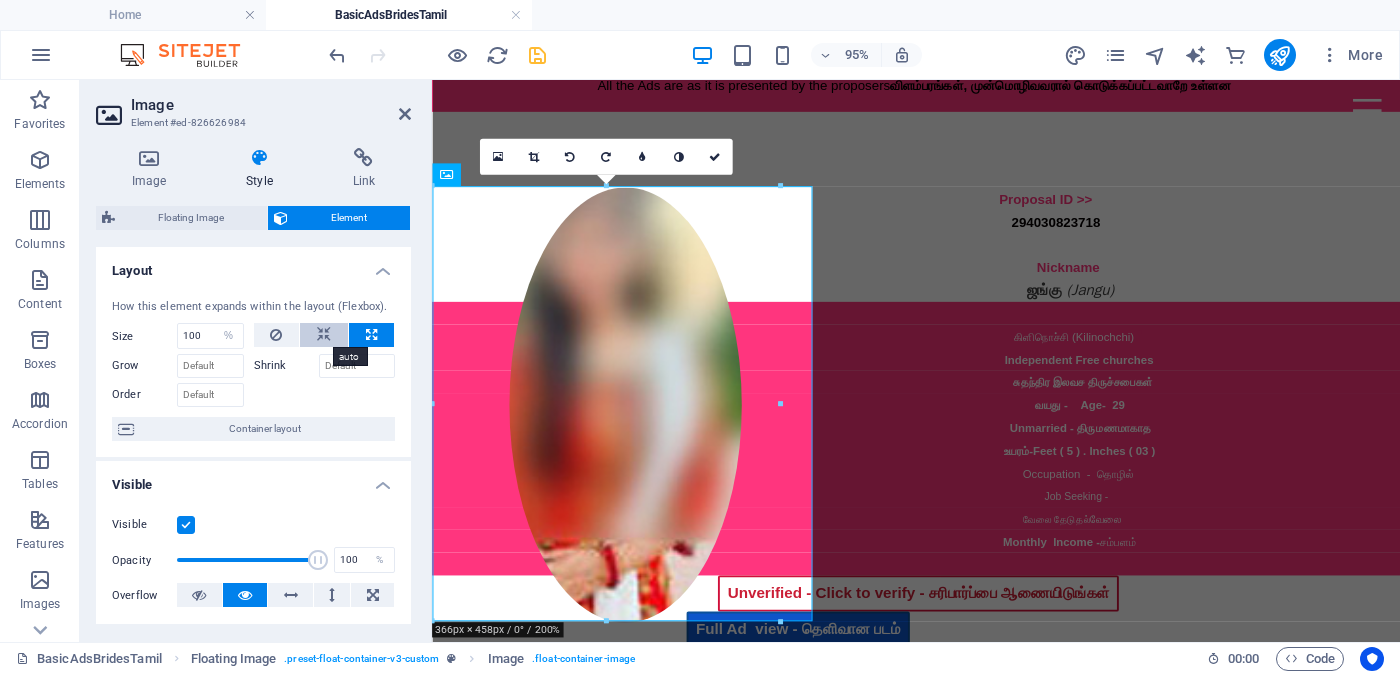 click at bounding box center (324, 335) 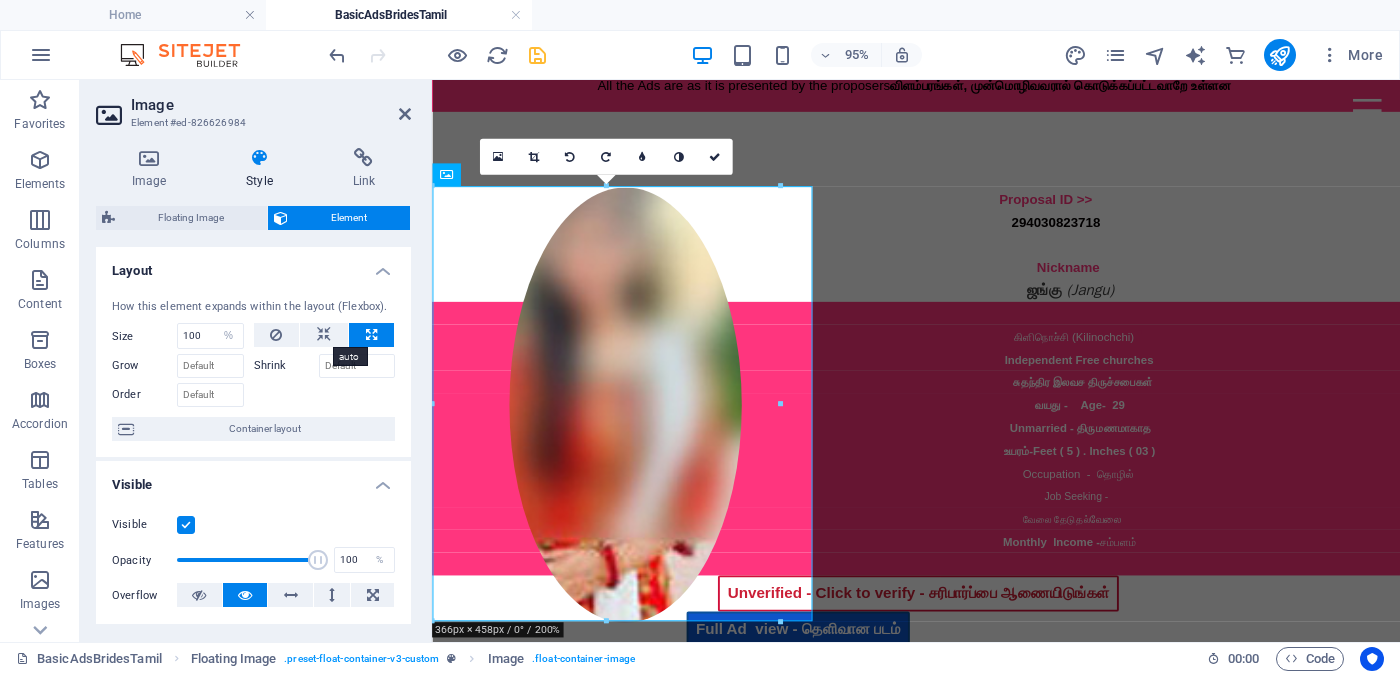type 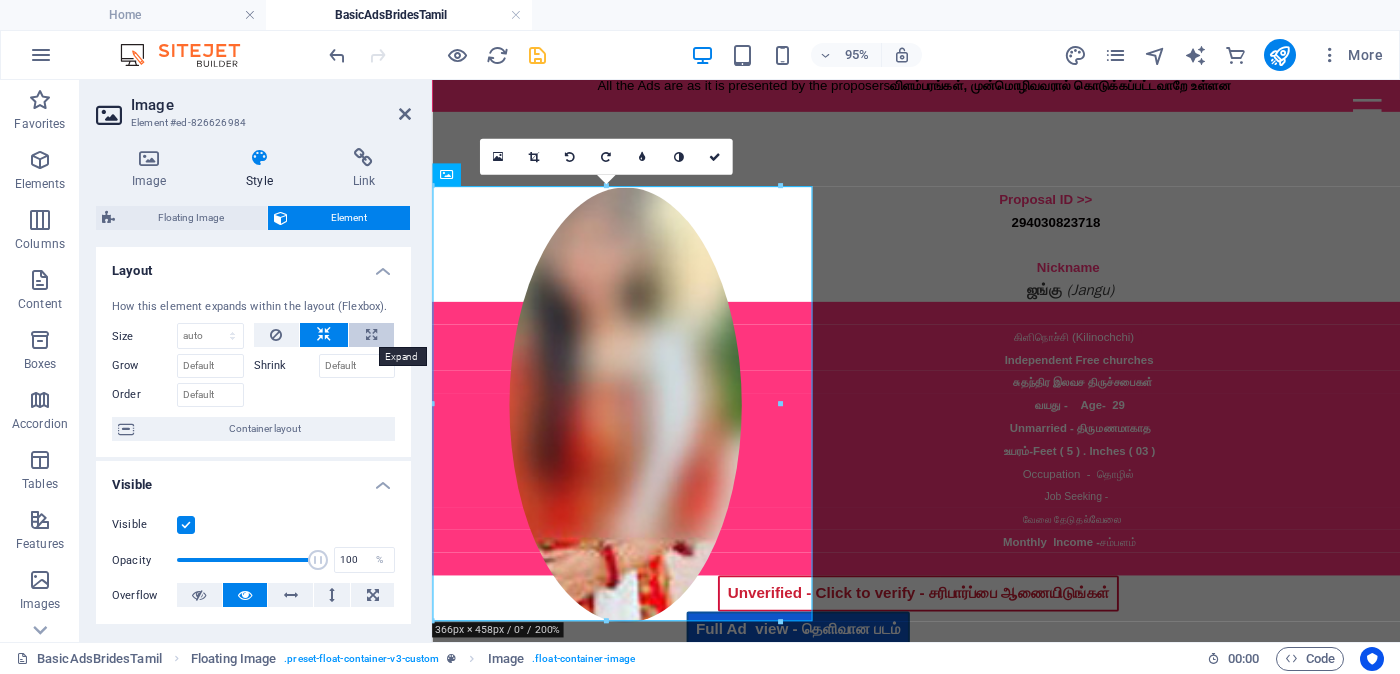 click at bounding box center [371, 335] 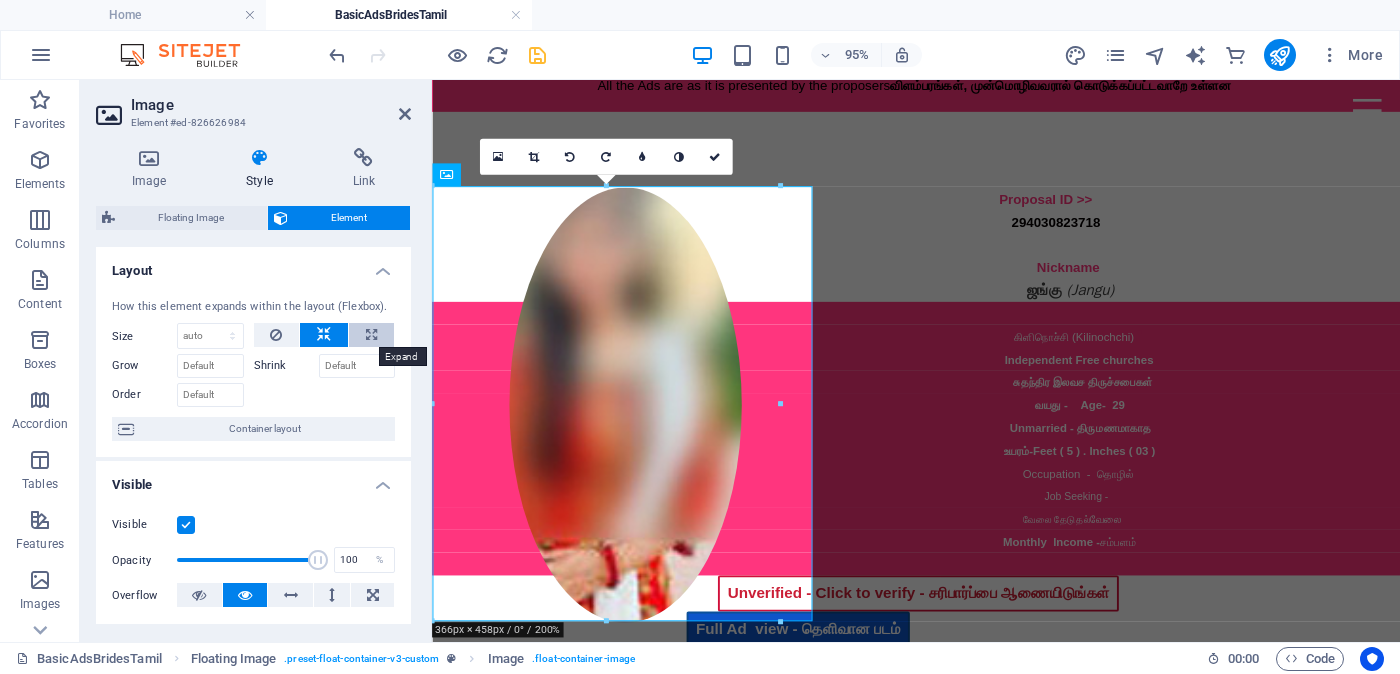 type on "100" 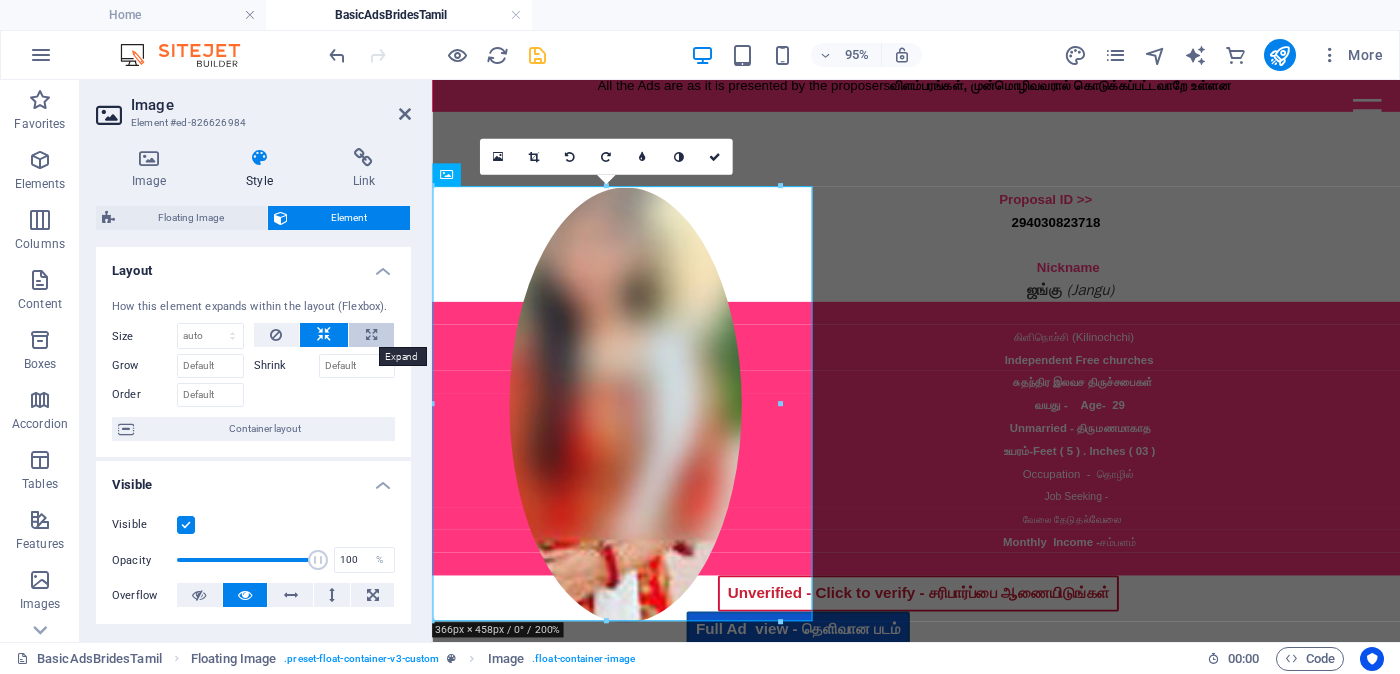 select on "%" 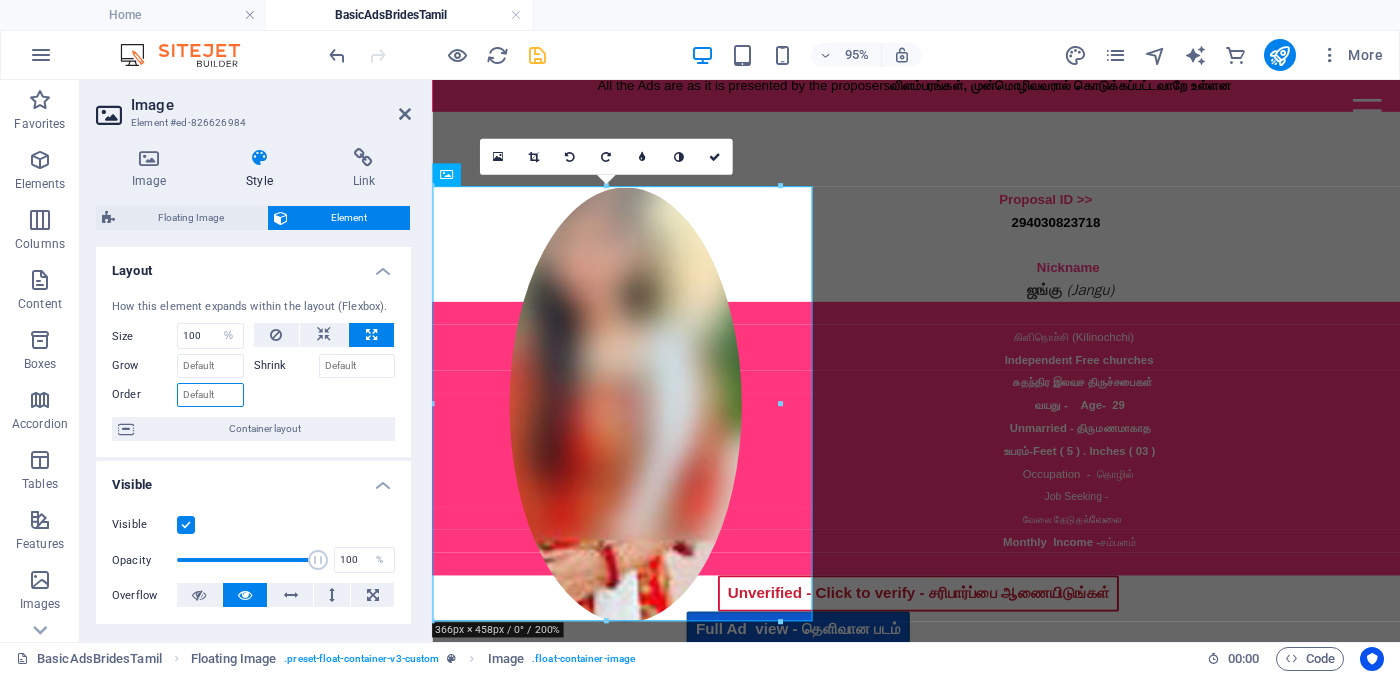 click on "Order" at bounding box center [210, 395] 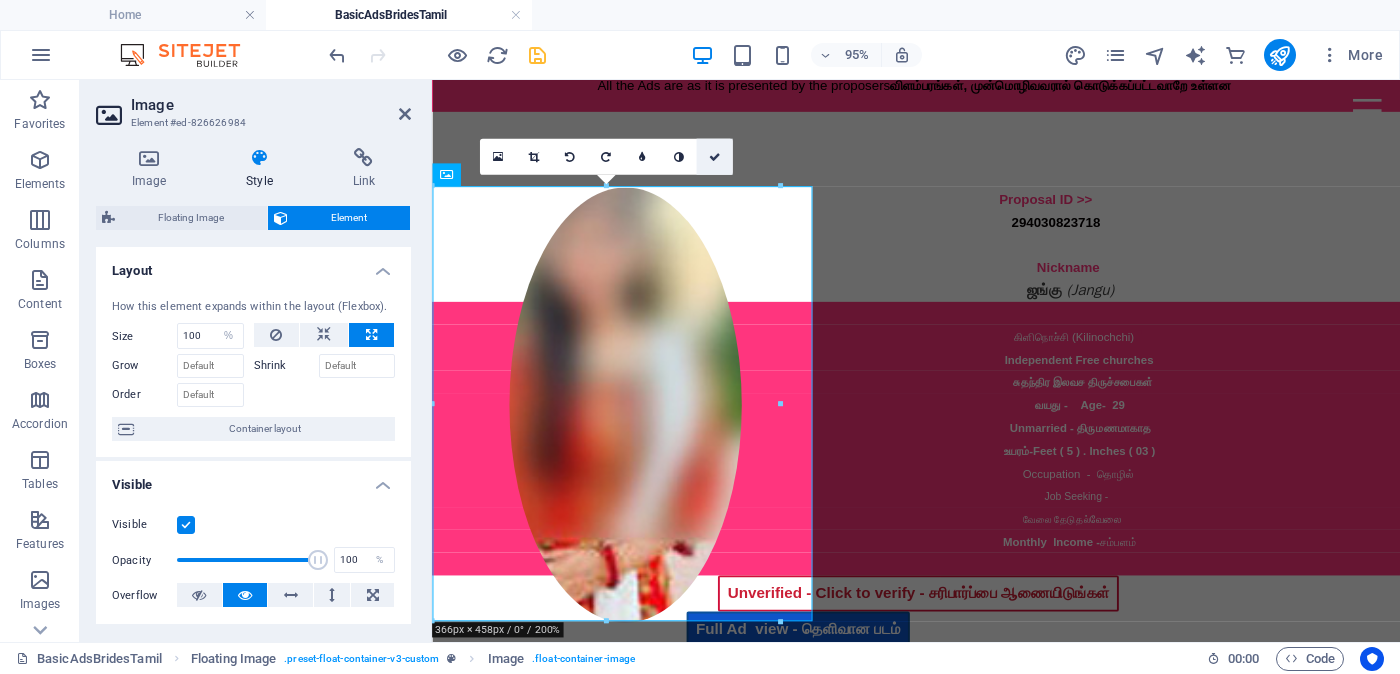 click at bounding box center (714, 157) 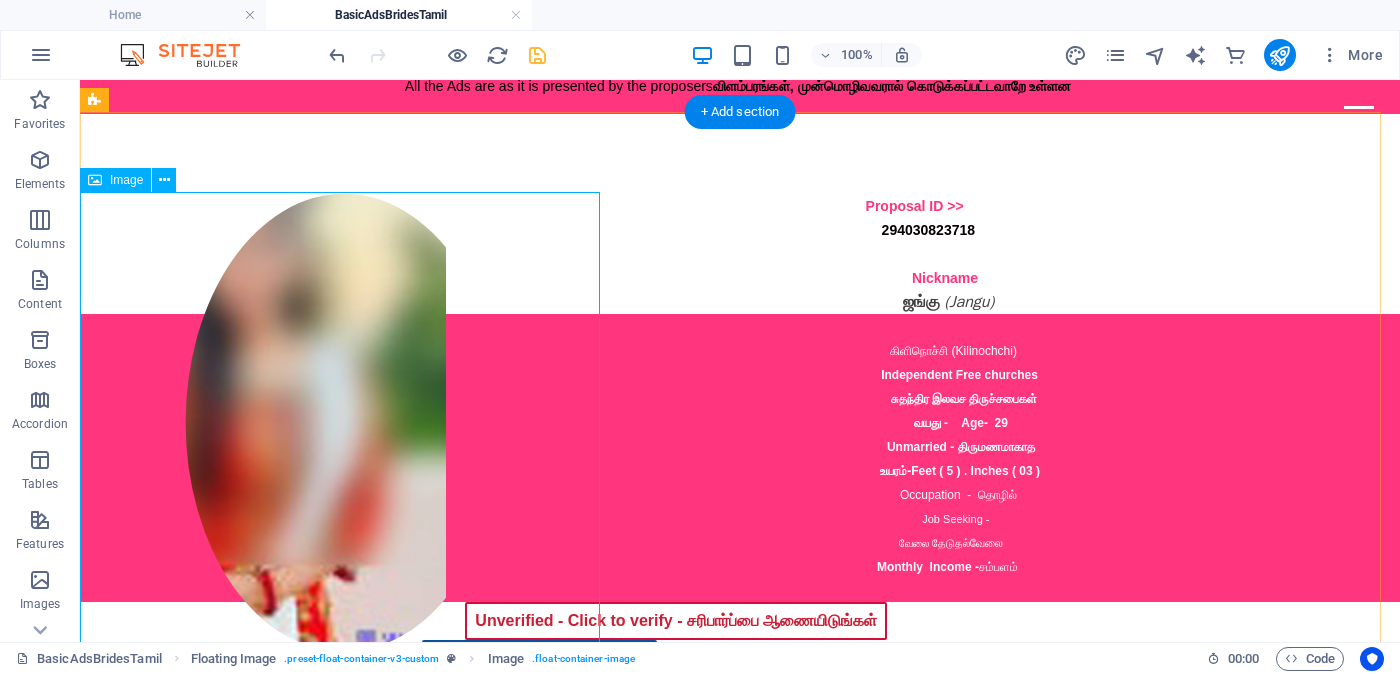 click at bounding box center [344, 423] 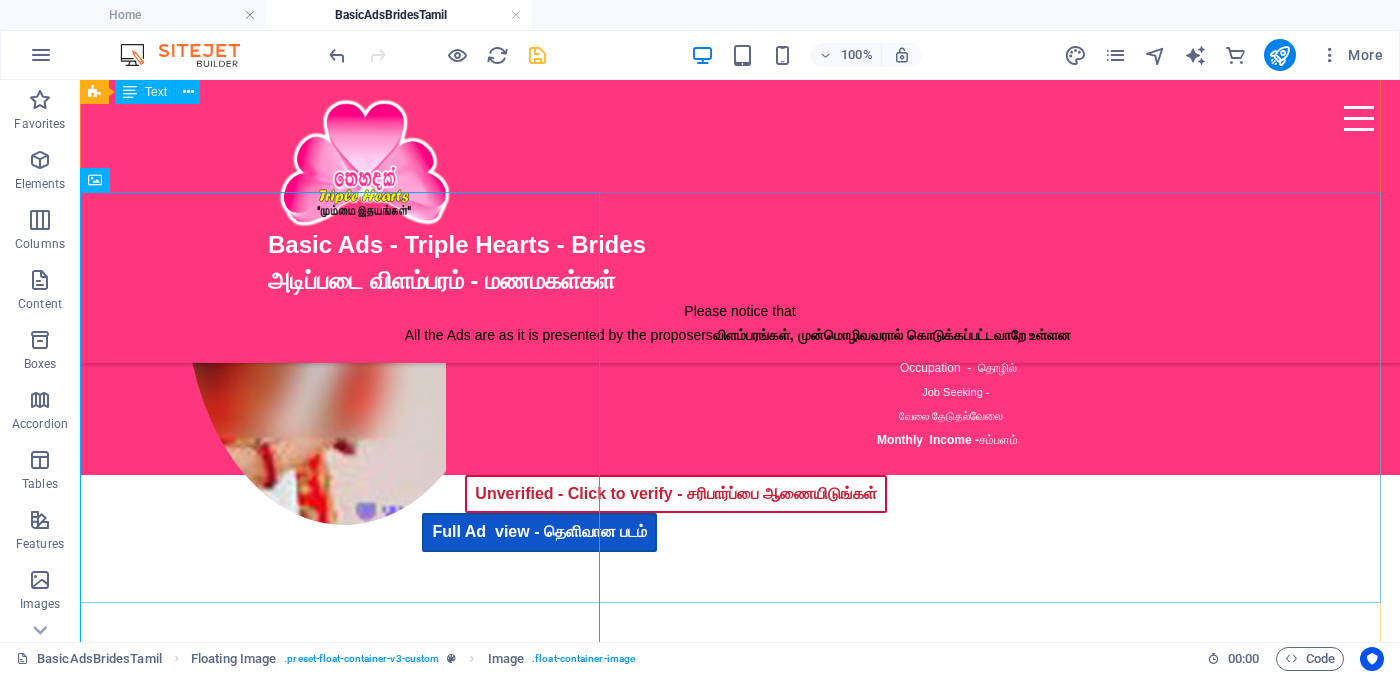 scroll, scrollTop: 249, scrollLeft: 0, axis: vertical 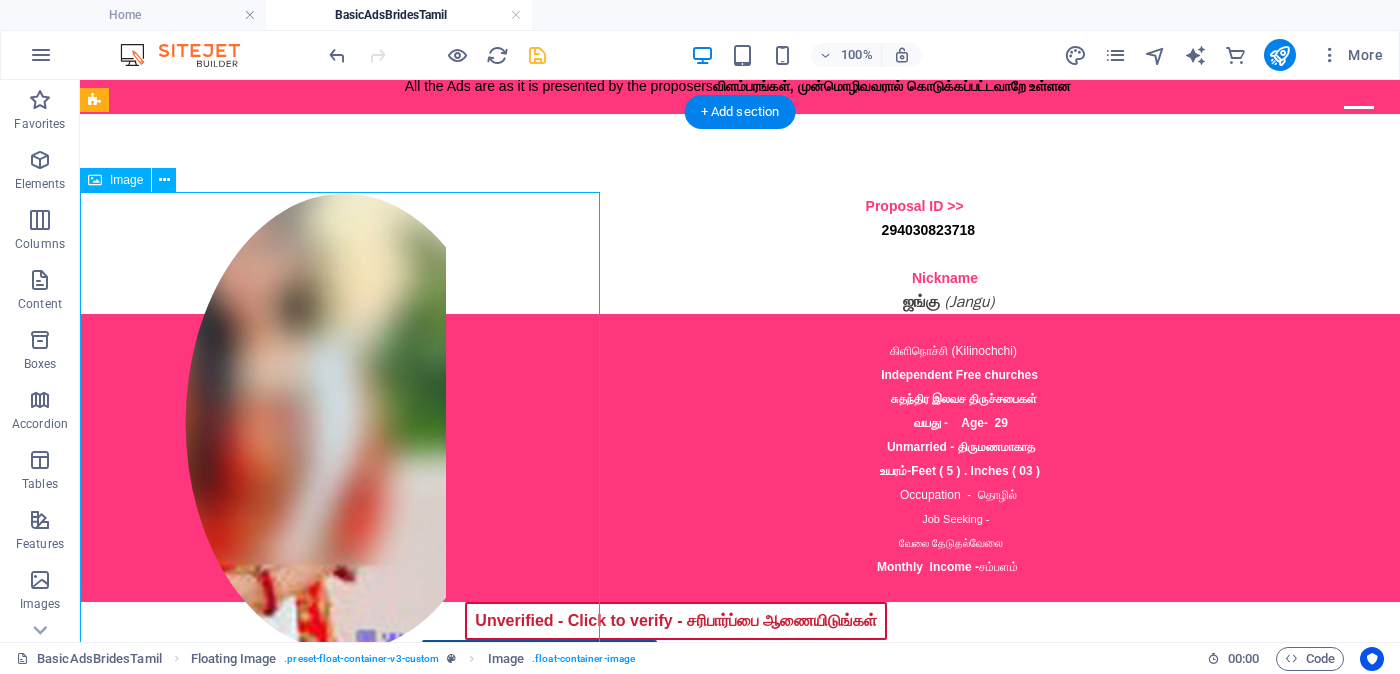 drag, startPoint x: 400, startPoint y: 464, endPoint x: 343, endPoint y: 462, distance: 57.035076 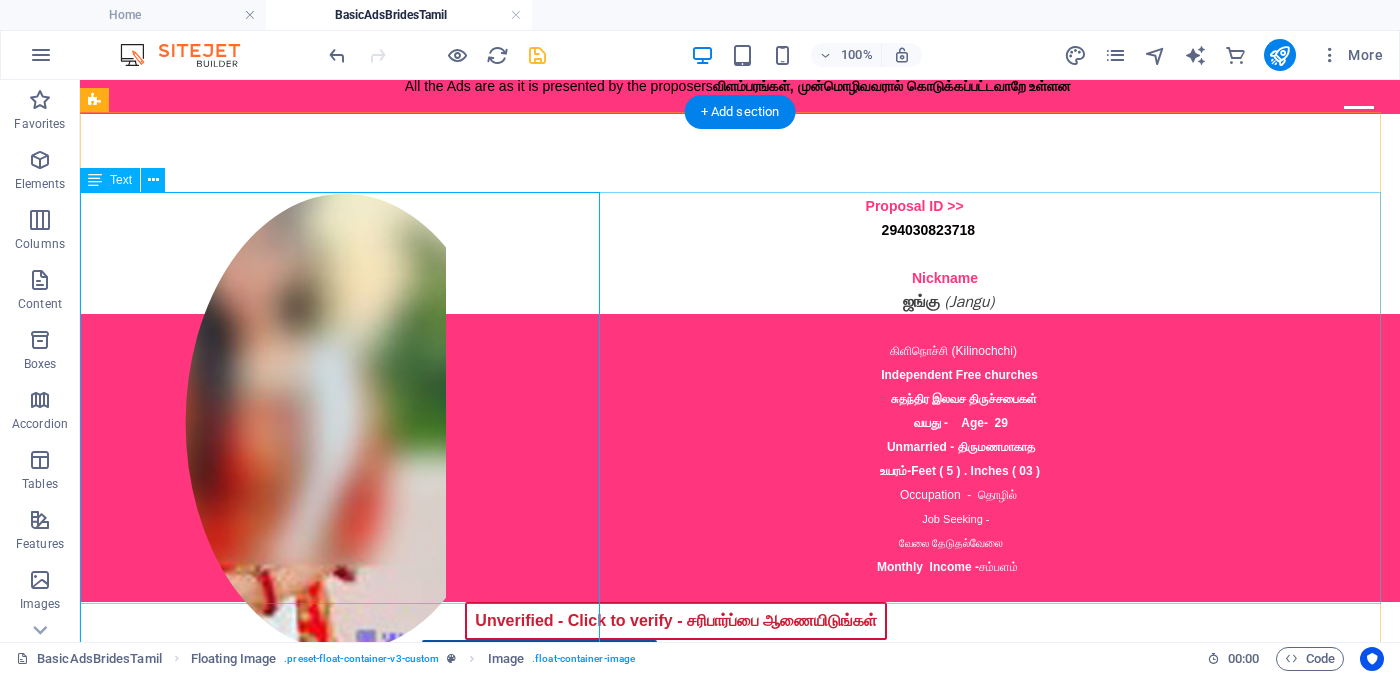scroll, scrollTop: 375, scrollLeft: 0, axis: vertical 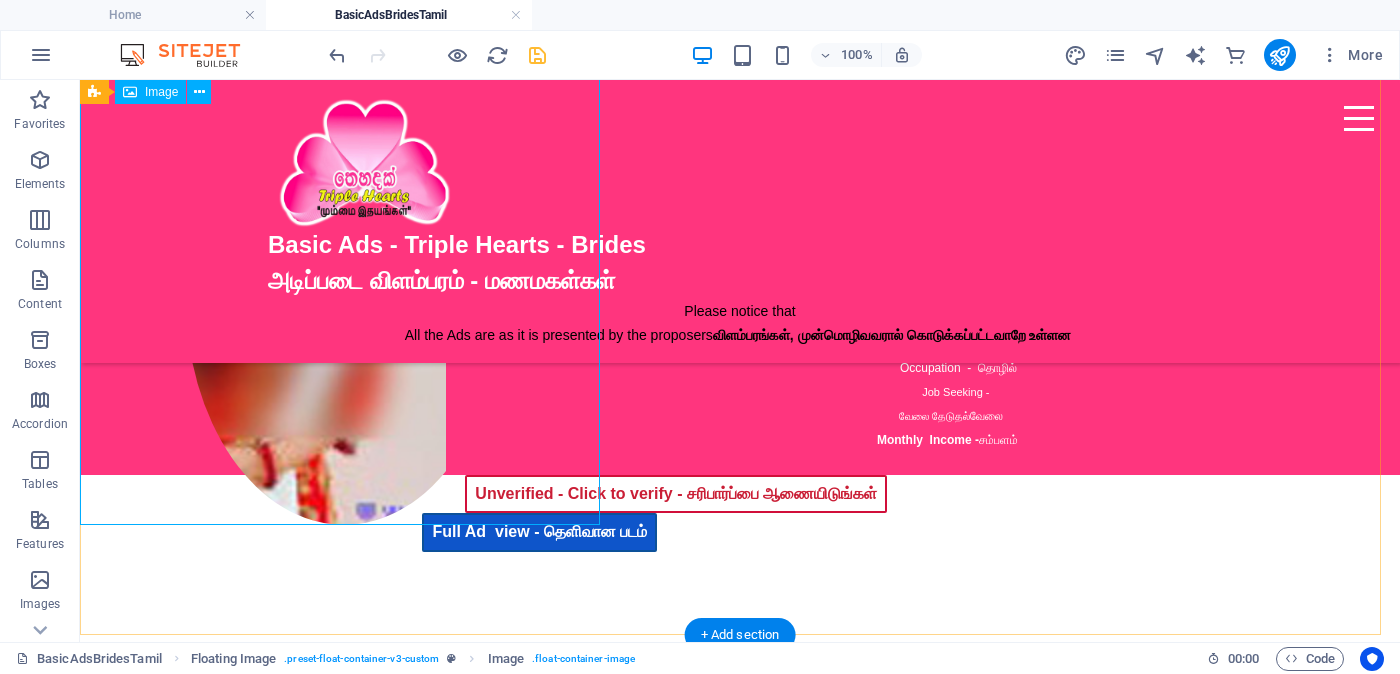 click at bounding box center (344, 296) 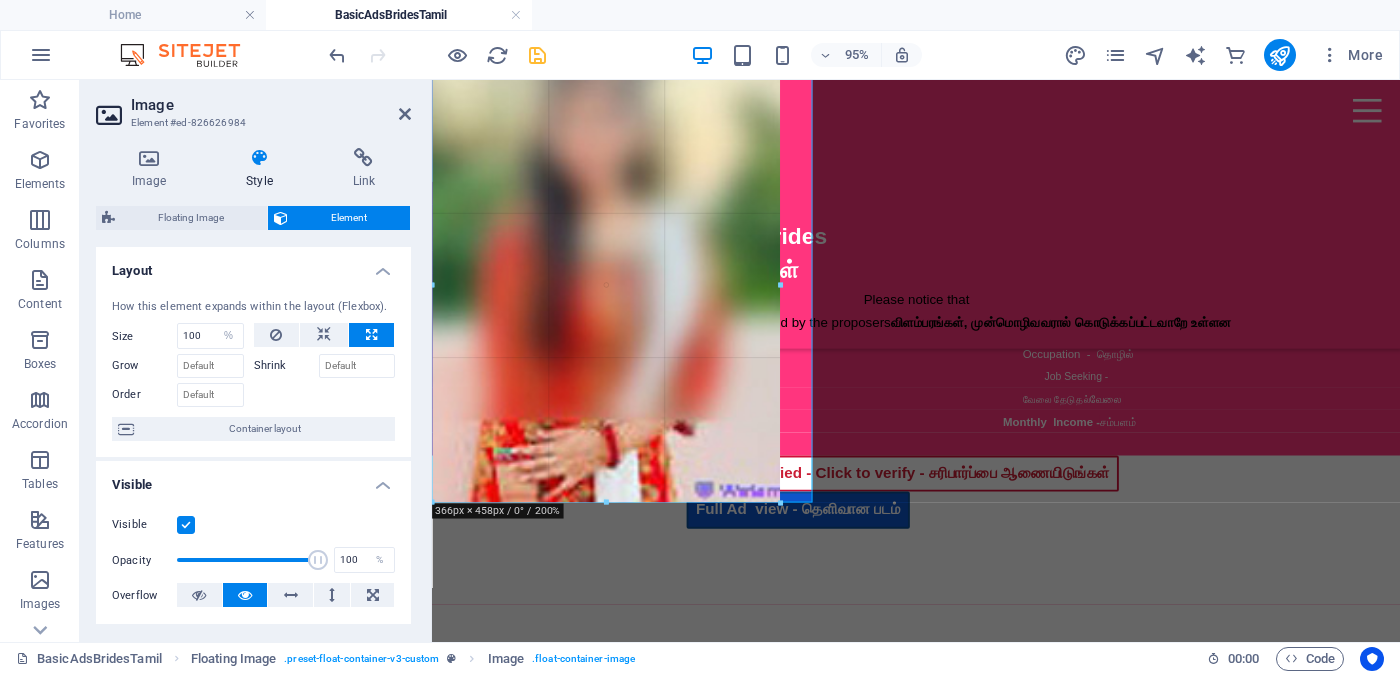 drag, startPoint x: 775, startPoint y: 501, endPoint x: 478, endPoint y: 503, distance: 297.00674 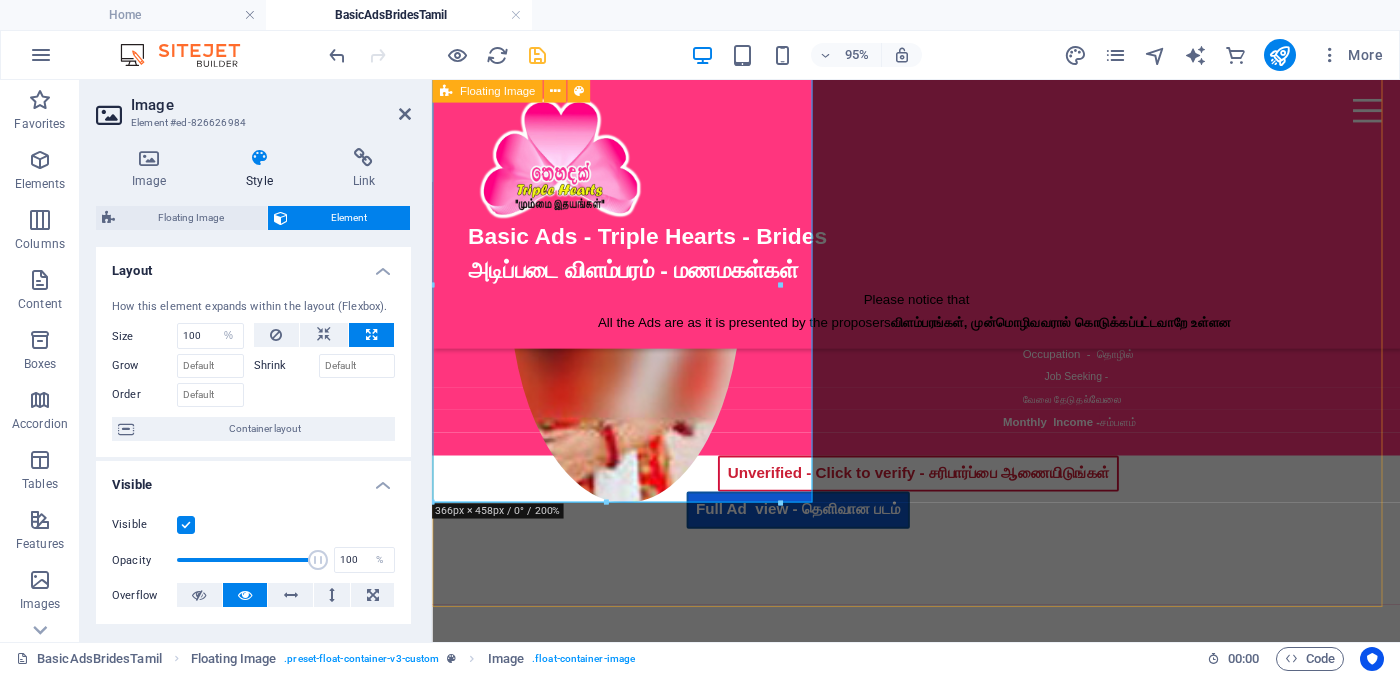drag, startPoint x: 1212, startPoint y: 583, endPoint x: 985, endPoint y: 620, distance: 229.99565 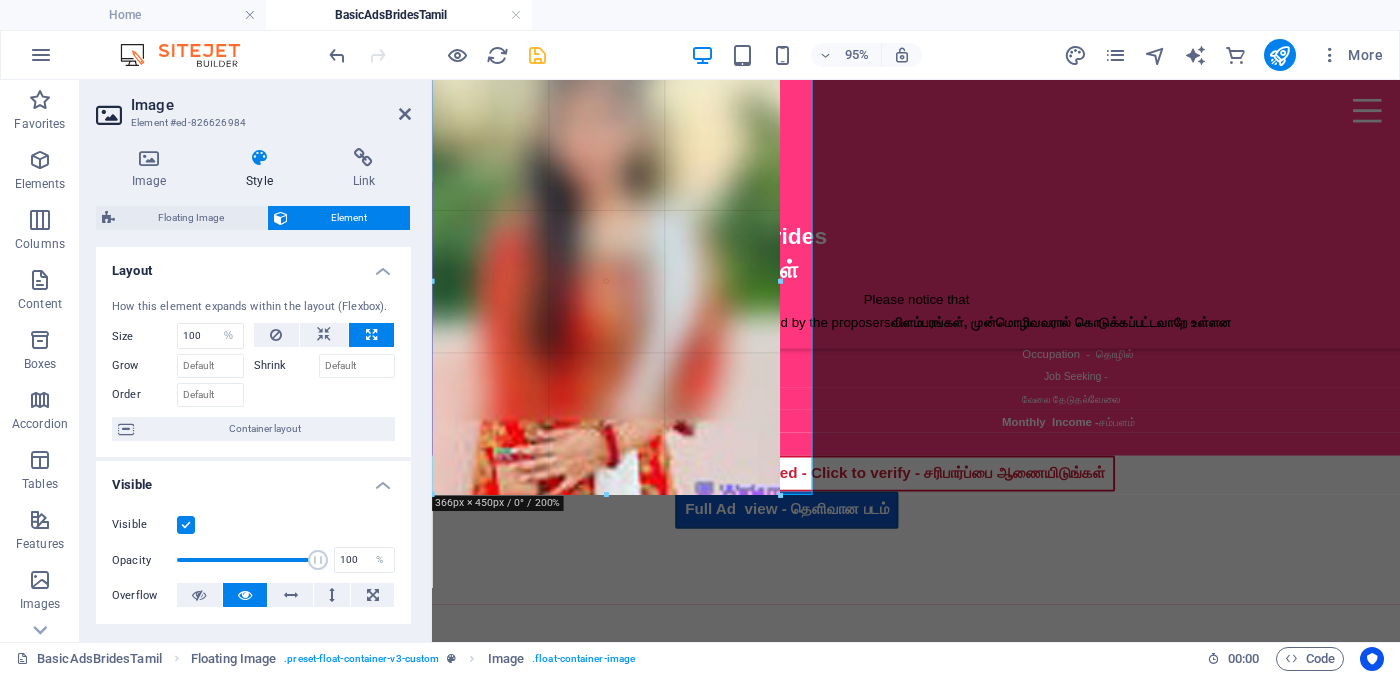 click at bounding box center (907, 361) 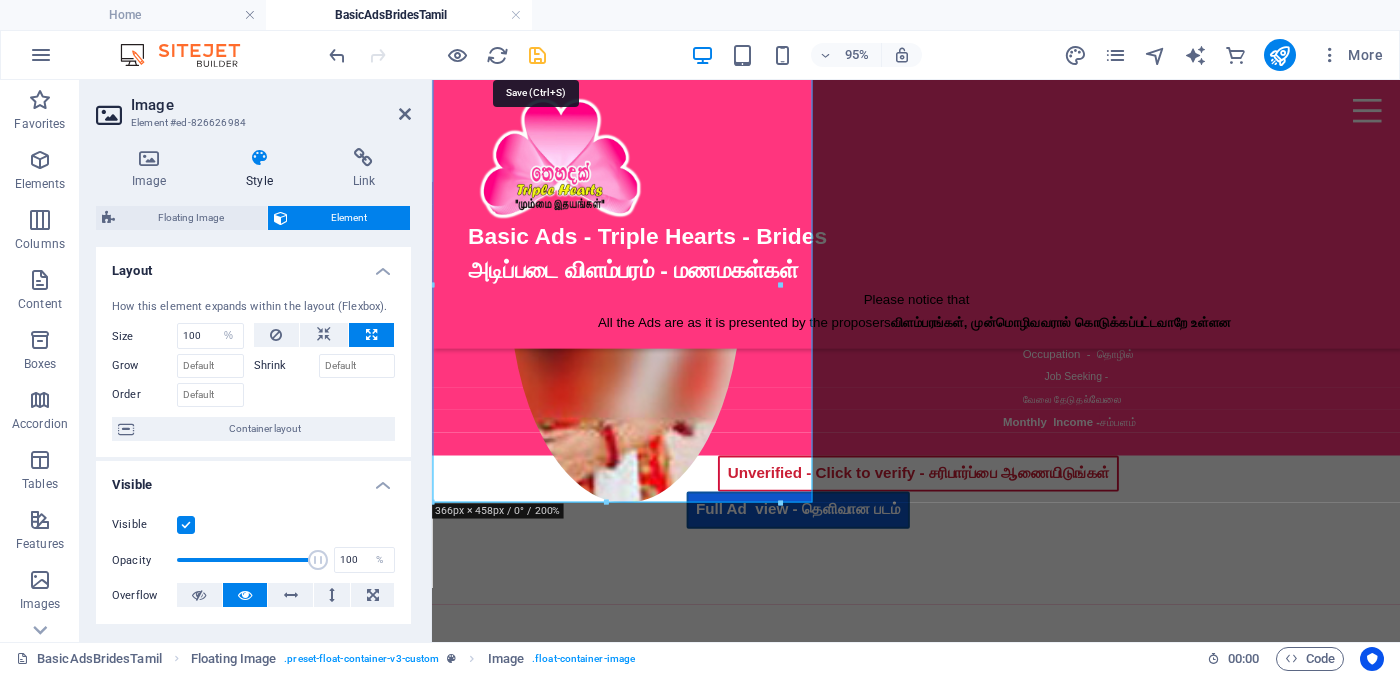 click at bounding box center (537, 55) 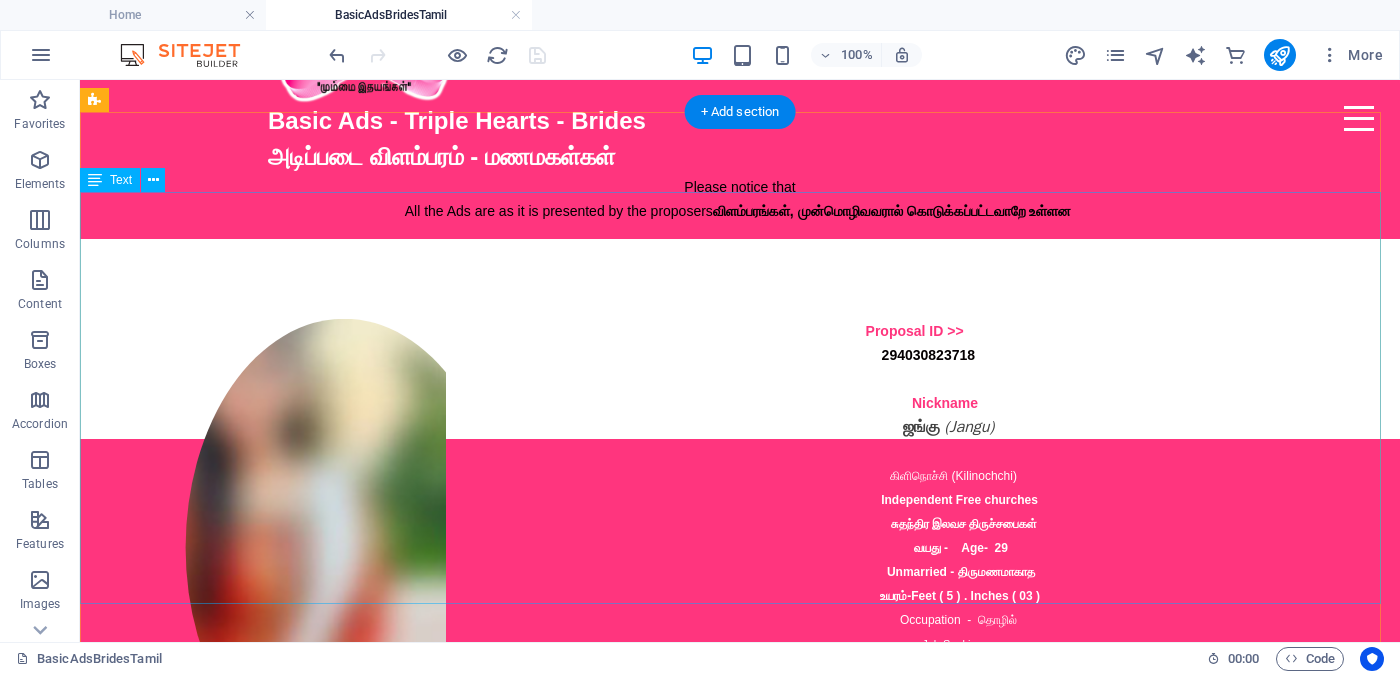 scroll, scrollTop: 249, scrollLeft: 0, axis: vertical 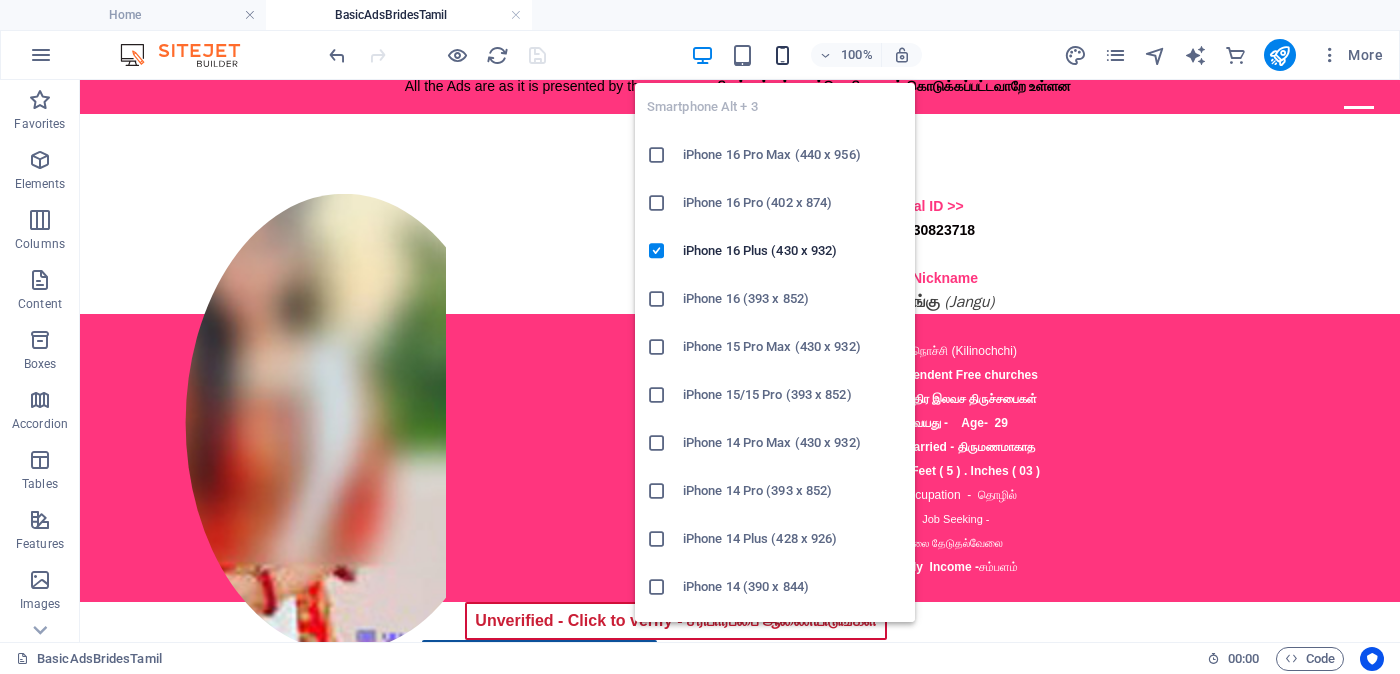 click at bounding box center (782, 55) 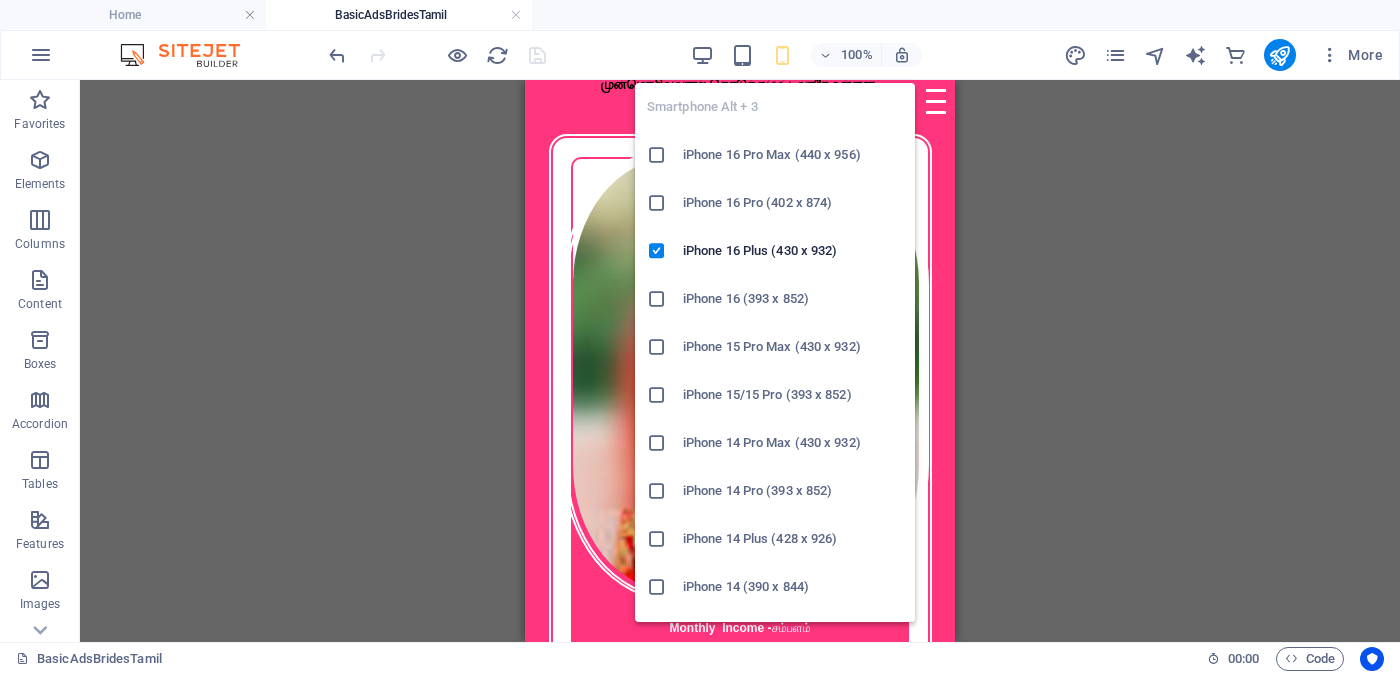 scroll, scrollTop: 227, scrollLeft: 0, axis: vertical 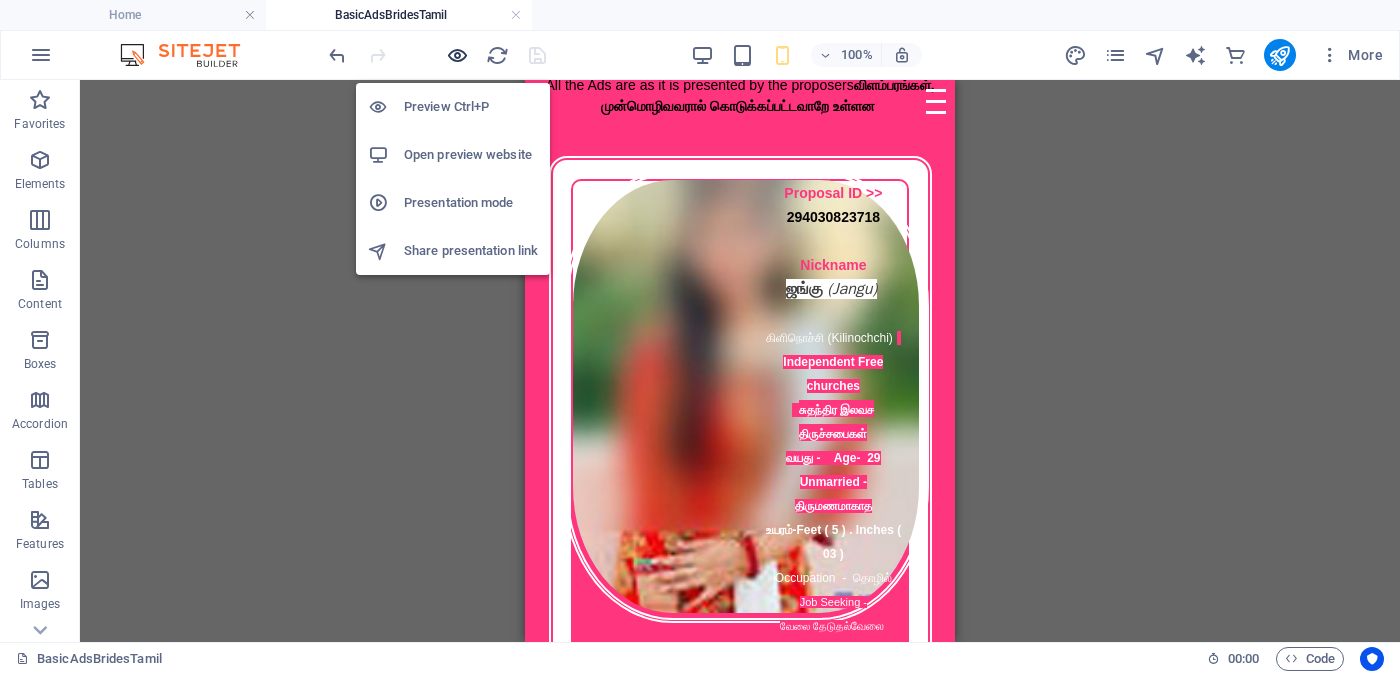 click at bounding box center [457, 55] 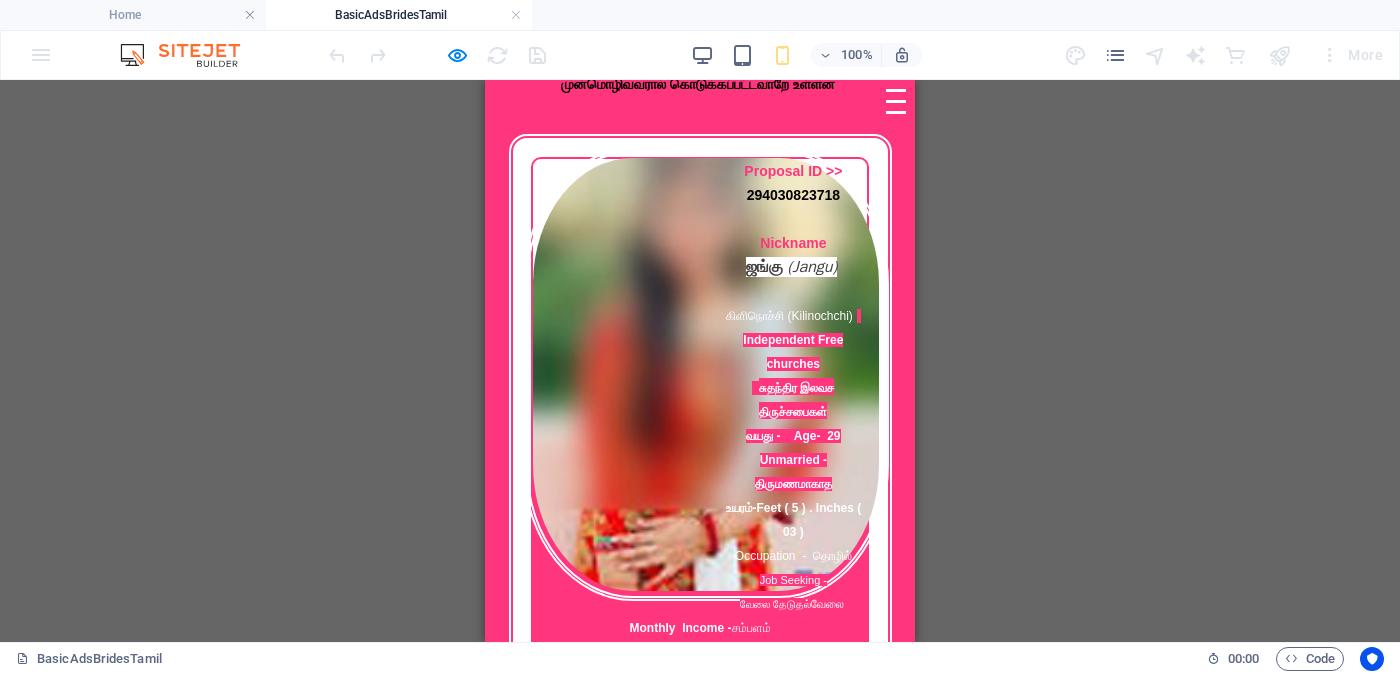 scroll, scrollTop: 0, scrollLeft: 0, axis: both 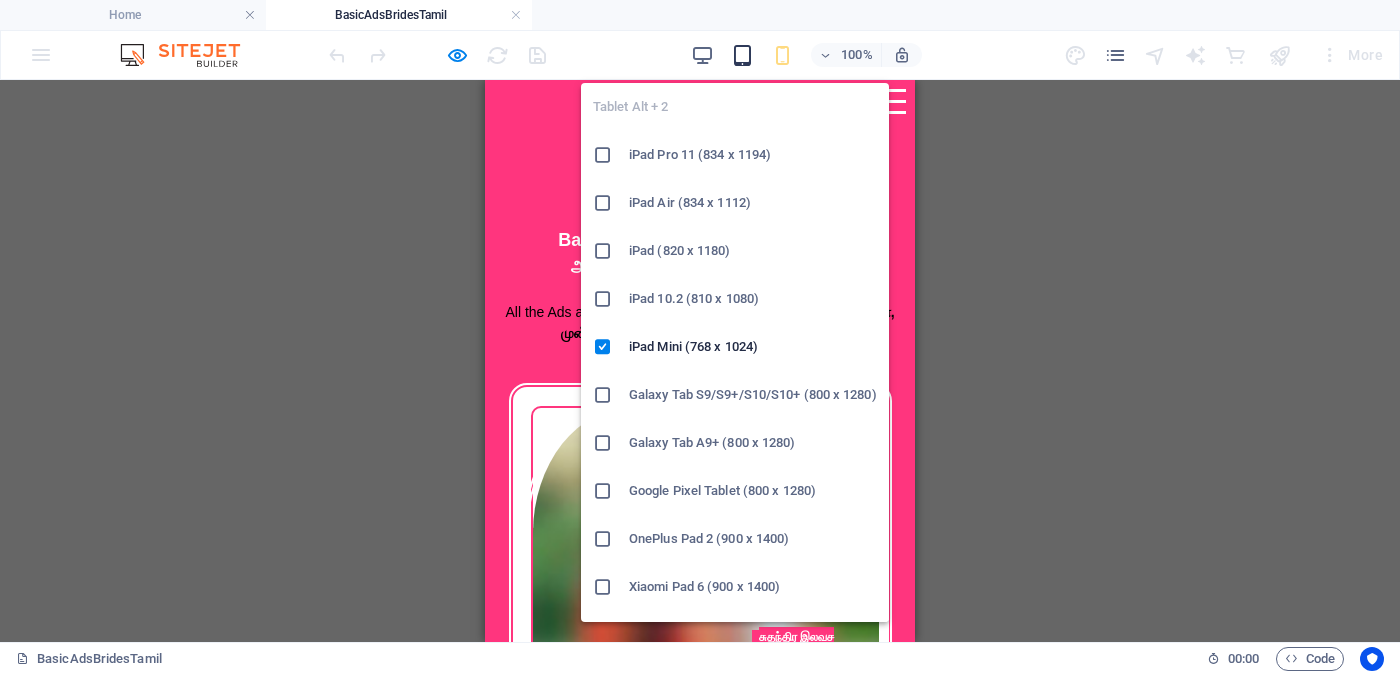 click at bounding box center (742, 55) 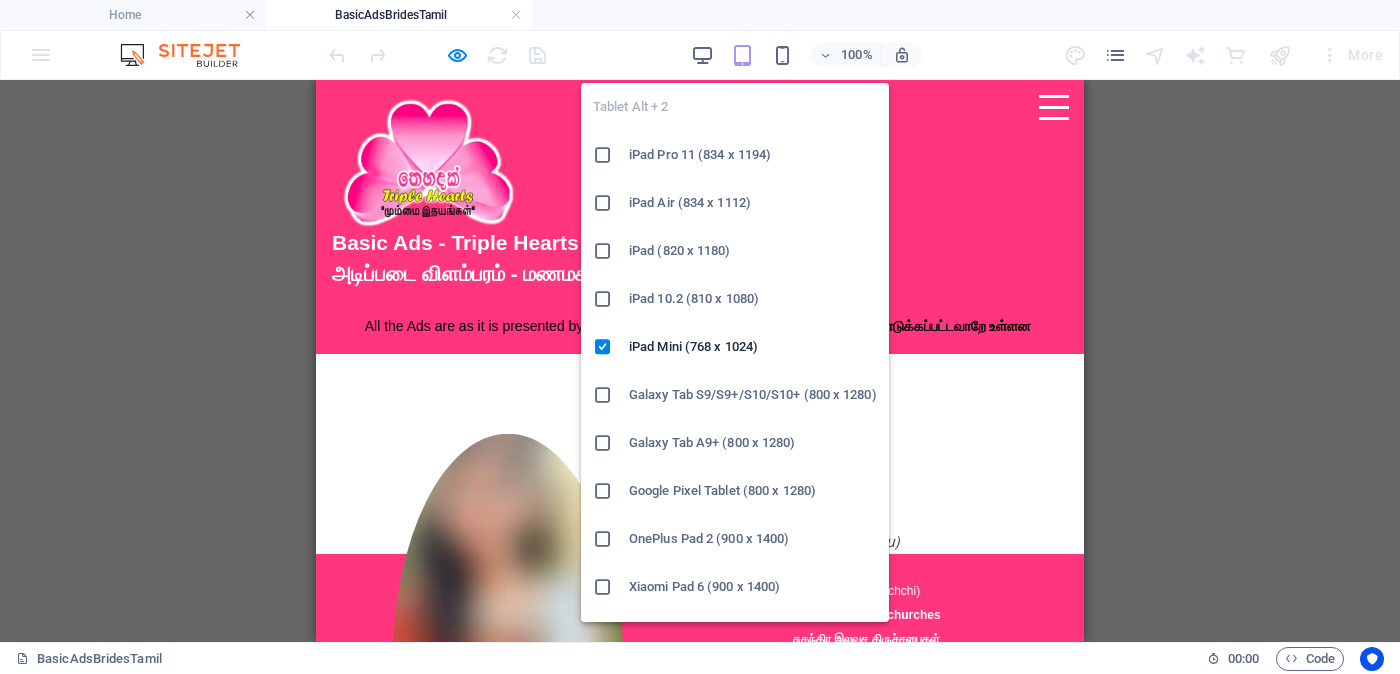 scroll, scrollTop: 180, scrollLeft: 0, axis: vertical 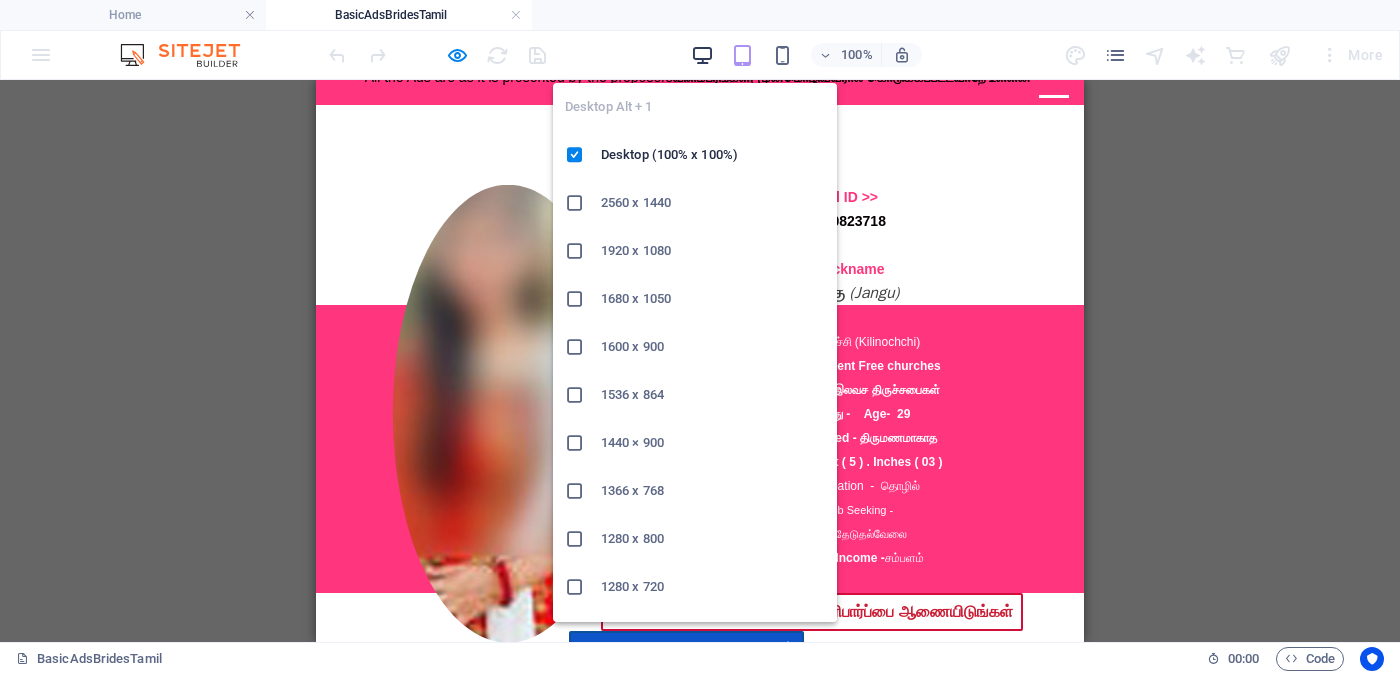click at bounding box center [702, 55] 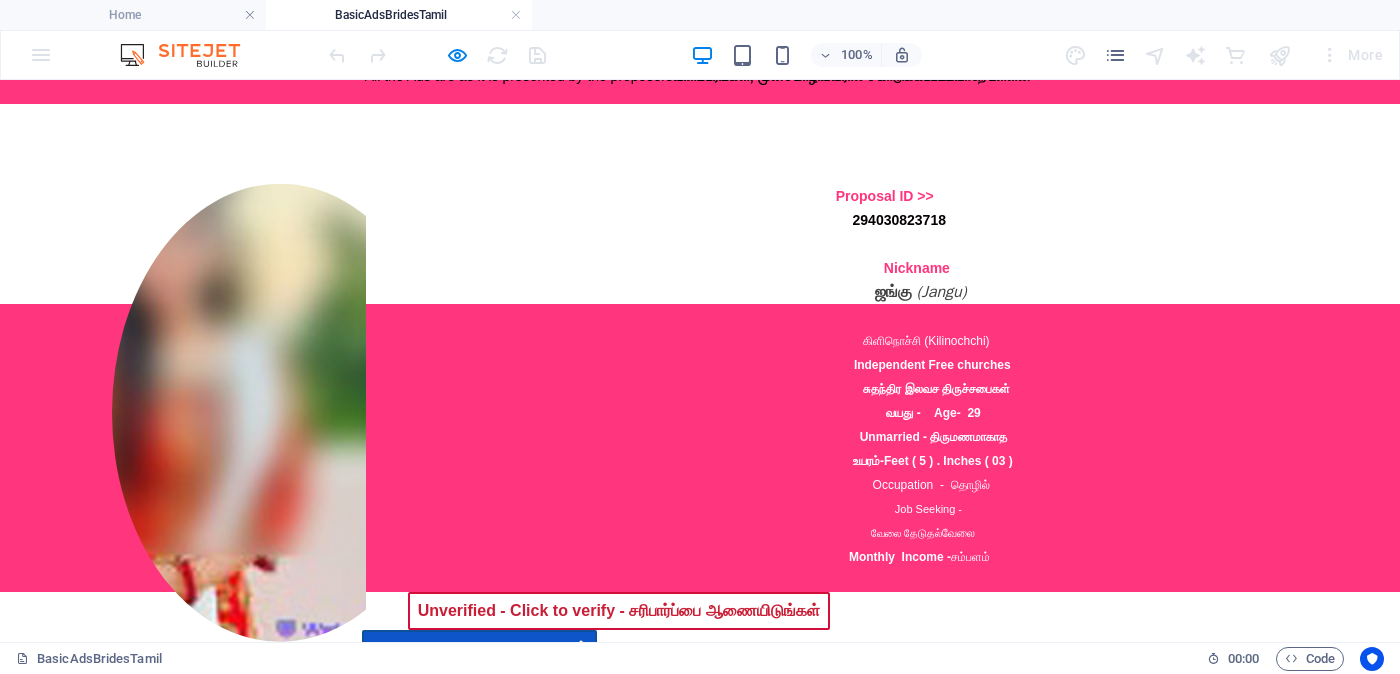 scroll, scrollTop: 0, scrollLeft: 0, axis: both 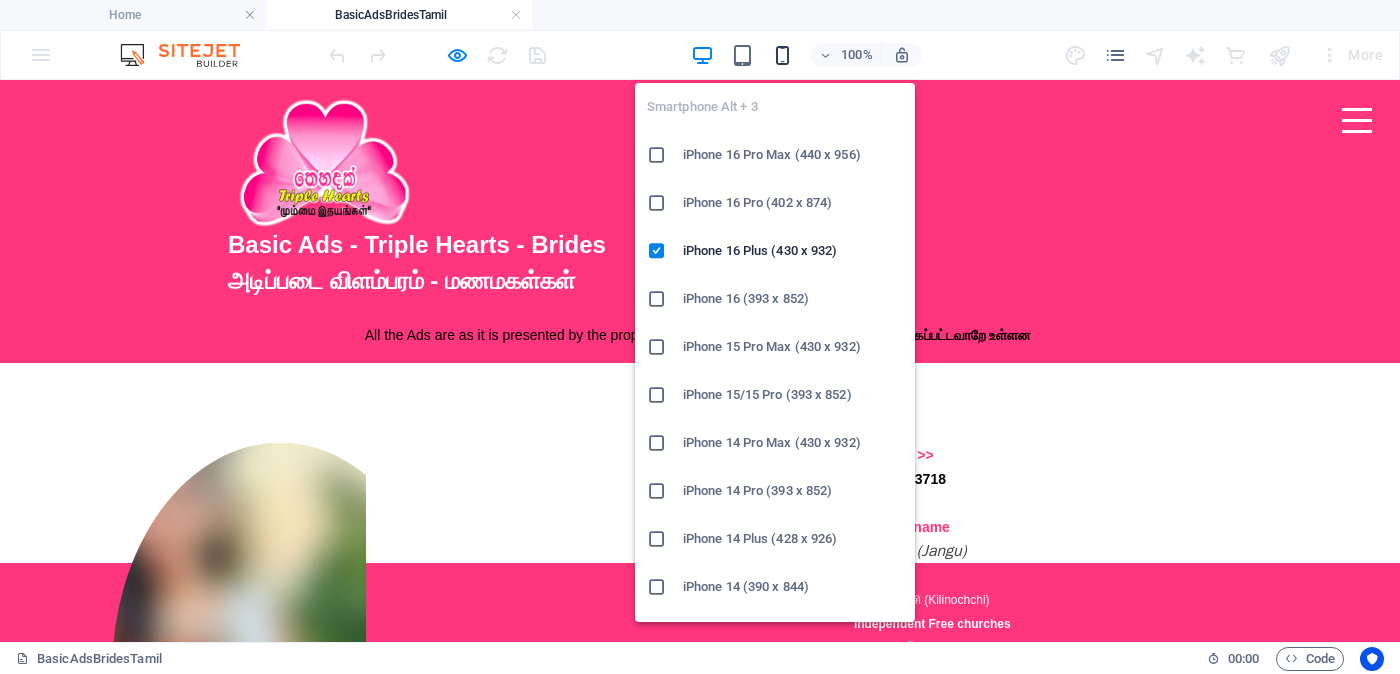 click at bounding box center (782, 55) 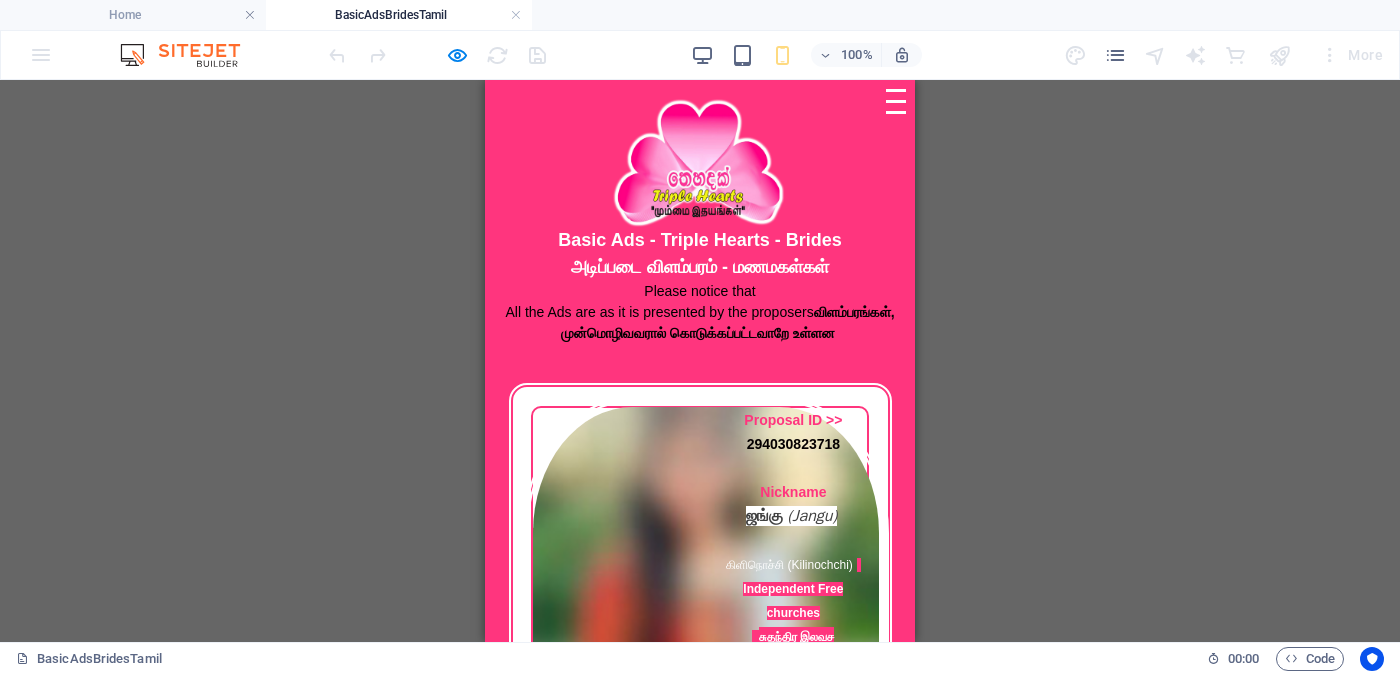 click on "Drag here to replace the existing content. Press “Ctrl” if you want to create a new element.
H4   Menu Bar Hamburger   Menu Bar Hamburger   Text   Floating Image   Floating Image   Text   Floating Image   Image   Floating Image   Button   Text   Button   Text   Button   Text   Floating Image   Button   HTML   Container   Container   Menu Bar Hamburger   Container   Container   Menu Bar Hamburger   Container   Floating Image   Floating Image   Text   Image   Floating Image   Image   Button   Button   Text" at bounding box center (700, 361) 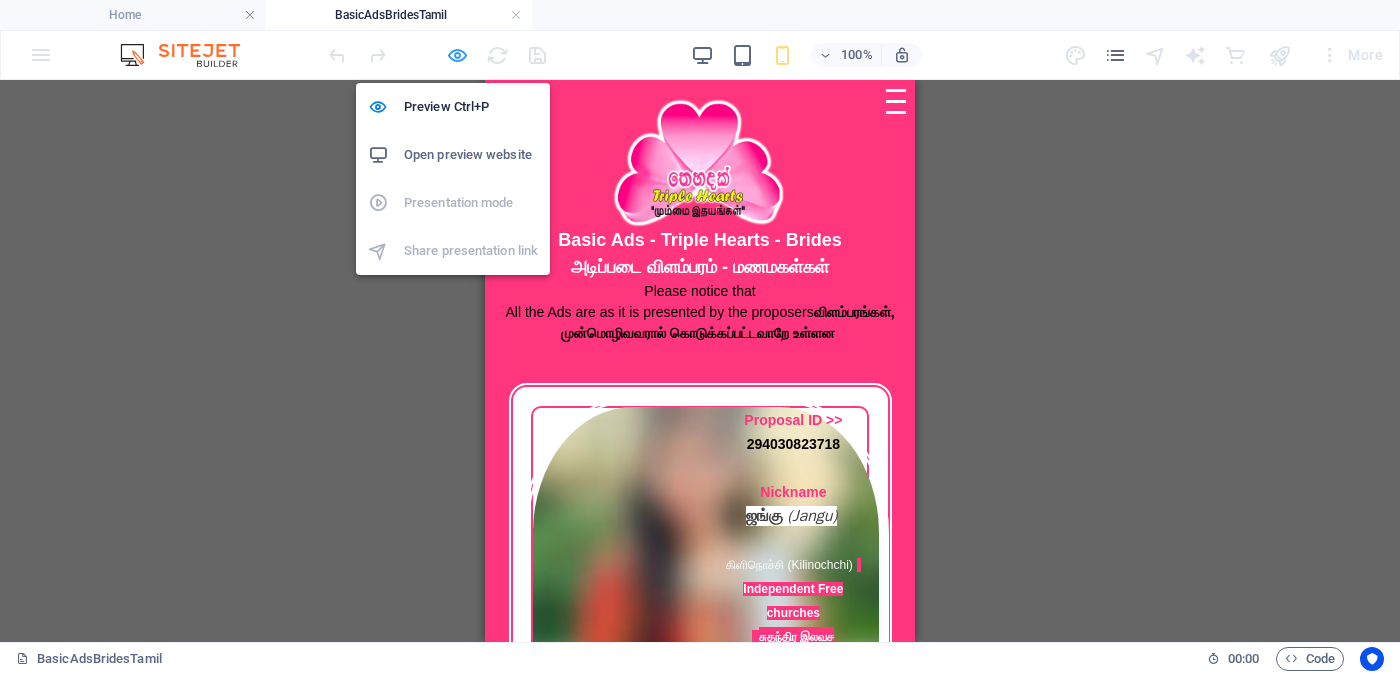 click at bounding box center (457, 55) 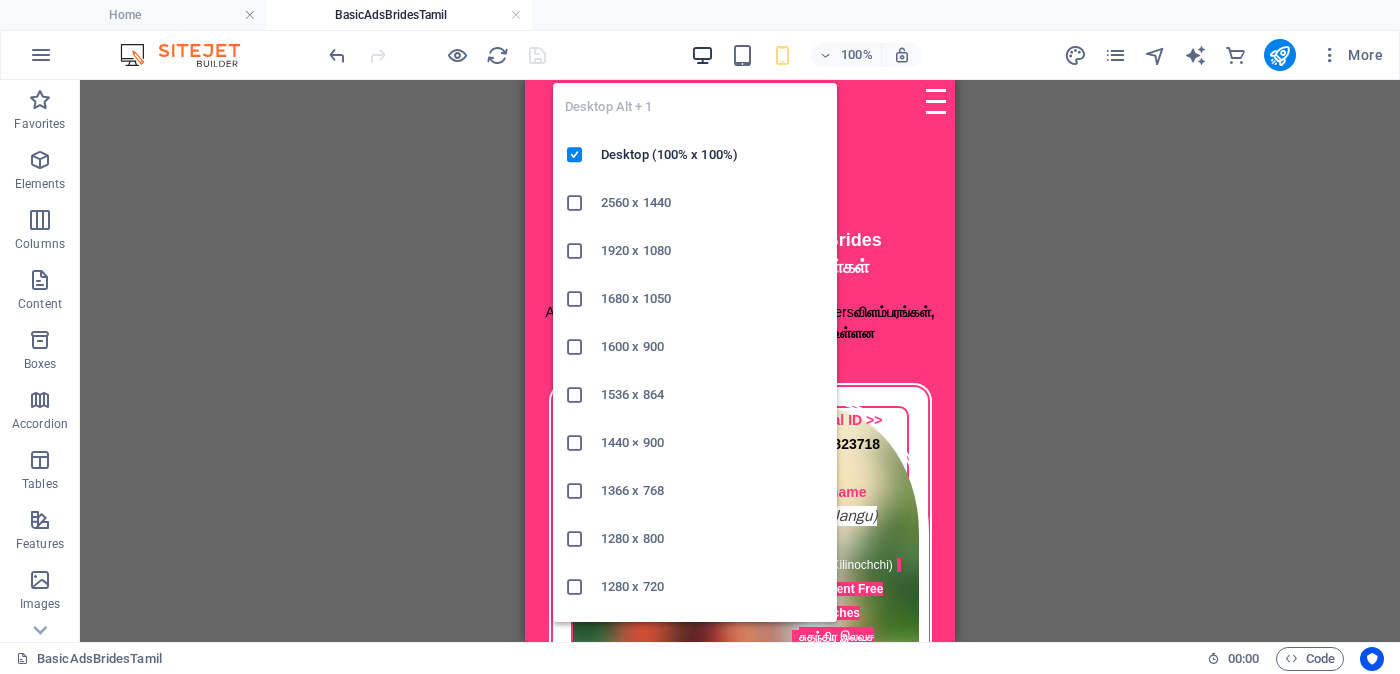 click at bounding box center [702, 55] 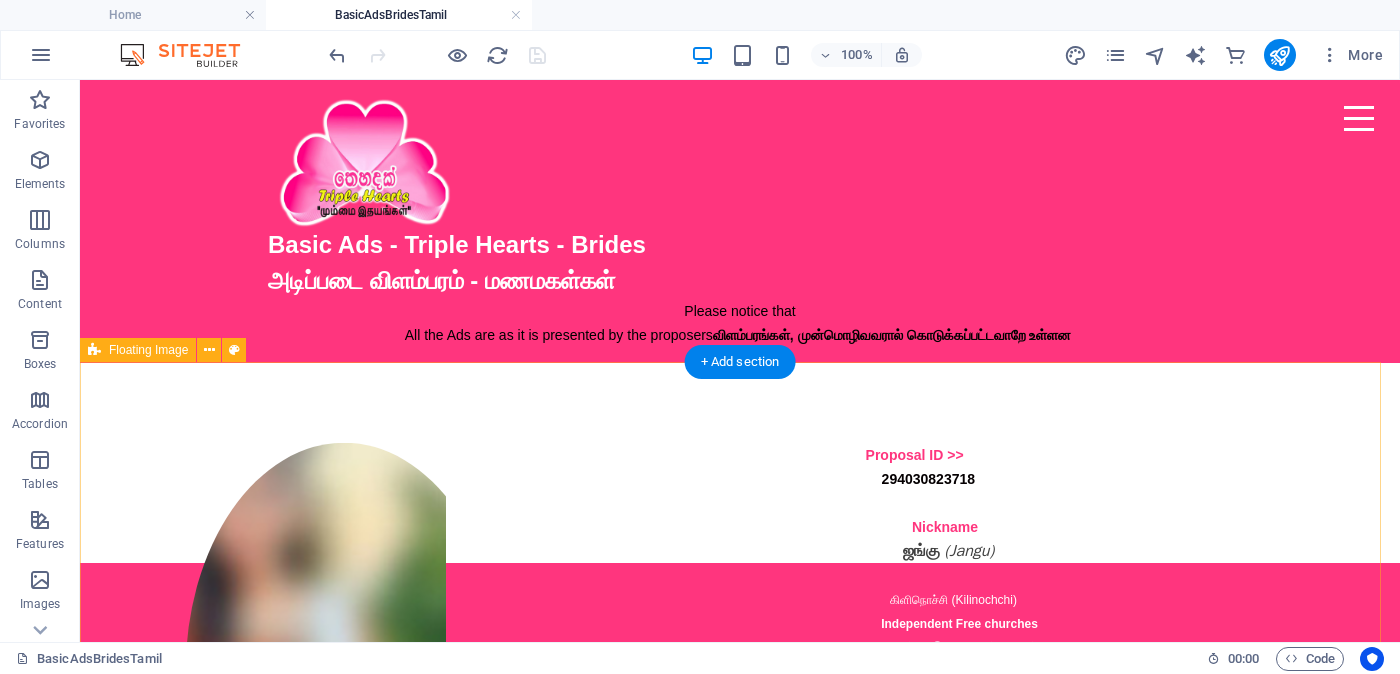 scroll, scrollTop: 249, scrollLeft: 0, axis: vertical 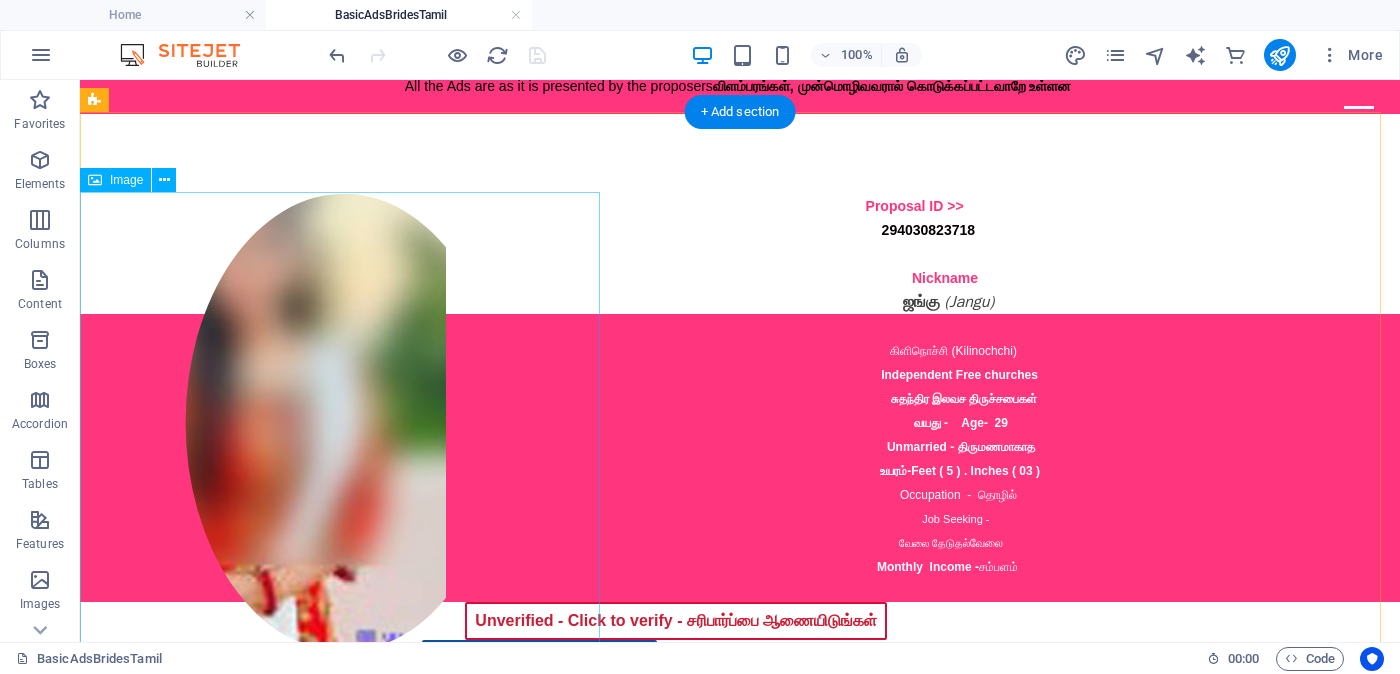 click at bounding box center (344, 423) 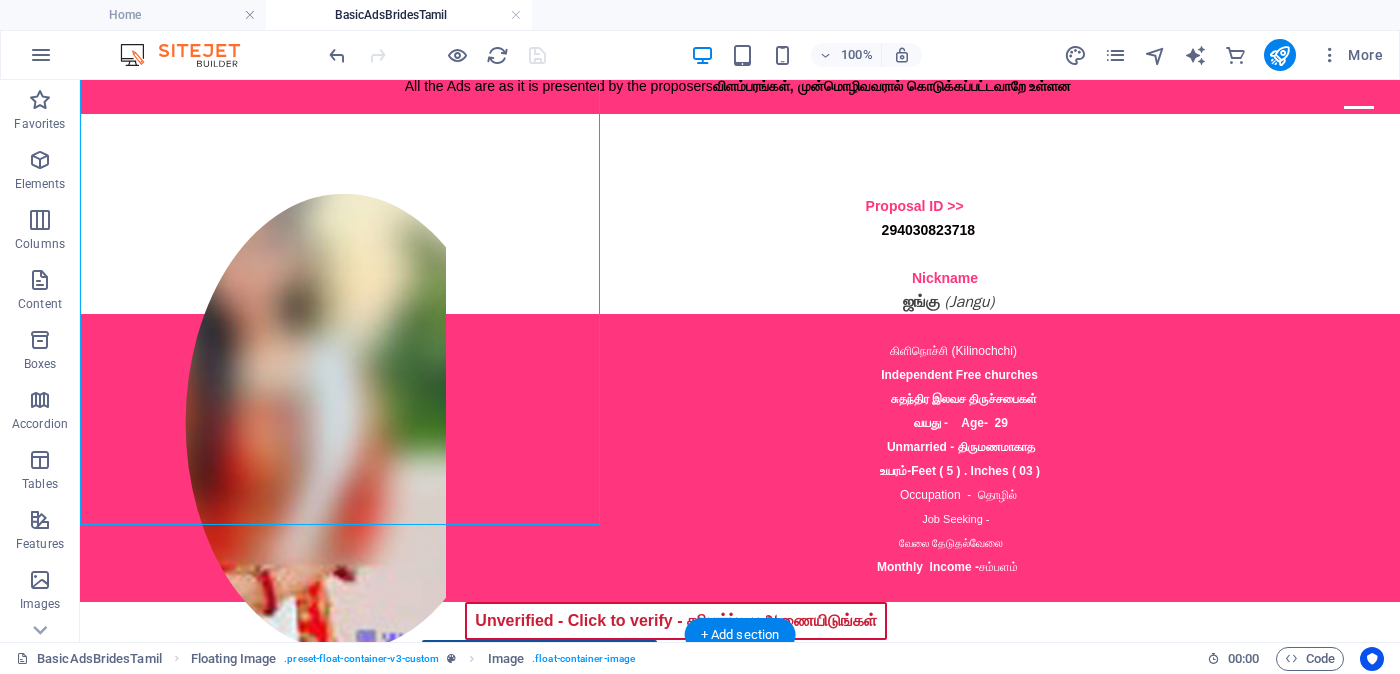 scroll, scrollTop: 375, scrollLeft: 0, axis: vertical 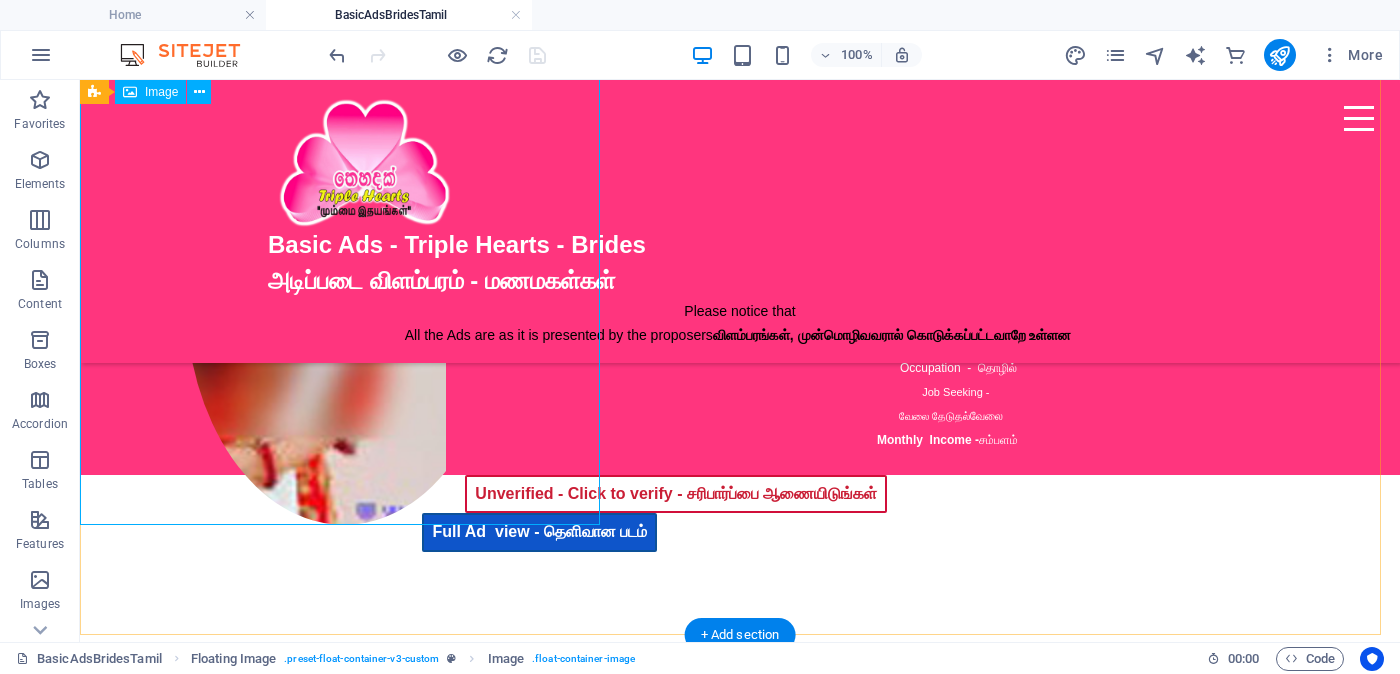 click at bounding box center (344, 296) 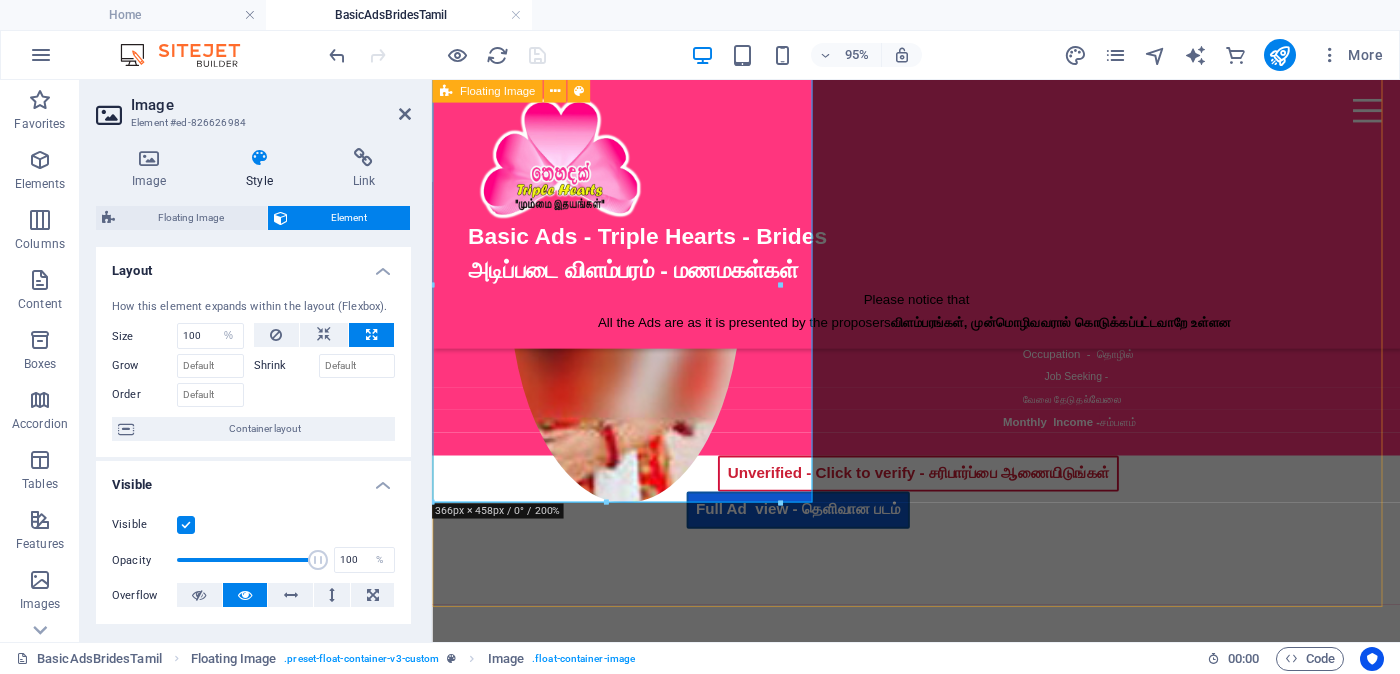 drag, startPoint x: 1213, startPoint y: 581, endPoint x: 887, endPoint y: 592, distance: 326.18552 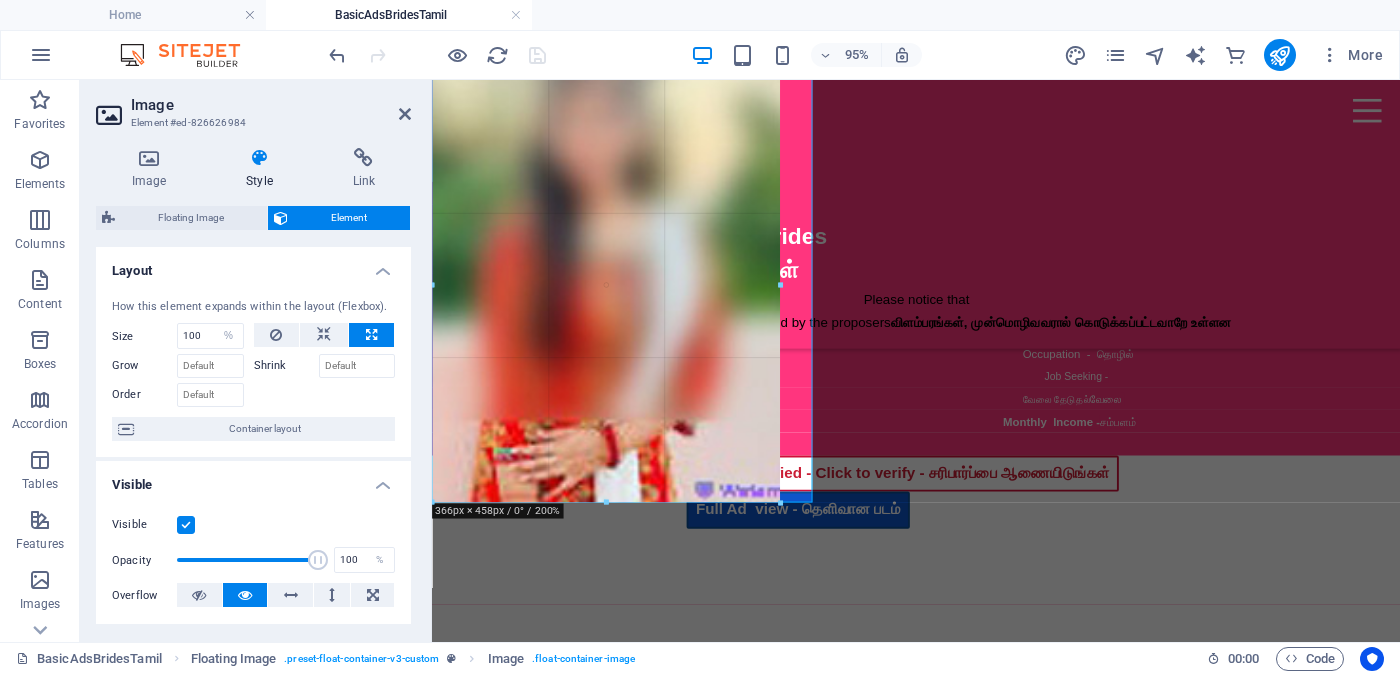 drag, startPoint x: 784, startPoint y: 505, endPoint x: 414, endPoint y: 493, distance: 370.19455 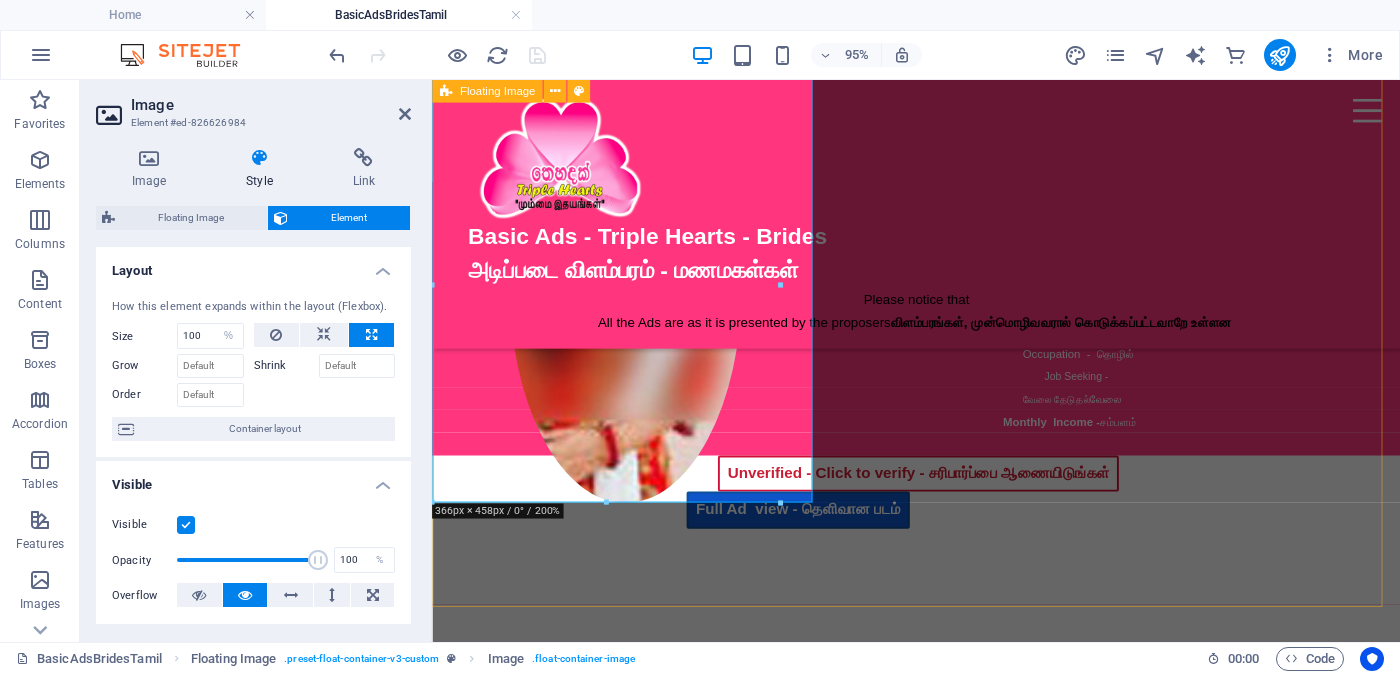 drag, startPoint x: 841, startPoint y: 579, endPoint x: 887, endPoint y: 614, distance: 57.801384 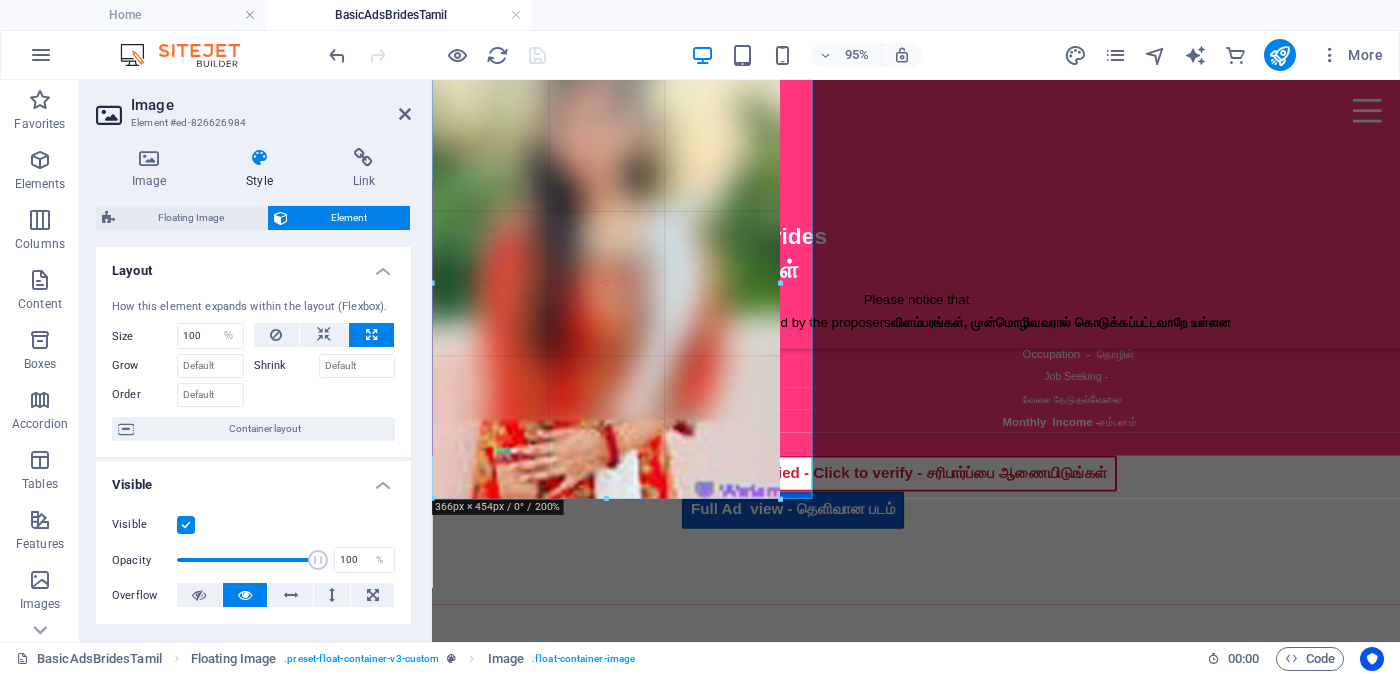 click at bounding box center [907, 361] 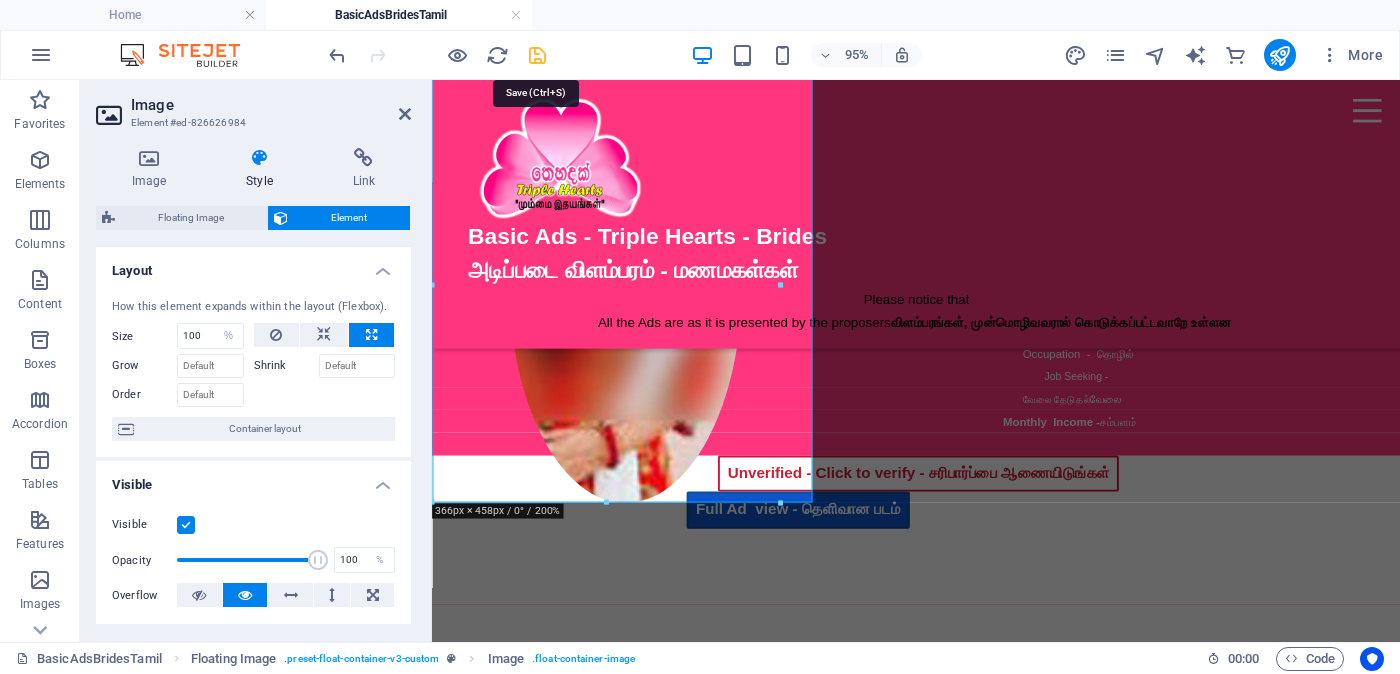 click at bounding box center (537, 55) 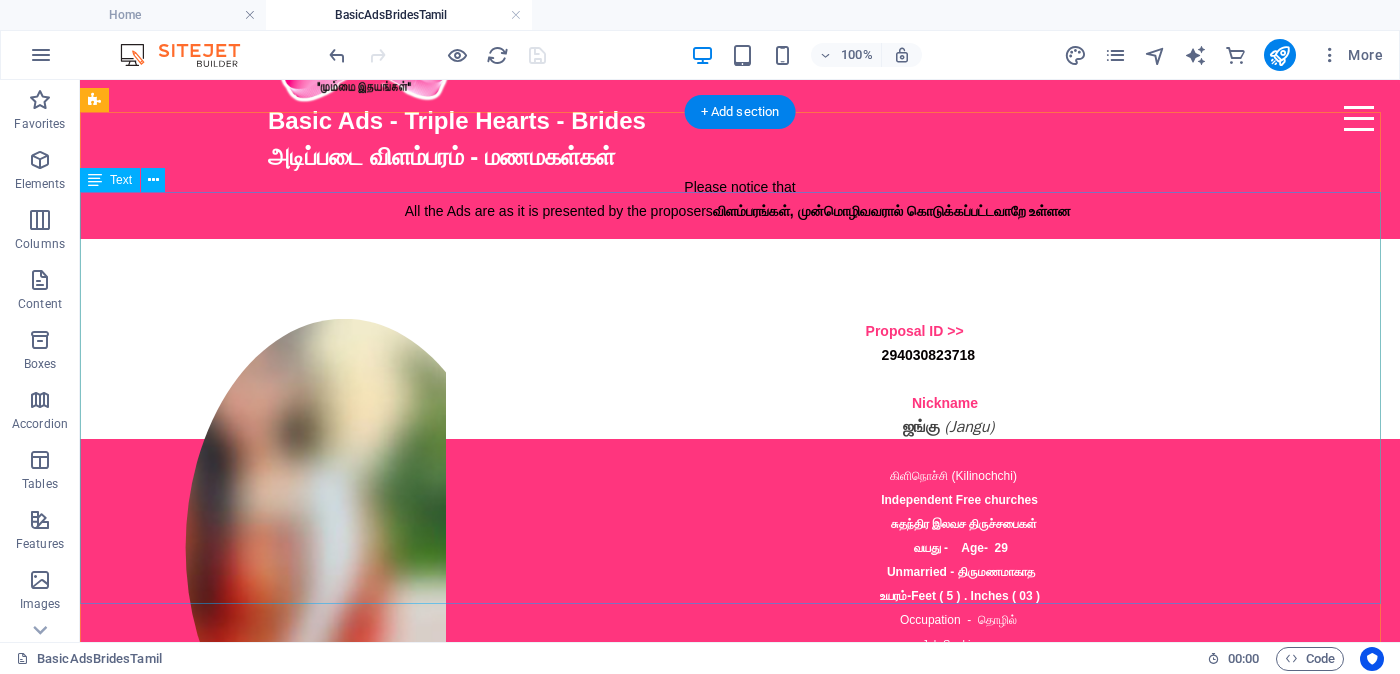 scroll, scrollTop: 249, scrollLeft: 0, axis: vertical 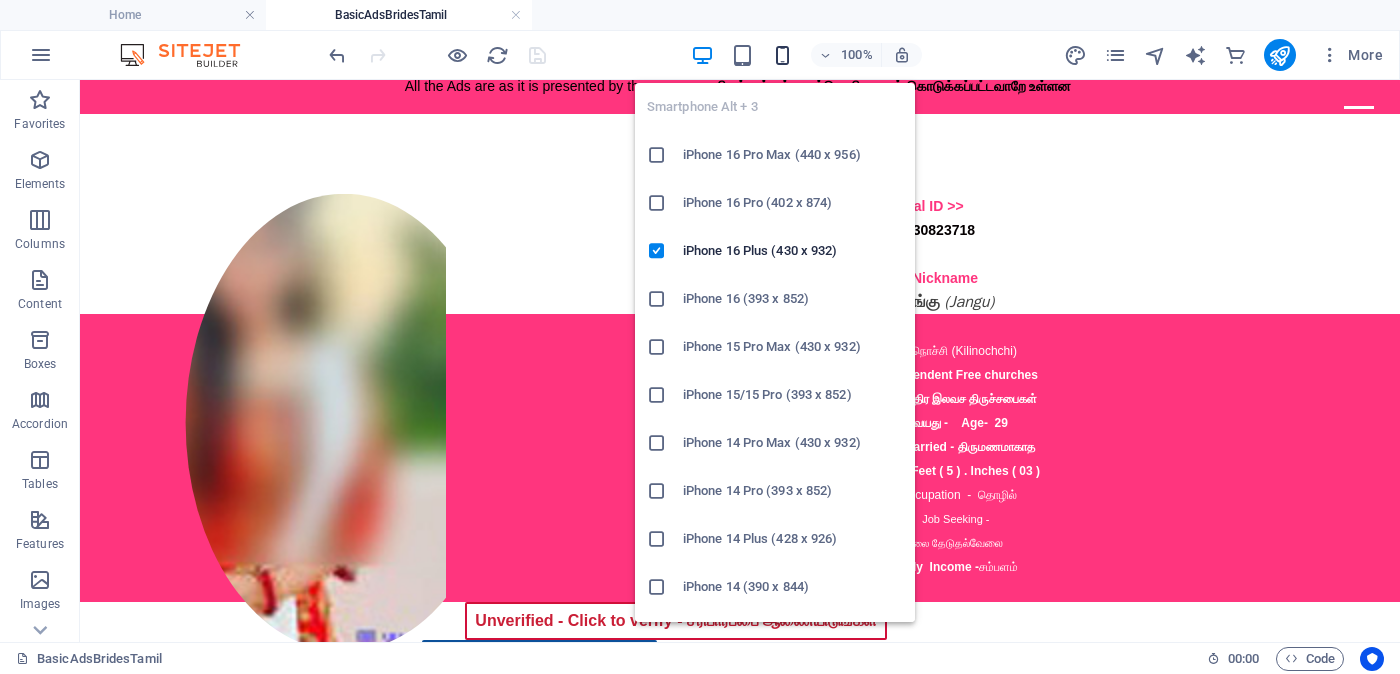 click at bounding box center [782, 55] 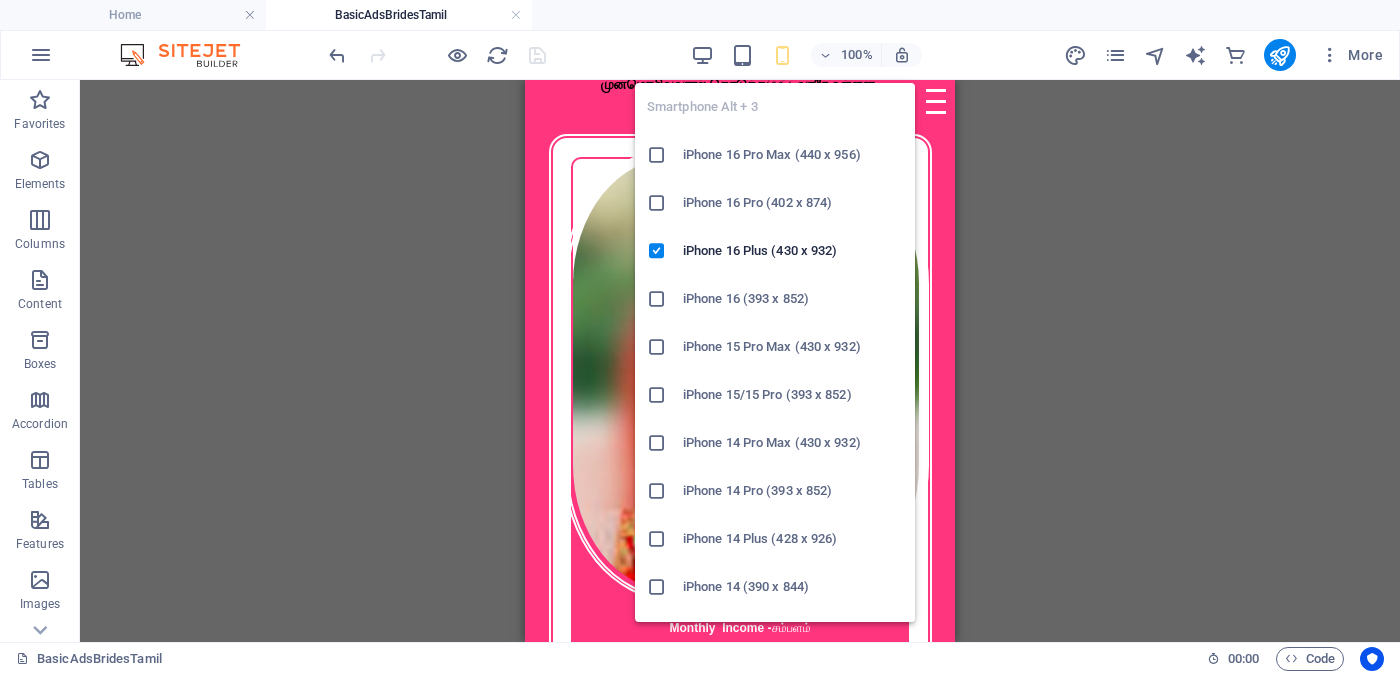 scroll, scrollTop: 227, scrollLeft: 0, axis: vertical 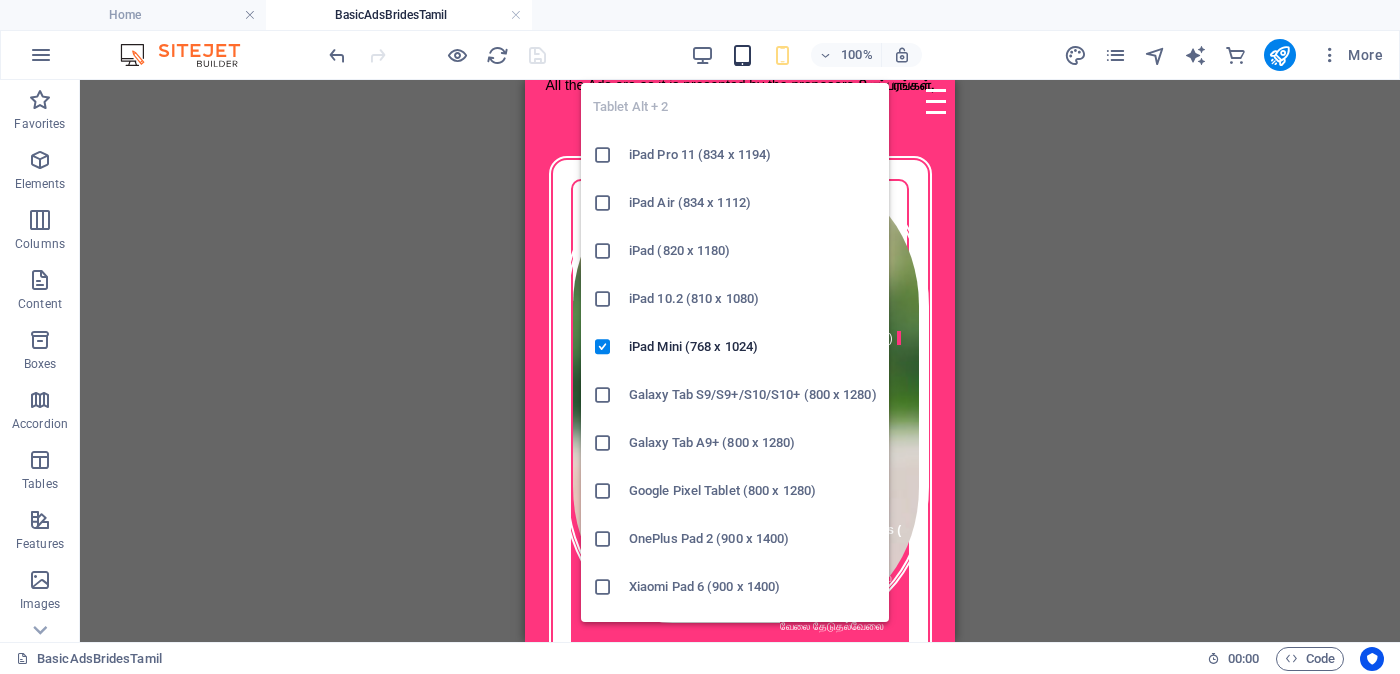click at bounding box center [742, 55] 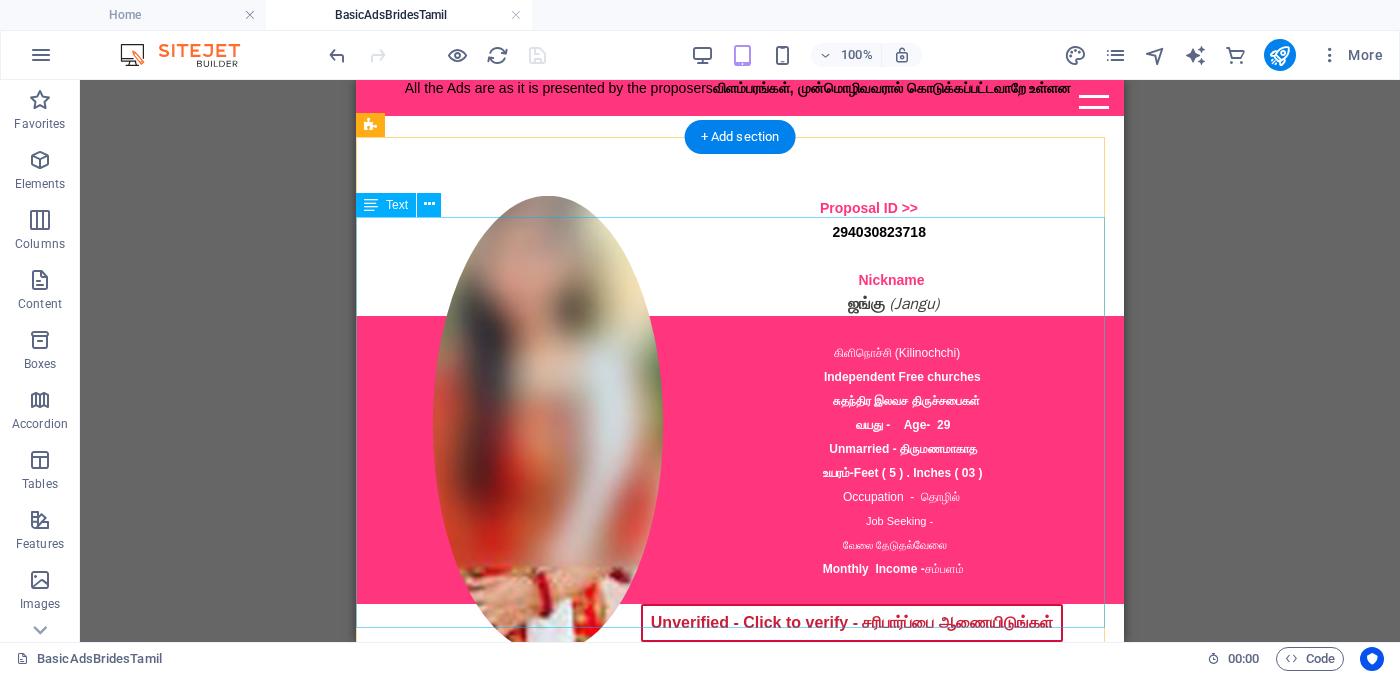 scroll, scrollTop: 240, scrollLeft: 0, axis: vertical 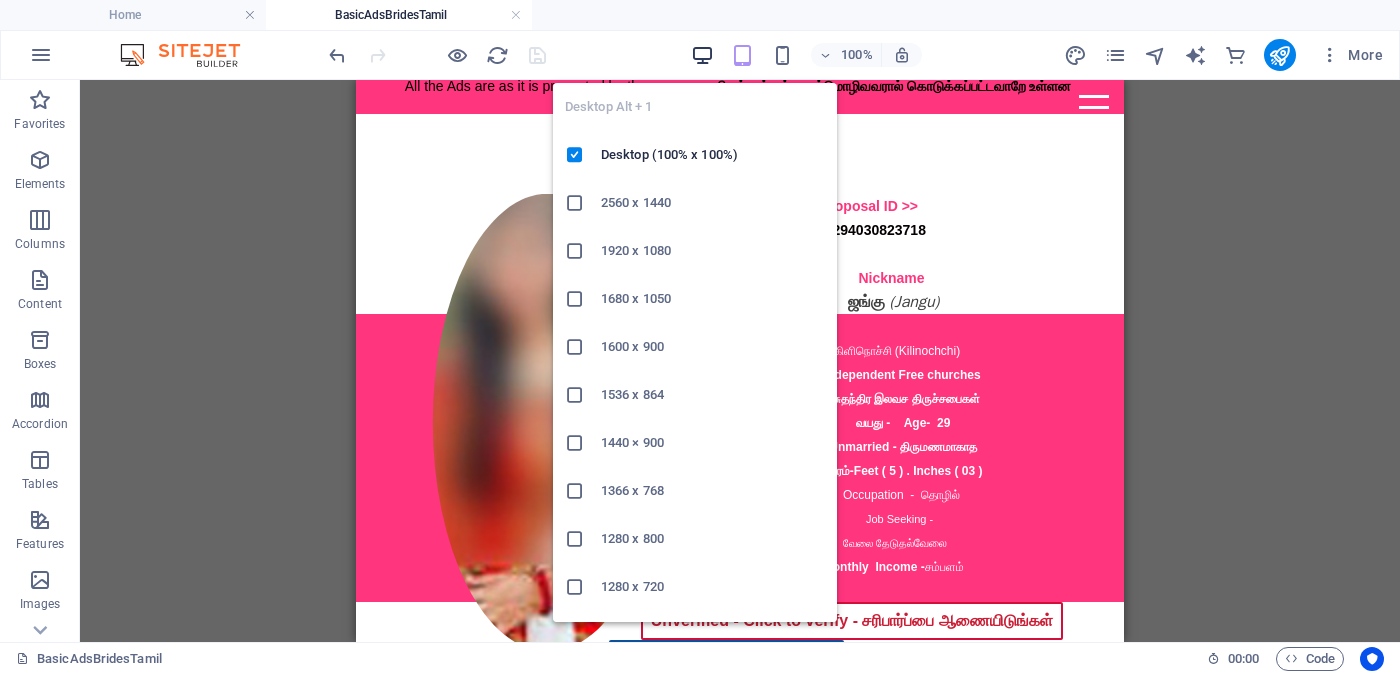 click at bounding box center (702, 55) 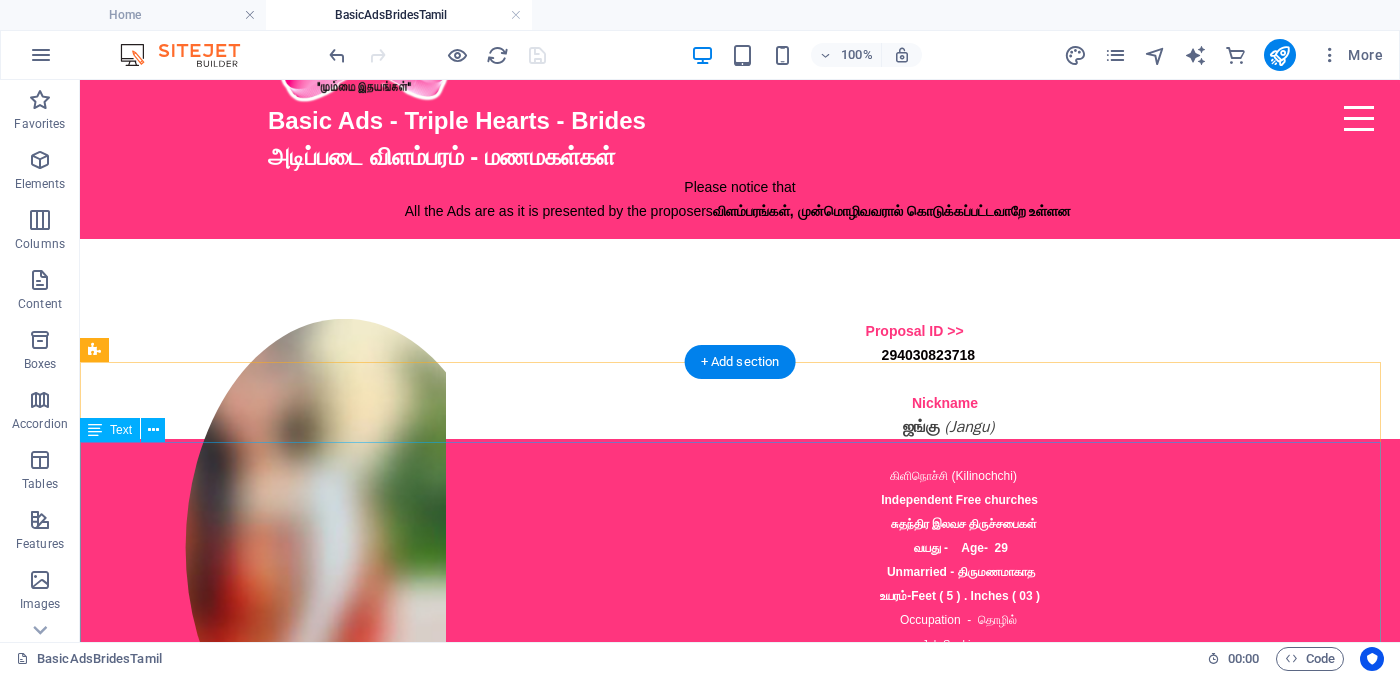 scroll, scrollTop: 0, scrollLeft: 0, axis: both 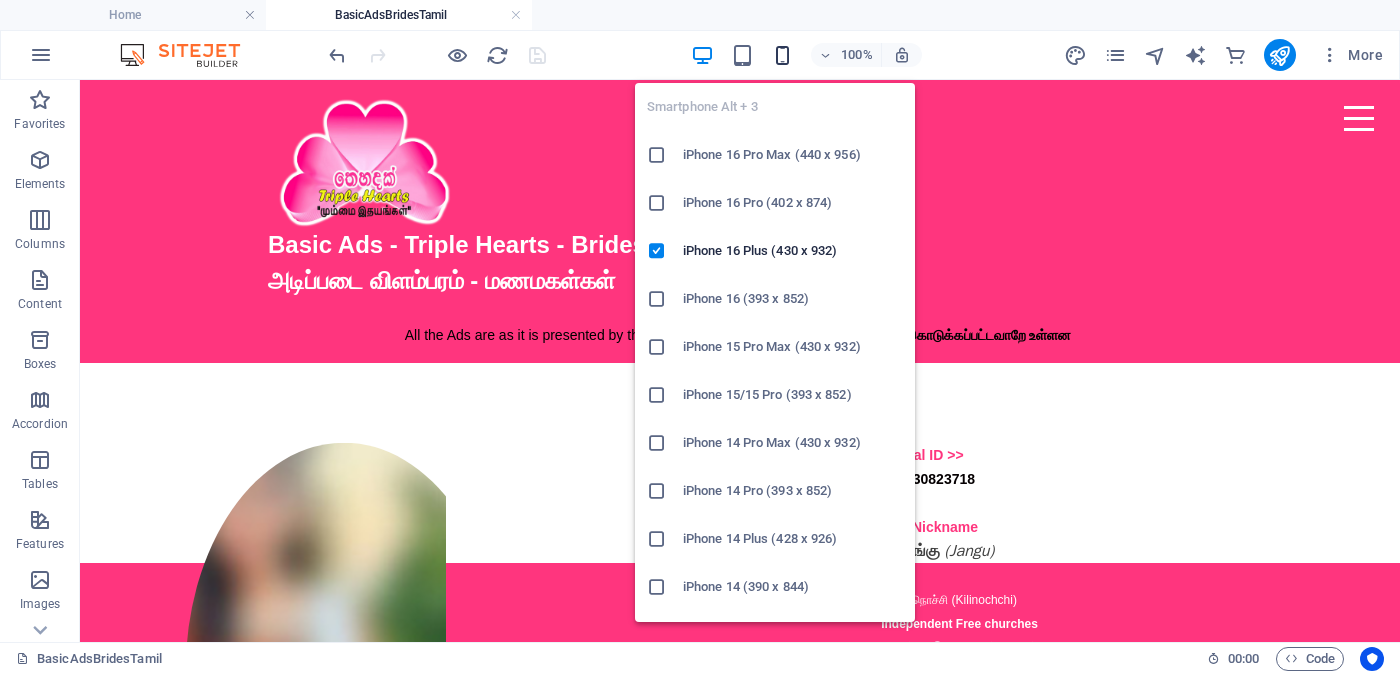 click at bounding box center (782, 55) 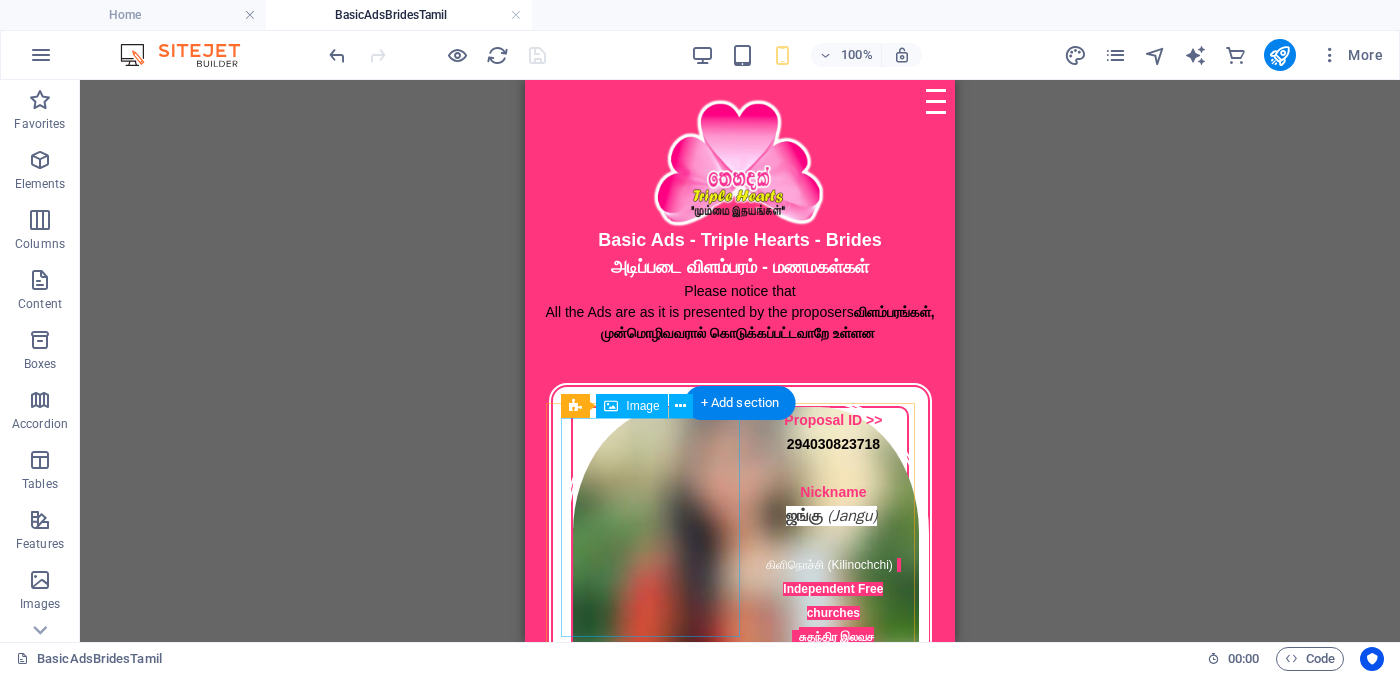 click at bounding box center [657, 623] 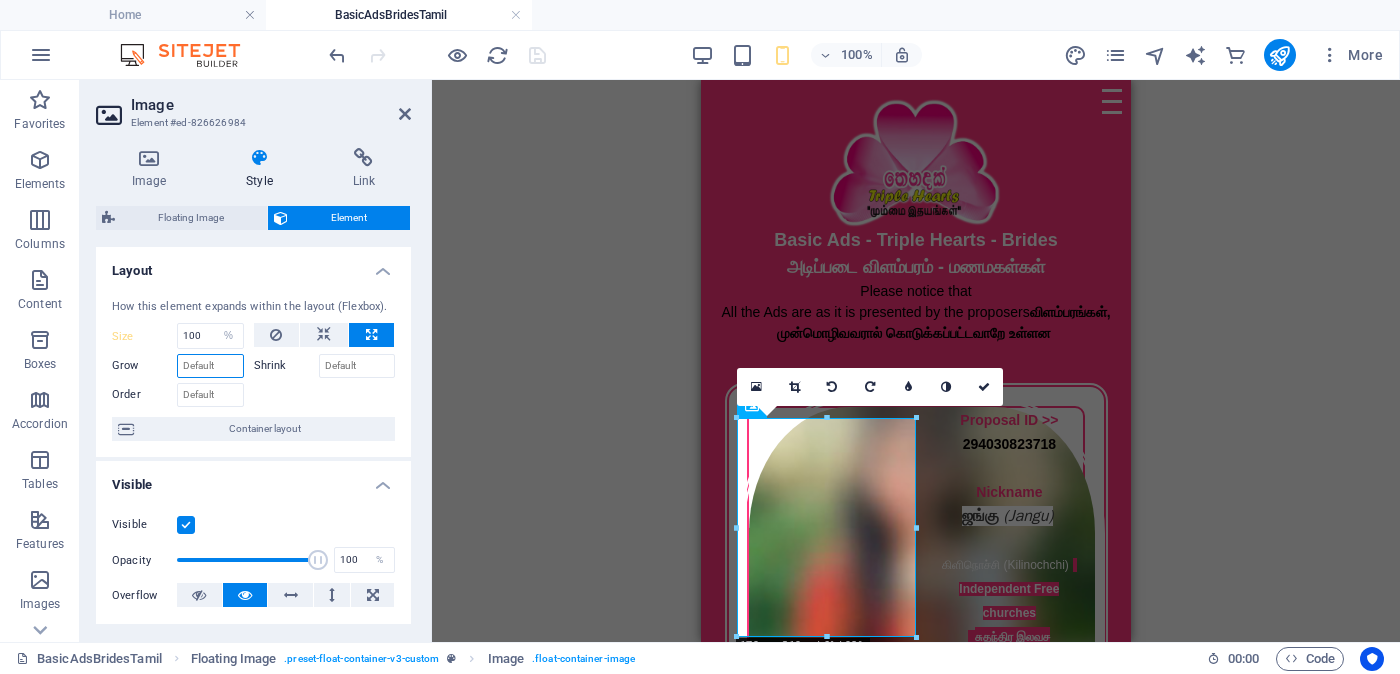 click on "Grow" at bounding box center [210, 366] 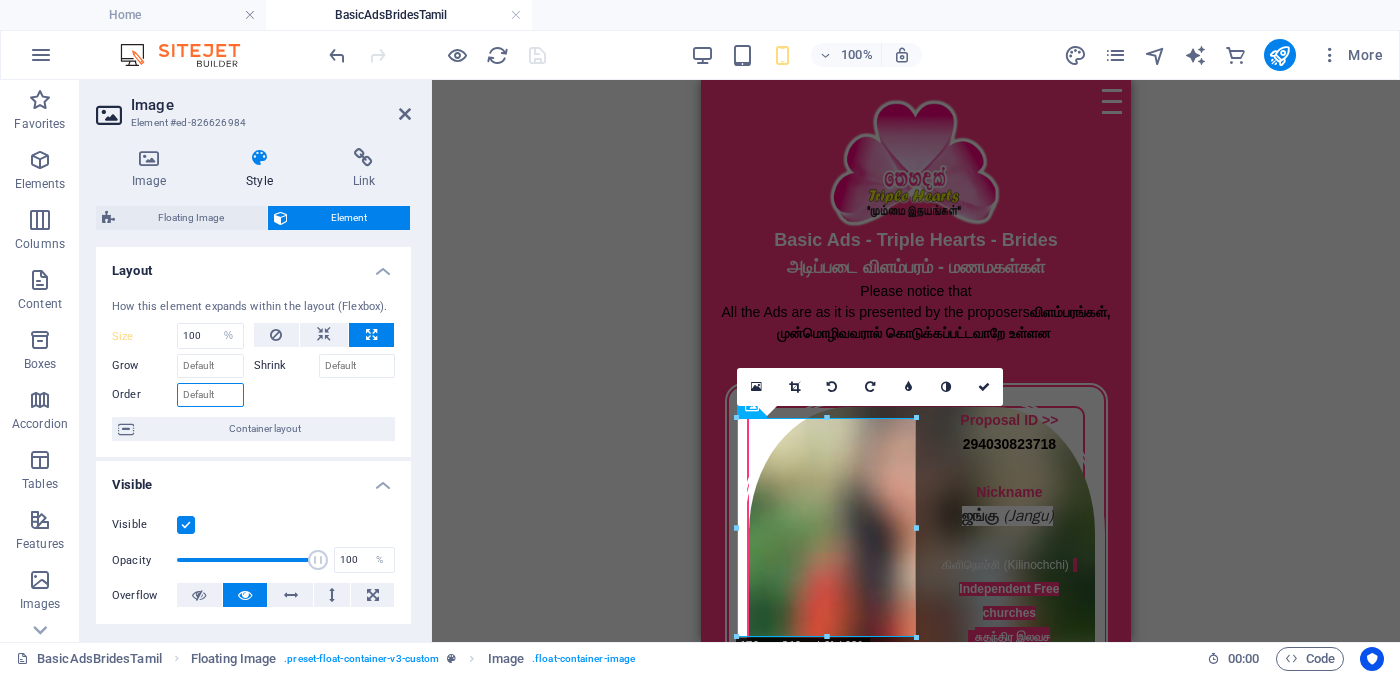 click on "Order" at bounding box center (210, 395) 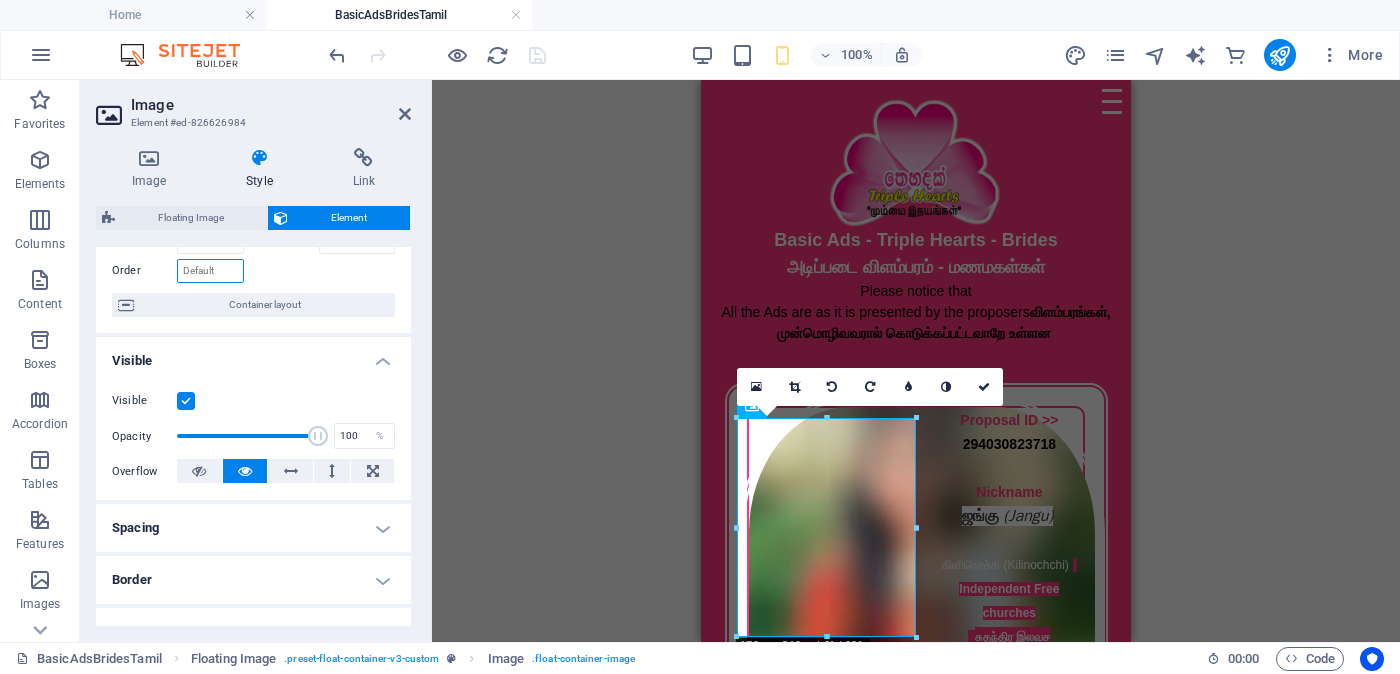 scroll, scrollTop: 249, scrollLeft: 0, axis: vertical 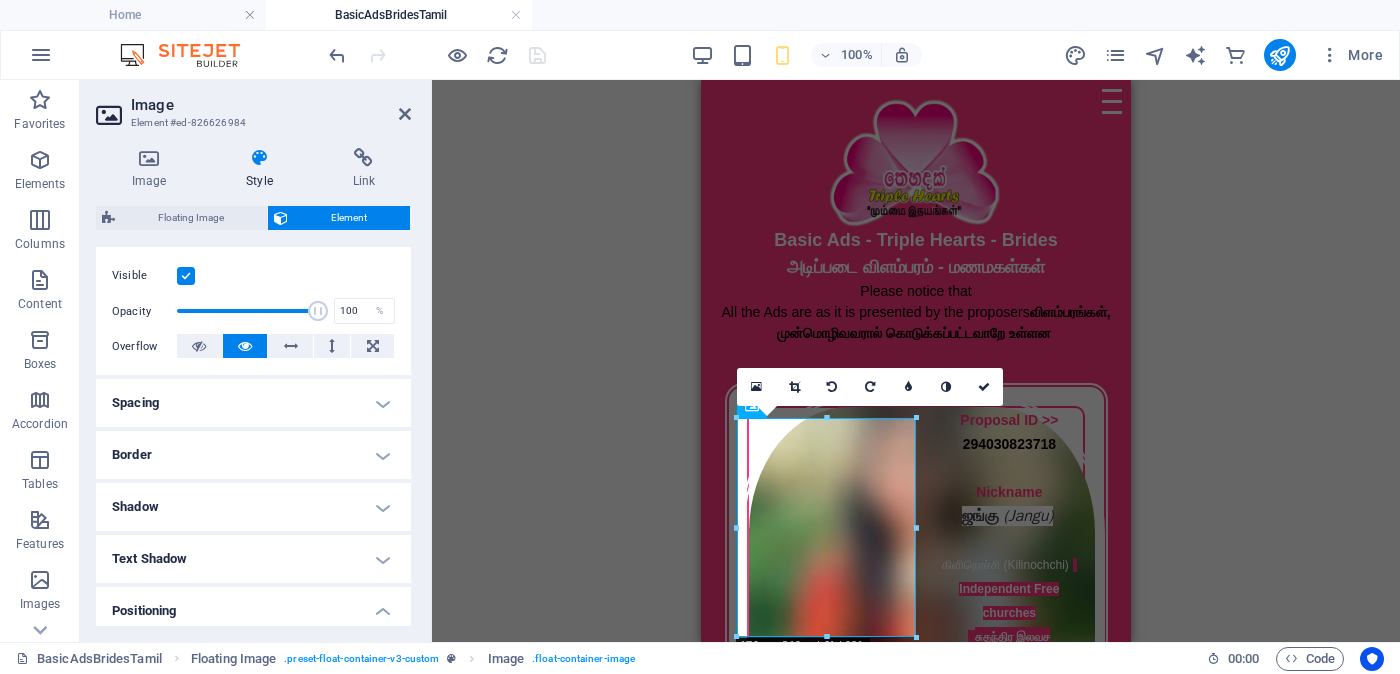 click on "Spacing" at bounding box center (253, 403) 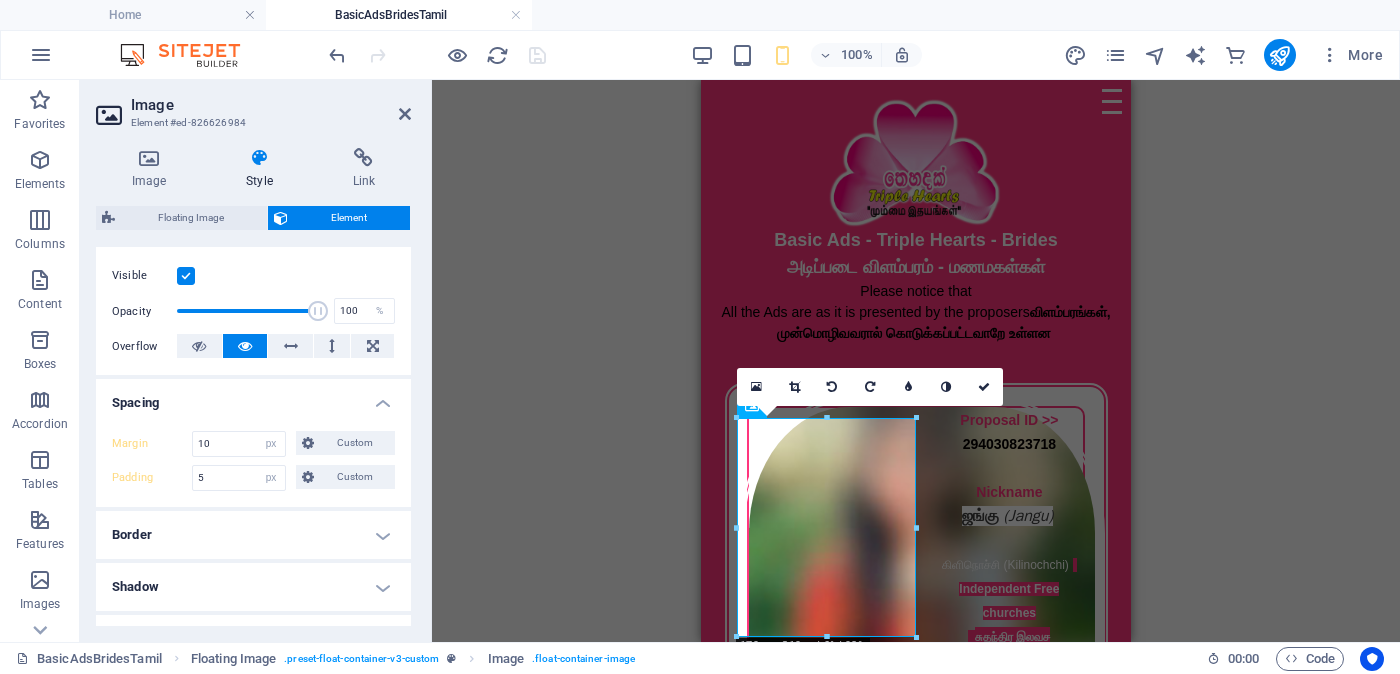 click on "Spacing" at bounding box center (253, 397) 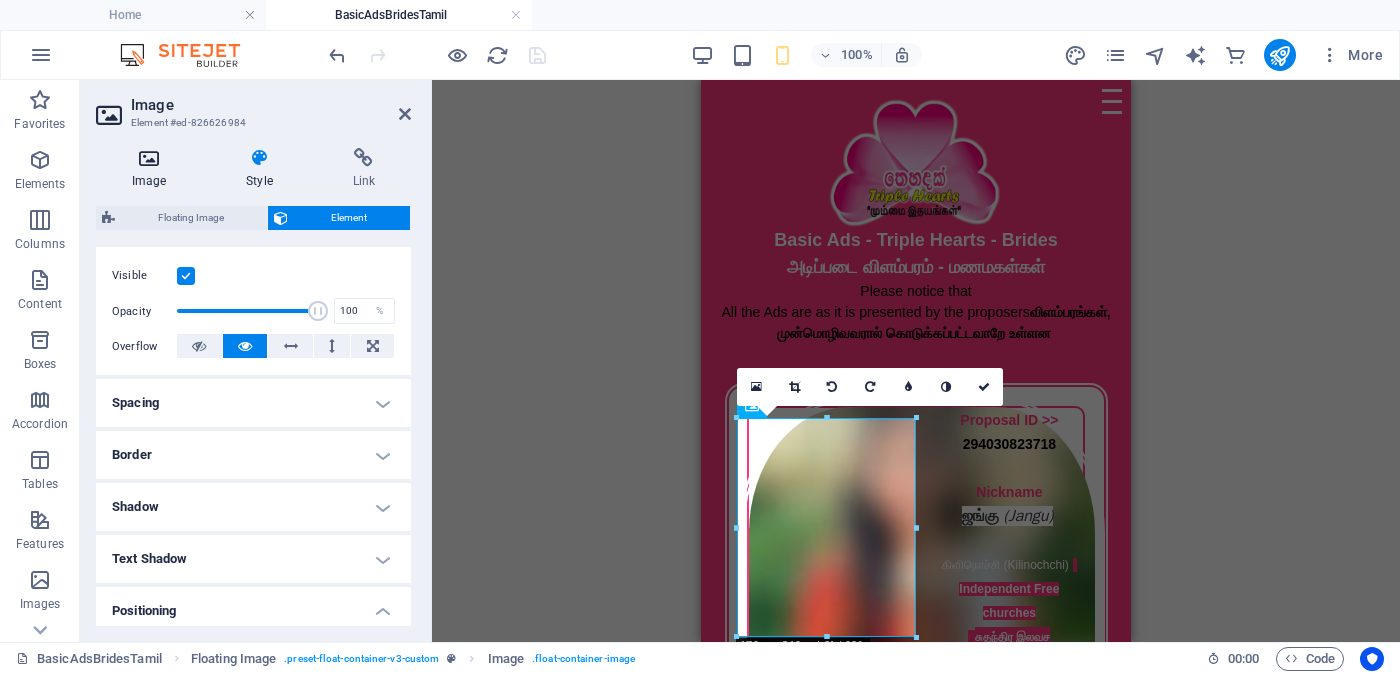 click at bounding box center [149, 158] 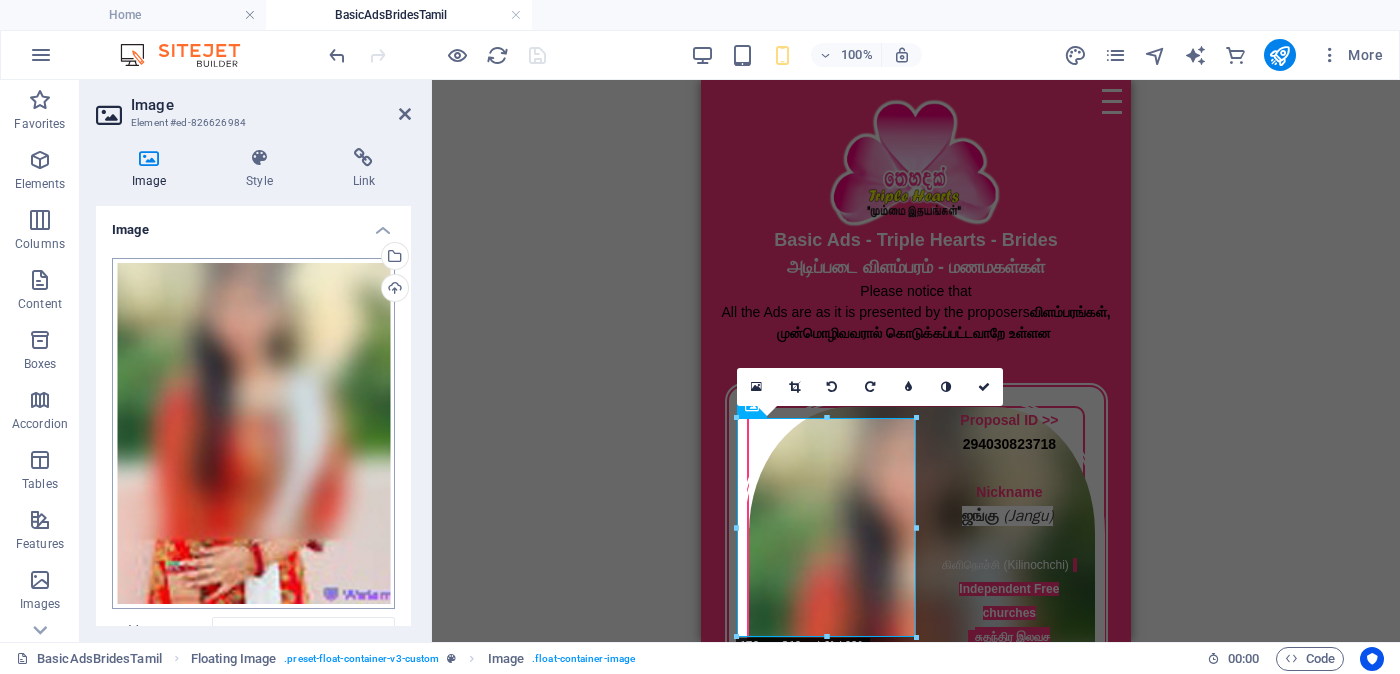 scroll, scrollTop: 237, scrollLeft: 0, axis: vertical 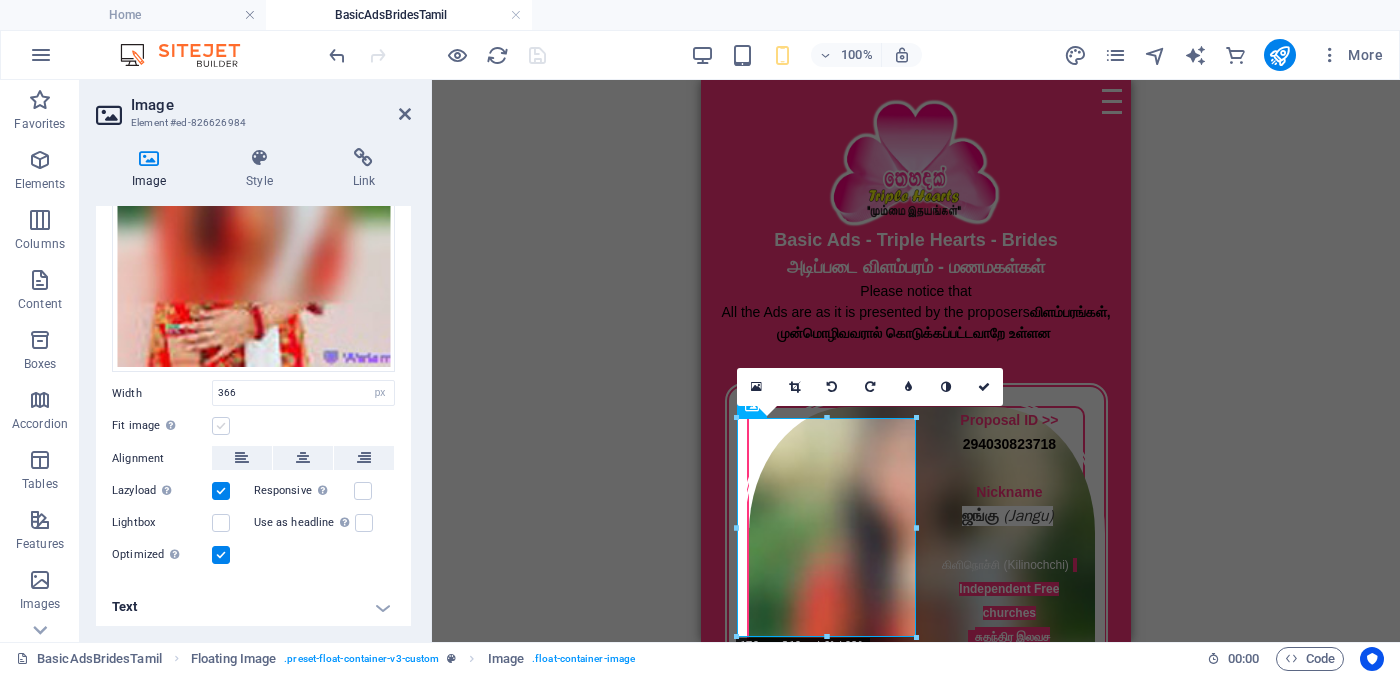 click at bounding box center (221, 426) 